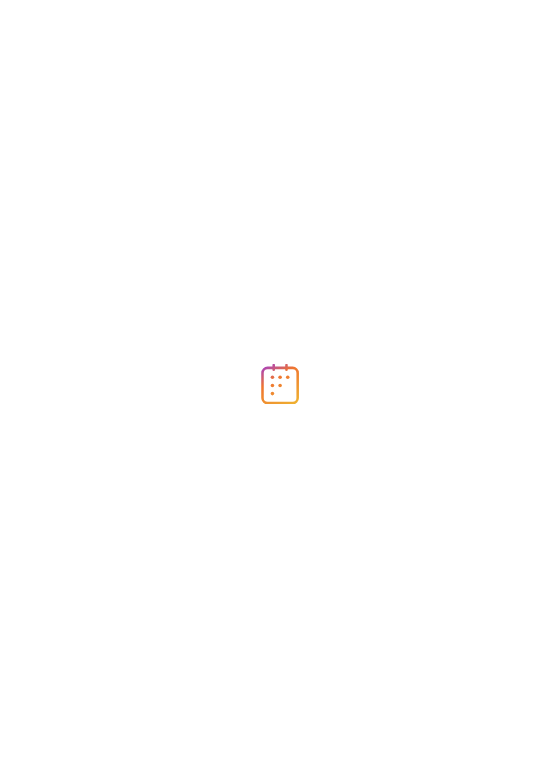 scroll, scrollTop: 0, scrollLeft: 0, axis: both 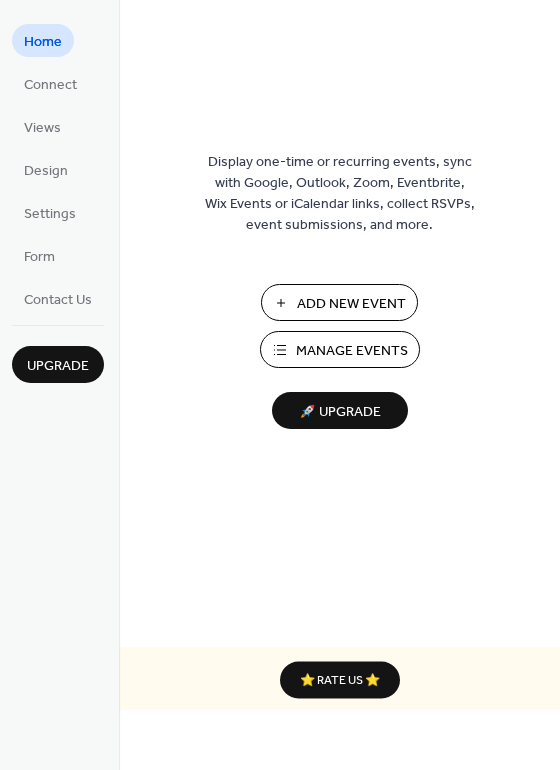 click on "Manage Events" at bounding box center (352, 351) 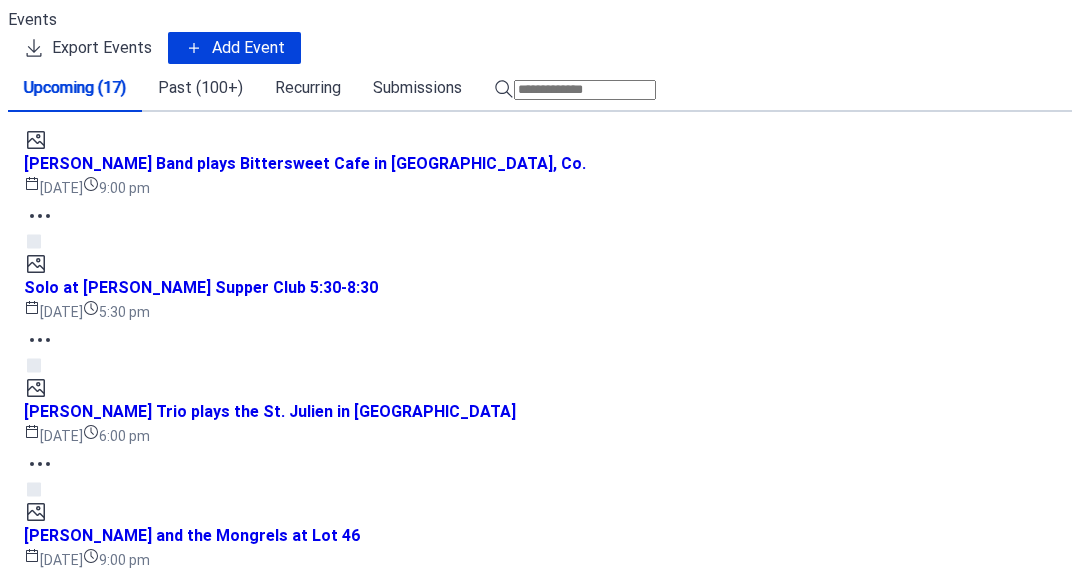 scroll, scrollTop: 0, scrollLeft: 0, axis: both 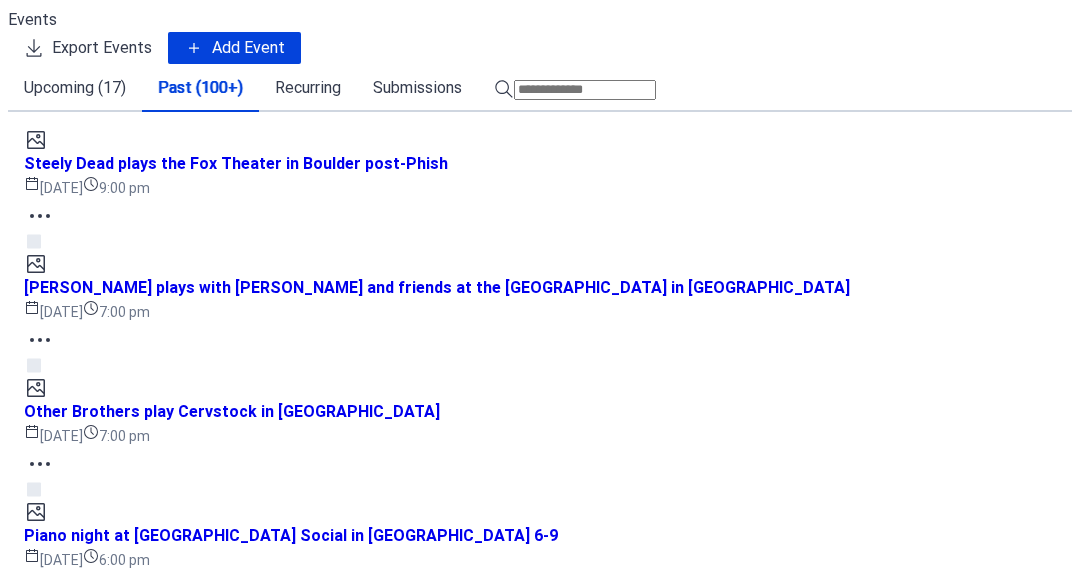 click 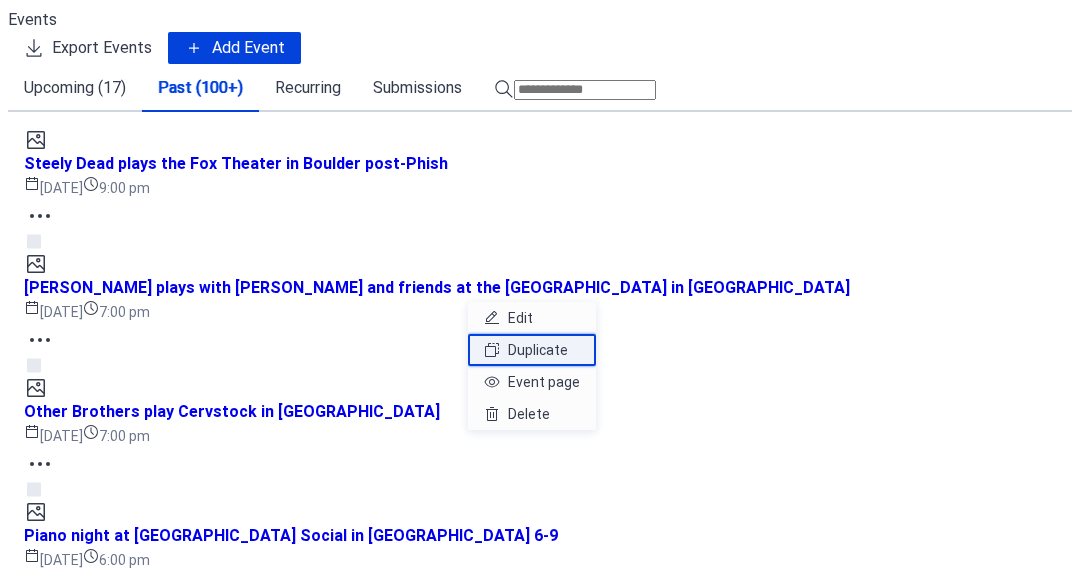 click on "Duplicate" at bounding box center [538, 350] 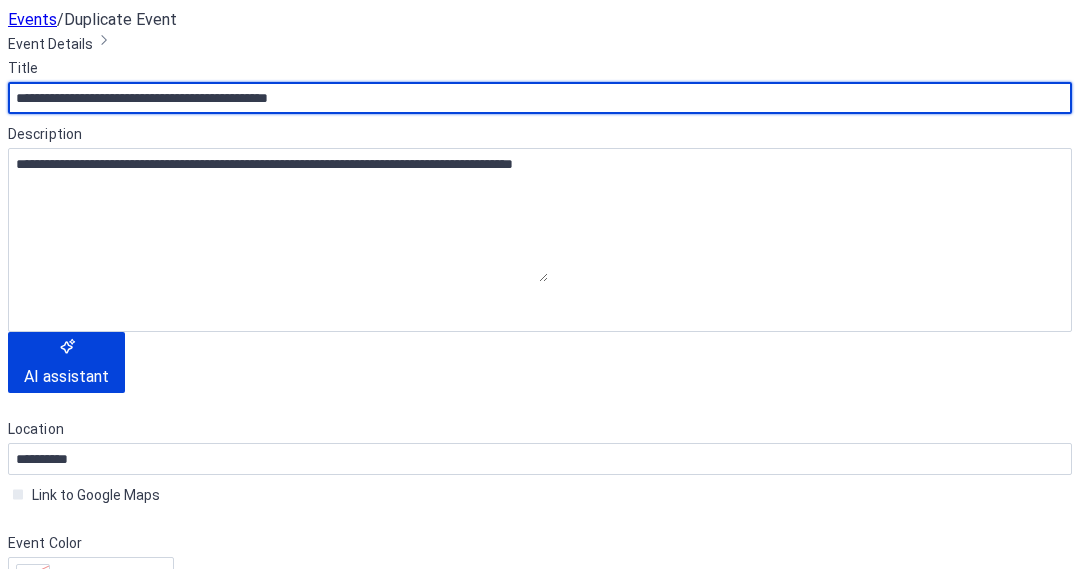 scroll, scrollTop: 365, scrollLeft: 0, axis: vertical 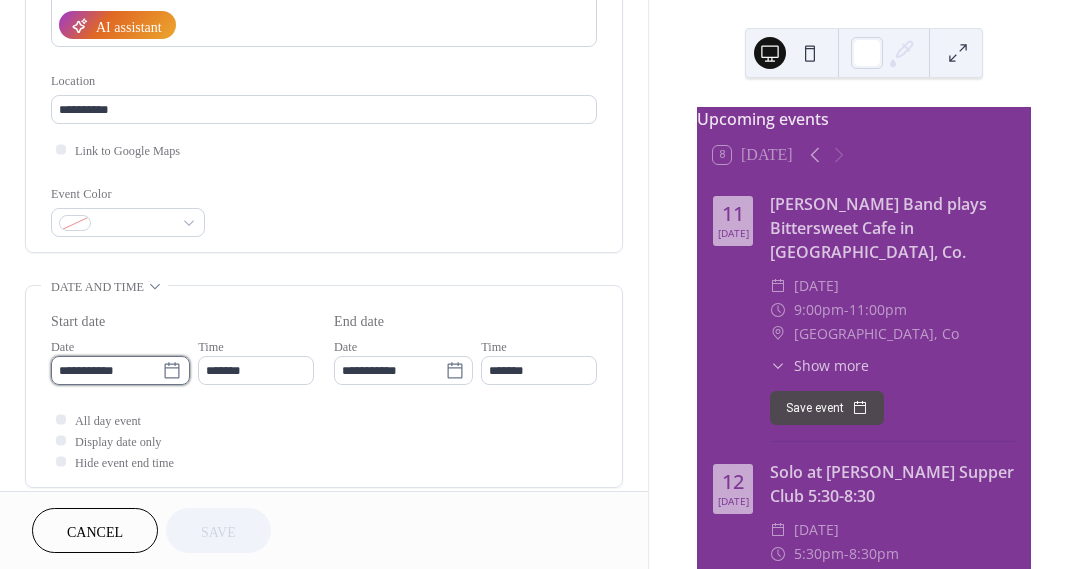 click on "**********" at bounding box center (106, 370) 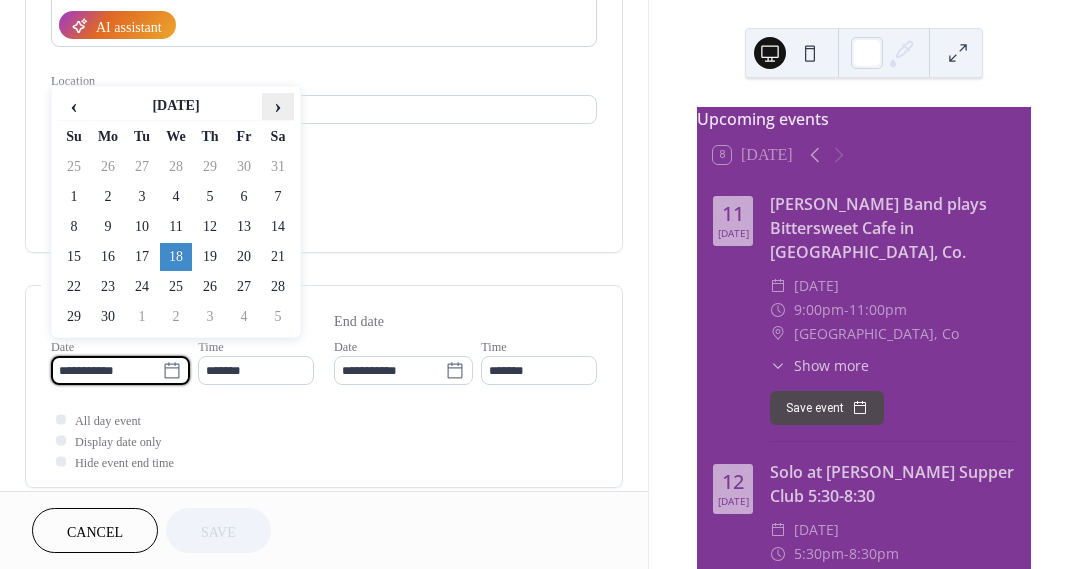 click on "›" at bounding box center (278, 106) 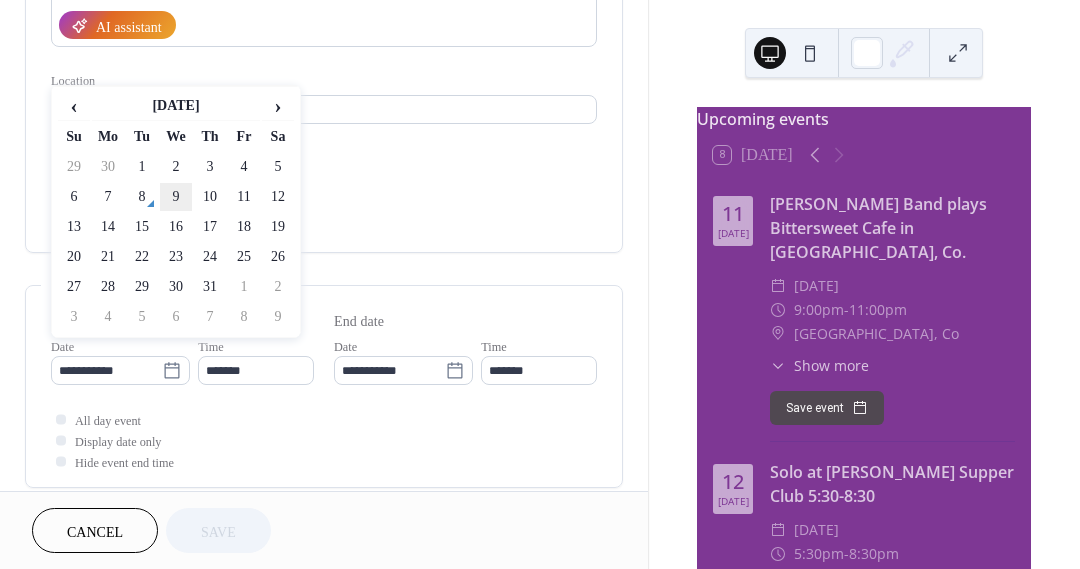 click on "9" at bounding box center [176, 197] 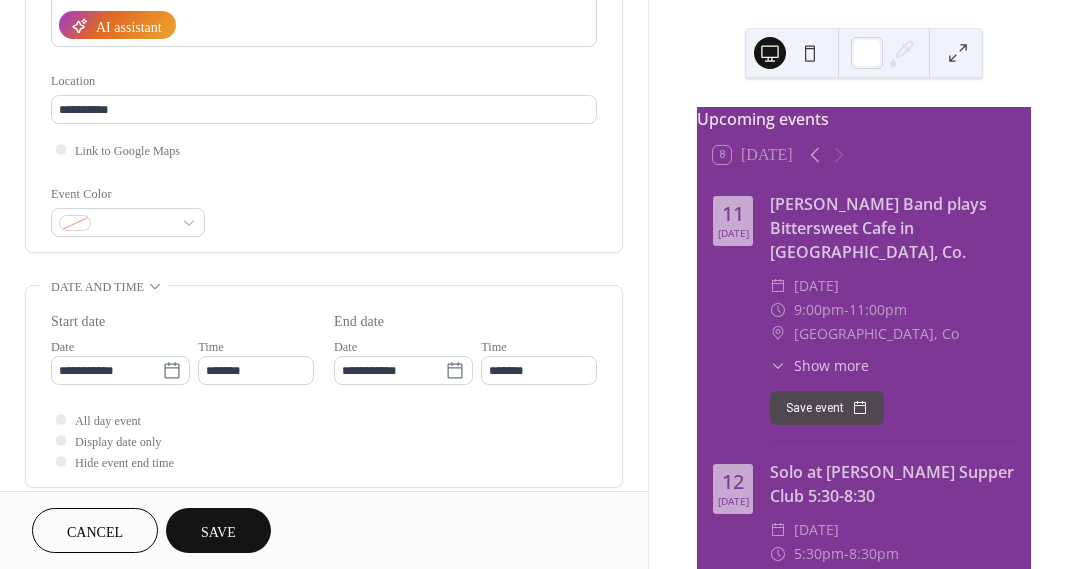 click on "Save" at bounding box center (218, 532) 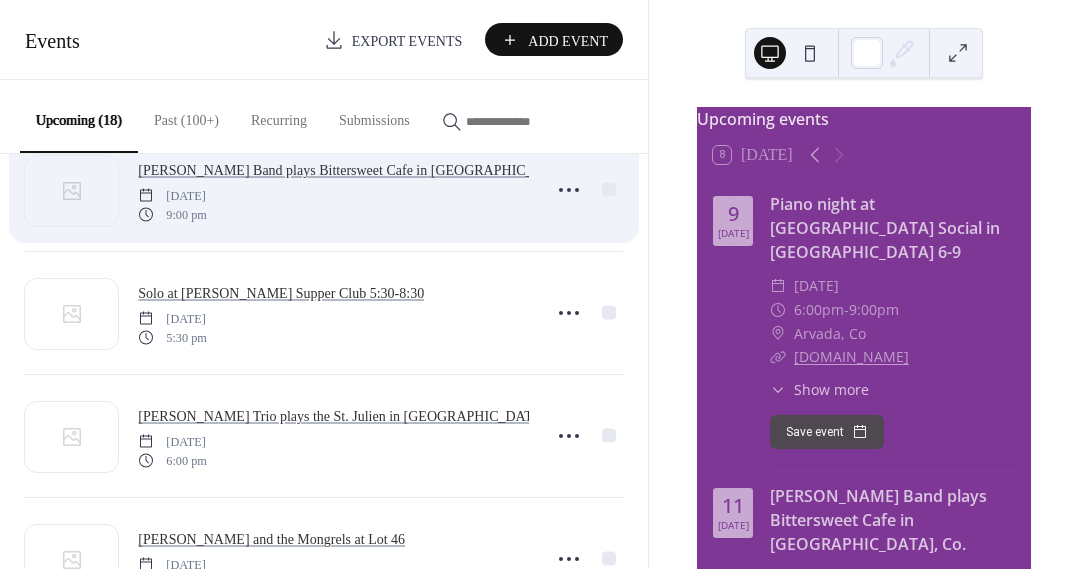scroll, scrollTop: 179, scrollLeft: 0, axis: vertical 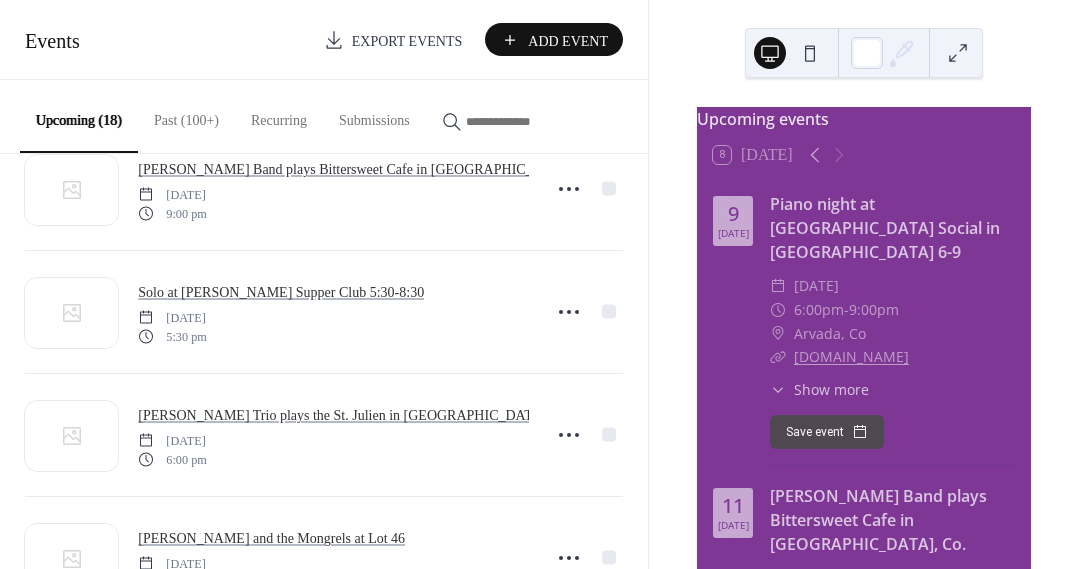 click on "Past  (100+)" at bounding box center [186, 115] 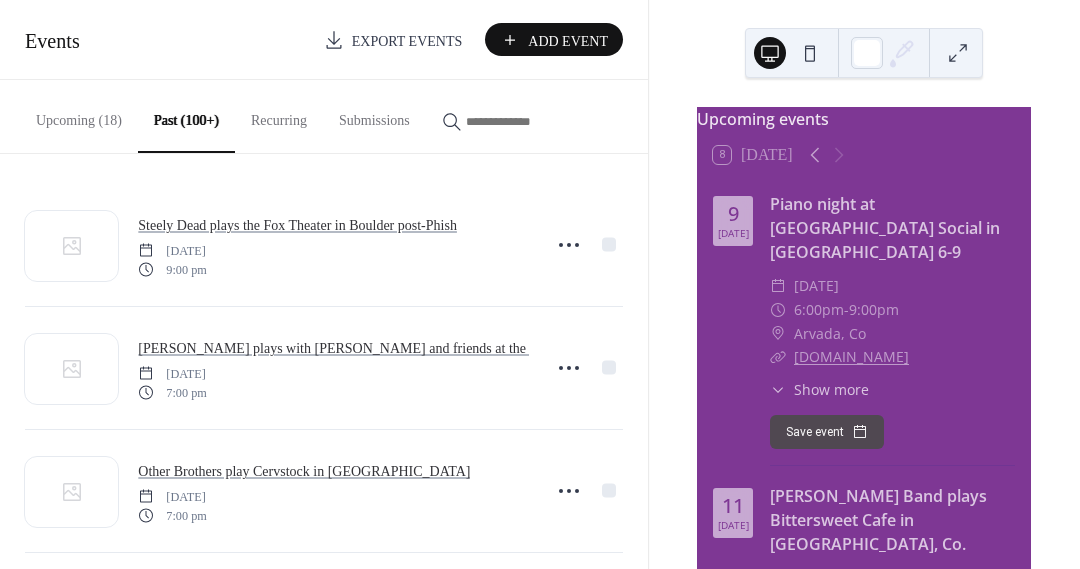 click 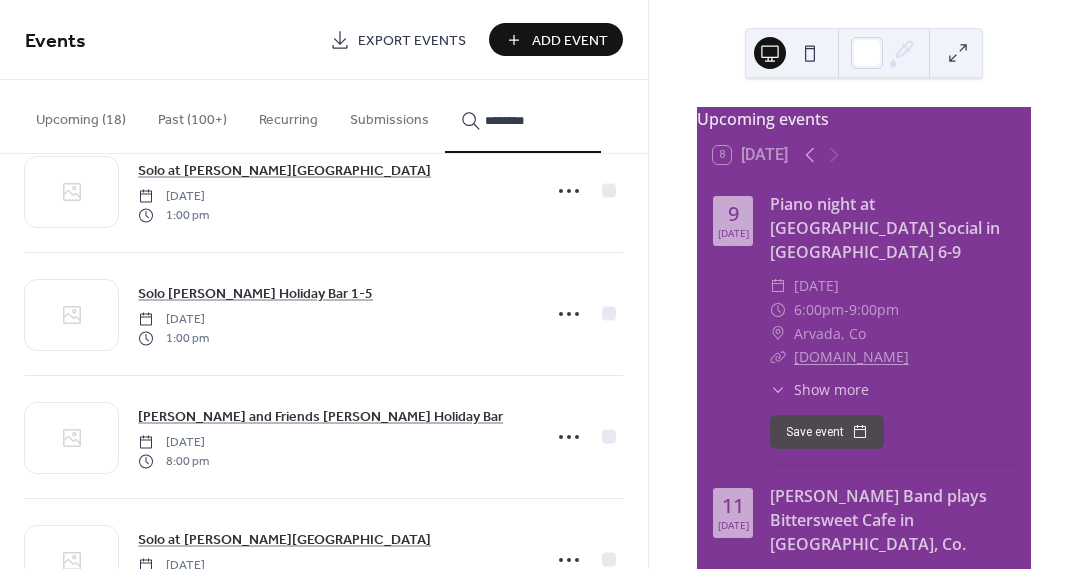 scroll, scrollTop: 628, scrollLeft: 0, axis: vertical 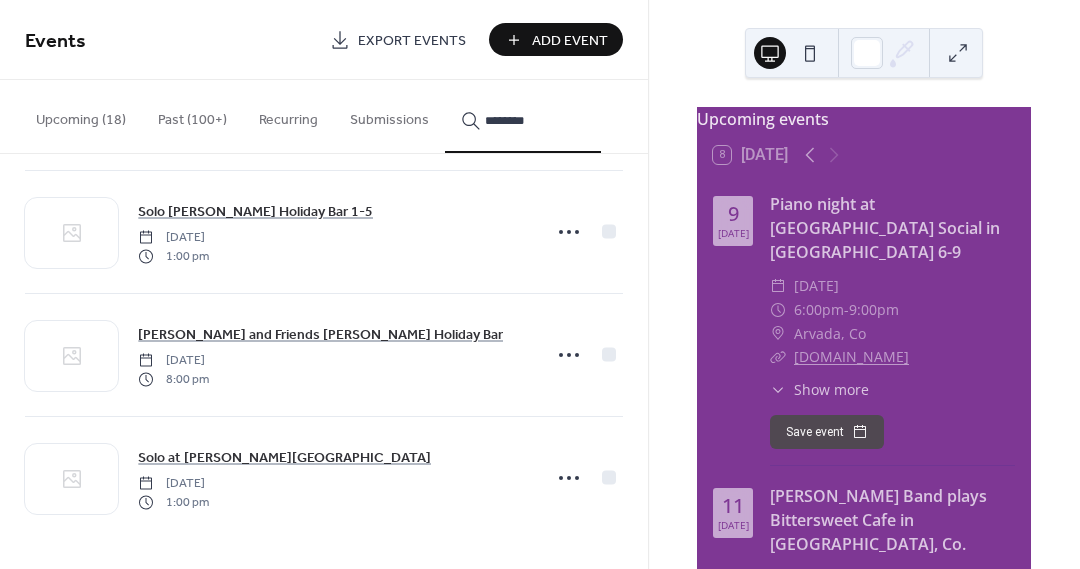 type on "********" 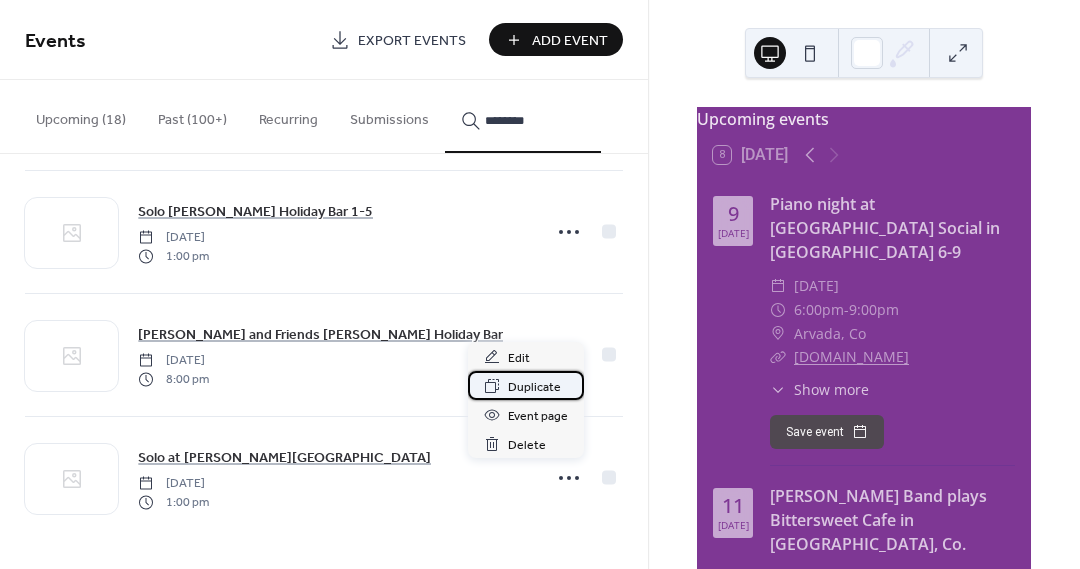 click on "Duplicate" at bounding box center (534, 387) 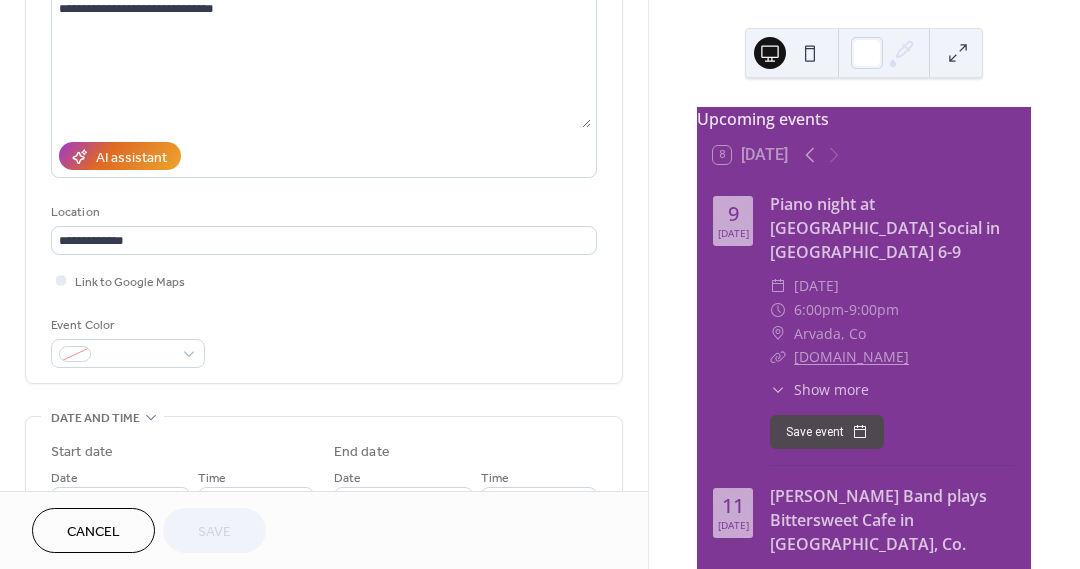 scroll, scrollTop: 529, scrollLeft: 0, axis: vertical 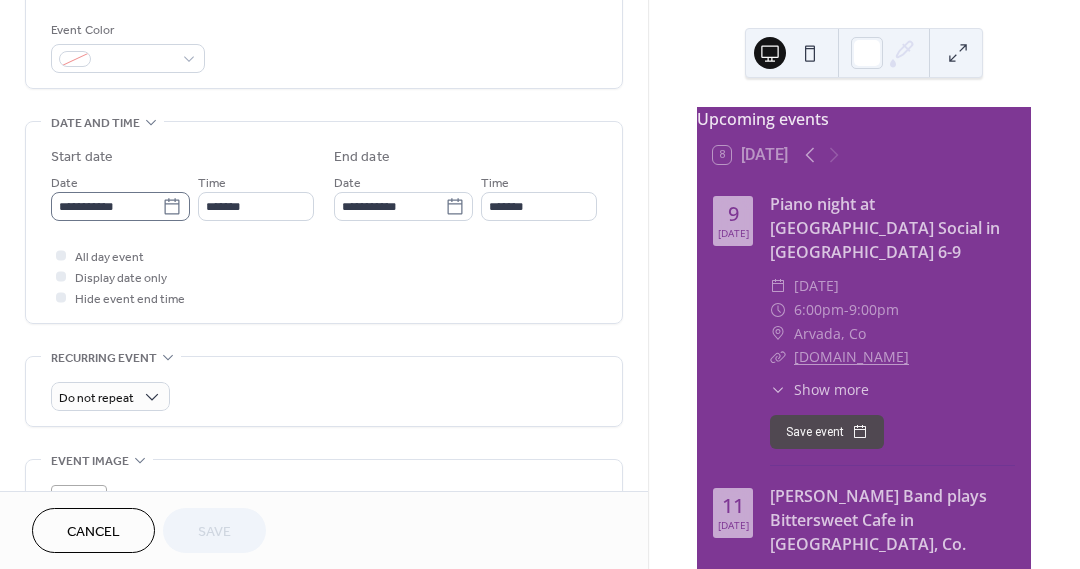 click 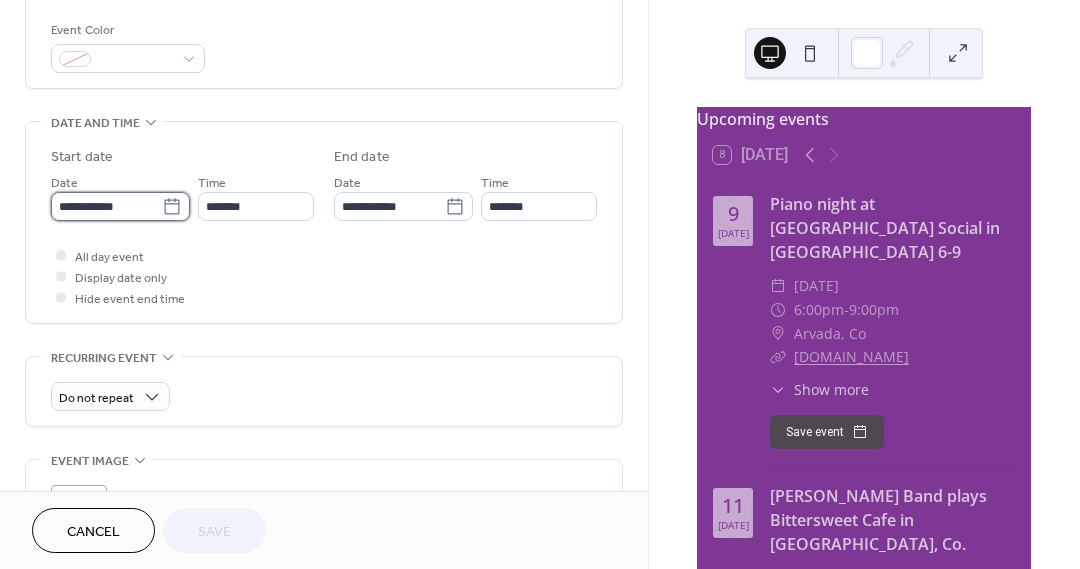 click on "**********" at bounding box center (106, 206) 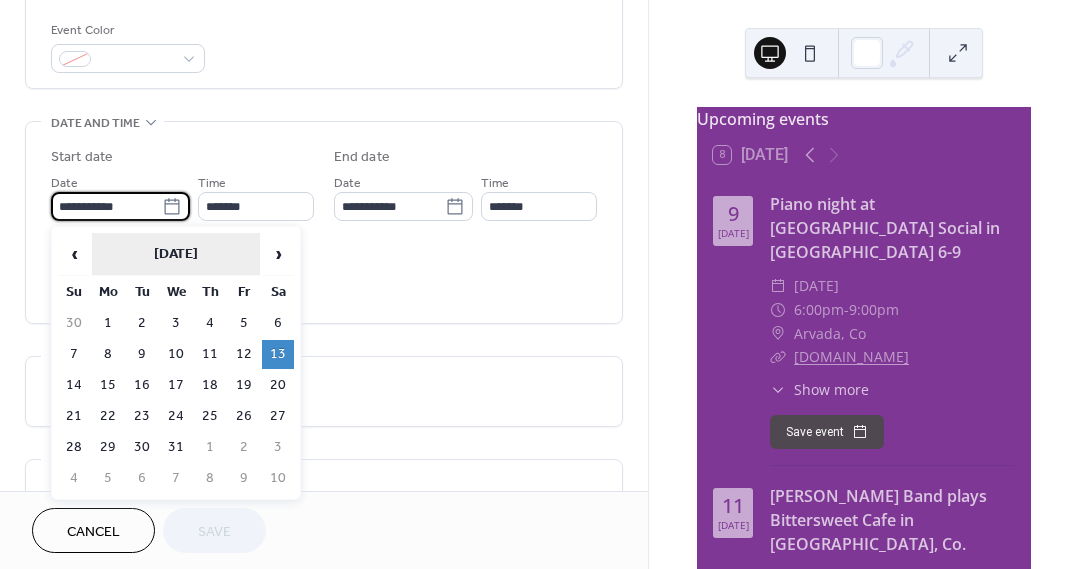 click on "[DATE]" at bounding box center [176, 254] 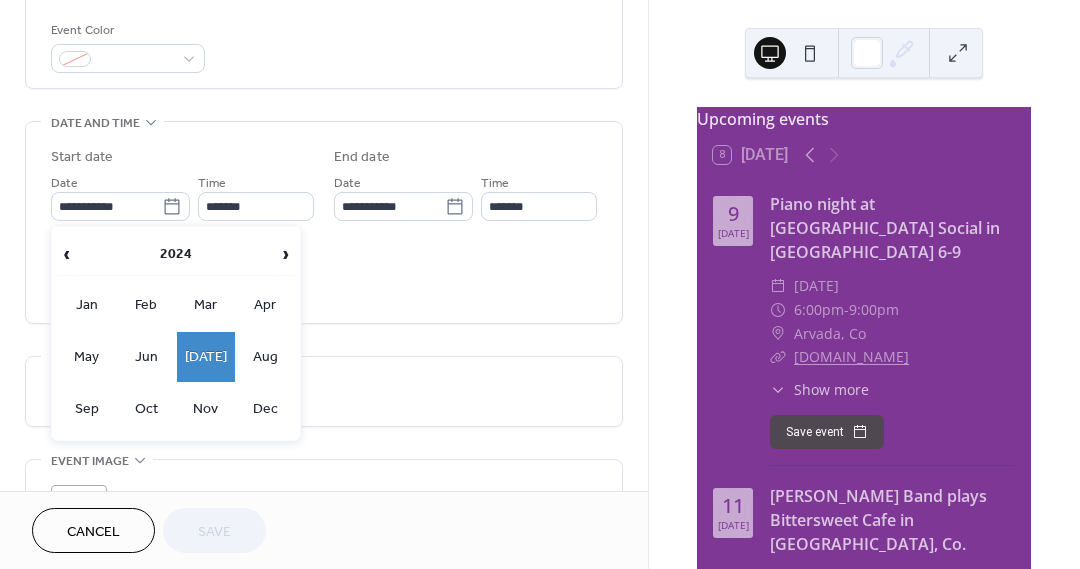click on "All day event Display date only Hide event end time" at bounding box center [324, 276] 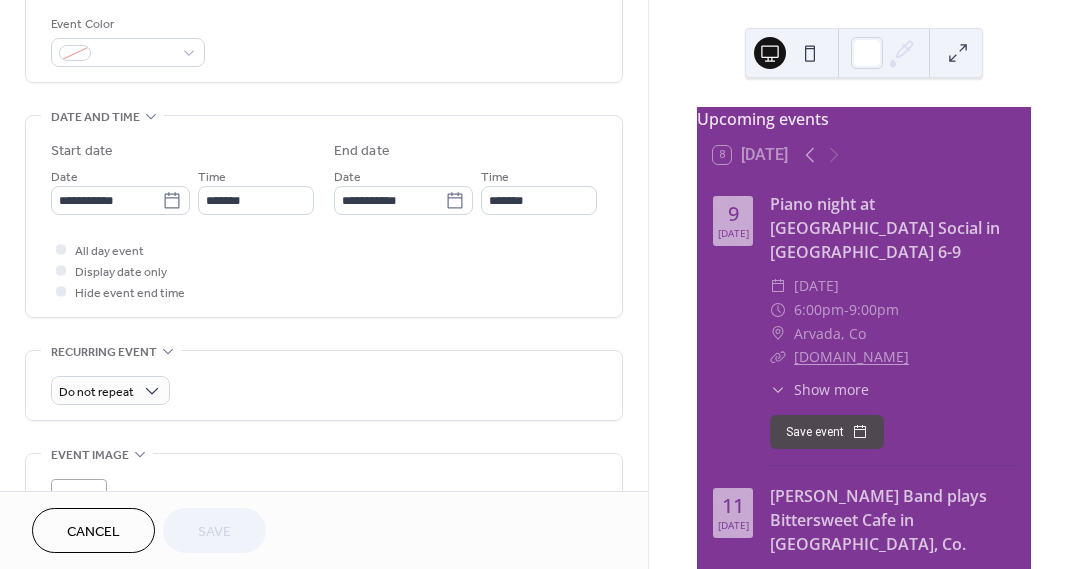 scroll, scrollTop: 530, scrollLeft: 0, axis: vertical 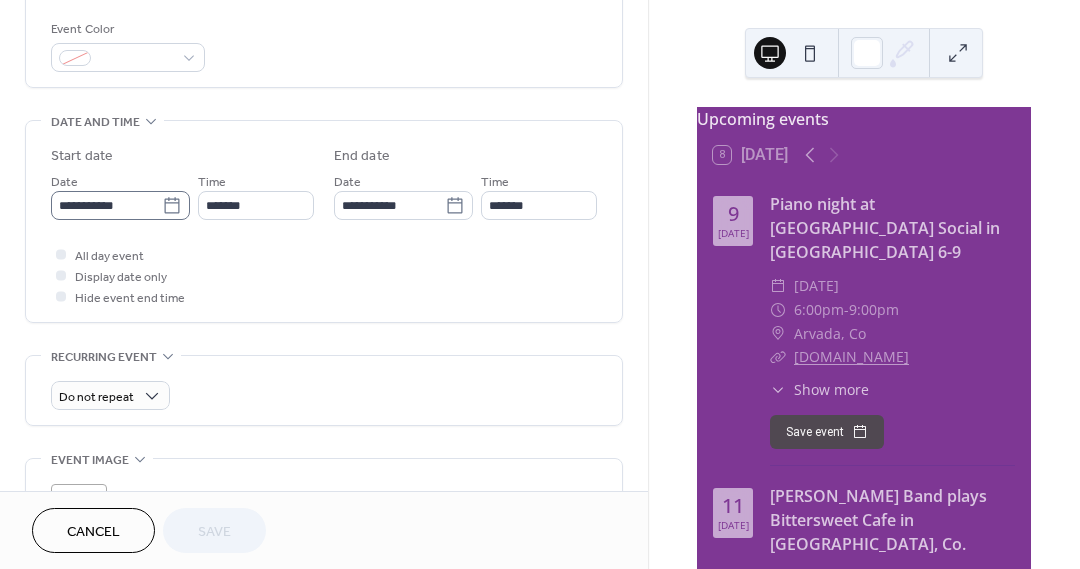 click 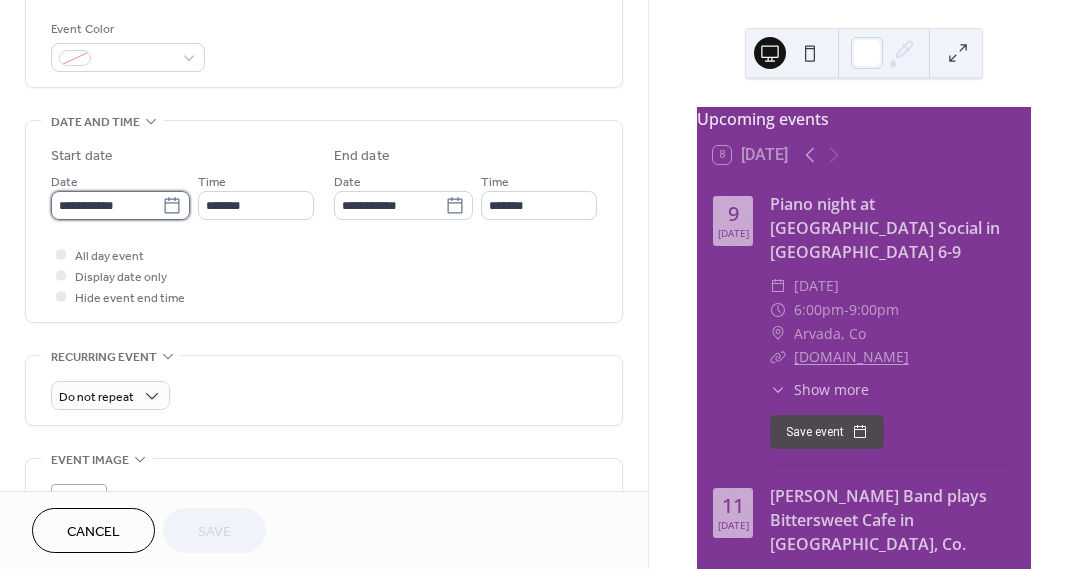 click on "**********" at bounding box center (106, 205) 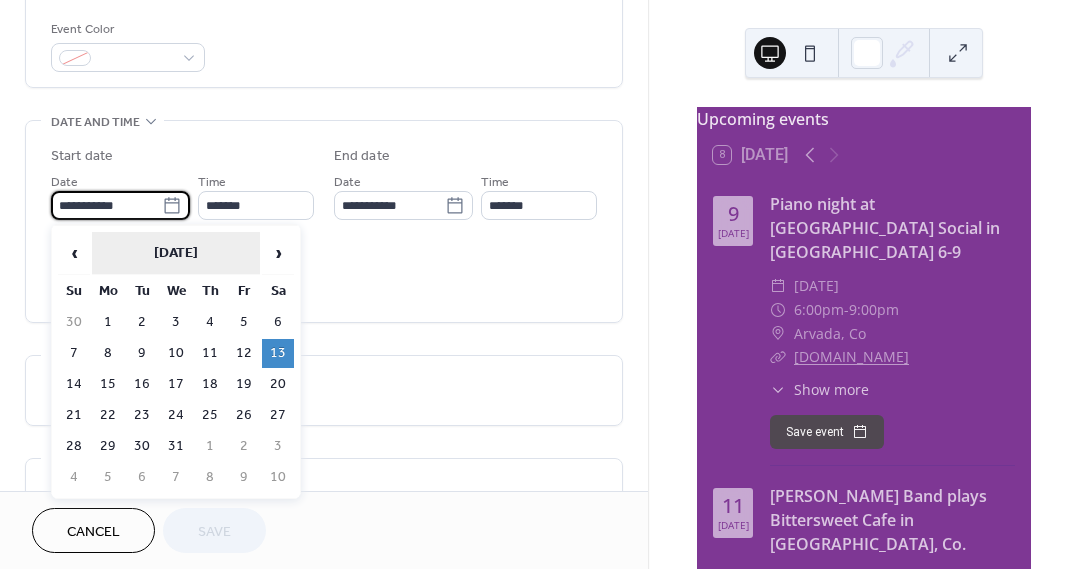 click on "[DATE]" at bounding box center (176, 253) 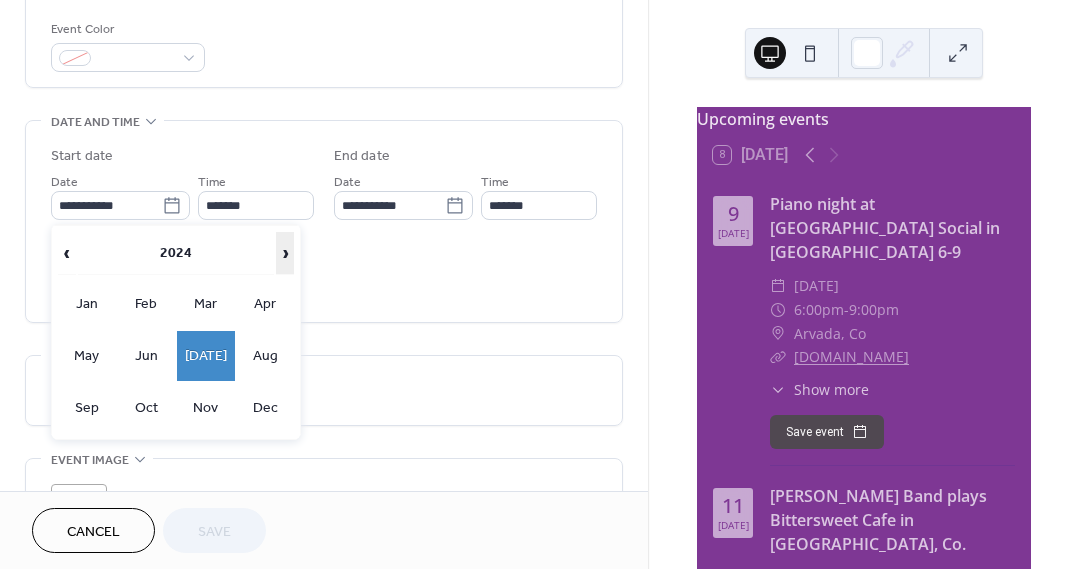 click on "›" at bounding box center [285, 253] 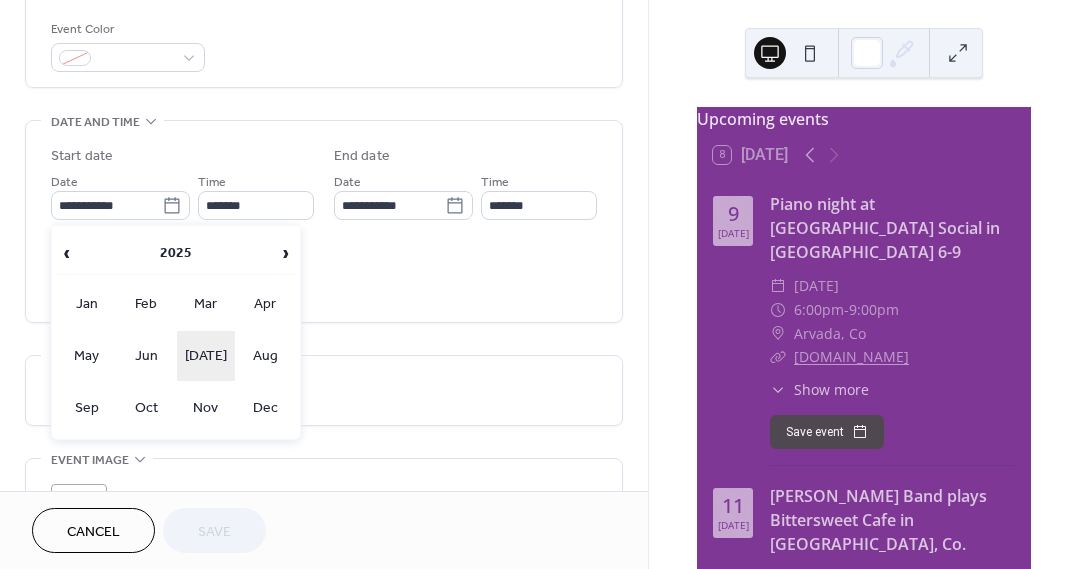 click on "[DATE]" at bounding box center (206, 356) 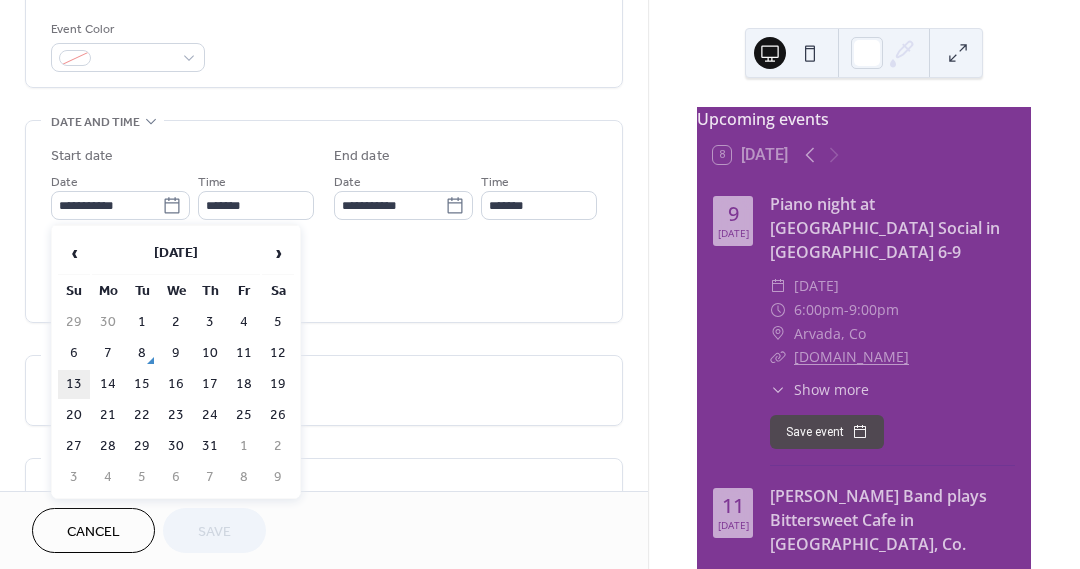 click on "13" at bounding box center (74, 384) 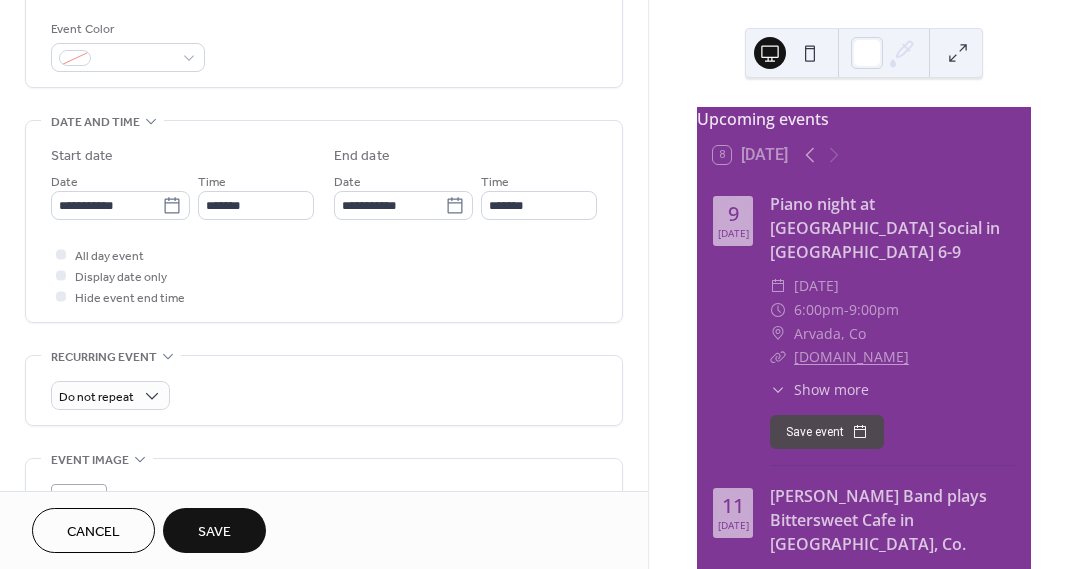 click on "Save" at bounding box center (214, 532) 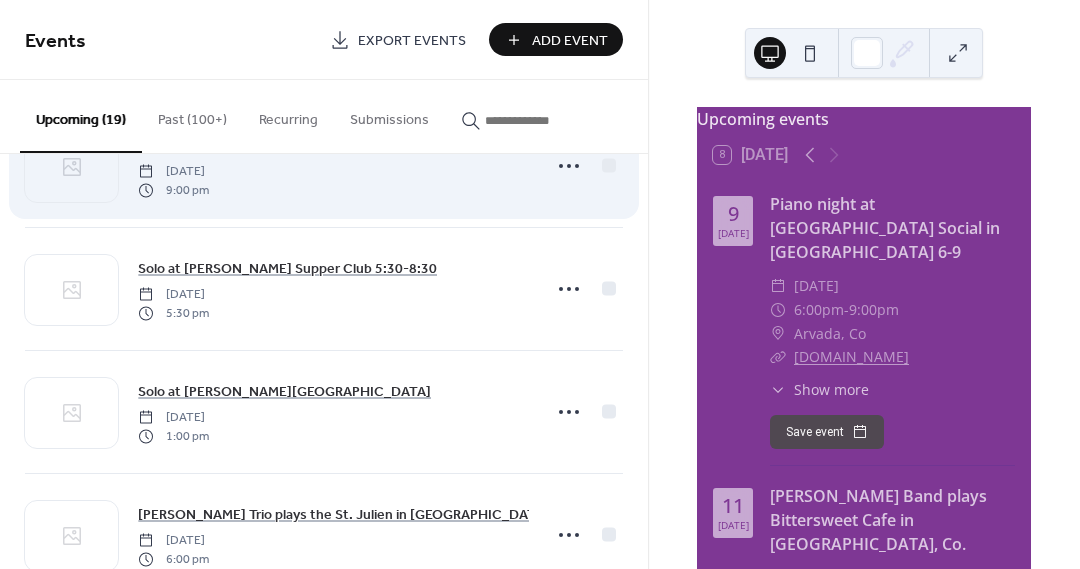 scroll, scrollTop: 251, scrollLeft: 0, axis: vertical 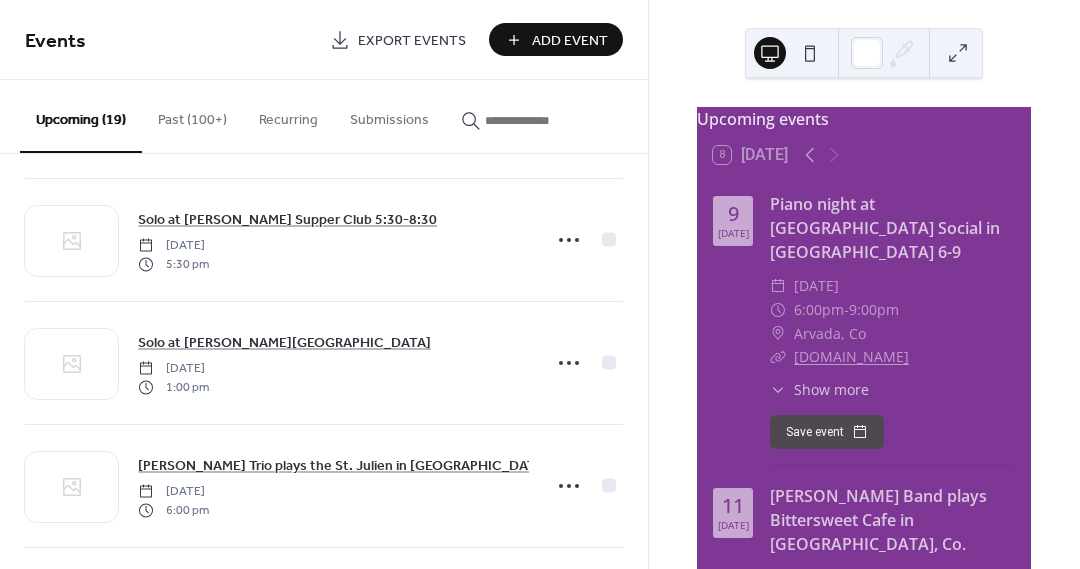 click on "Add Event" at bounding box center (570, 41) 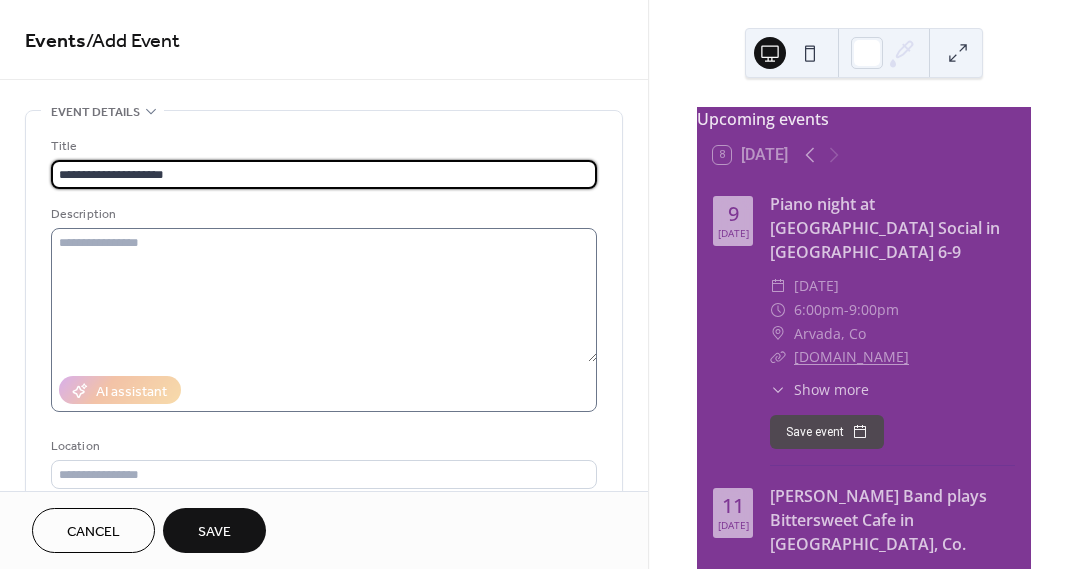 type on "**********" 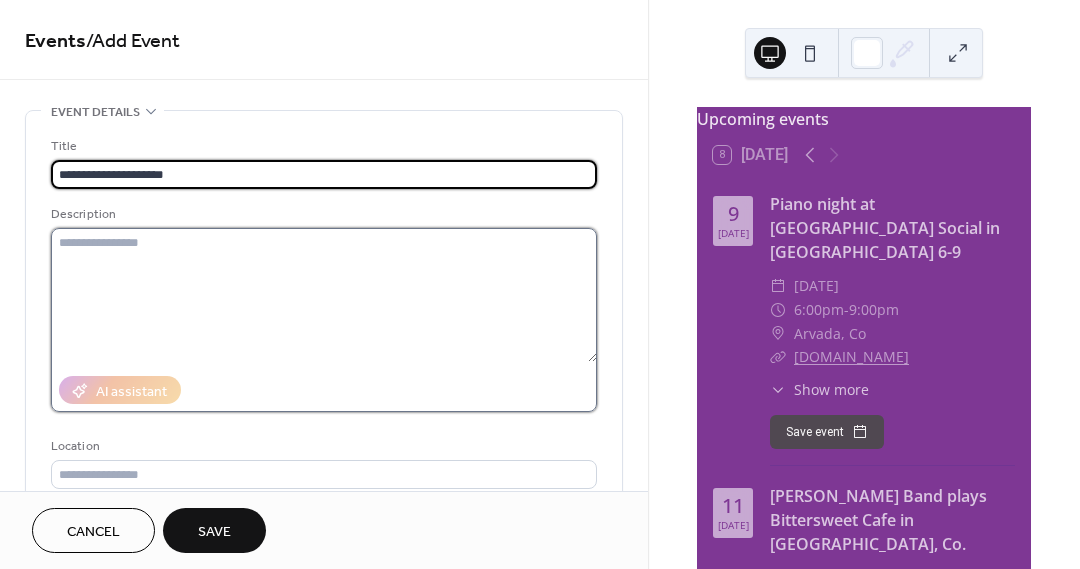 click at bounding box center (324, 295) 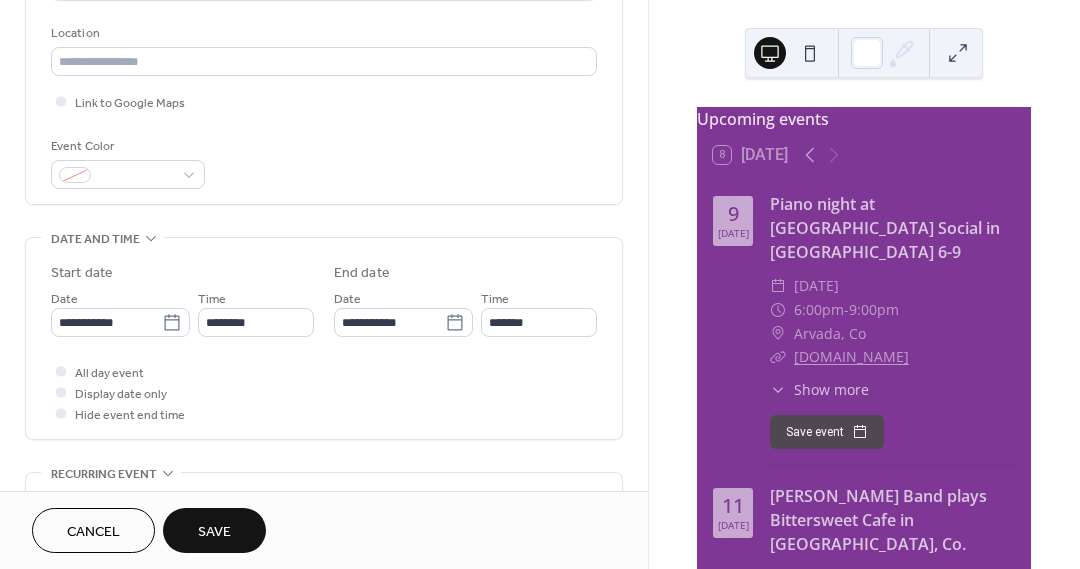 scroll, scrollTop: 420, scrollLeft: 0, axis: vertical 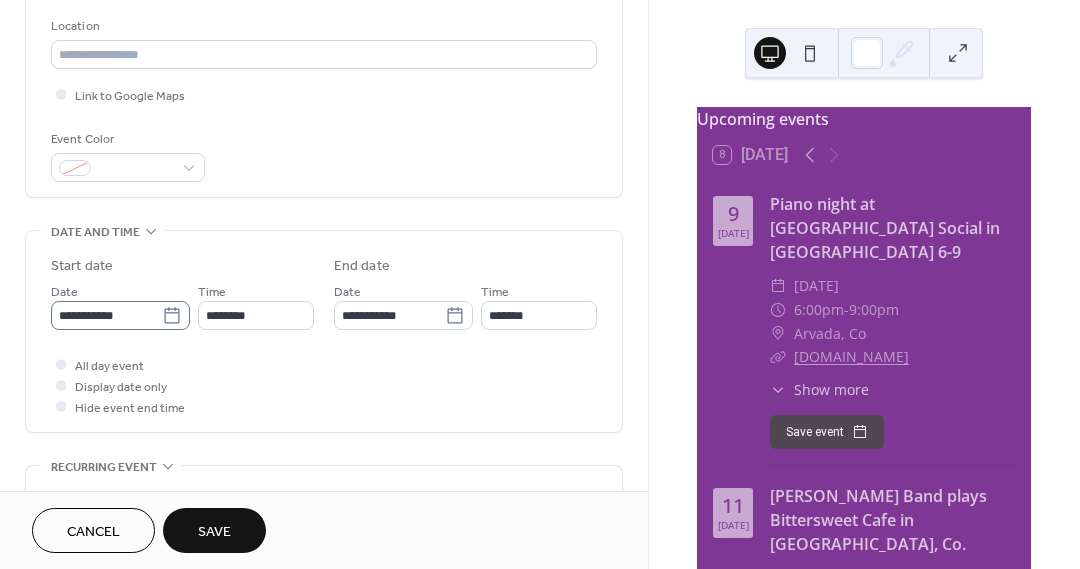 type on "**********" 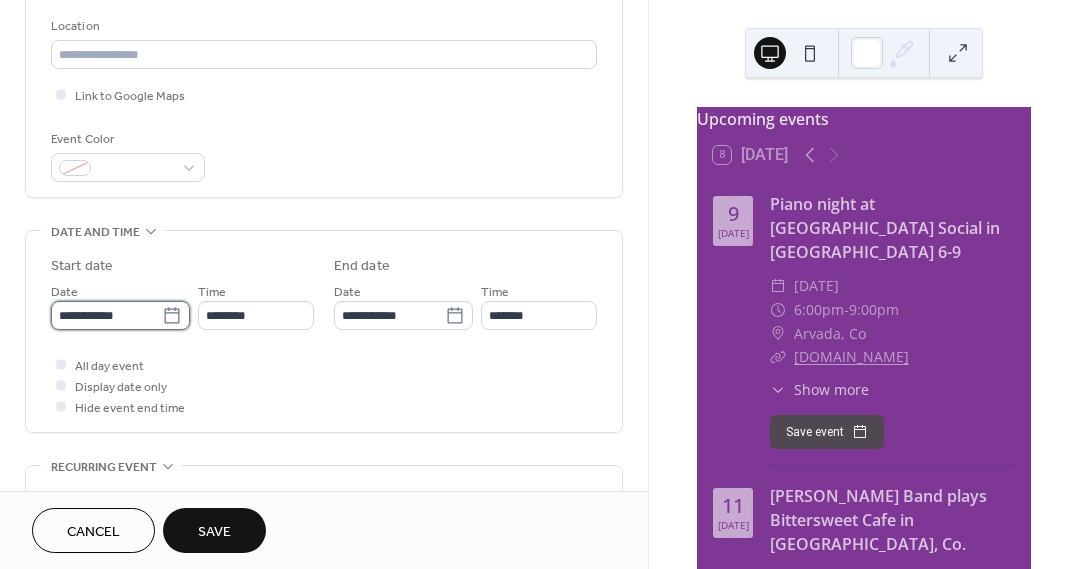 click on "**********" at bounding box center [106, 315] 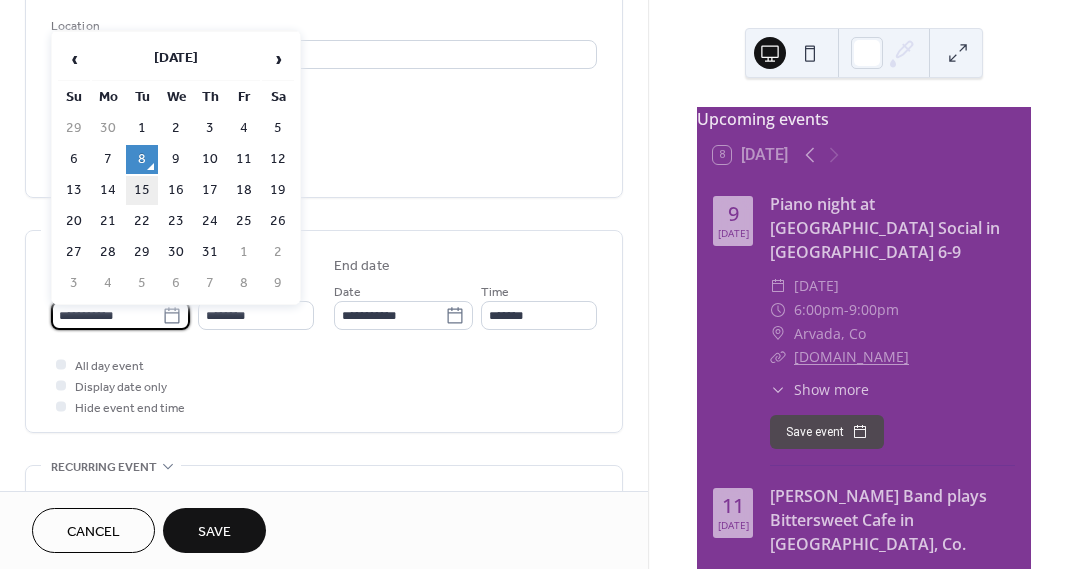 click on "15" at bounding box center (142, 190) 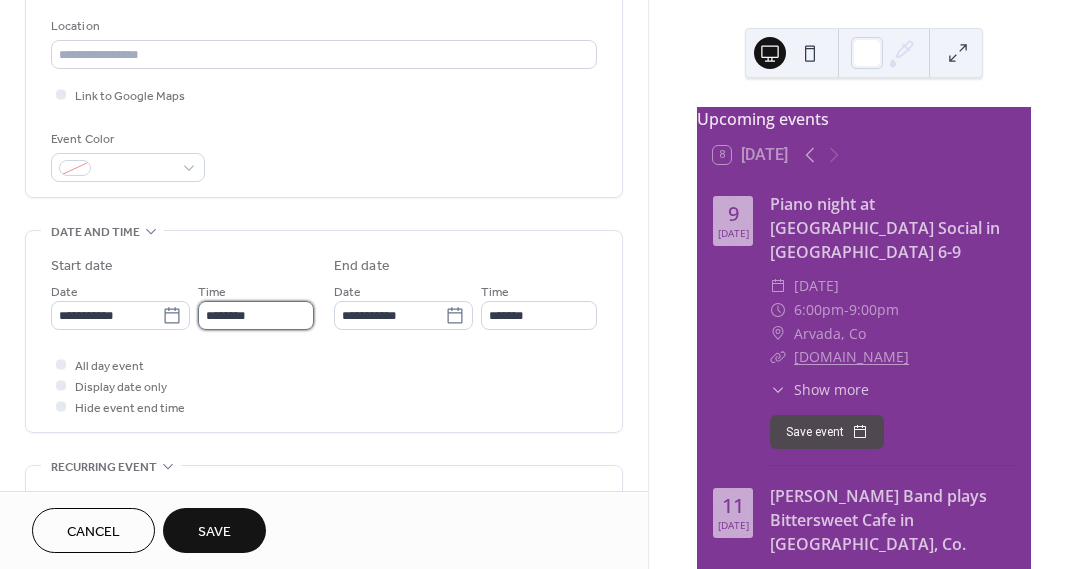 click on "********" at bounding box center [256, 315] 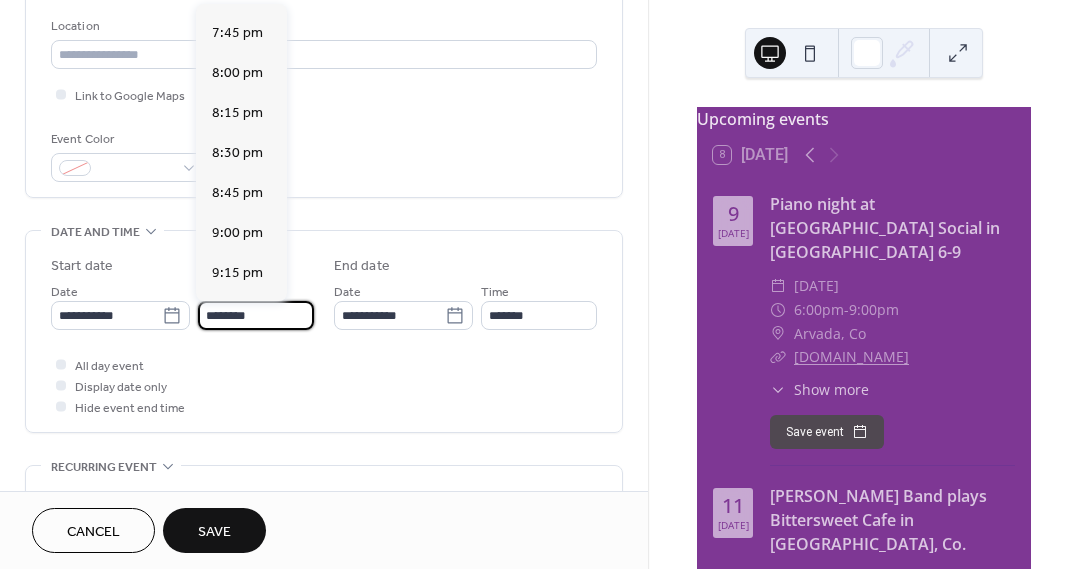 scroll, scrollTop: 3154, scrollLeft: 0, axis: vertical 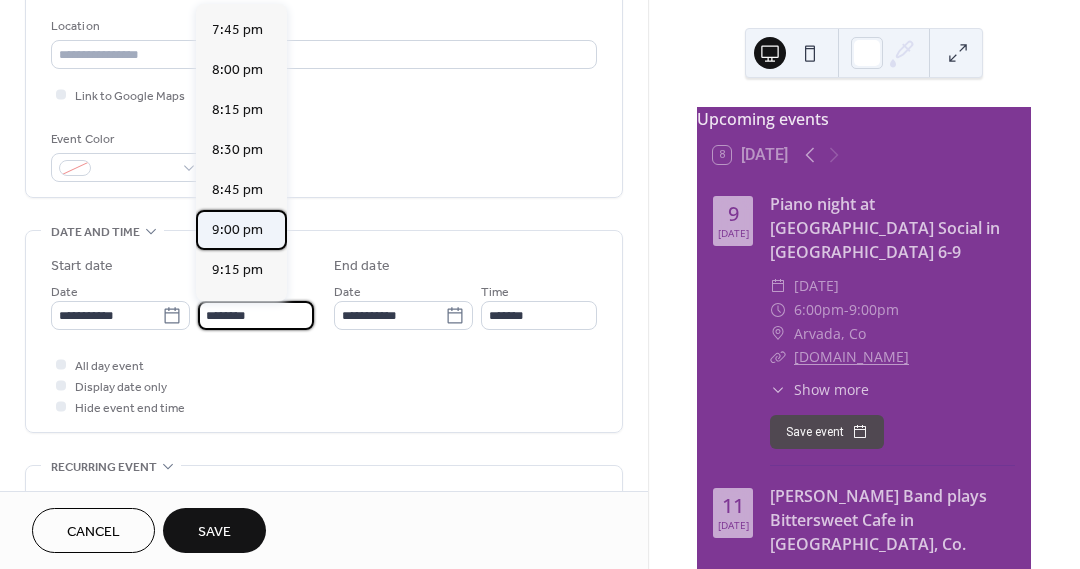 click on "9:00 pm" at bounding box center [237, 230] 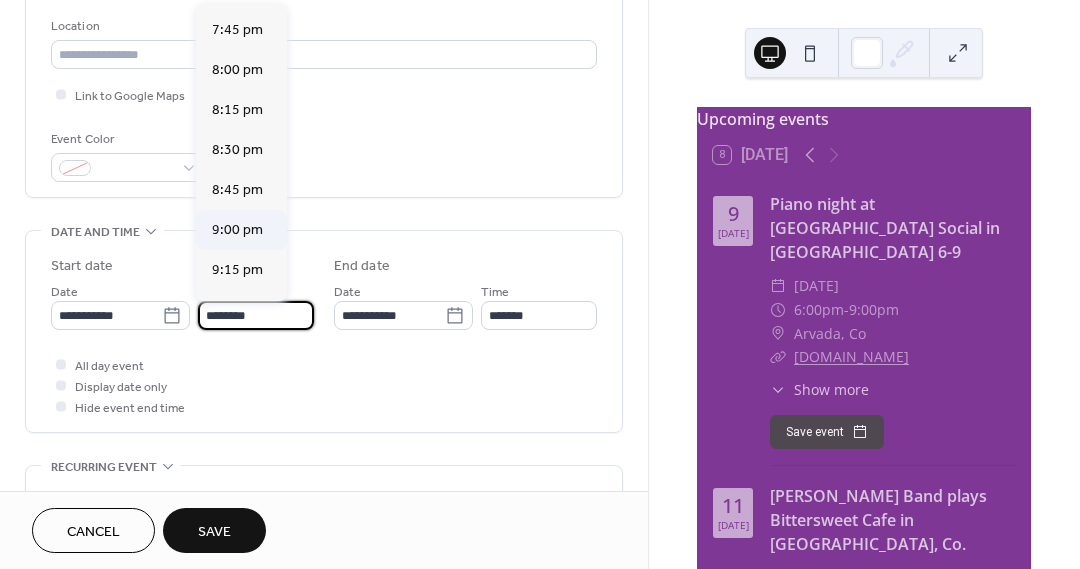 type on "*******" 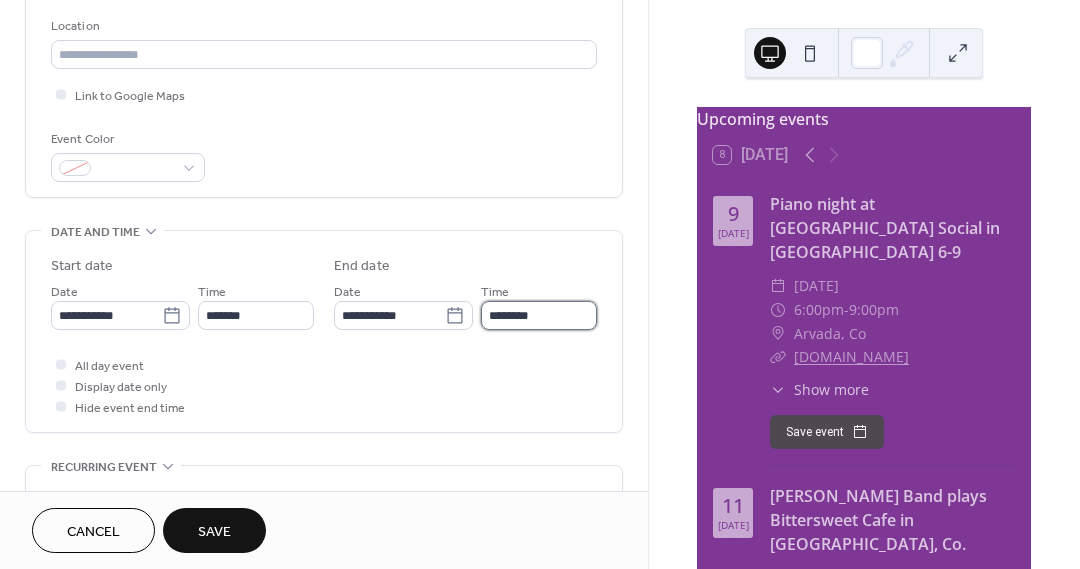 click on "********" at bounding box center [539, 315] 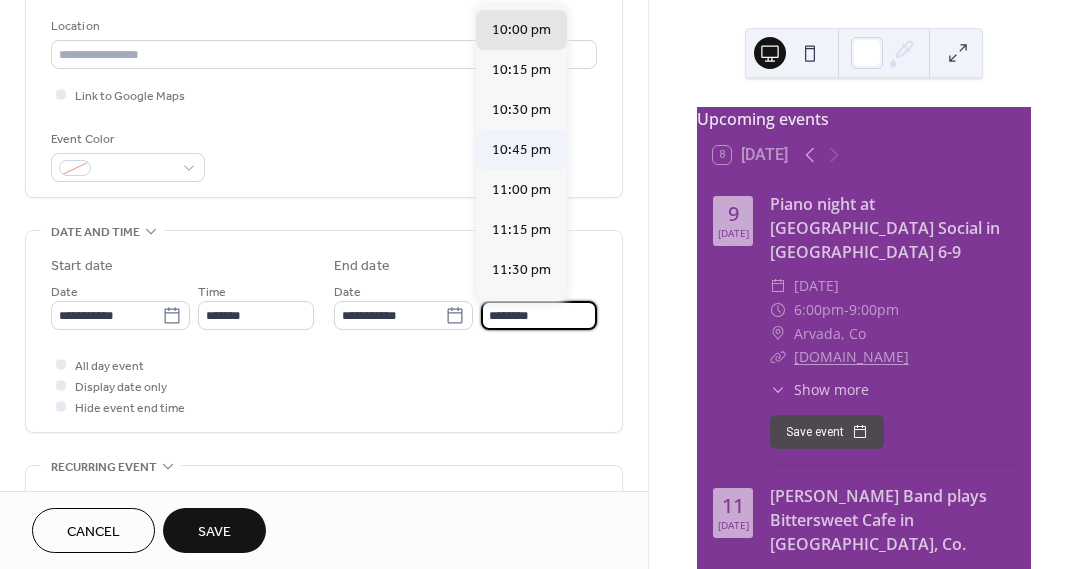 scroll, scrollTop: 148, scrollLeft: 0, axis: vertical 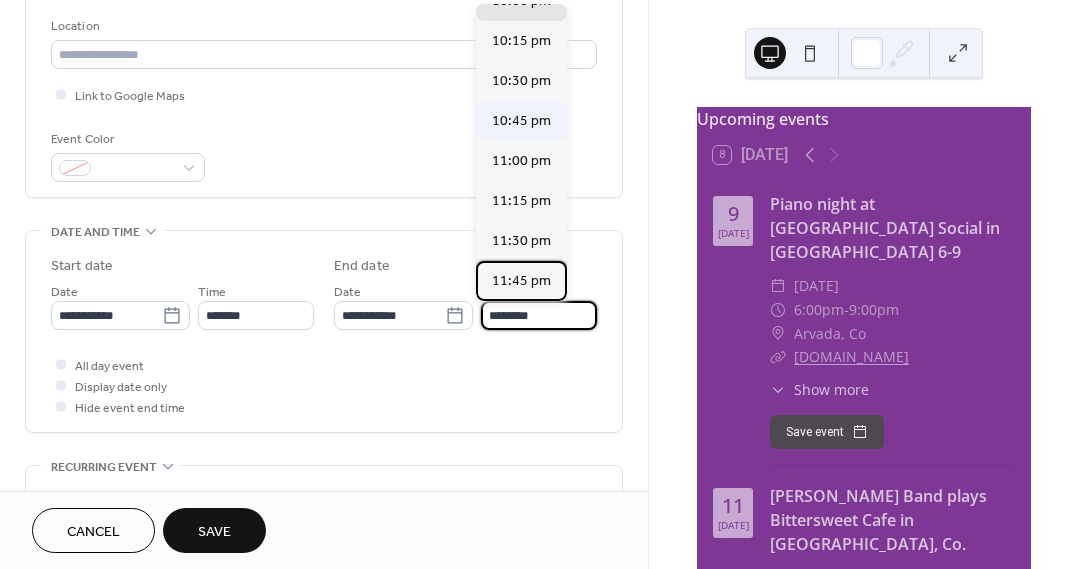 click on "11:45 pm" at bounding box center [521, 281] 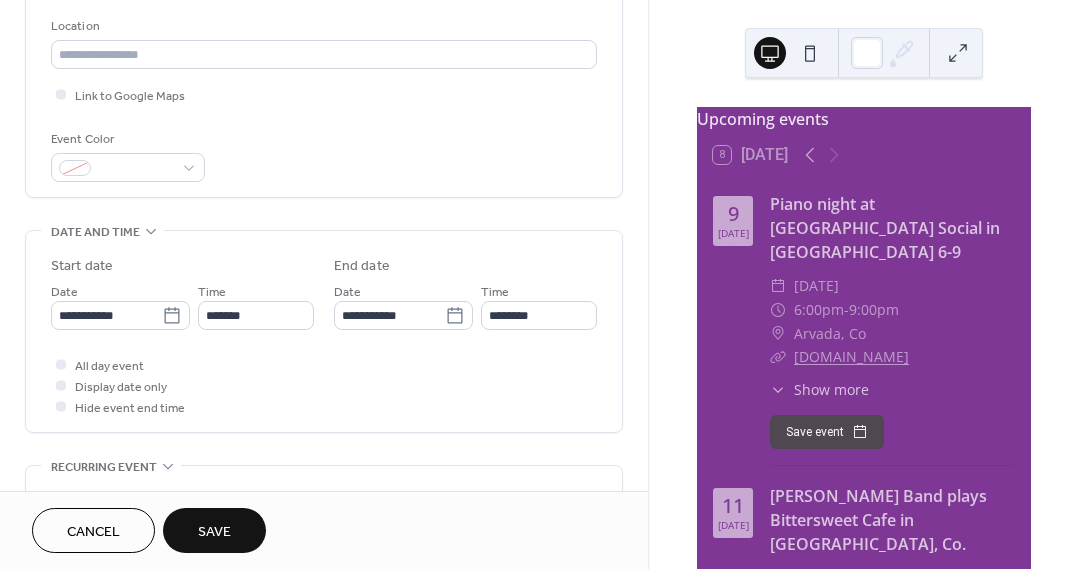 type on "********" 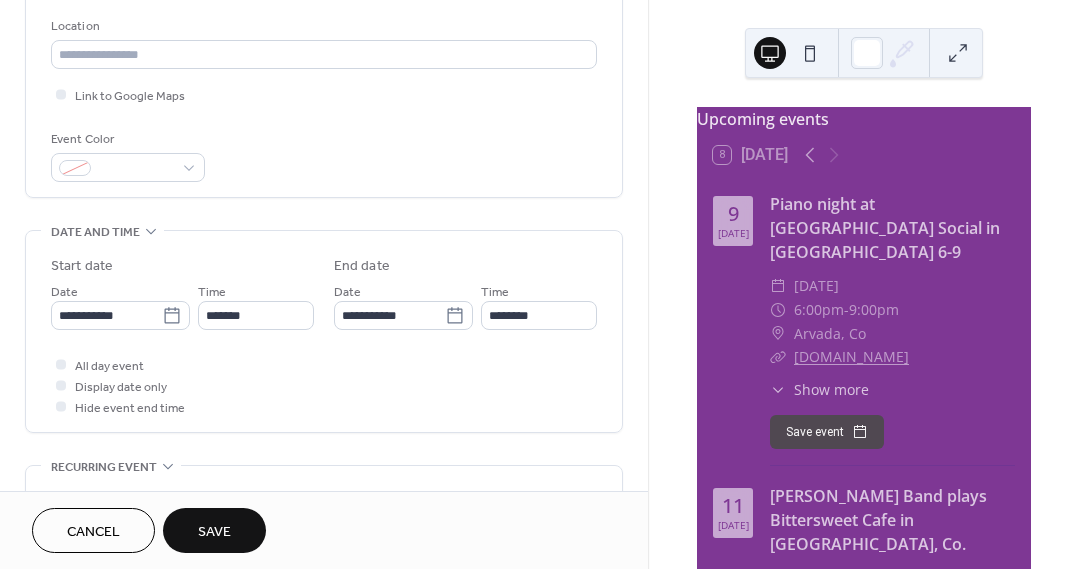 click on "Save" at bounding box center [214, 532] 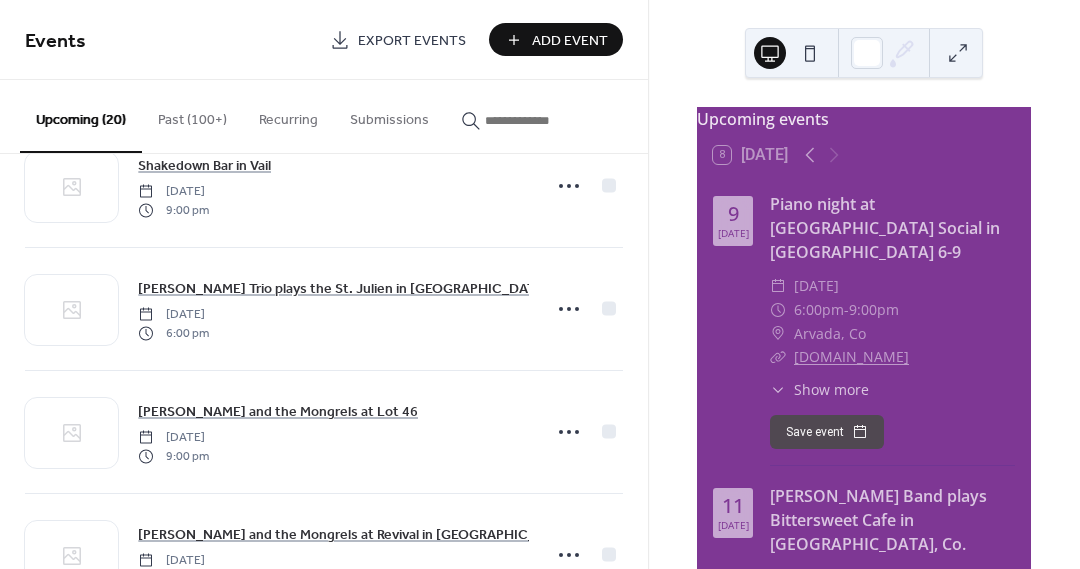 scroll, scrollTop: 578, scrollLeft: 0, axis: vertical 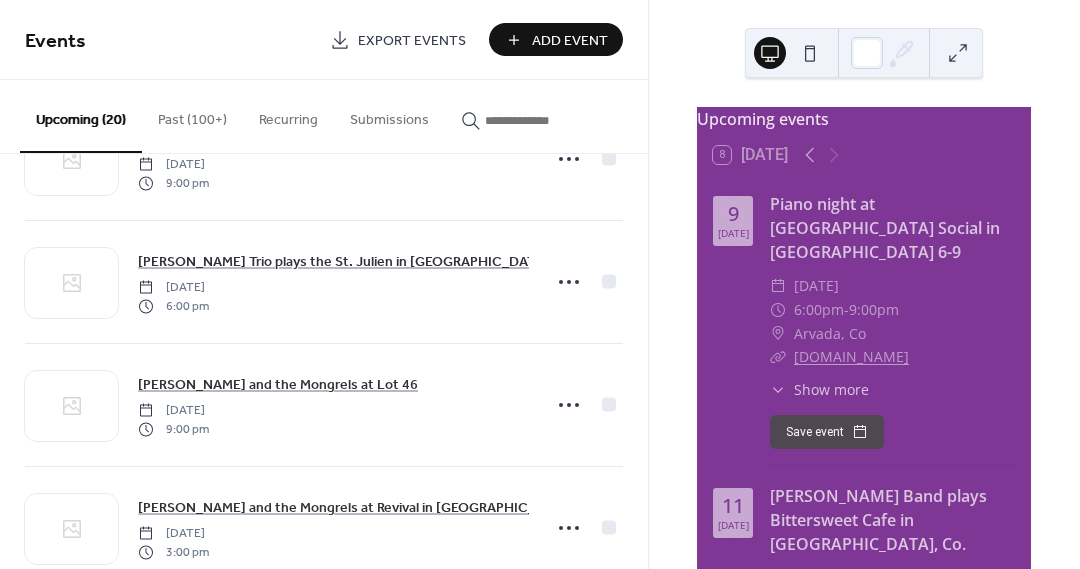 click on "Add Event" at bounding box center (570, 41) 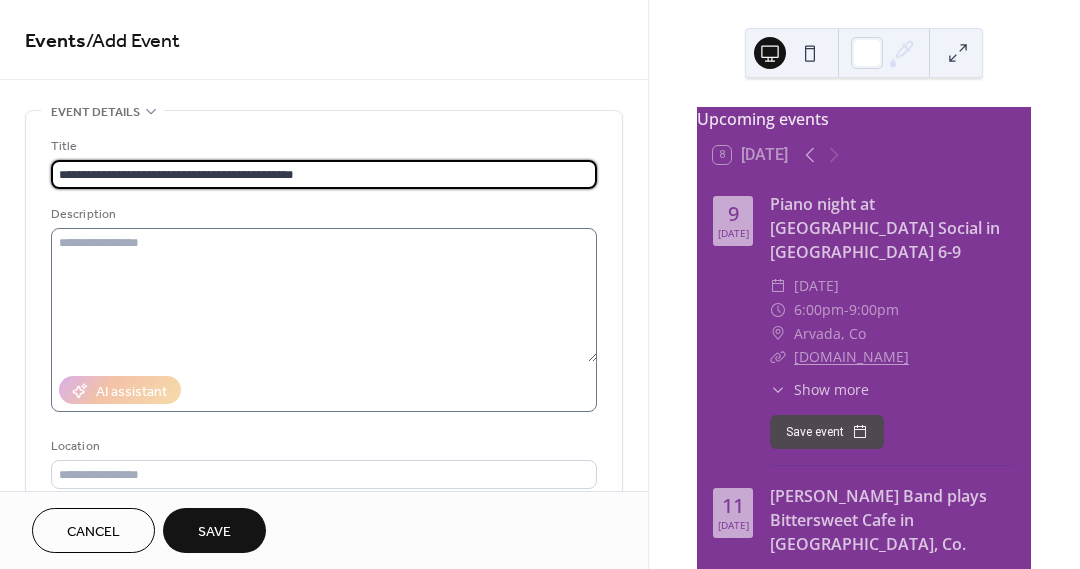 type on "**********" 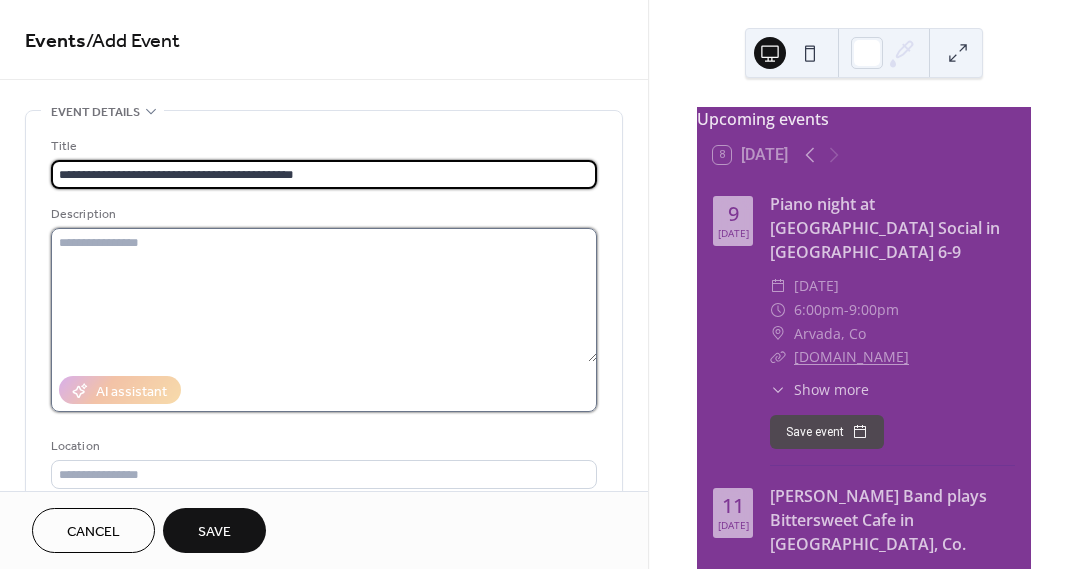 click at bounding box center (324, 295) 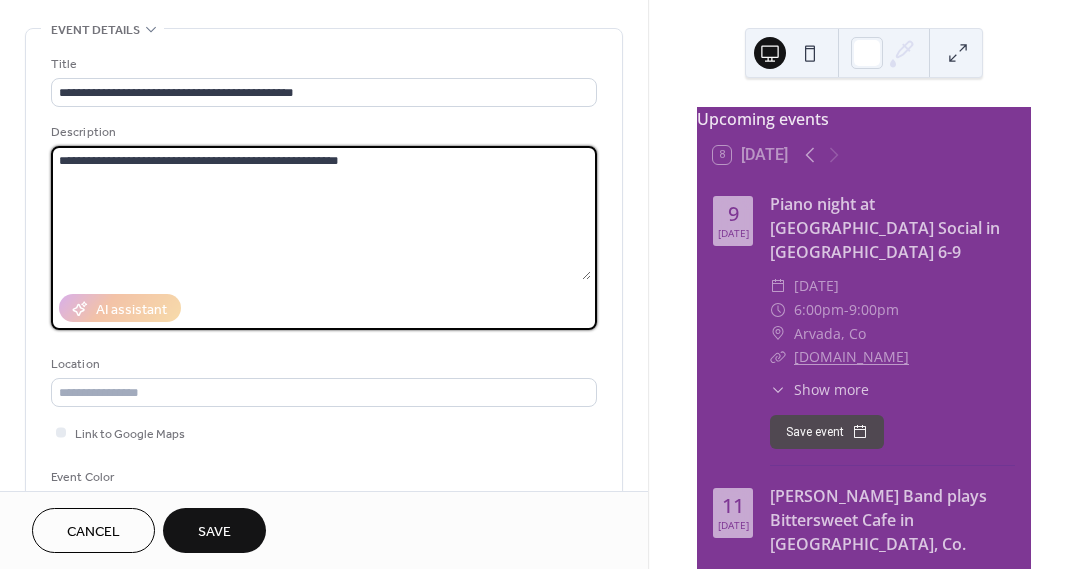 scroll, scrollTop: 291, scrollLeft: 0, axis: vertical 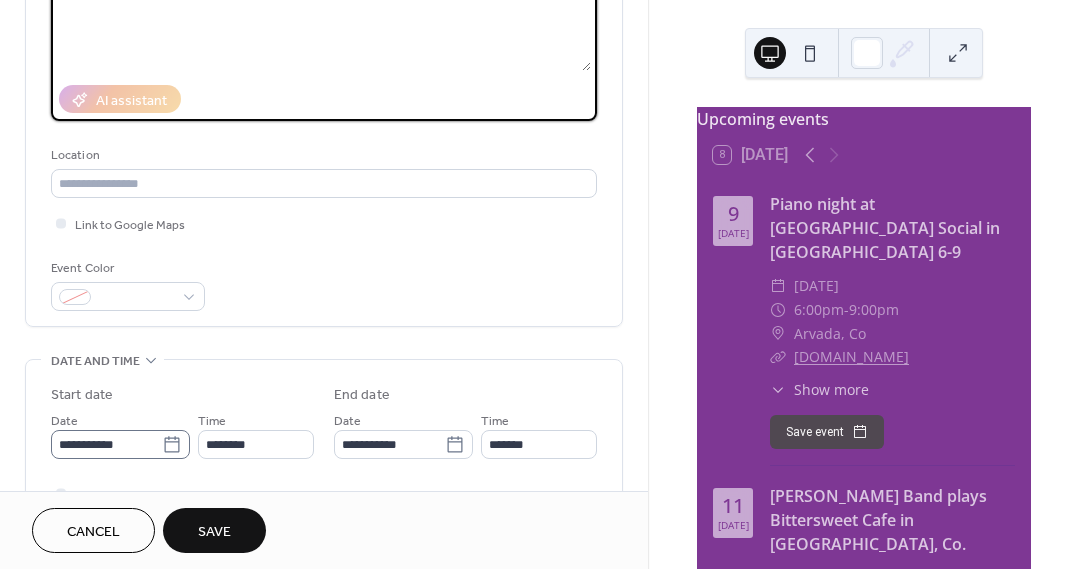 type on "**********" 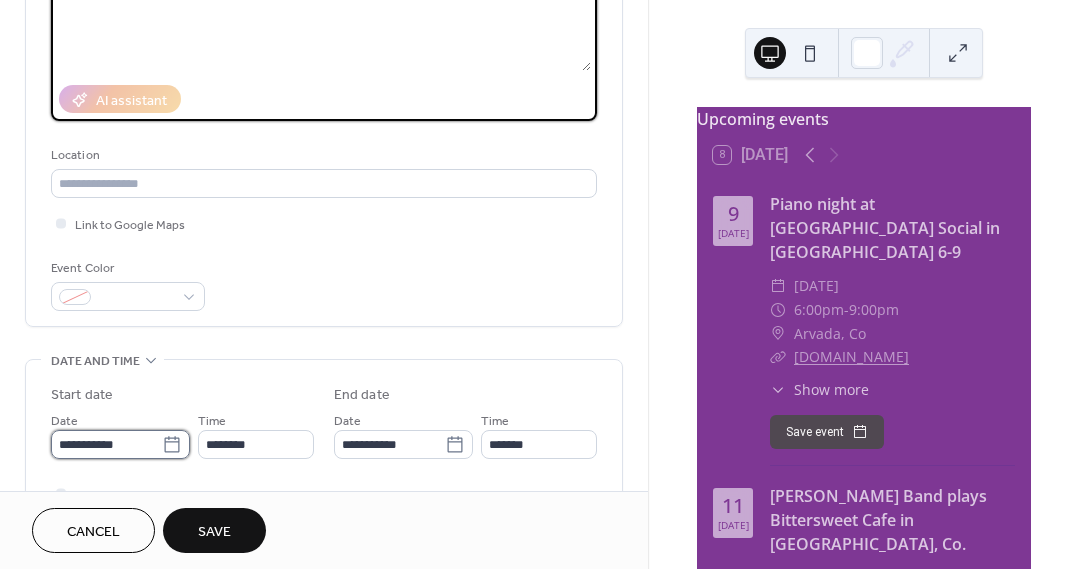 click on "**********" at bounding box center (106, 444) 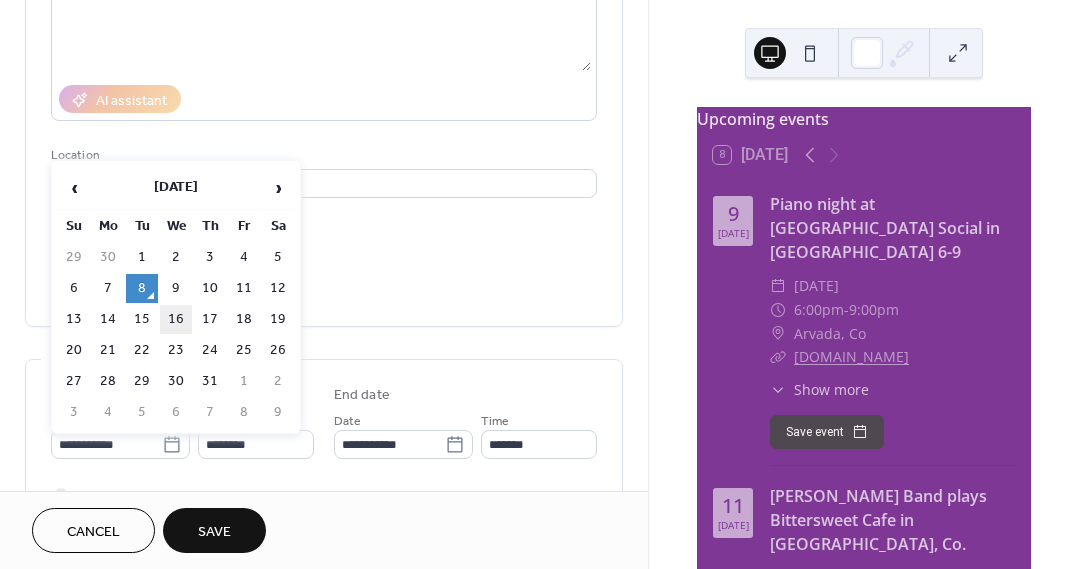 click on "16" at bounding box center [176, 319] 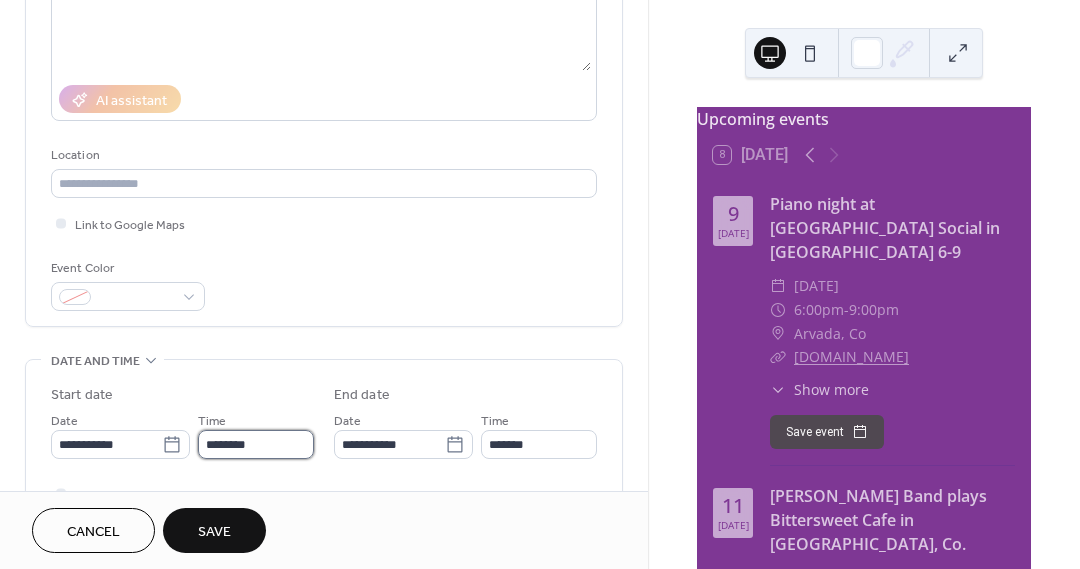 click on "********" at bounding box center (256, 444) 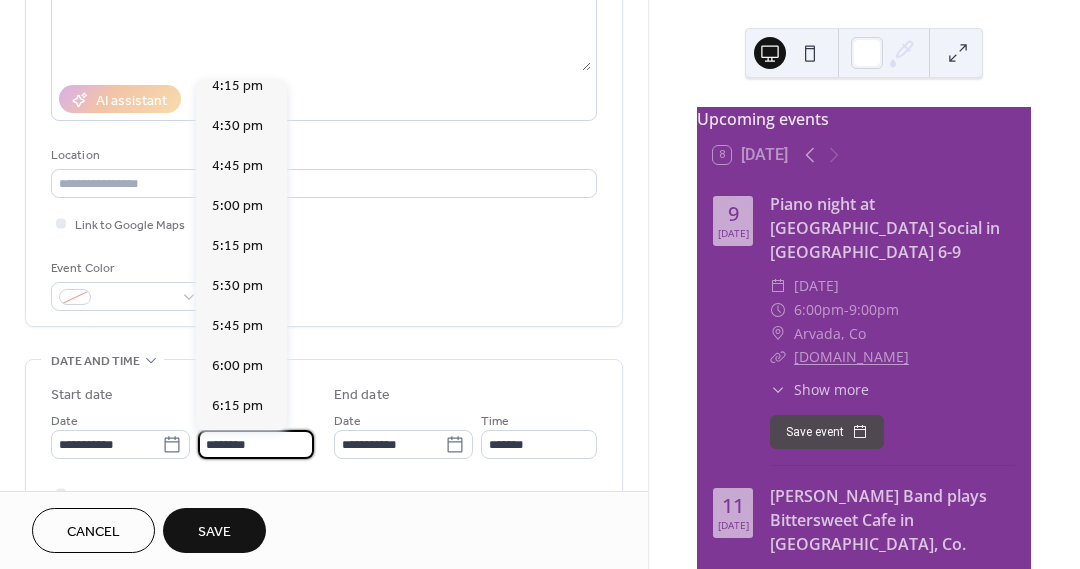scroll, scrollTop: 2648, scrollLeft: 0, axis: vertical 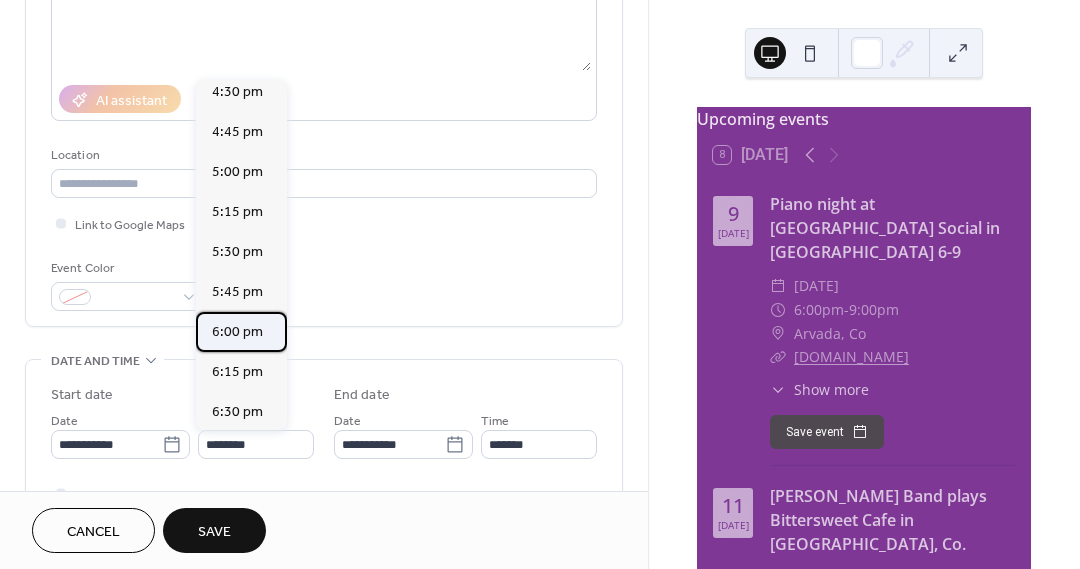 click on "6:00 pm" at bounding box center [237, 332] 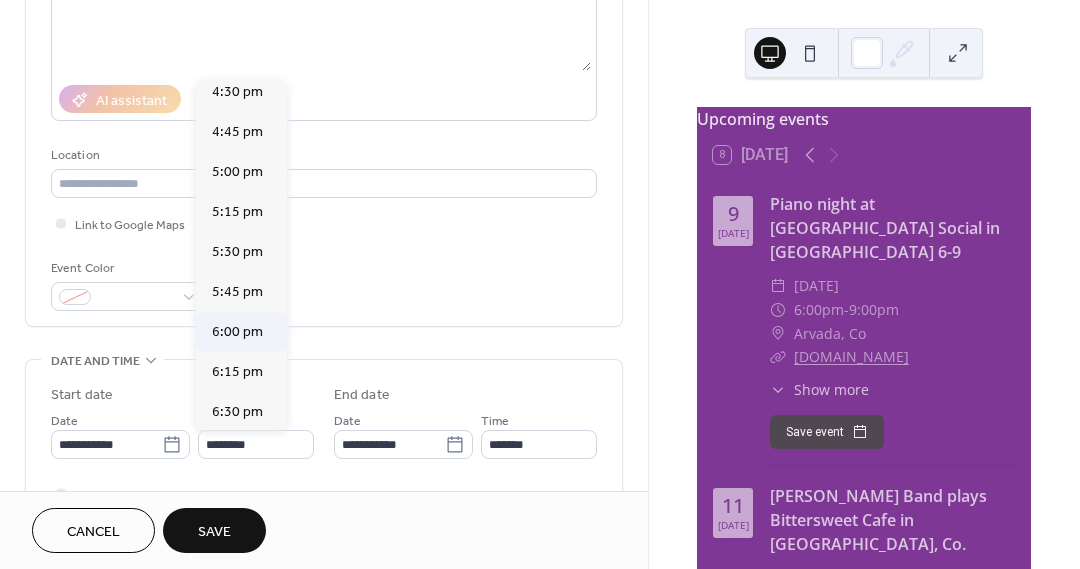 type on "*******" 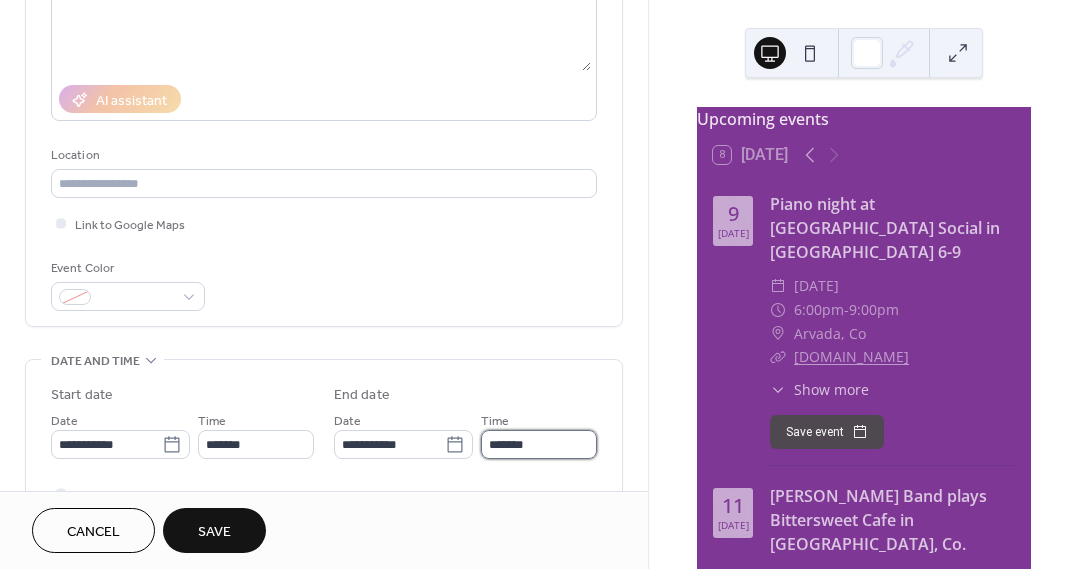 click on "*******" at bounding box center [539, 444] 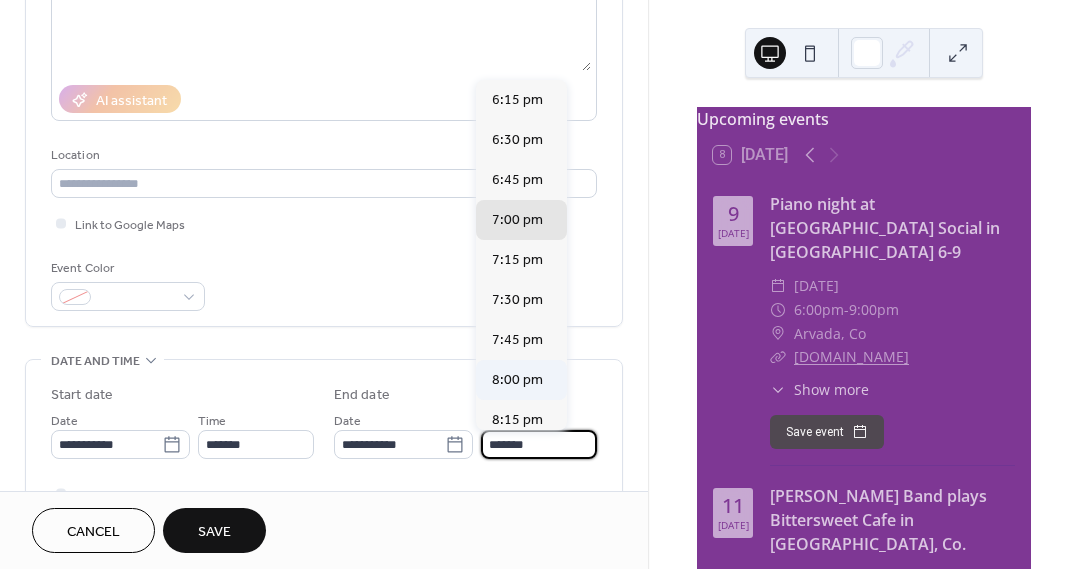 scroll, scrollTop: 1, scrollLeft: 0, axis: vertical 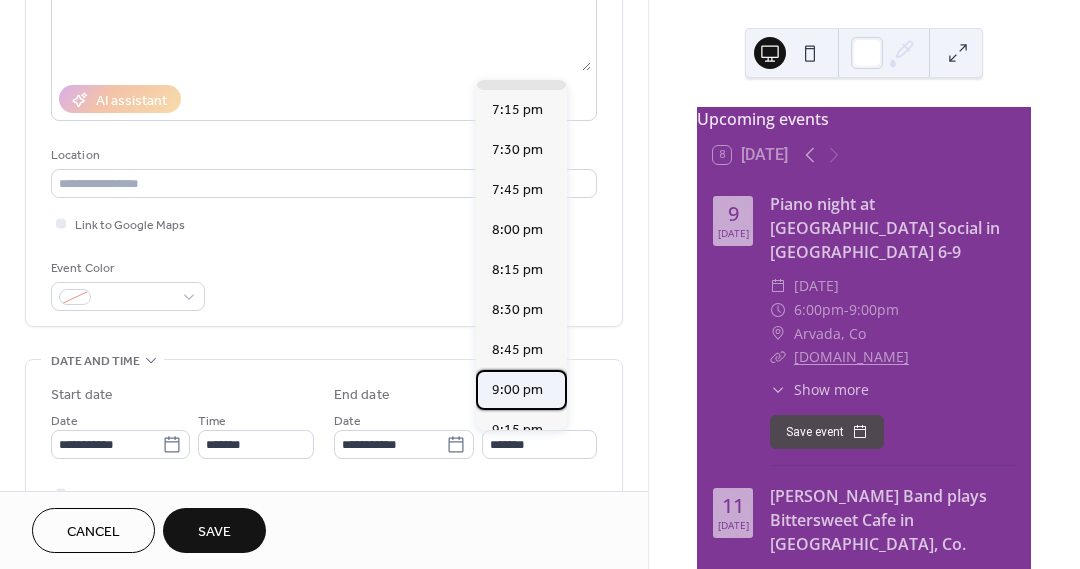 click on "9:00 pm" at bounding box center (517, 390) 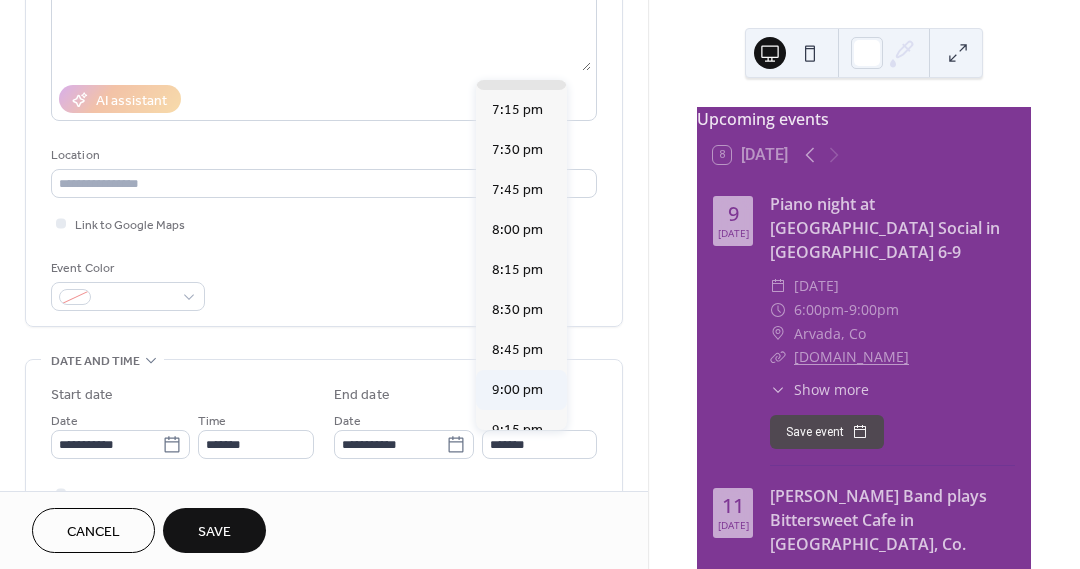type on "*******" 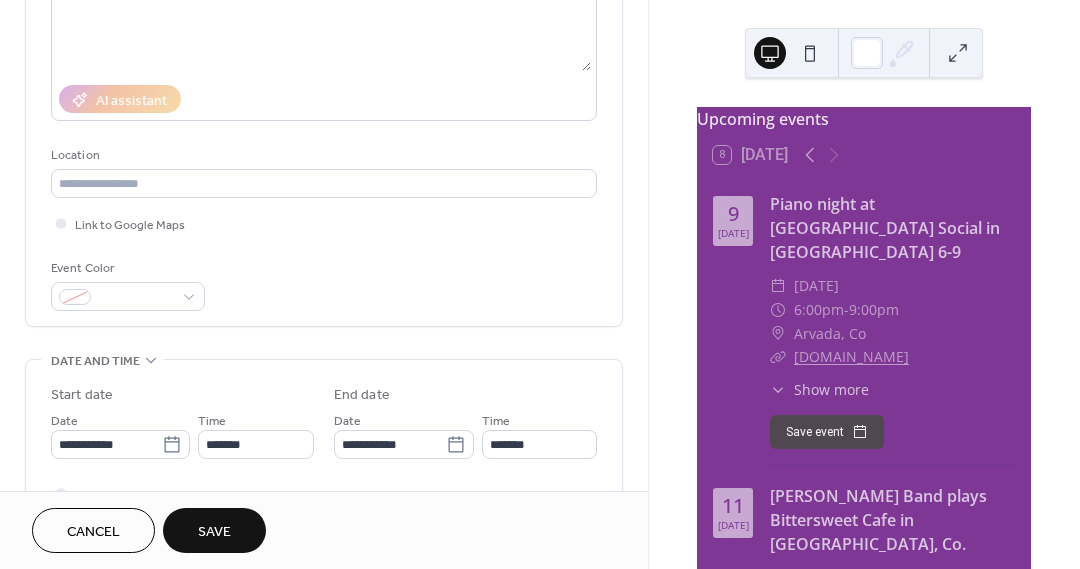 click on "Save" at bounding box center [214, 532] 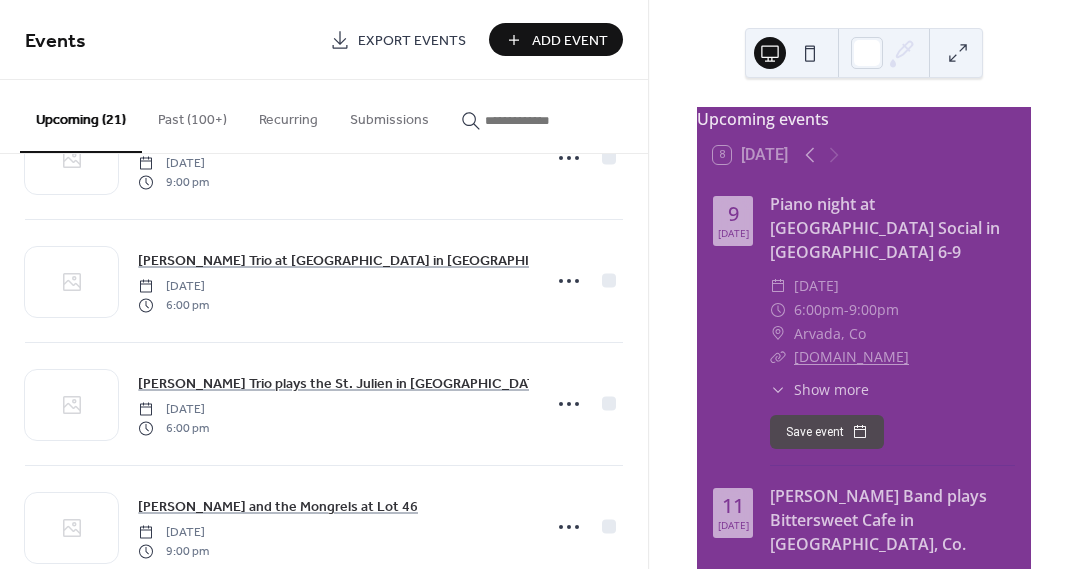 scroll, scrollTop: 763, scrollLeft: 0, axis: vertical 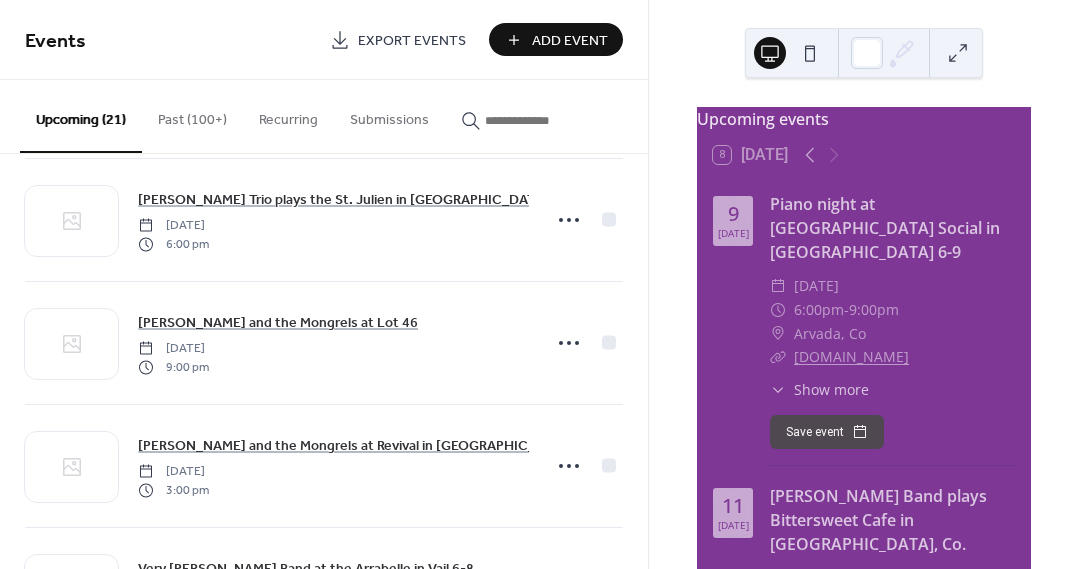 click on "Past  (100+)" at bounding box center (192, 115) 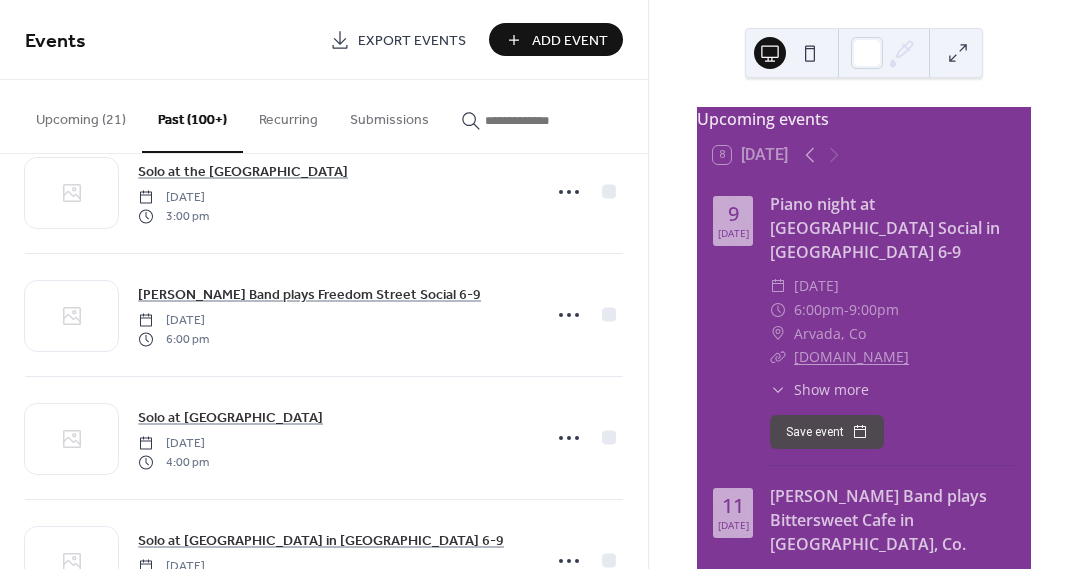 scroll, scrollTop: 550, scrollLeft: 0, axis: vertical 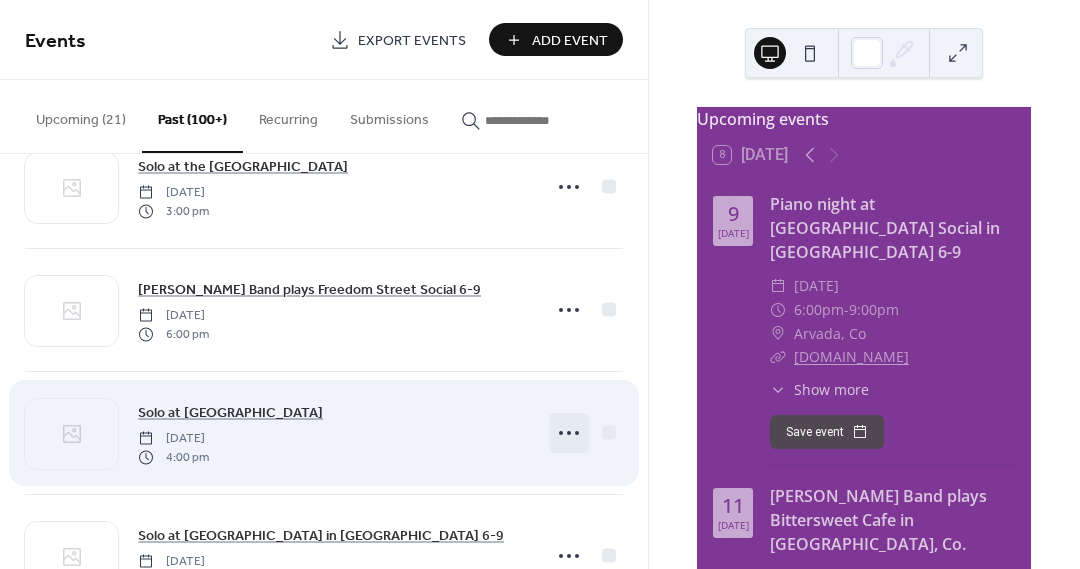 click 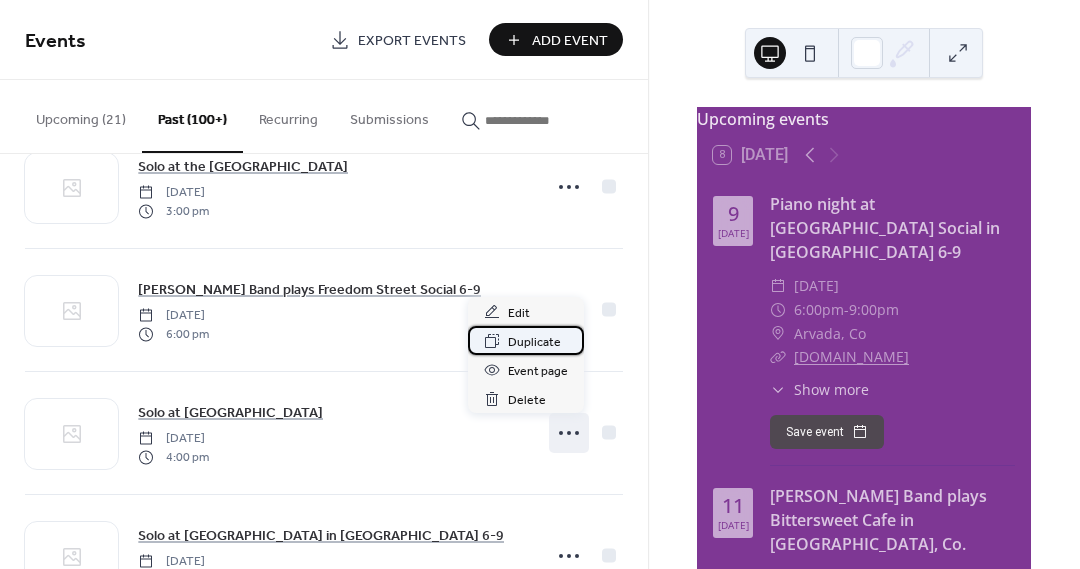 click on "Duplicate" at bounding box center (534, 342) 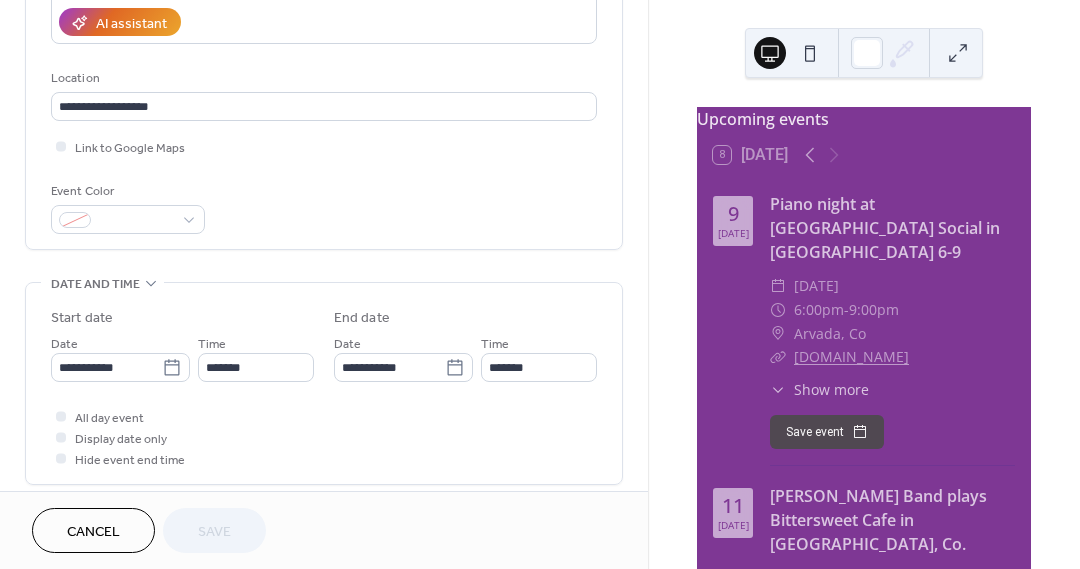 scroll, scrollTop: 370, scrollLeft: 0, axis: vertical 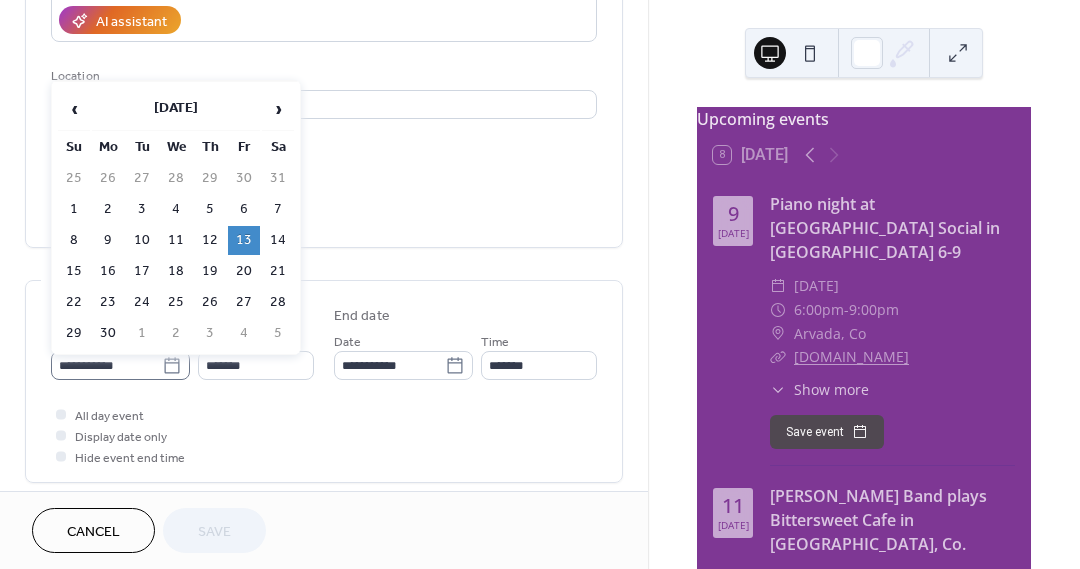 click 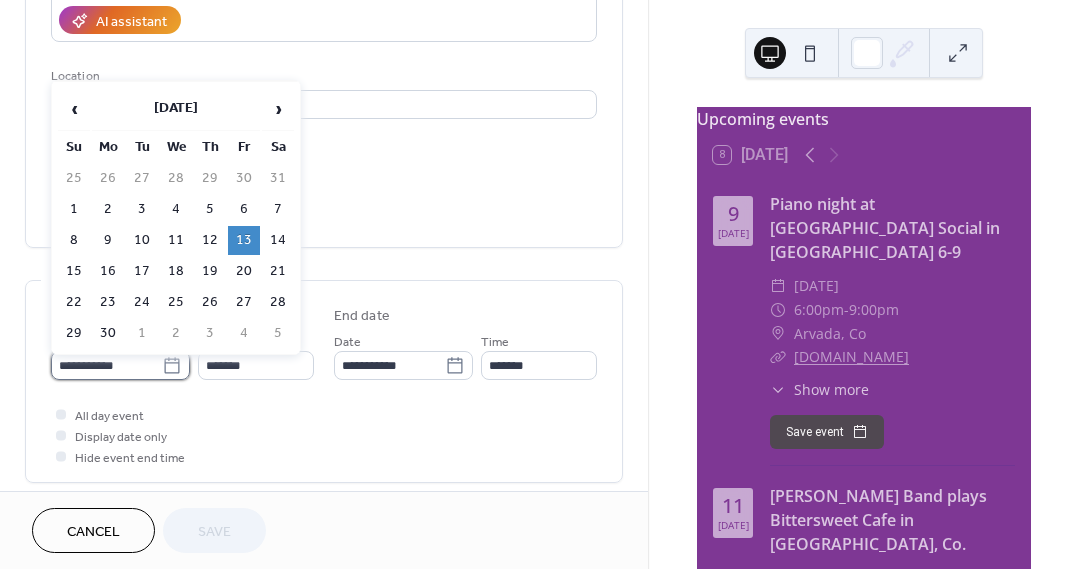 click on "**********" at bounding box center [106, 365] 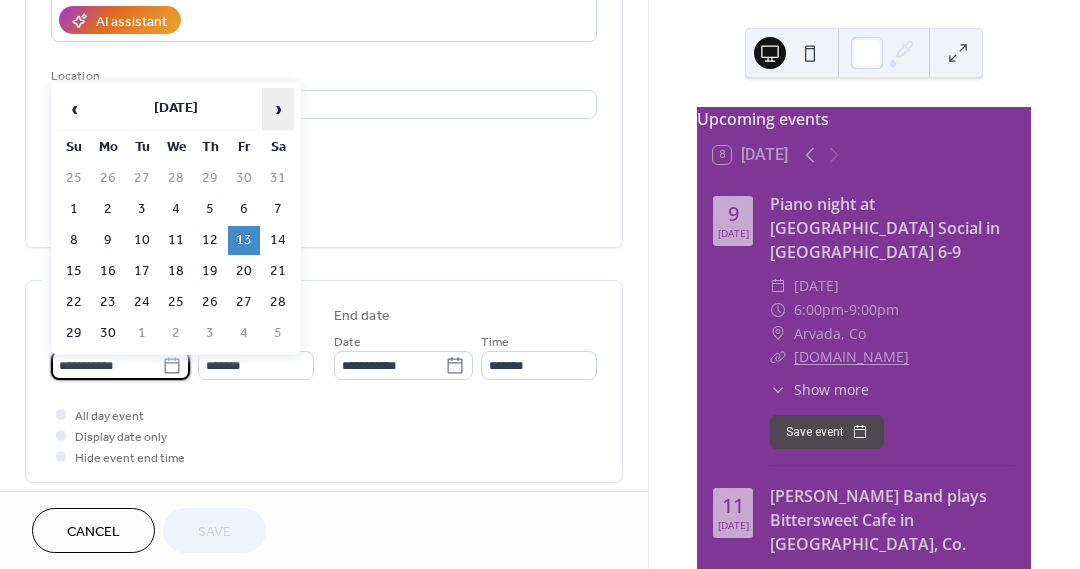 click on "›" at bounding box center (278, 109) 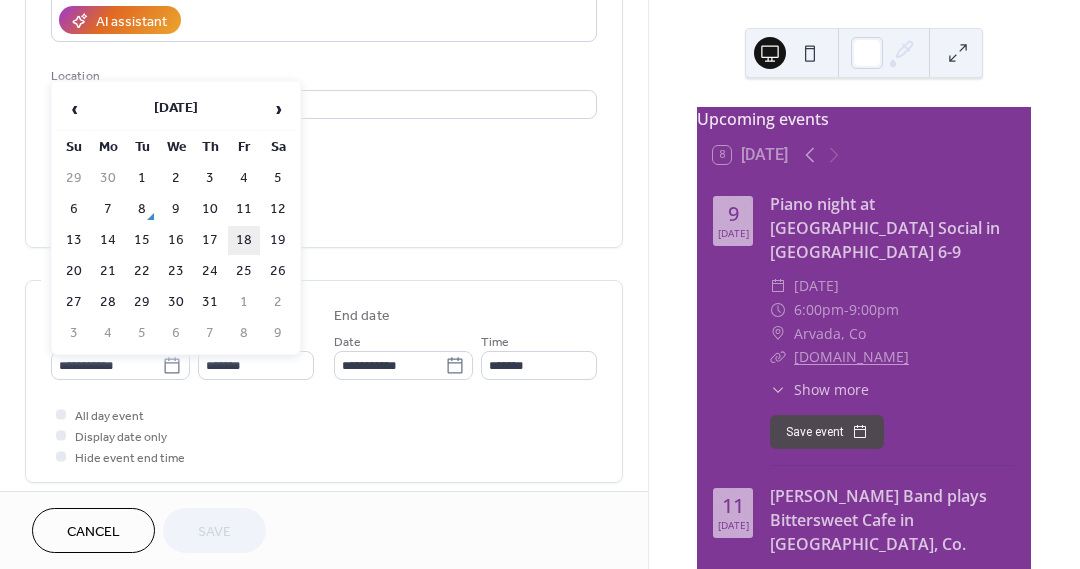 click on "18" at bounding box center [244, 240] 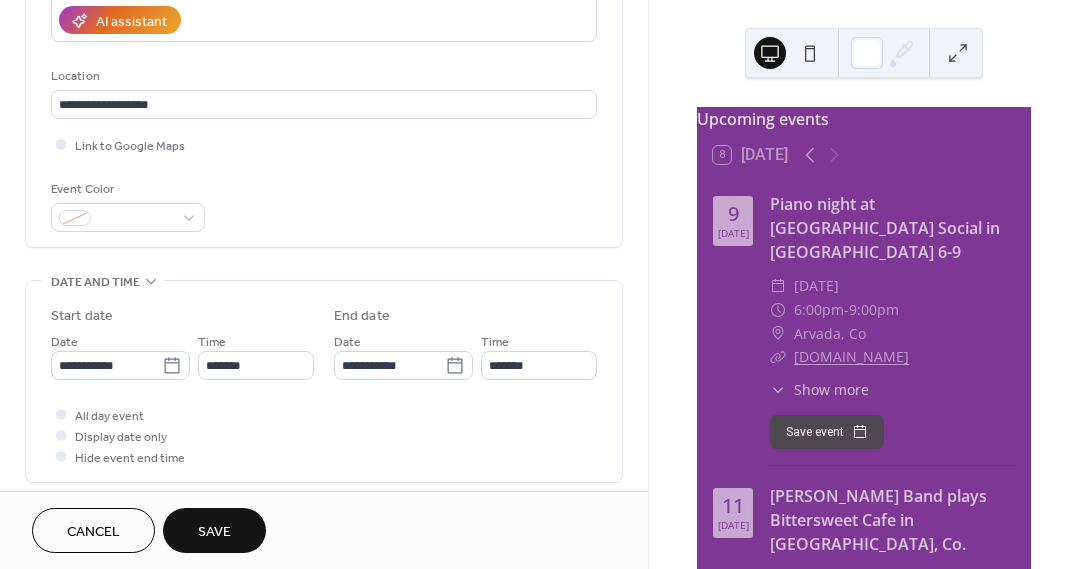 click on "Save" at bounding box center (214, 530) 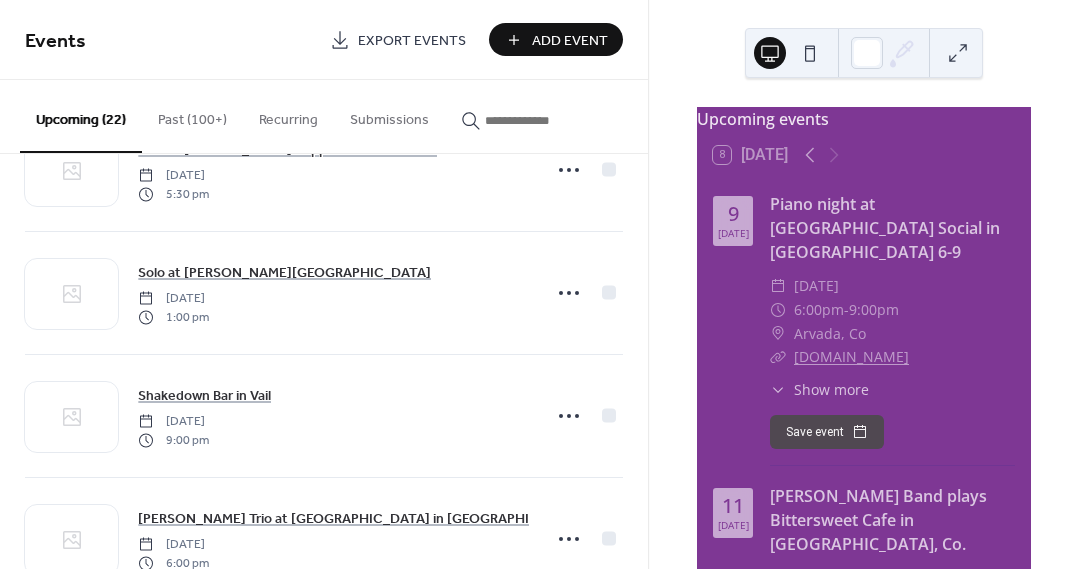 scroll, scrollTop: 323, scrollLeft: 0, axis: vertical 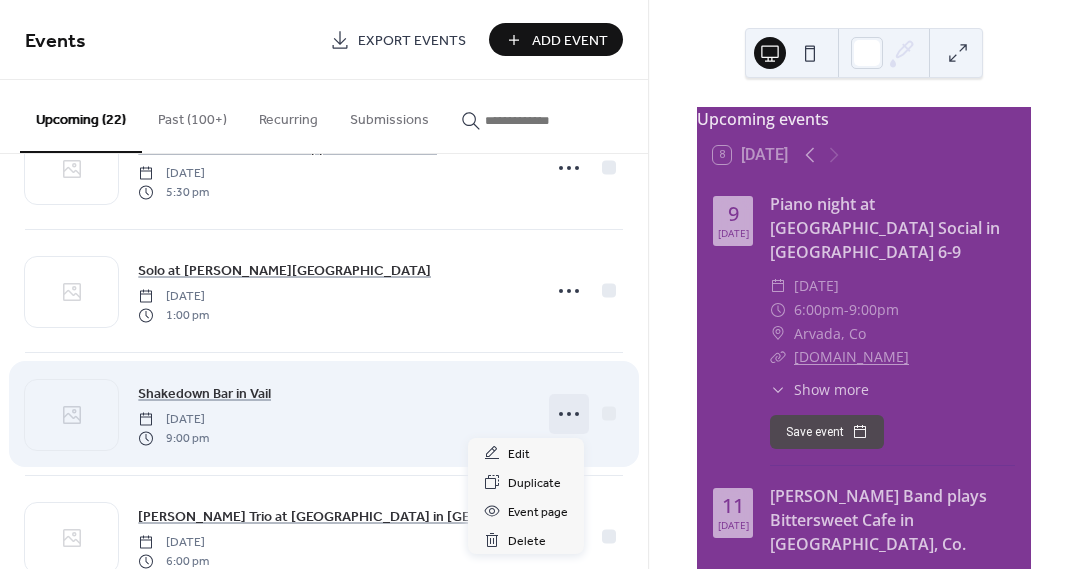 click 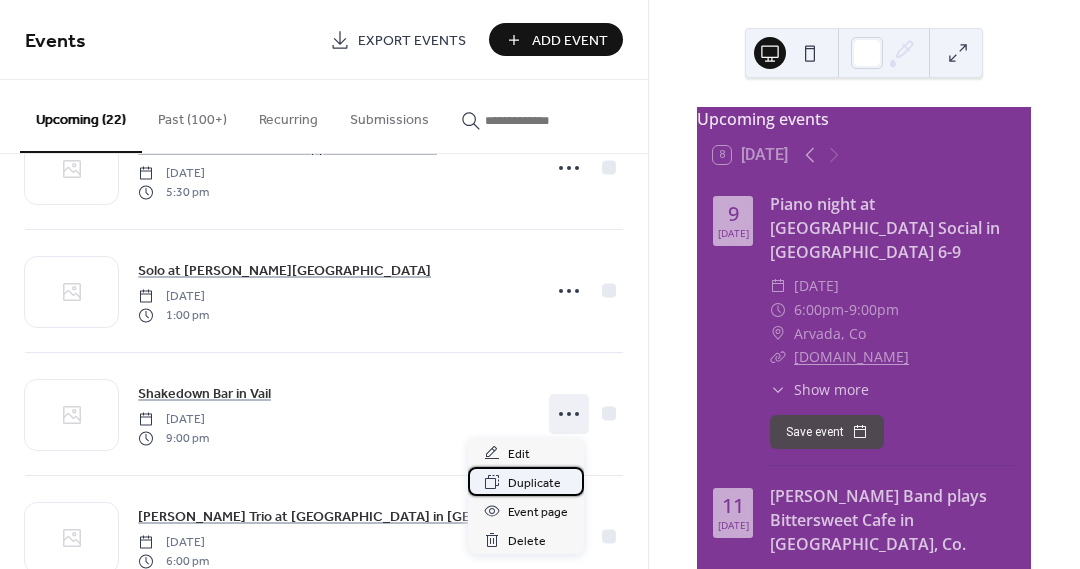 click on "Duplicate" at bounding box center [534, 483] 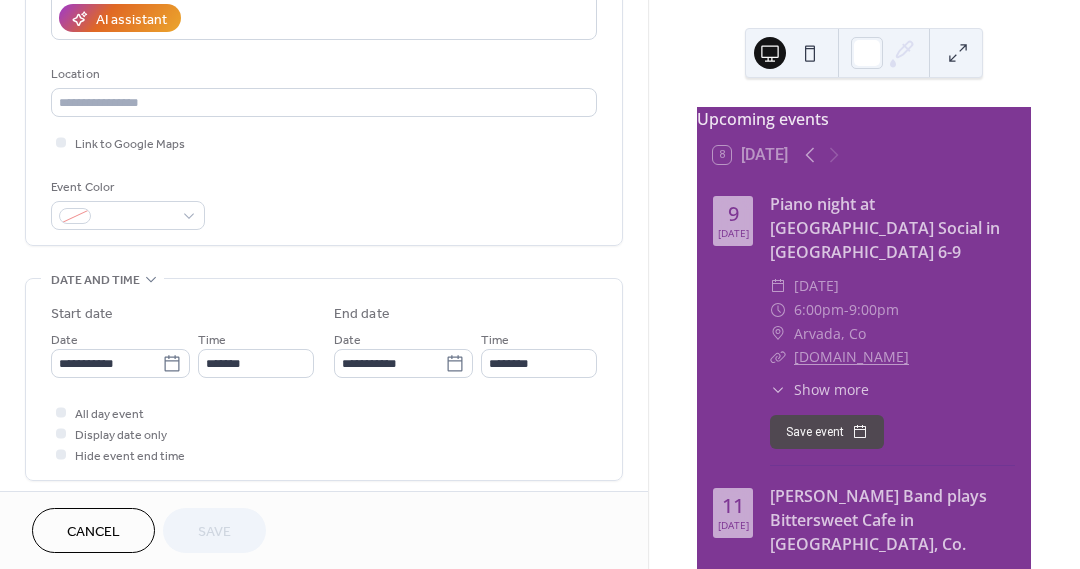 scroll, scrollTop: 371, scrollLeft: 0, axis: vertical 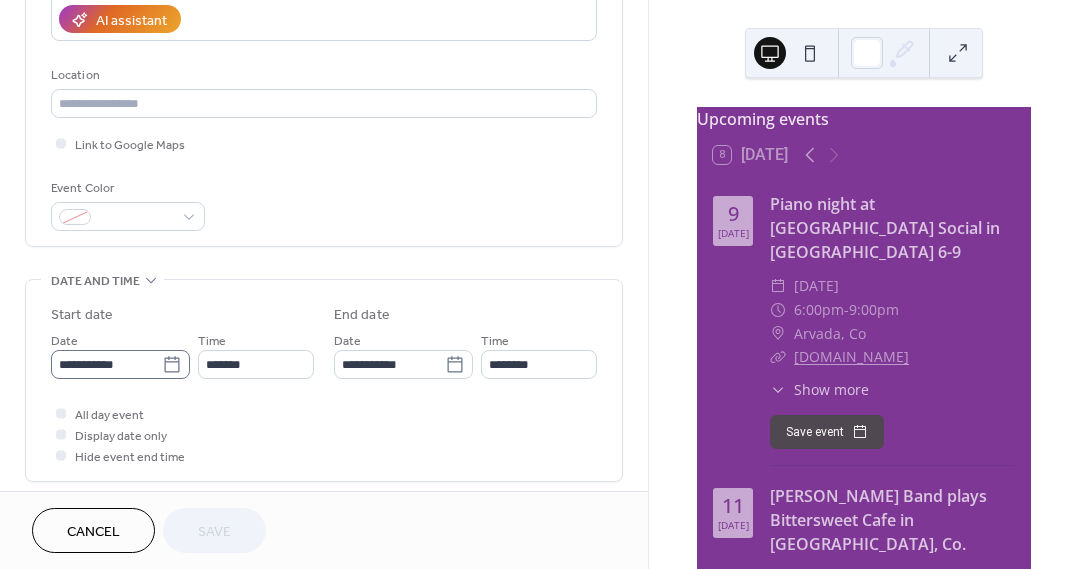 click 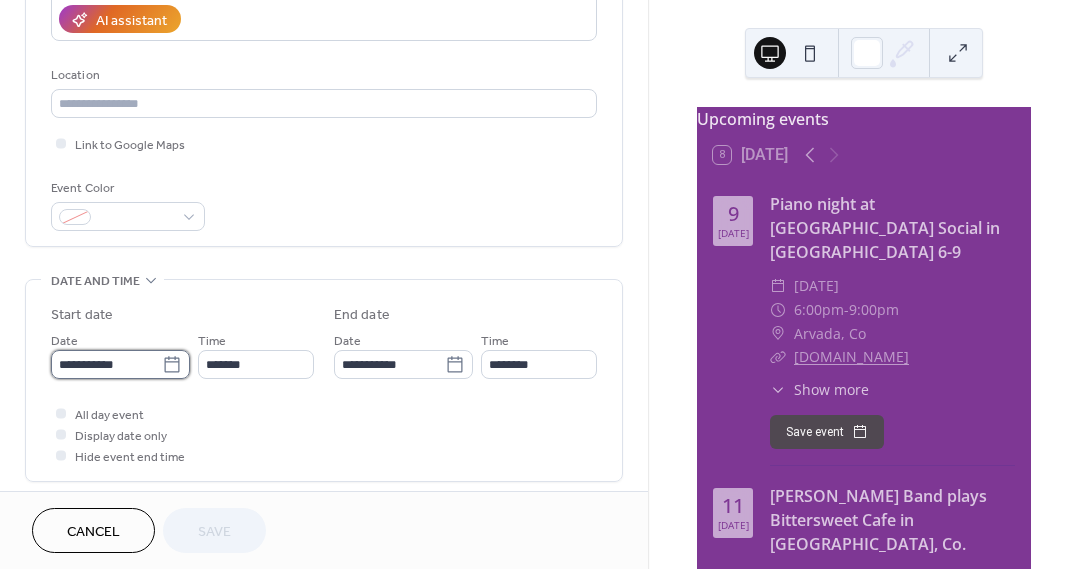 click on "**********" at bounding box center (106, 364) 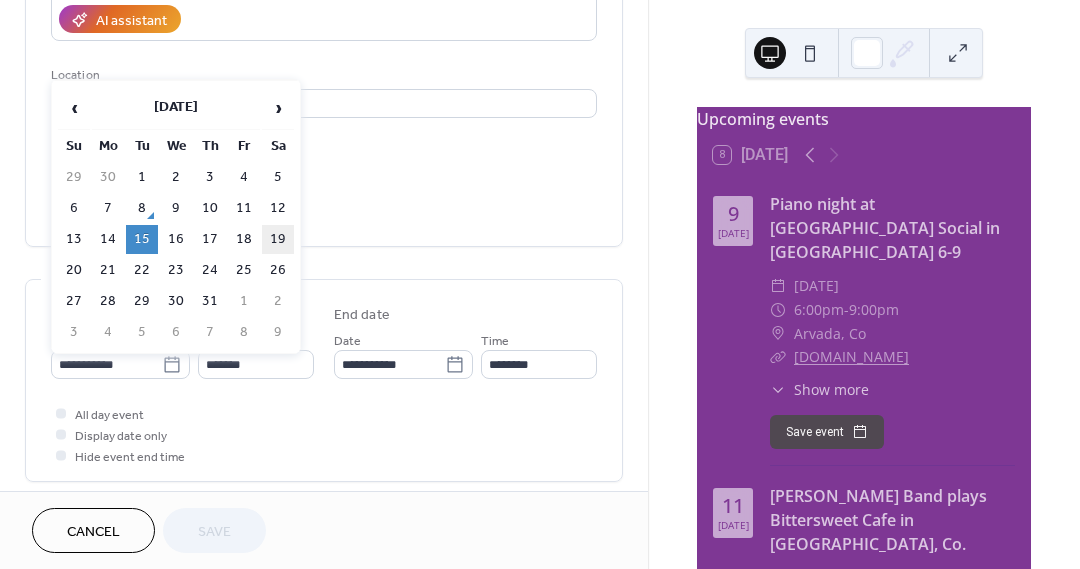click on "19" at bounding box center (278, 239) 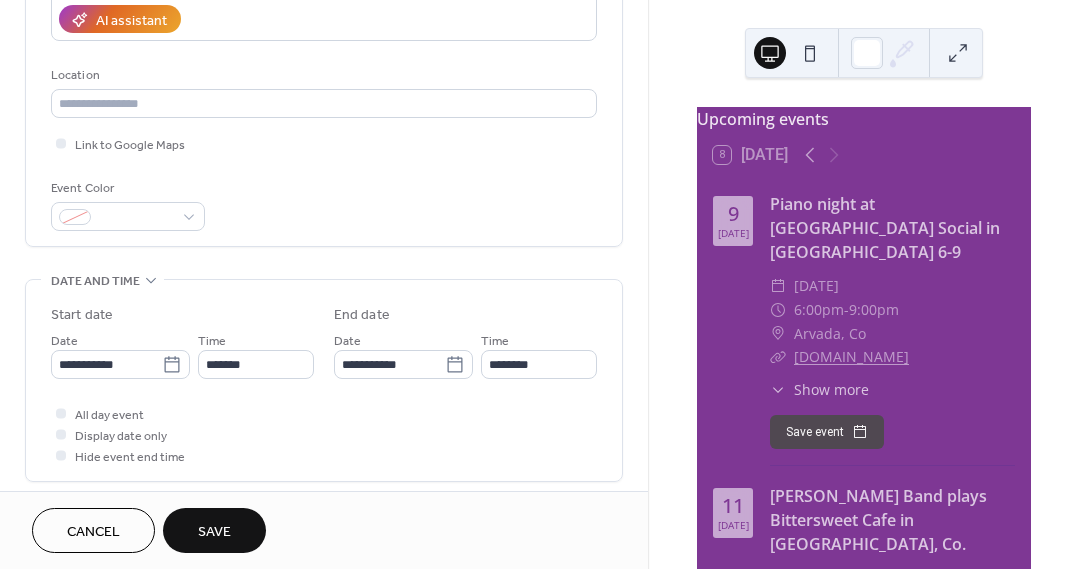 click on "Save" at bounding box center (214, 532) 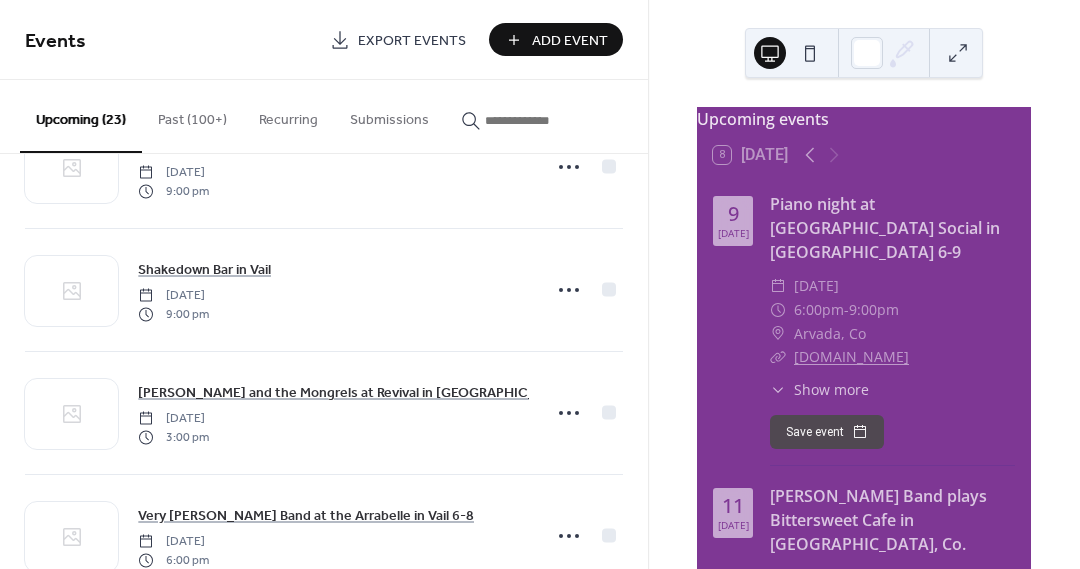 scroll, scrollTop: 1137, scrollLeft: 0, axis: vertical 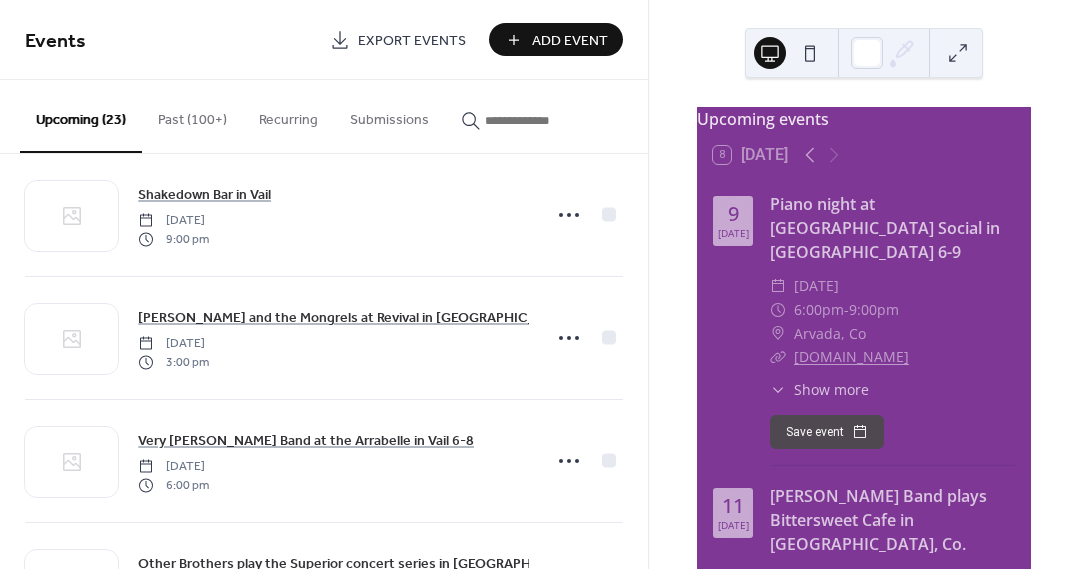 click on "Past  (100+)" at bounding box center (192, 115) 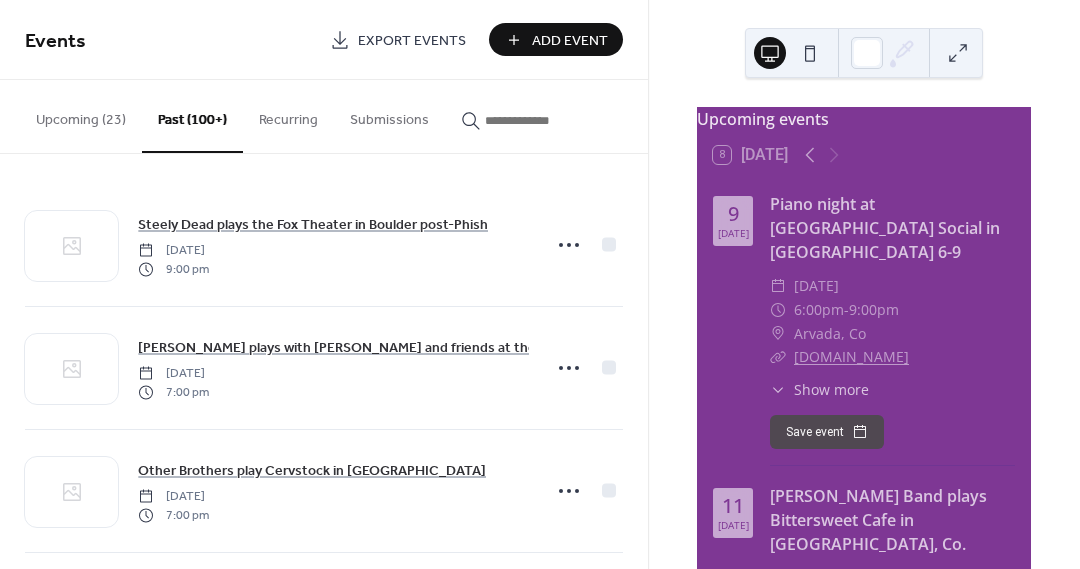 click at bounding box center [523, 120] 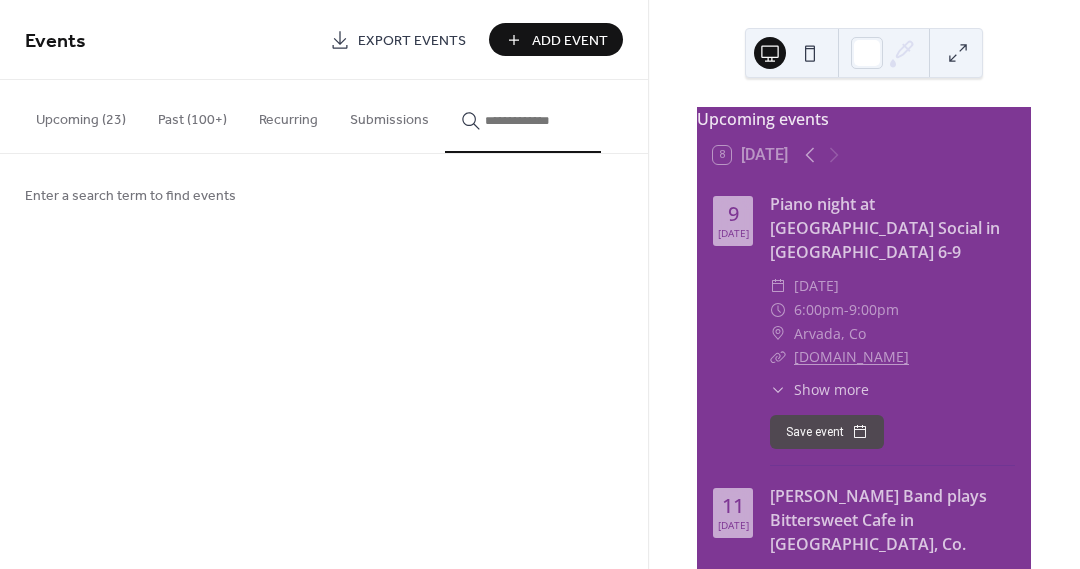type 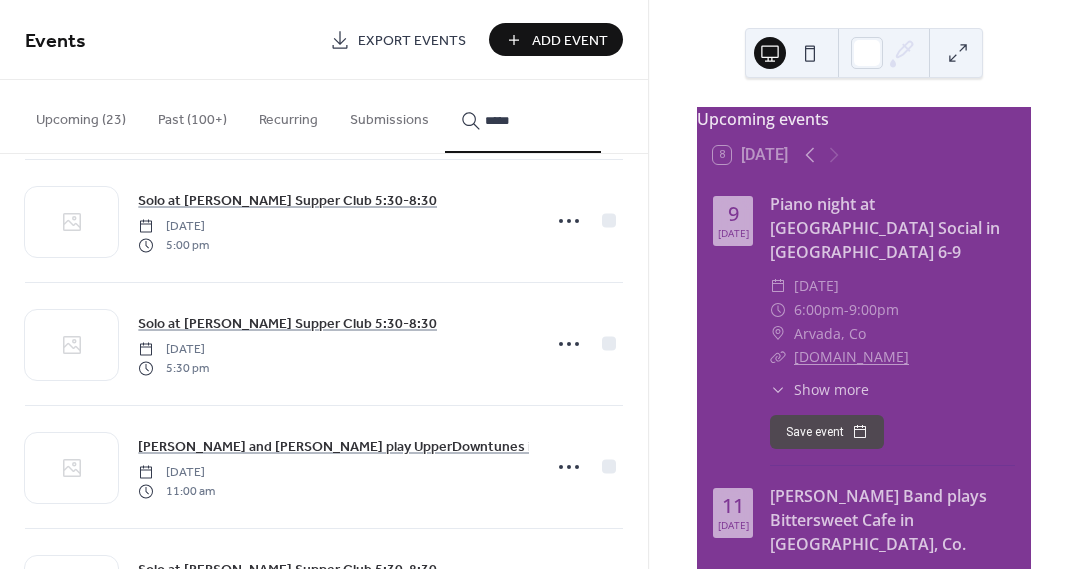 scroll, scrollTop: 518, scrollLeft: 0, axis: vertical 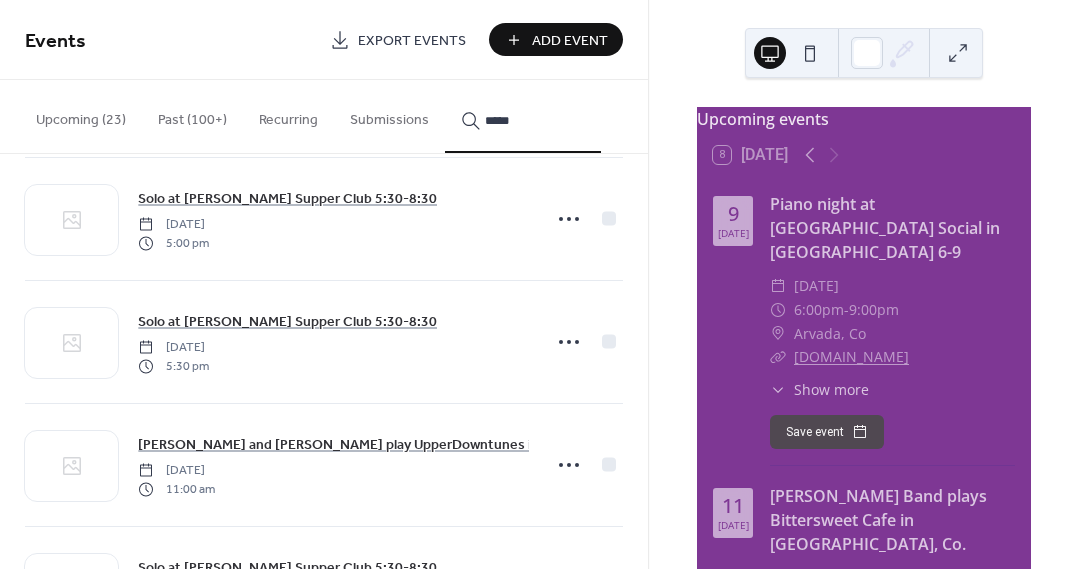 type on "*****" 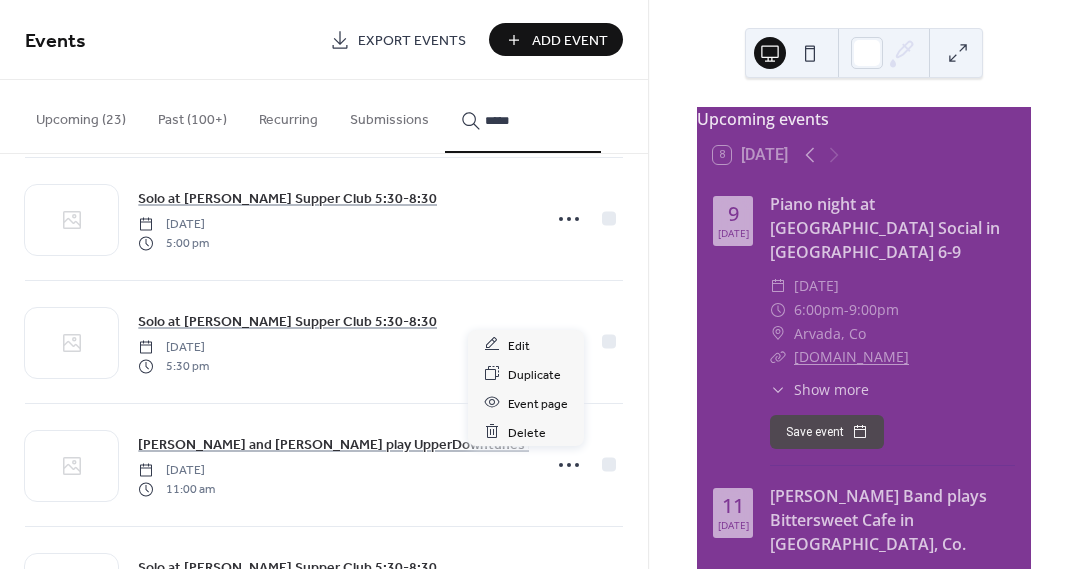 click 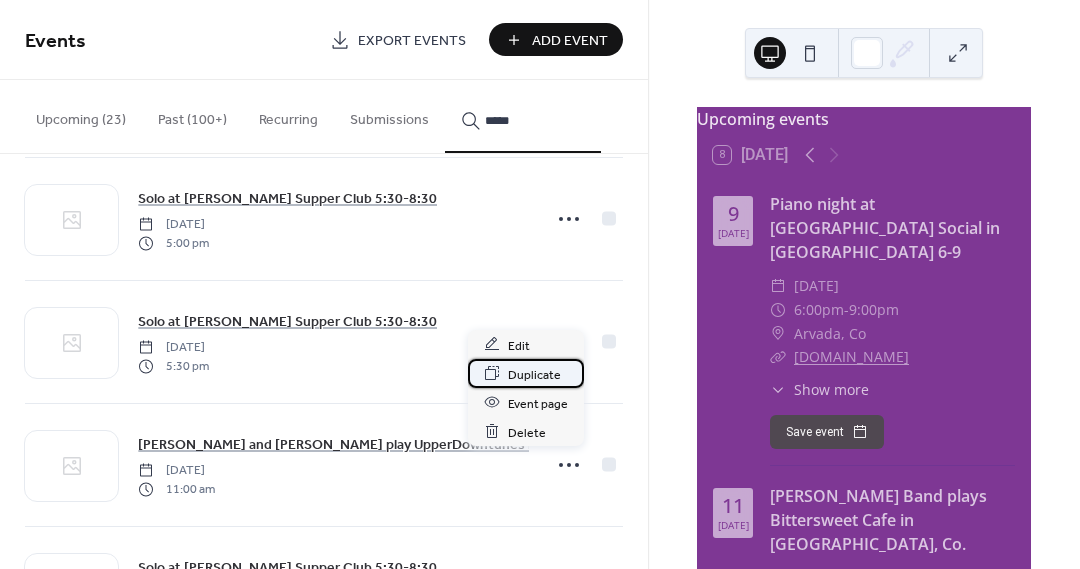 click on "Duplicate" at bounding box center (534, 374) 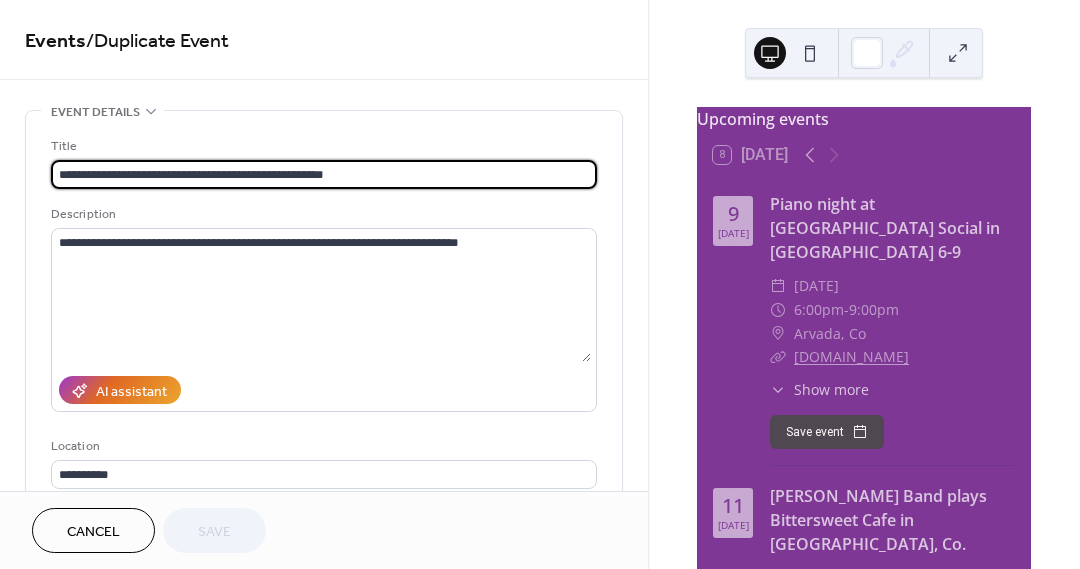 click on "**********" at bounding box center [324, 174] 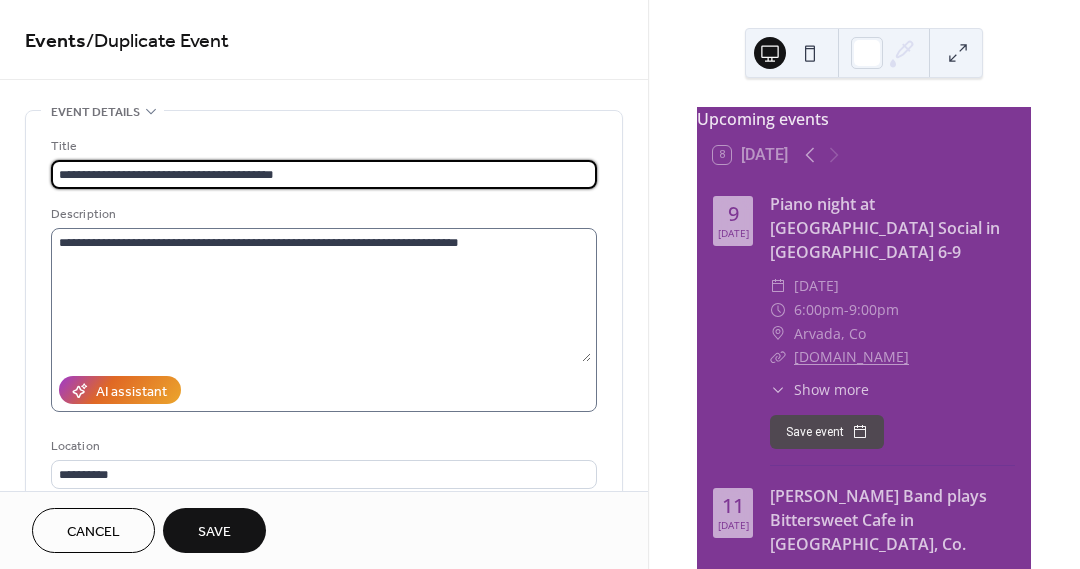 type on "**********" 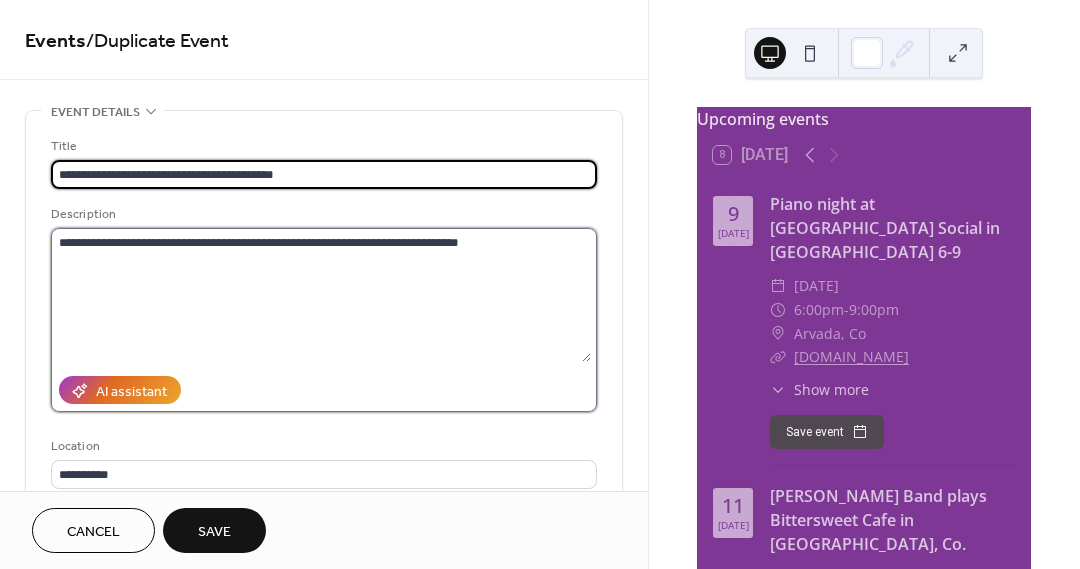 click on "**********" at bounding box center [321, 295] 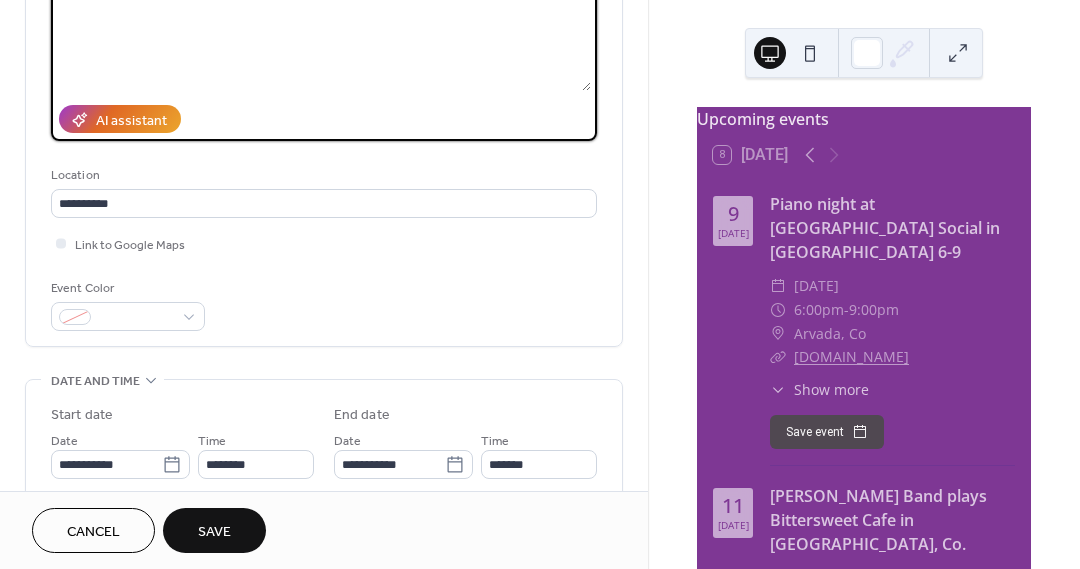 scroll, scrollTop: 272, scrollLeft: 0, axis: vertical 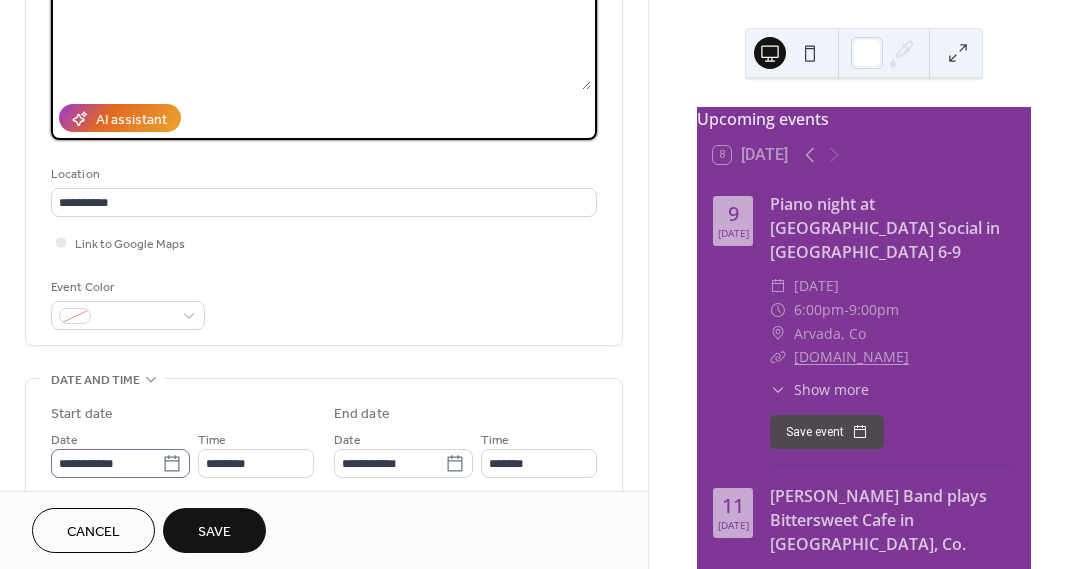 type on "**********" 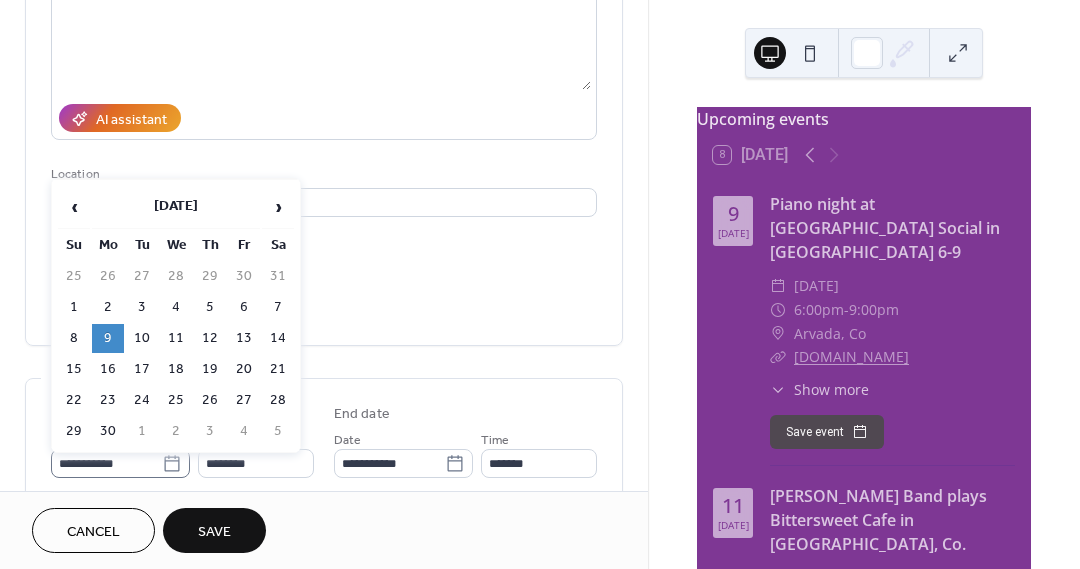 click 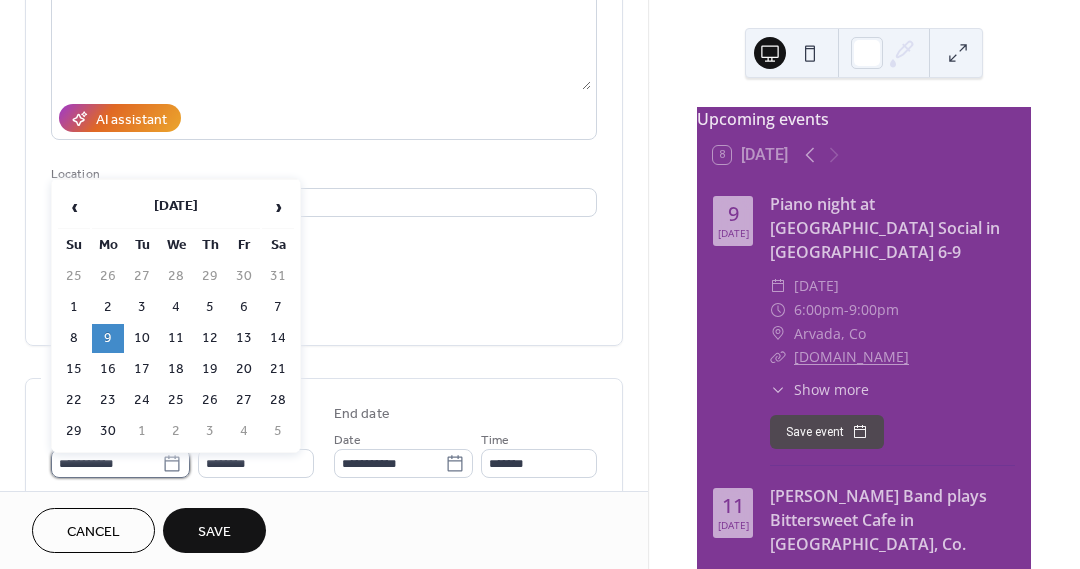 click on "**********" at bounding box center [106, 463] 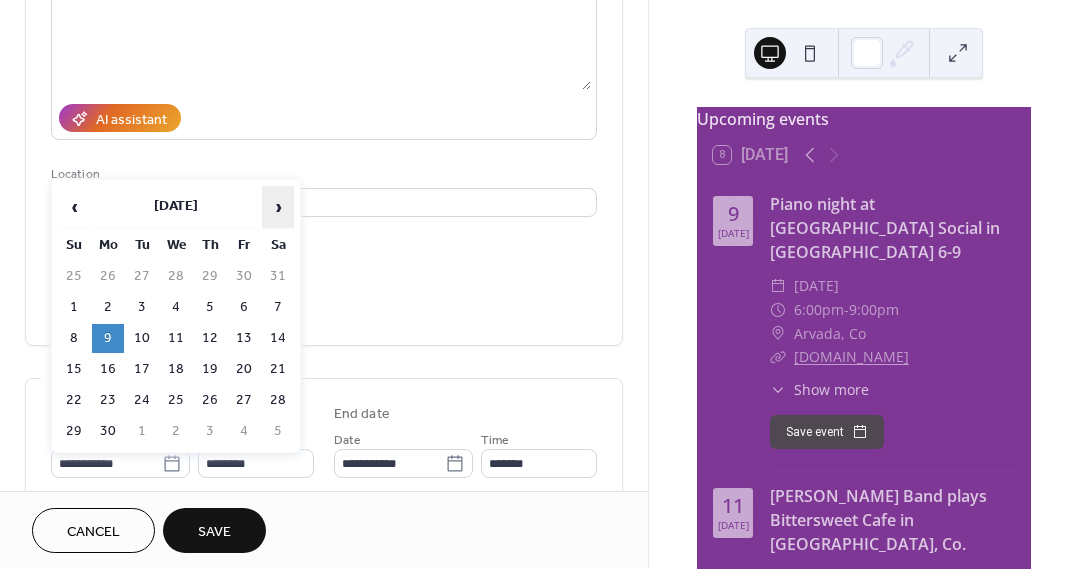 click on "›" at bounding box center (278, 207) 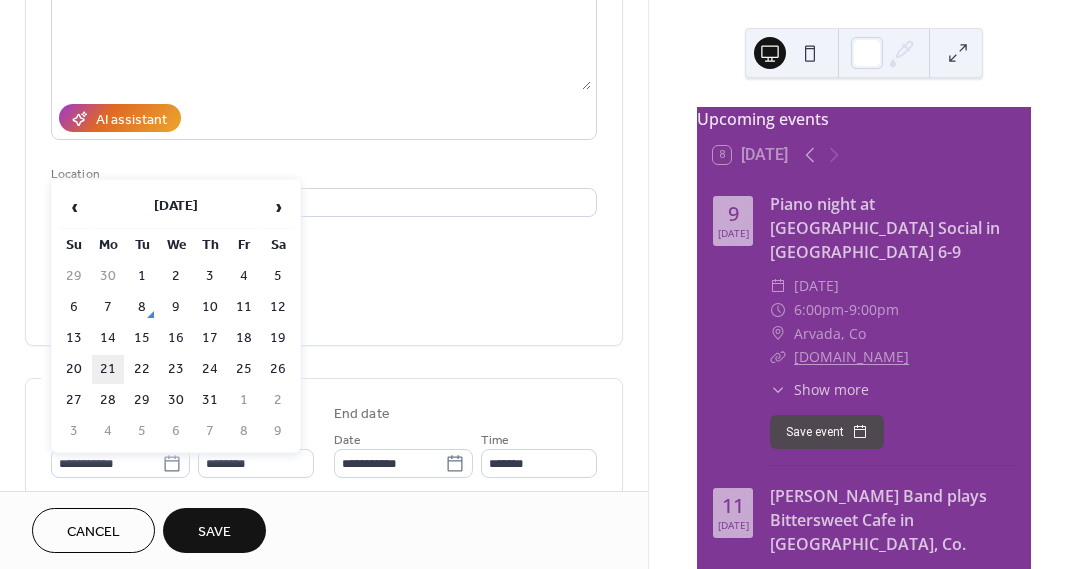 click on "21" at bounding box center (108, 369) 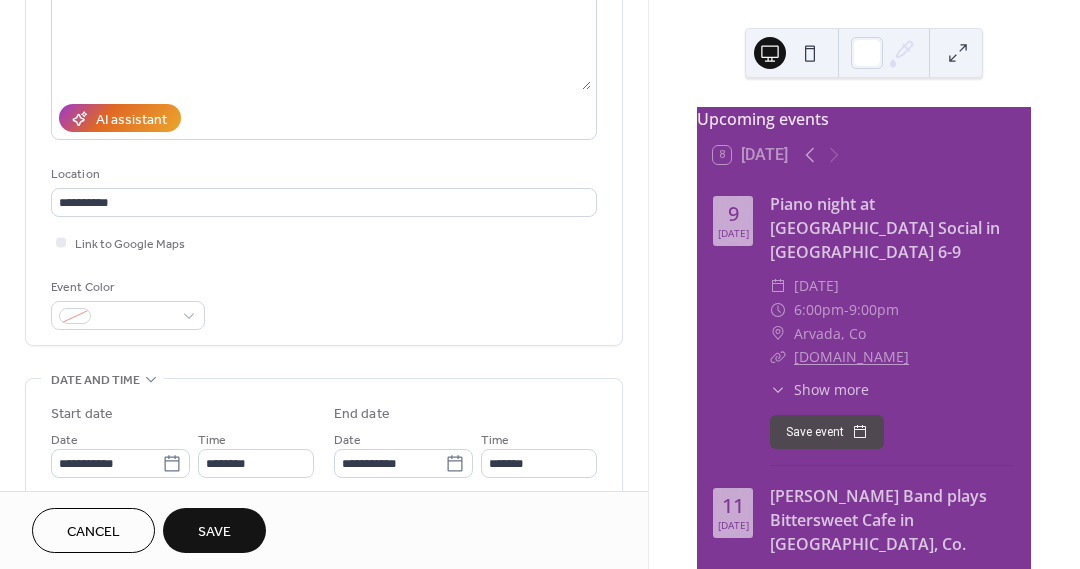 click on "Save" at bounding box center (214, 530) 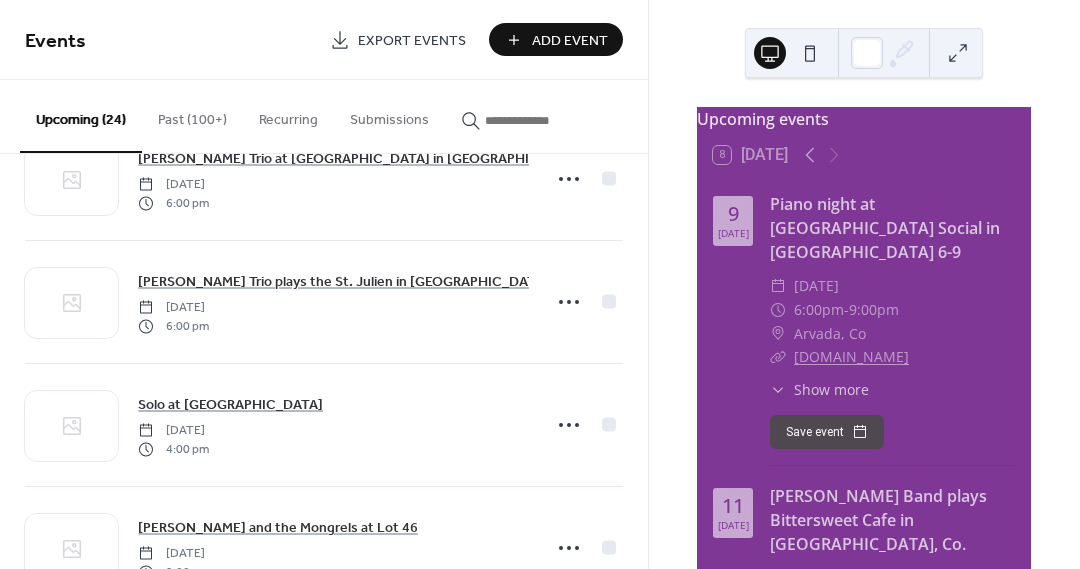 scroll, scrollTop: 0, scrollLeft: 0, axis: both 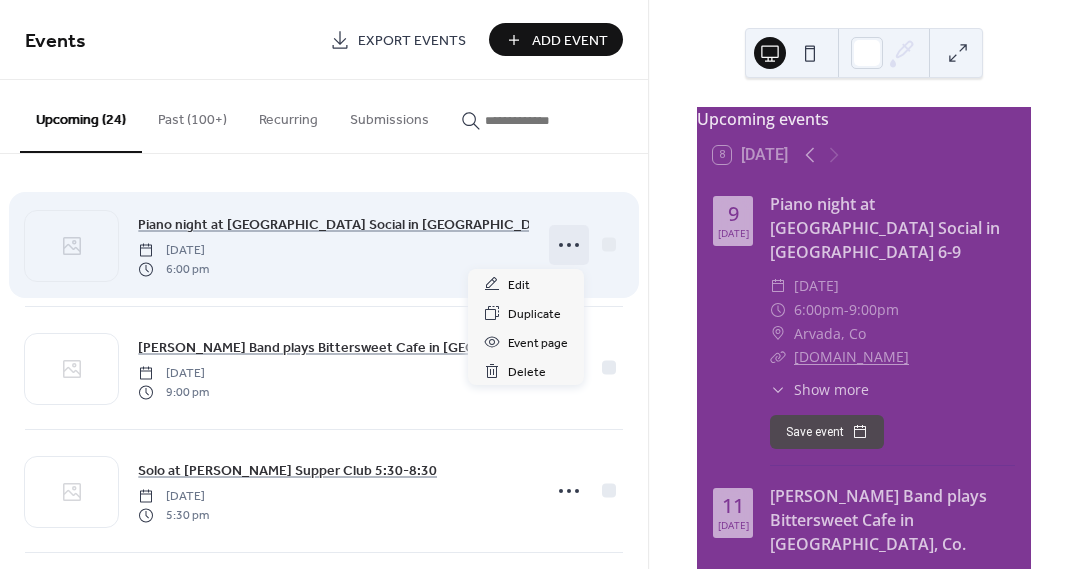 click 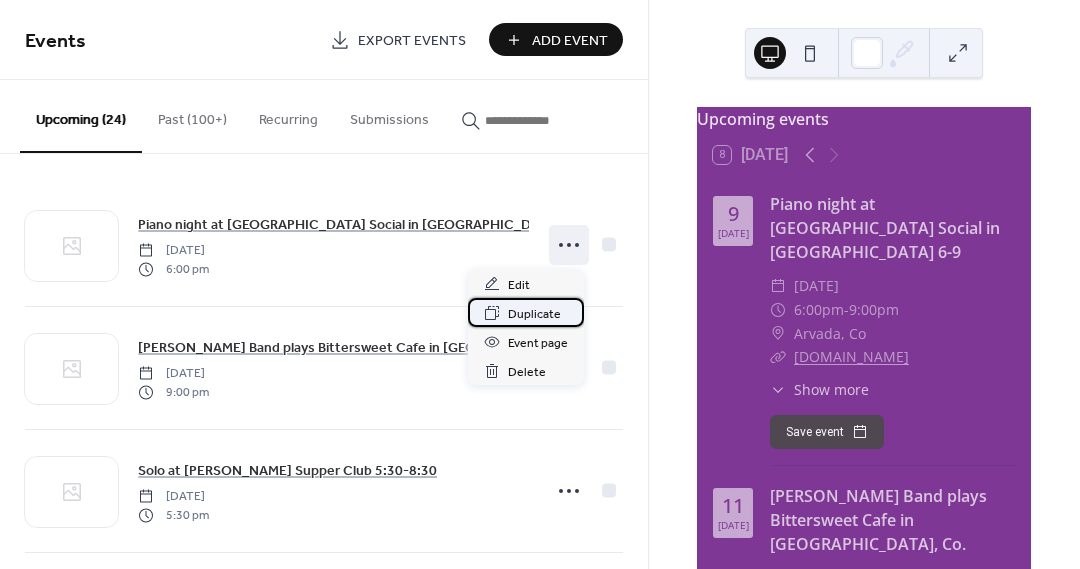 click on "Duplicate" at bounding box center [534, 314] 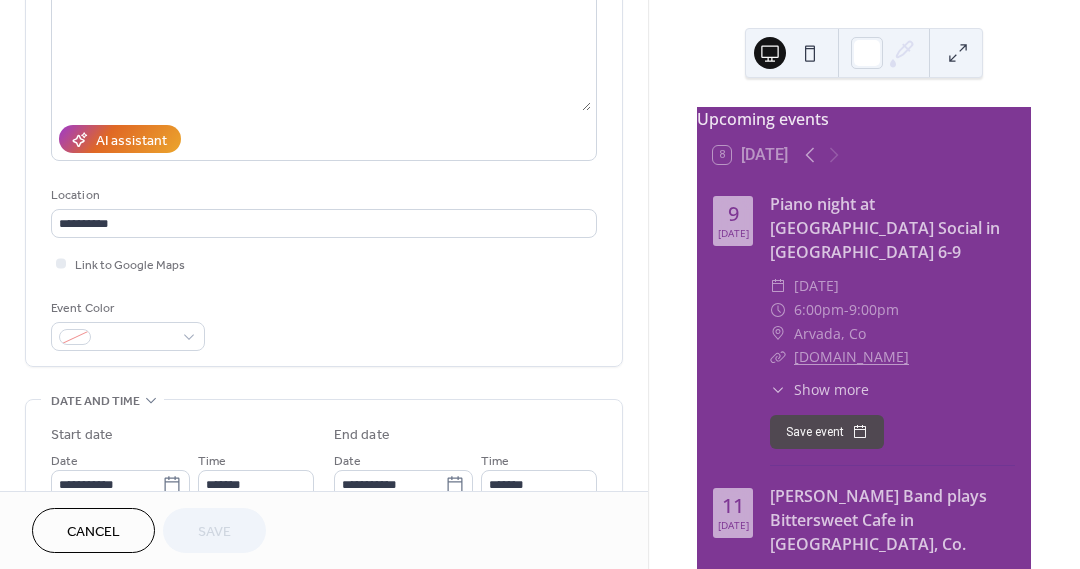 scroll, scrollTop: 360, scrollLeft: 0, axis: vertical 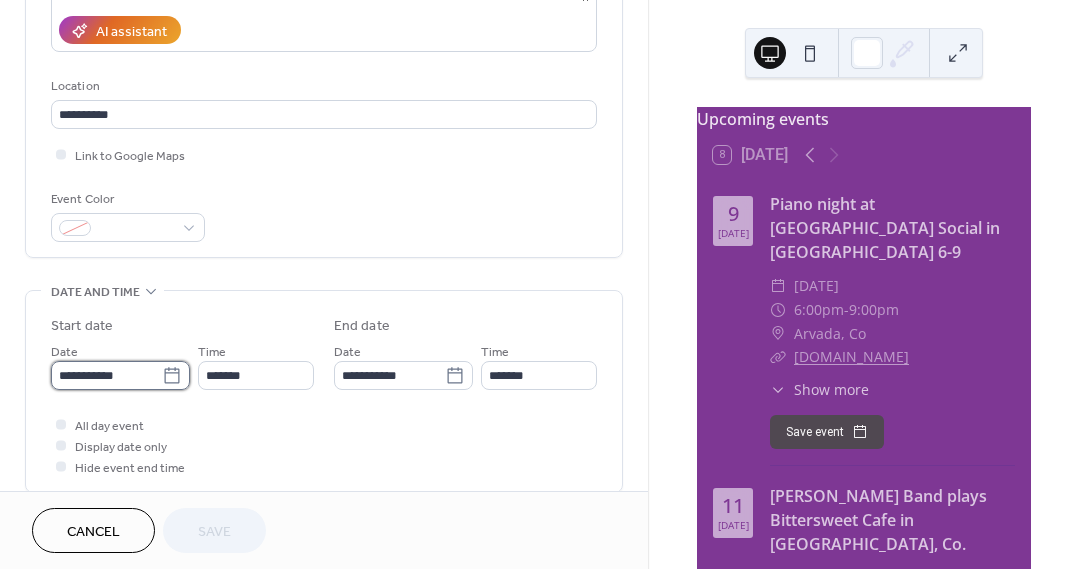 click on "**********" at bounding box center (106, 375) 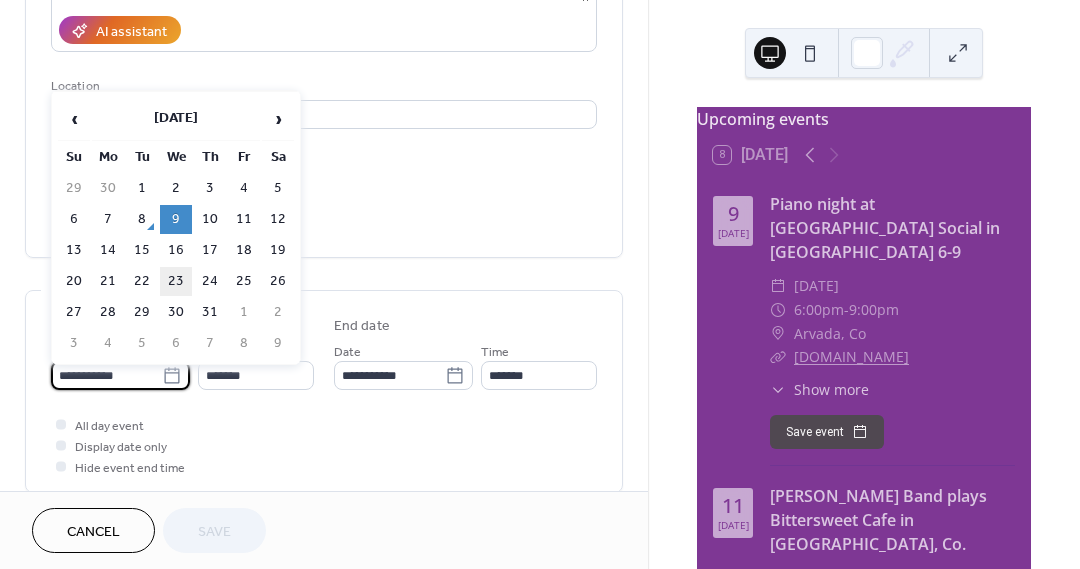 click on "23" at bounding box center (176, 281) 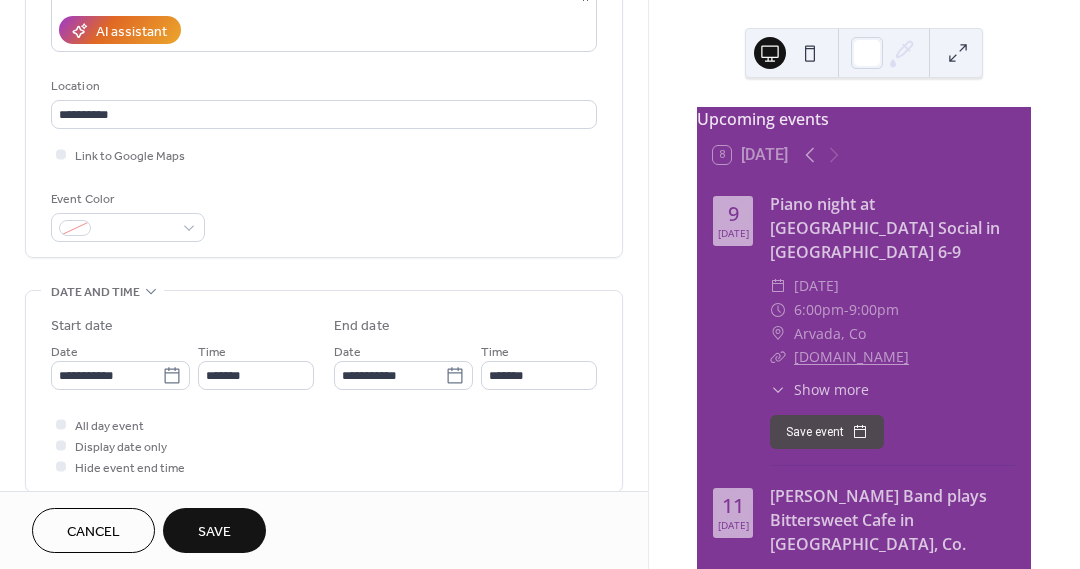click on "Save" at bounding box center [214, 532] 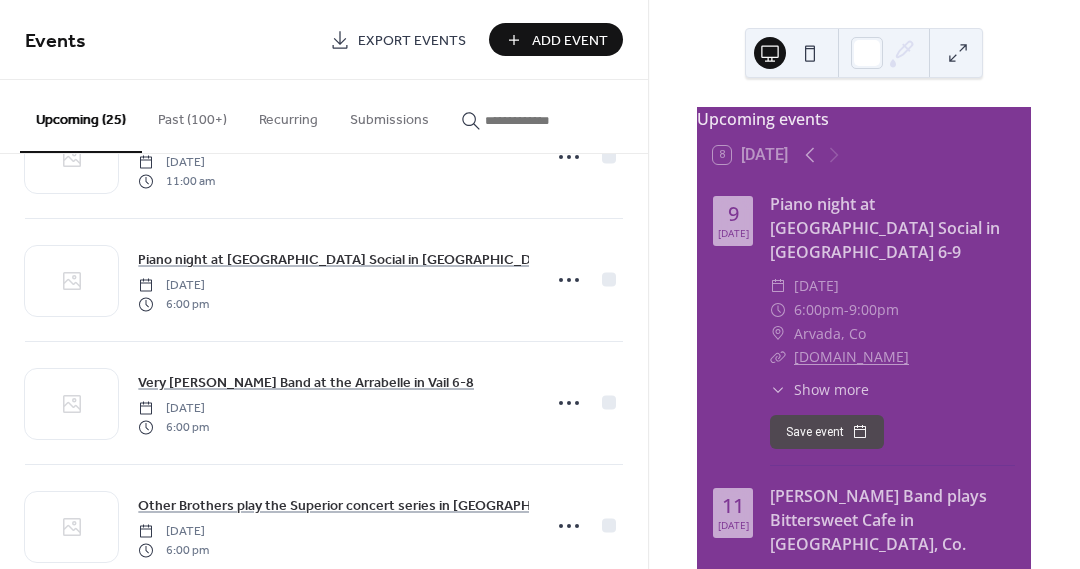 scroll, scrollTop: 1444, scrollLeft: 0, axis: vertical 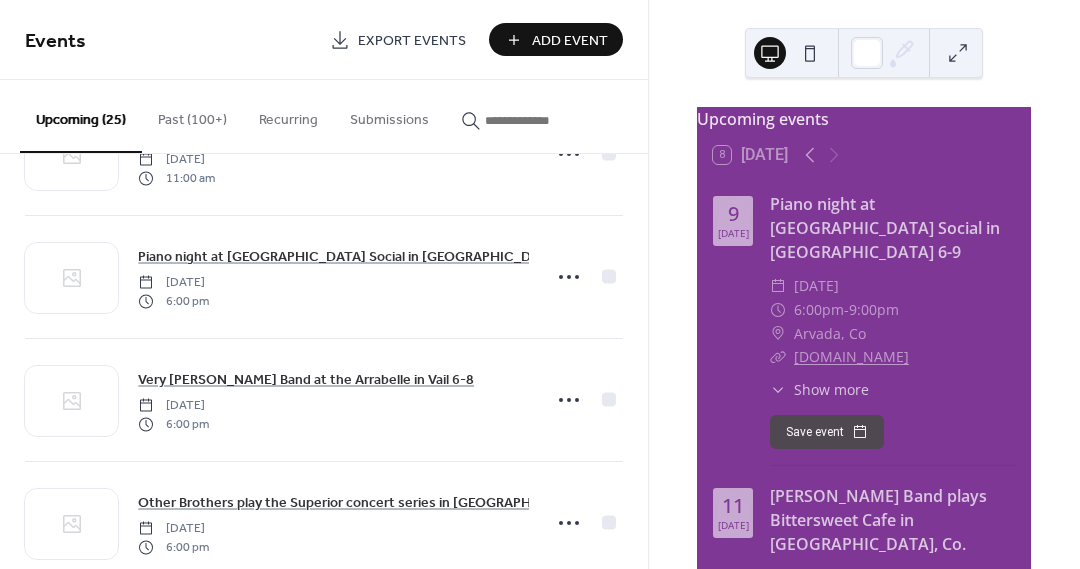 click on "Past  (100+)" at bounding box center (192, 115) 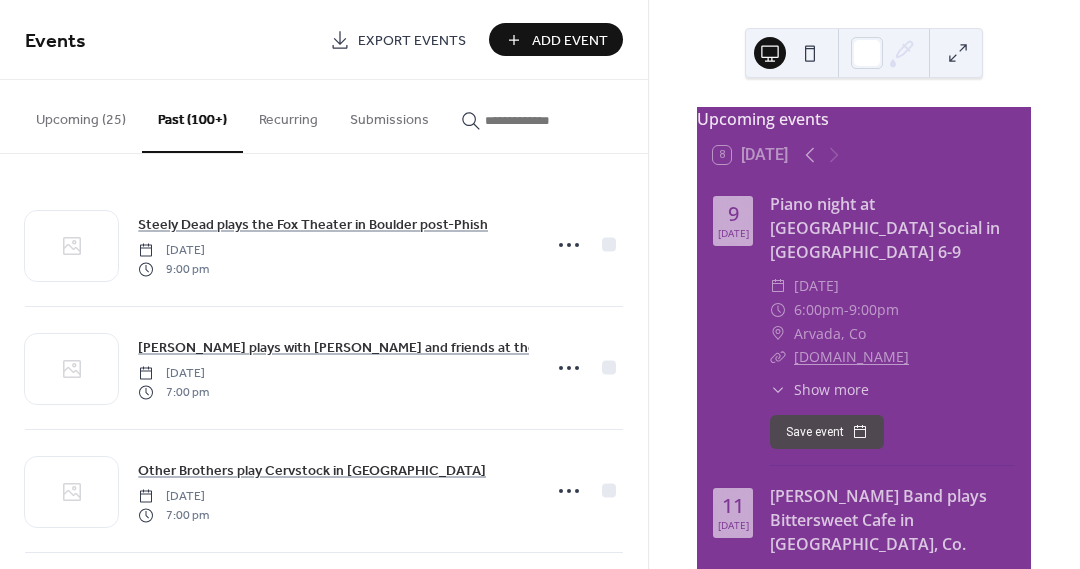 click at bounding box center [535, 120] 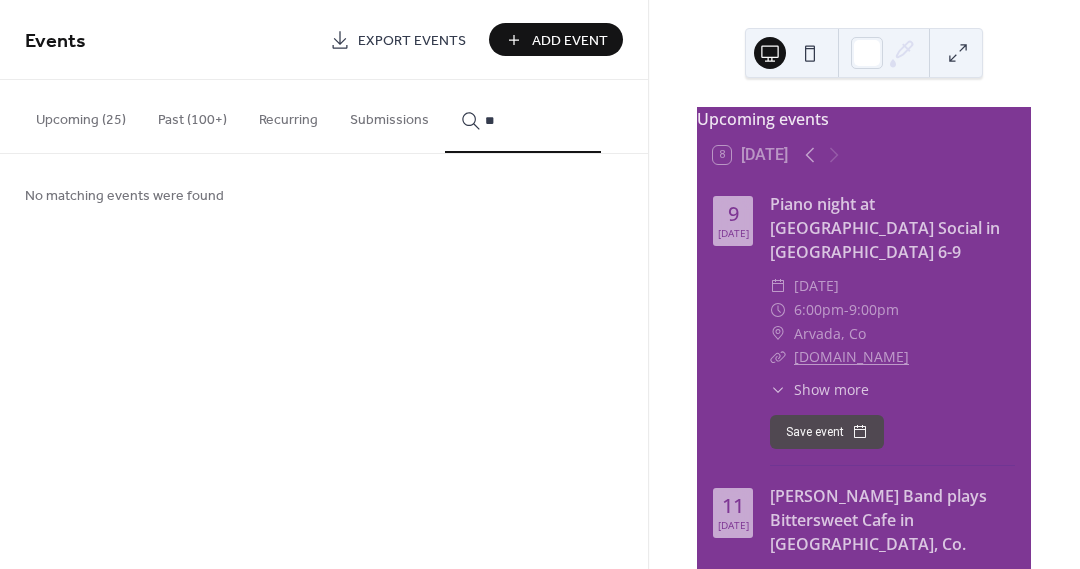type on "*" 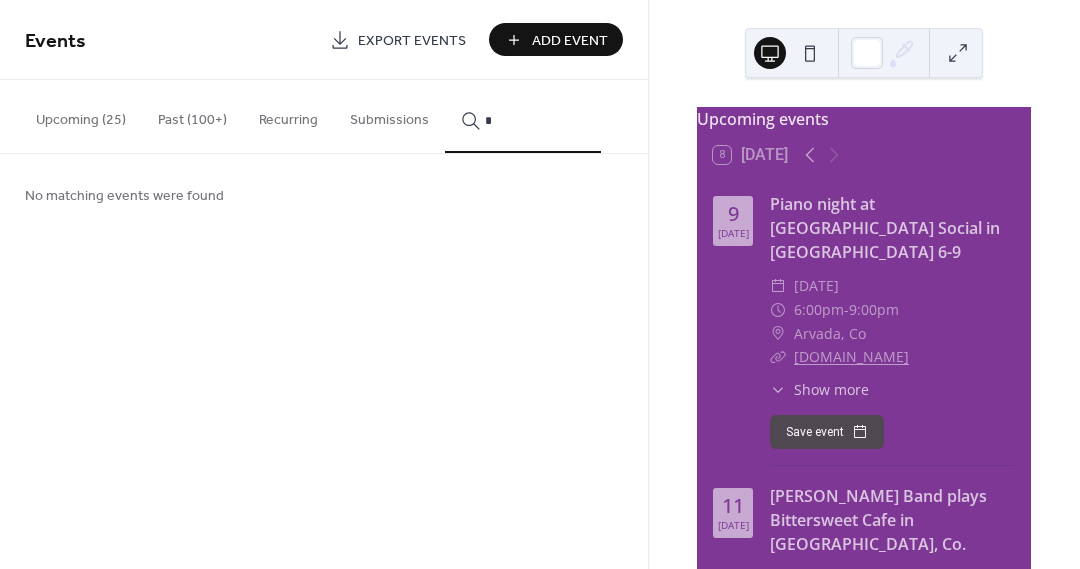 type 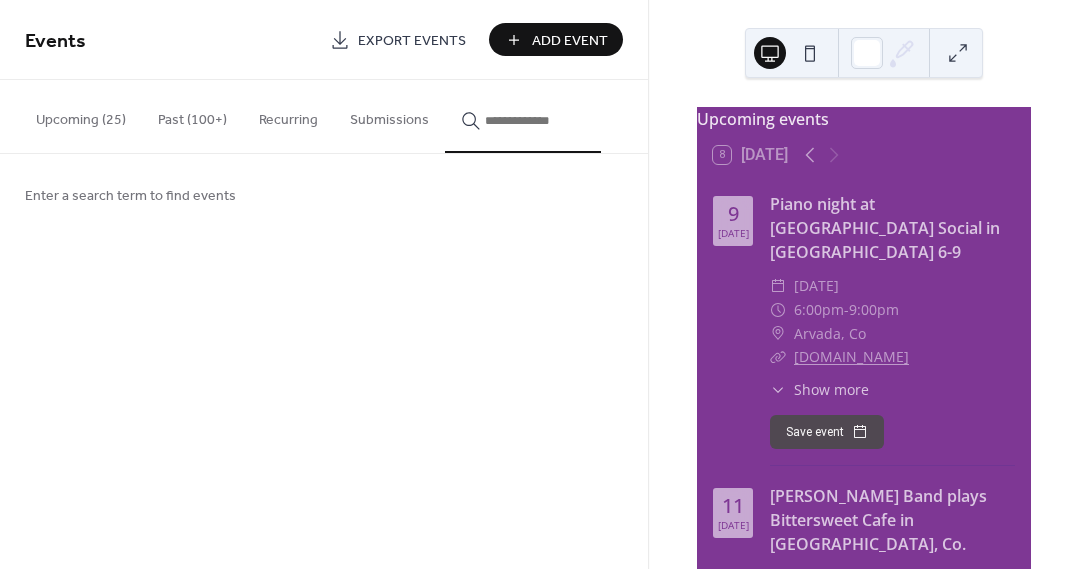 click on "Add Event" at bounding box center (570, 41) 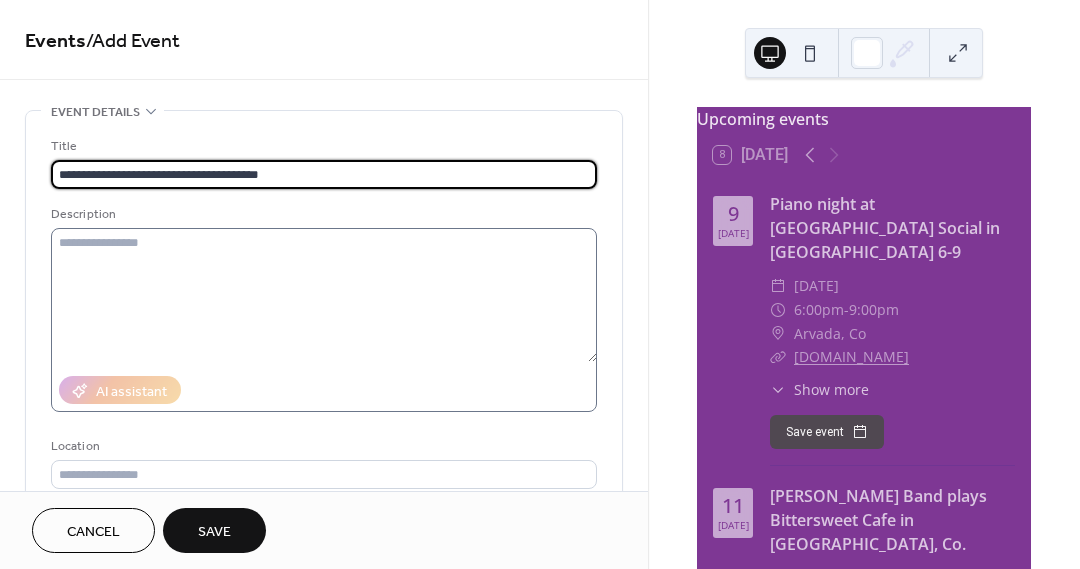 type on "**********" 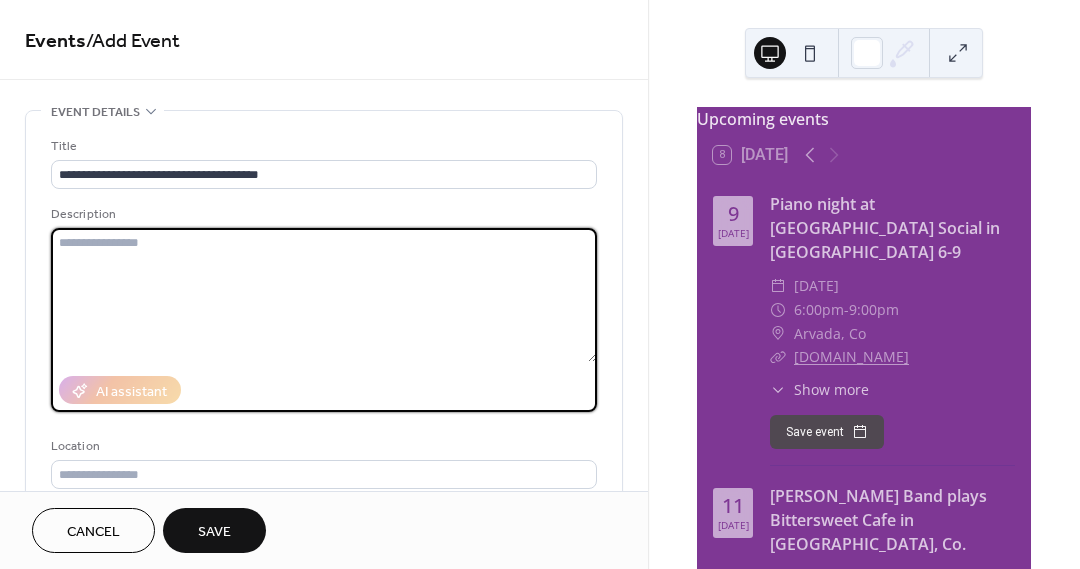 click at bounding box center (324, 295) 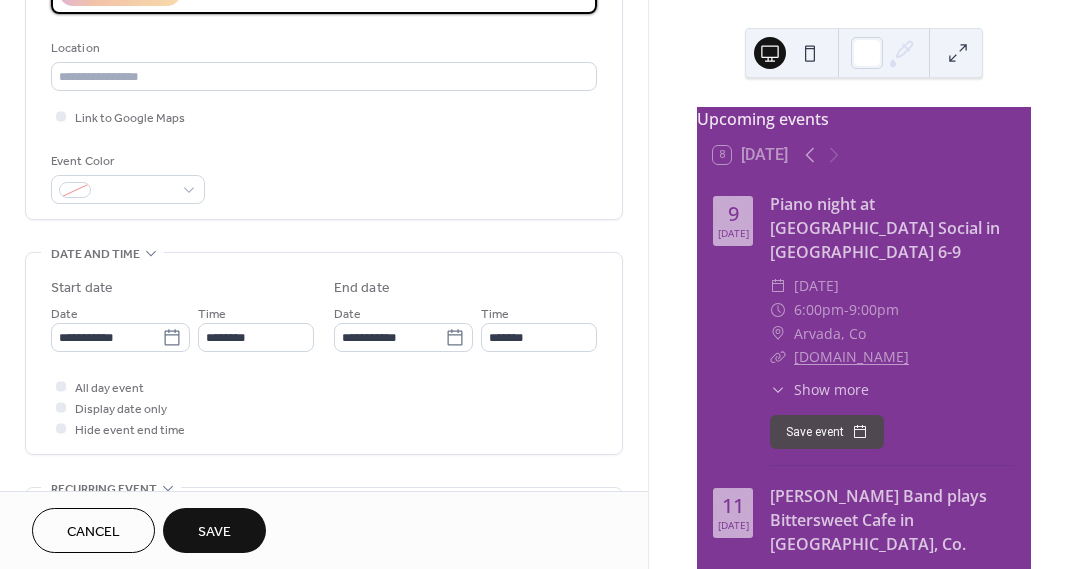 scroll, scrollTop: 404, scrollLeft: 0, axis: vertical 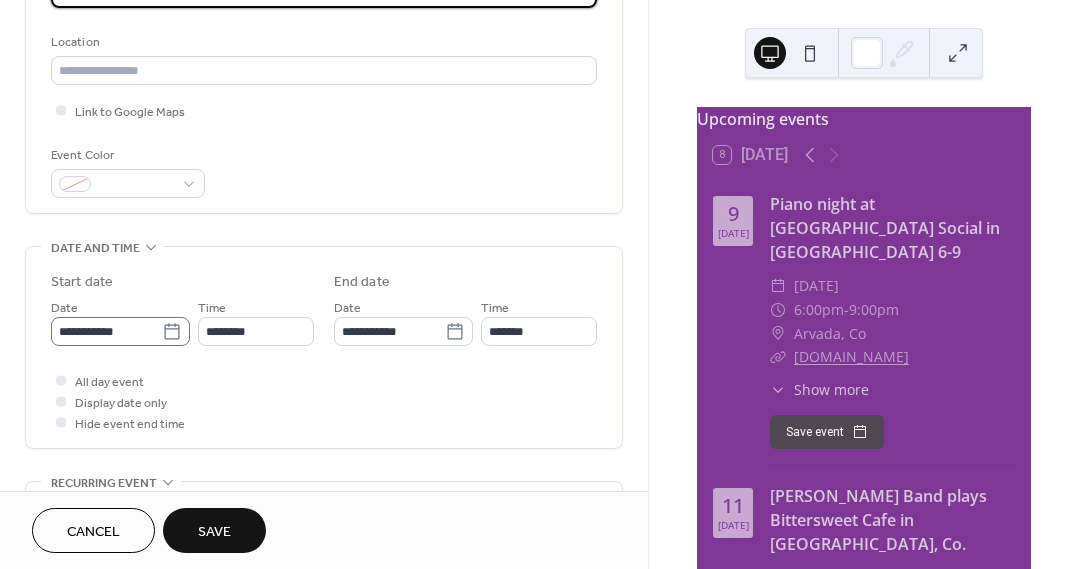 type on "**********" 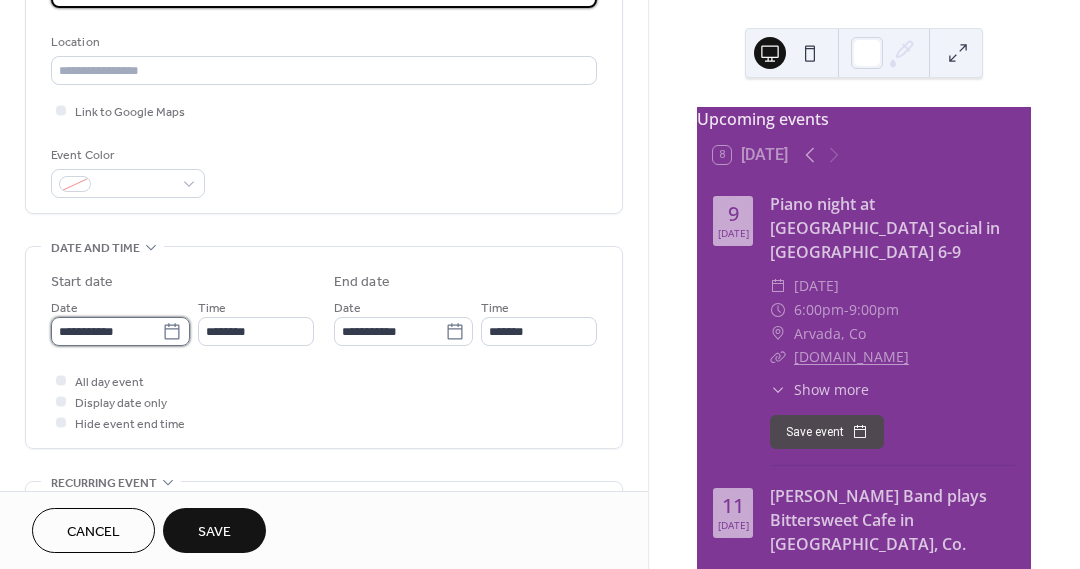 click on "**********" at bounding box center (106, 331) 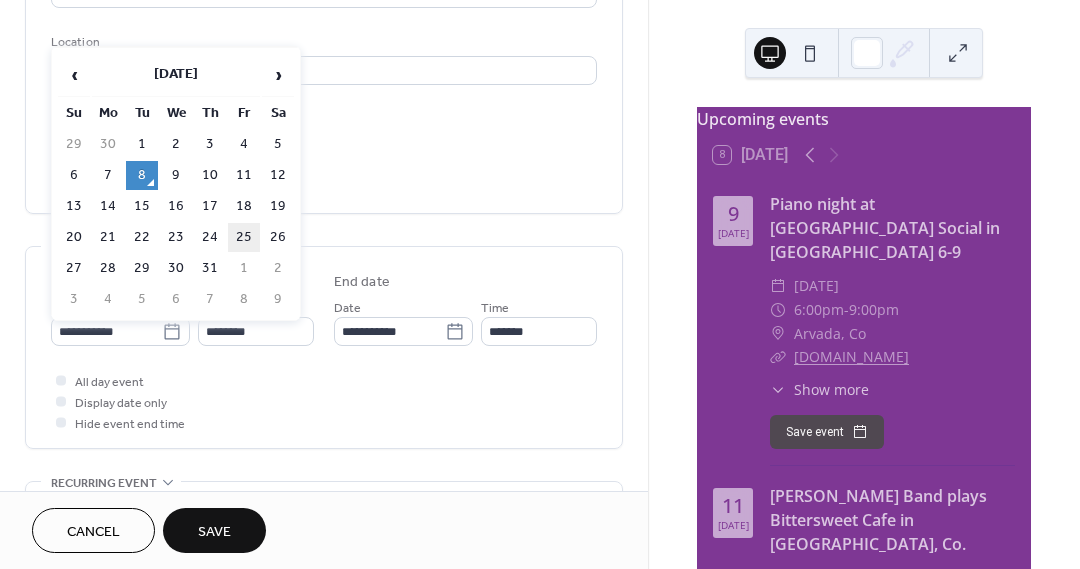 click on "25" at bounding box center [244, 237] 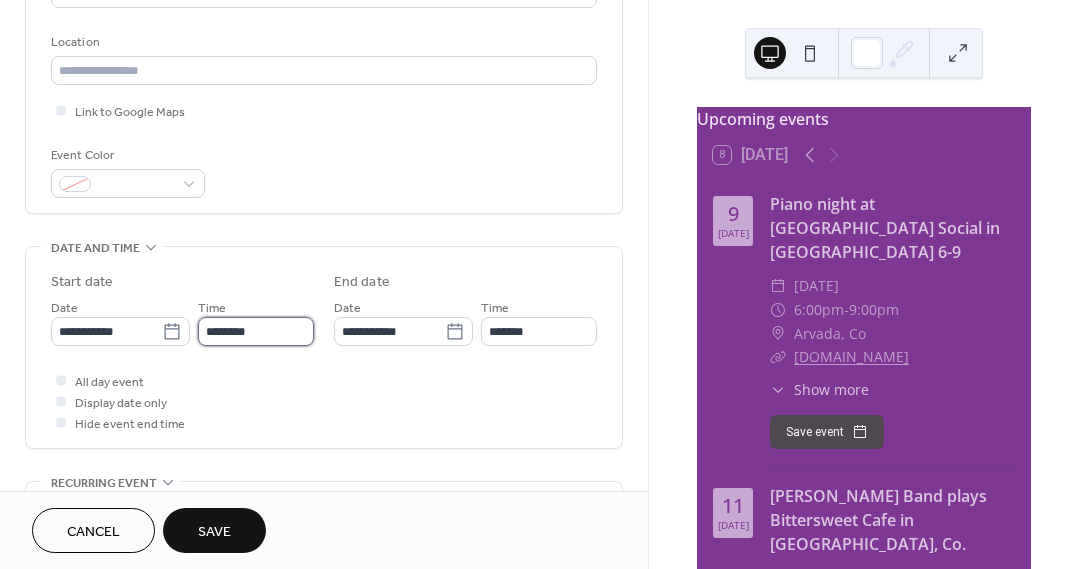 click on "********" at bounding box center [256, 331] 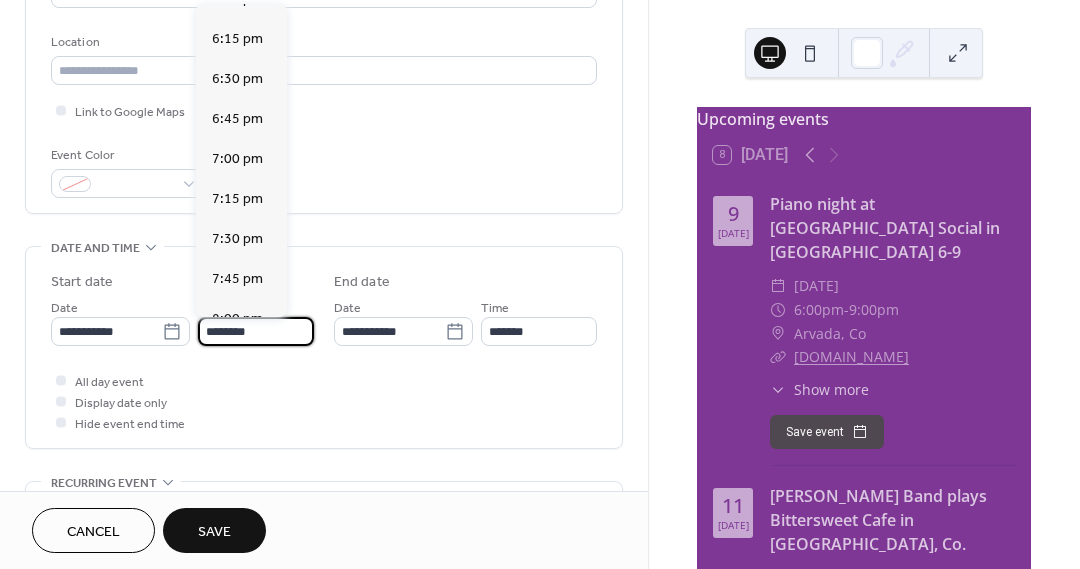 scroll, scrollTop: 2908, scrollLeft: 0, axis: vertical 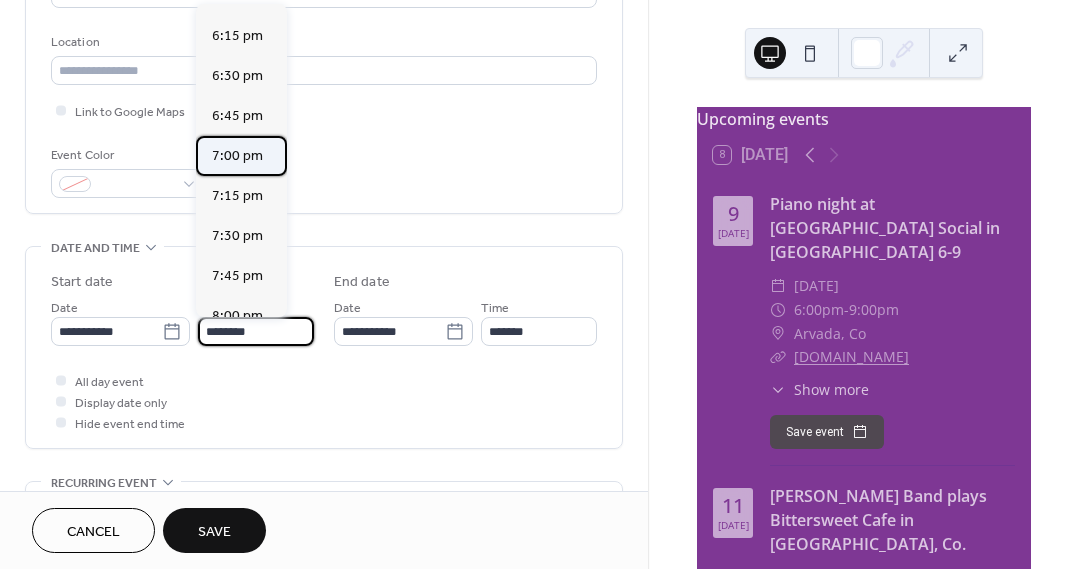 click on "7:00 pm" at bounding box center [237, 156] 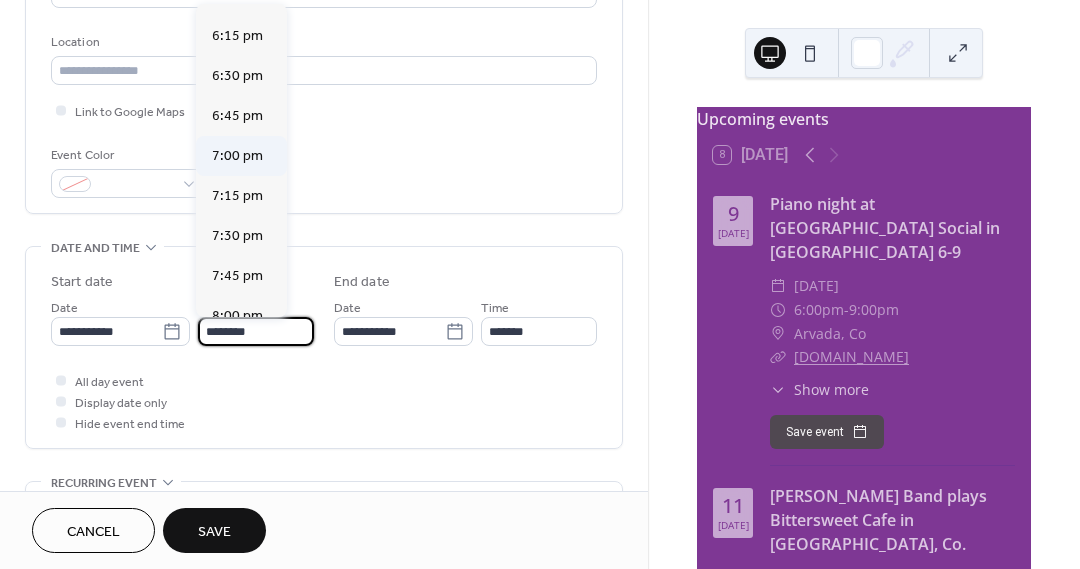 type on "*******" 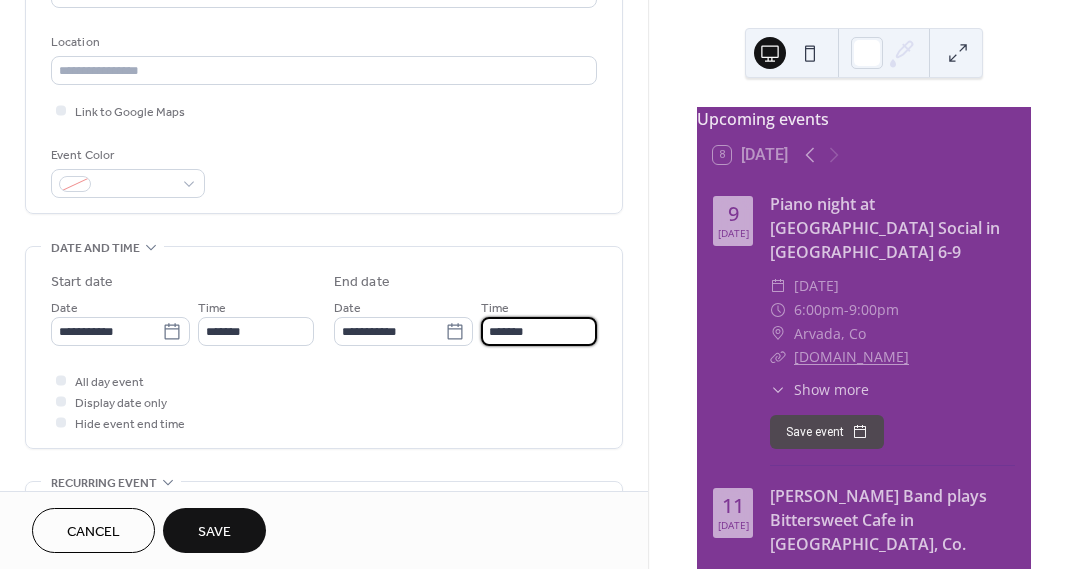 click on "*******" at bounding box center [539, 331] 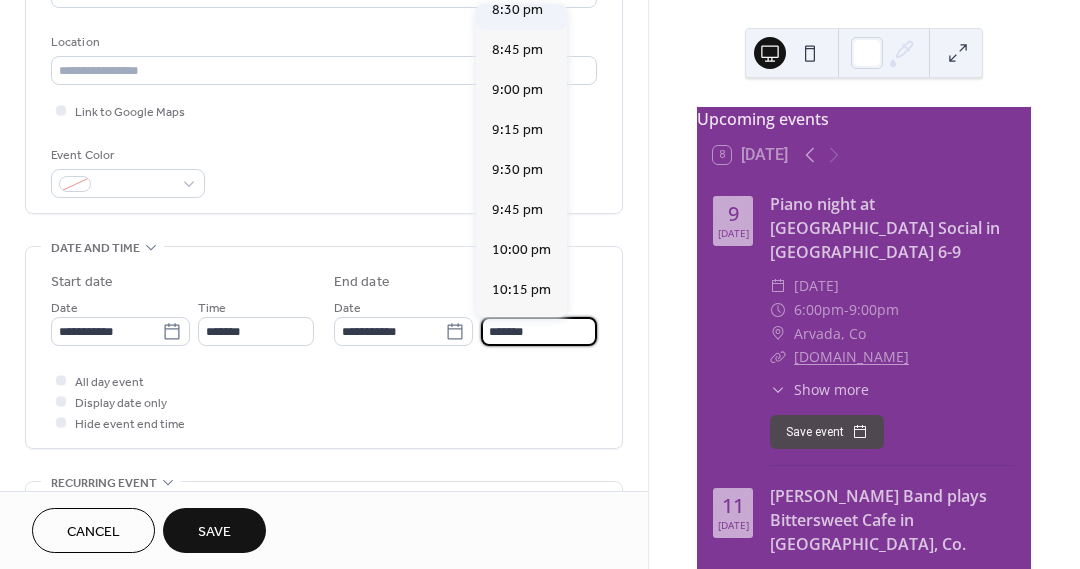 scroll, scrollTop: 236, scrollLeft: 0, axis: vertical 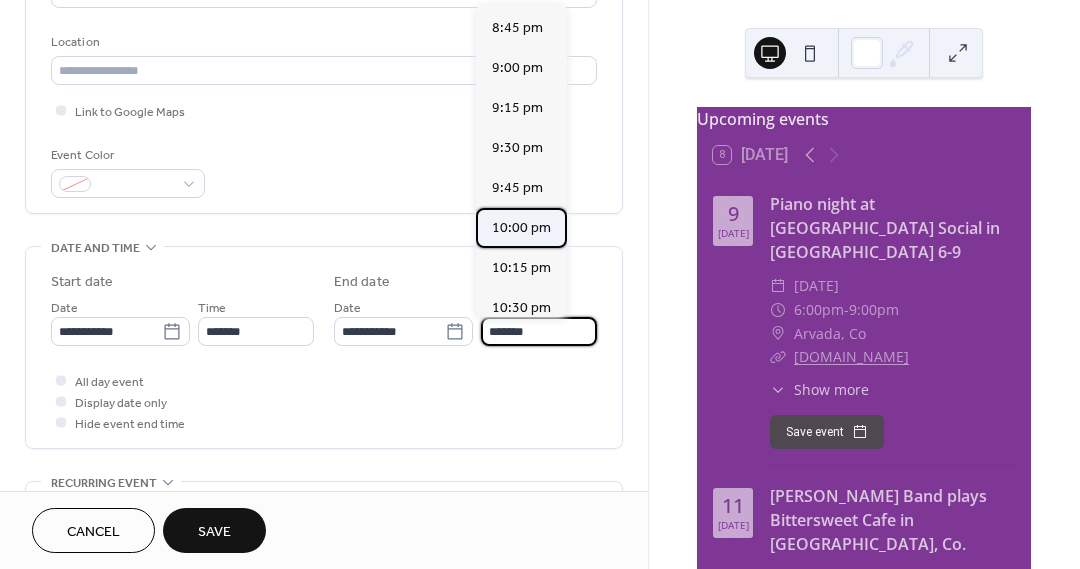 click on "10:00 pm" at bounding box center (521, 228) 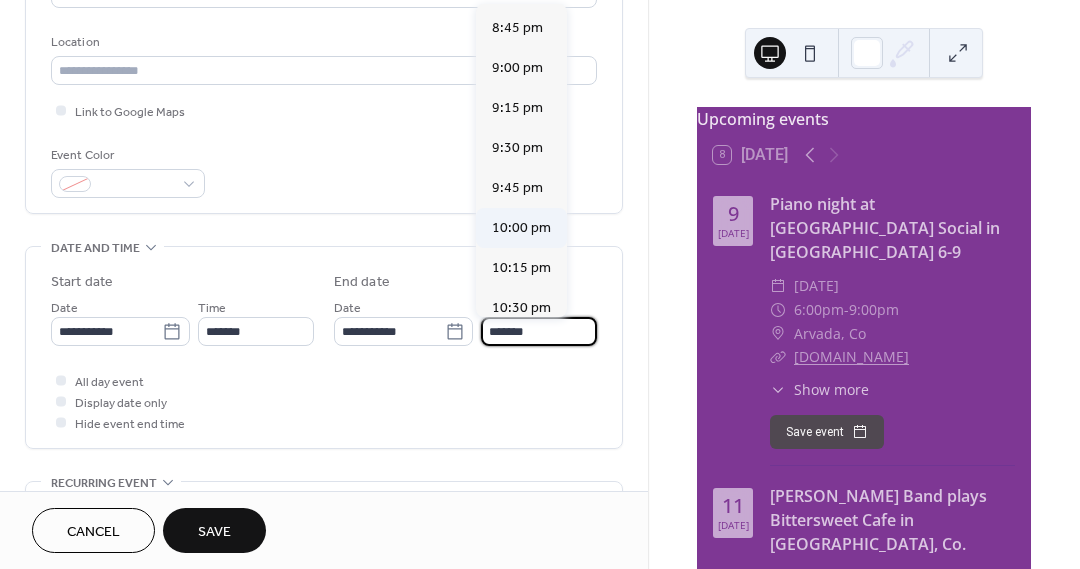 type on "********" 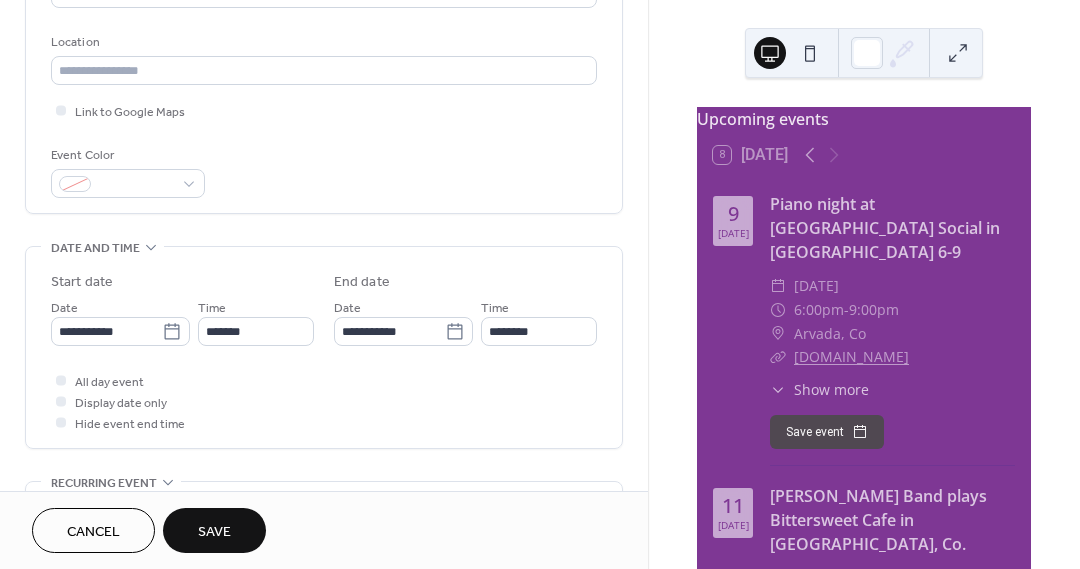 click on "Save" at bounding box center [214, 532] 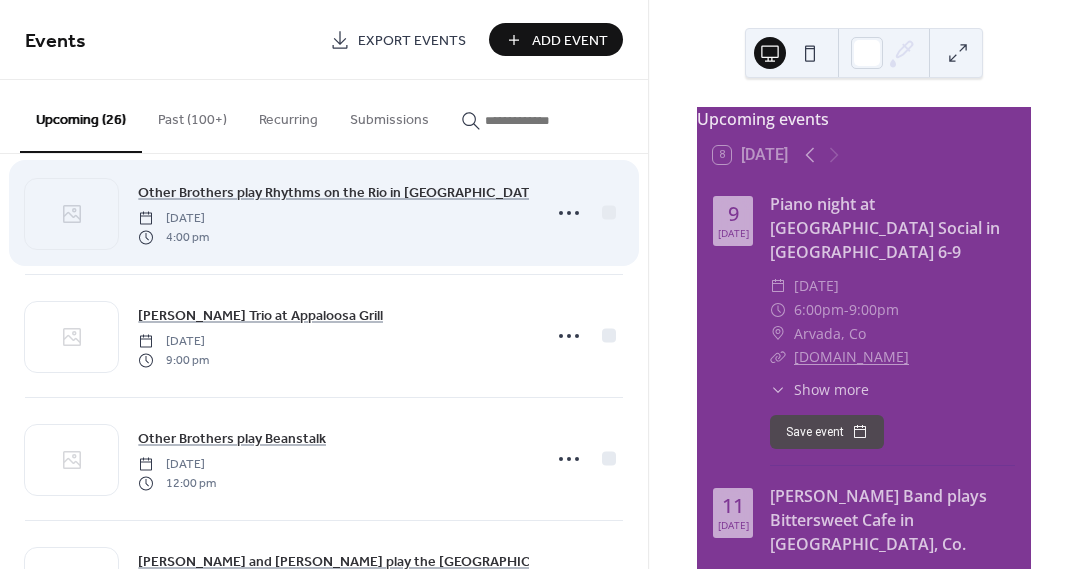 scroll, scrollTop: 2006, scrollLeft: 0, axis: vertical 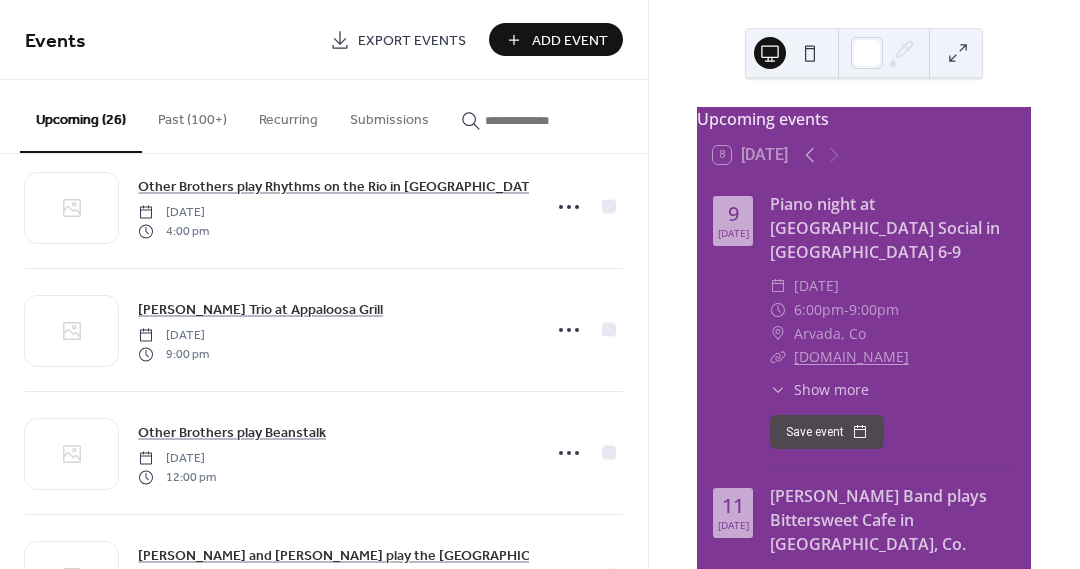 click on "Add Event" at bounding box center (570, 41) 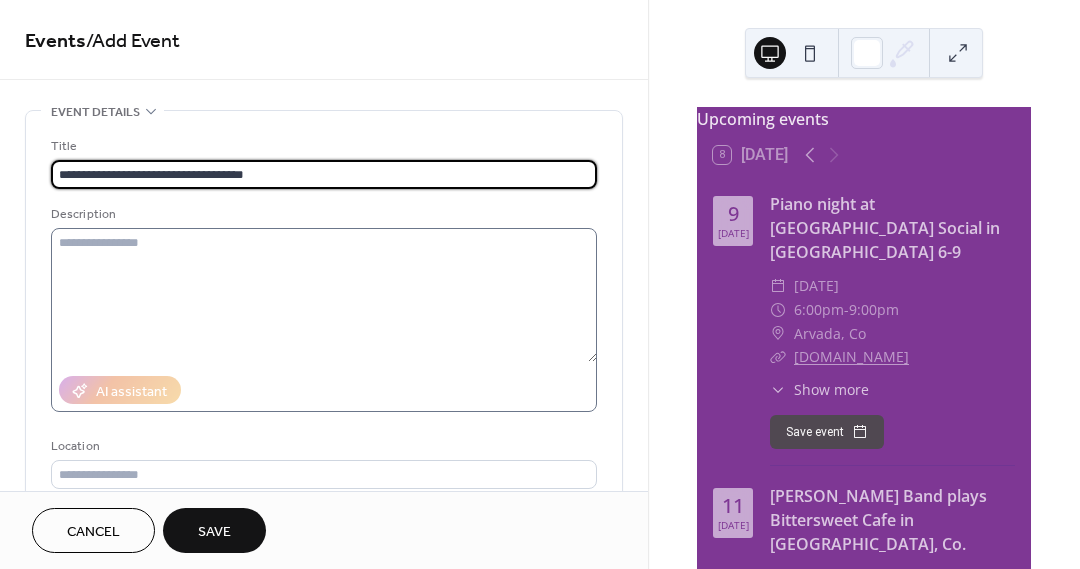 type on "**********" 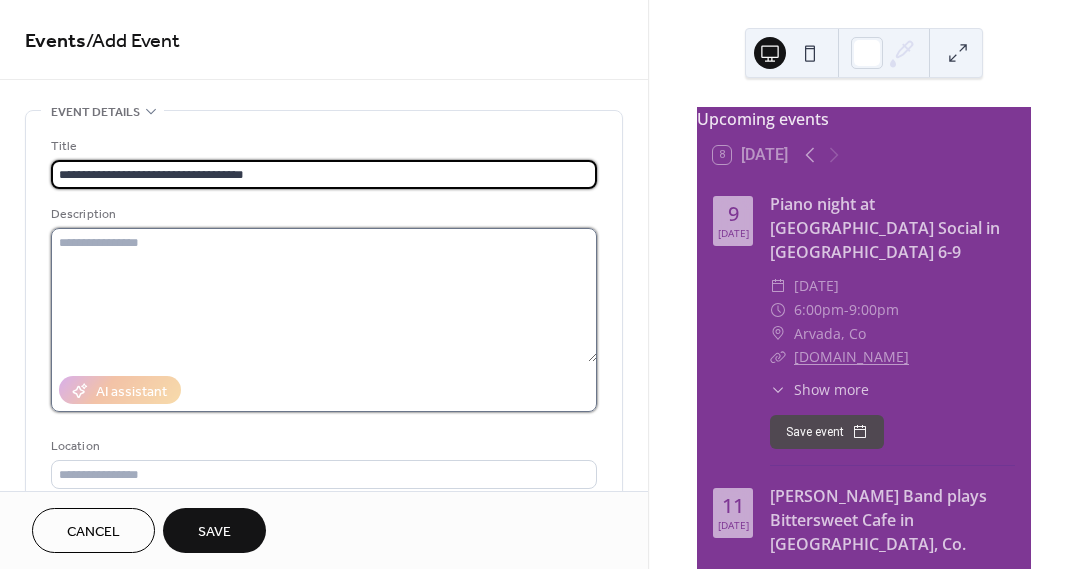 click at bounding box center [324, 295] 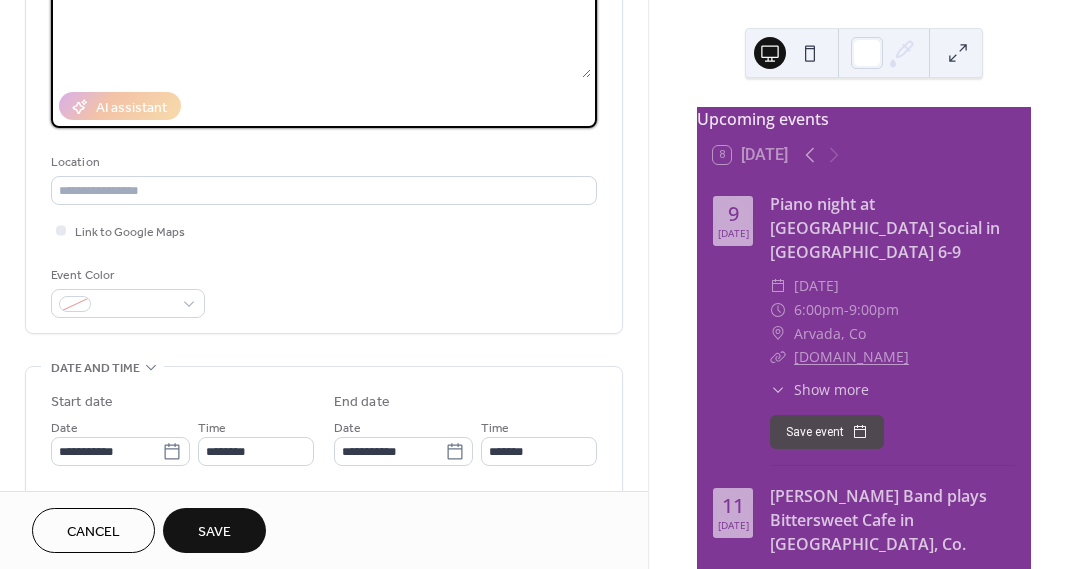 scroll, scrollTop: 292, scrollLeft: 0, axis: vertical 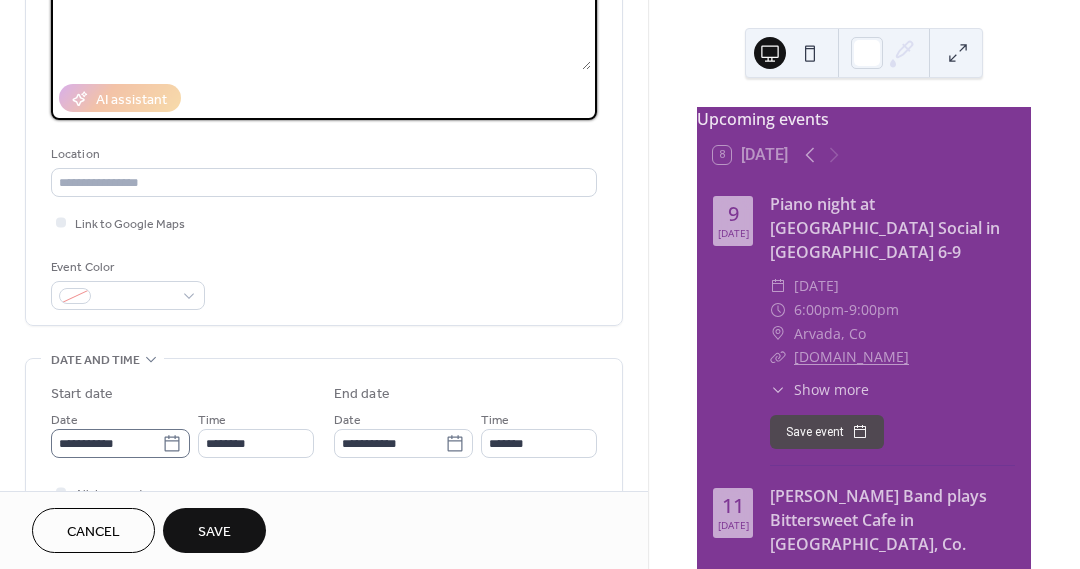 type on "**********" 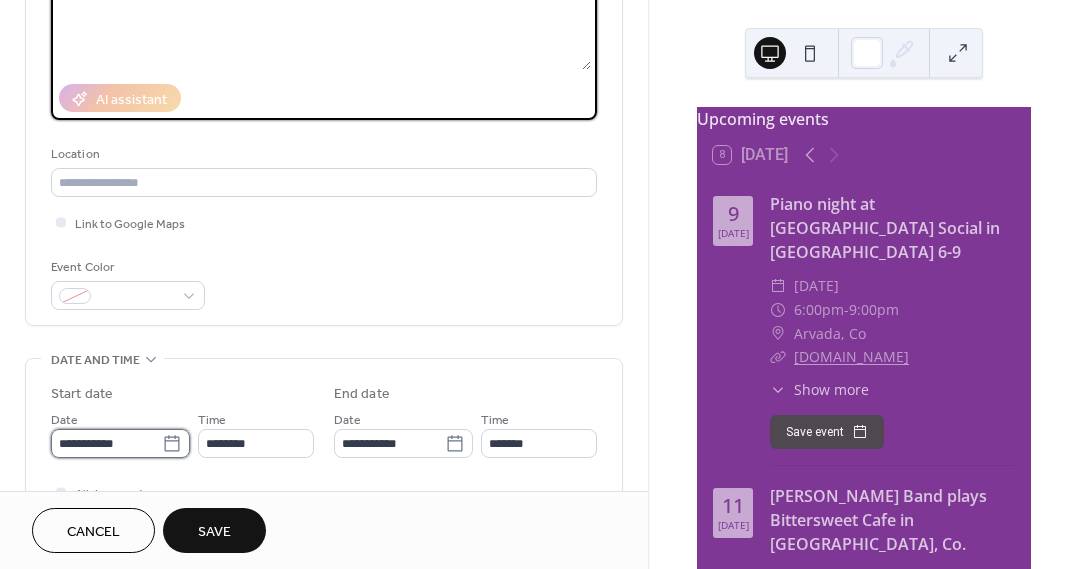 click on "**********" at bounding box center (106, 443) 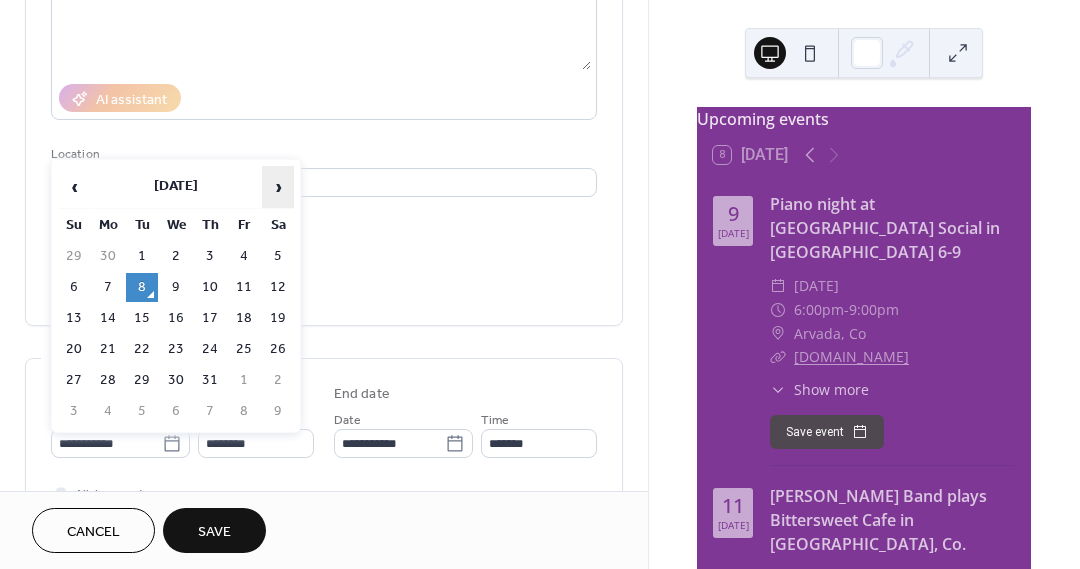 click on "›" at bounding box center [278, 187] 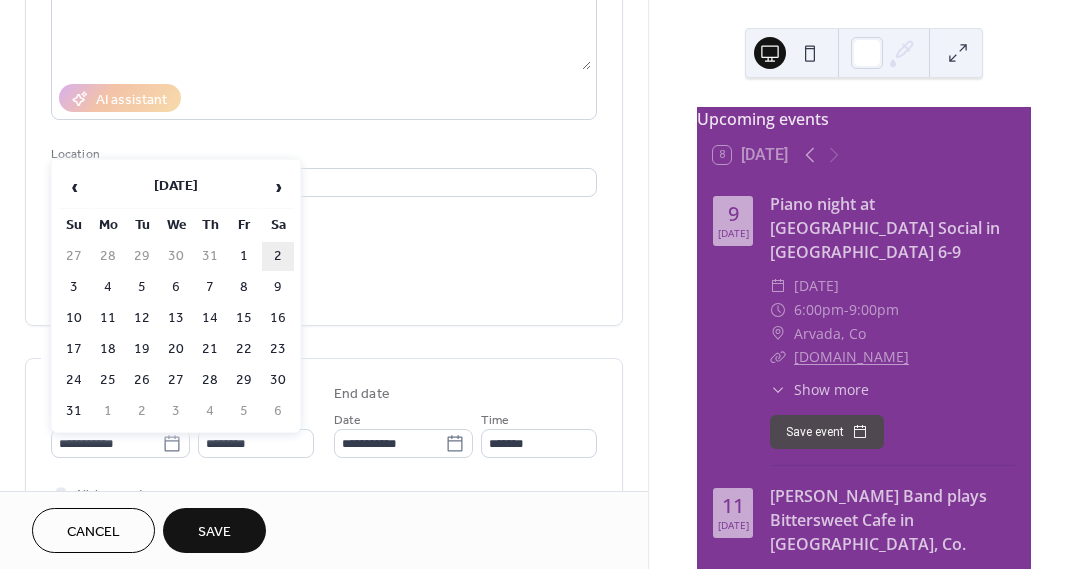 click on "2" at bounding box center [278, 256] 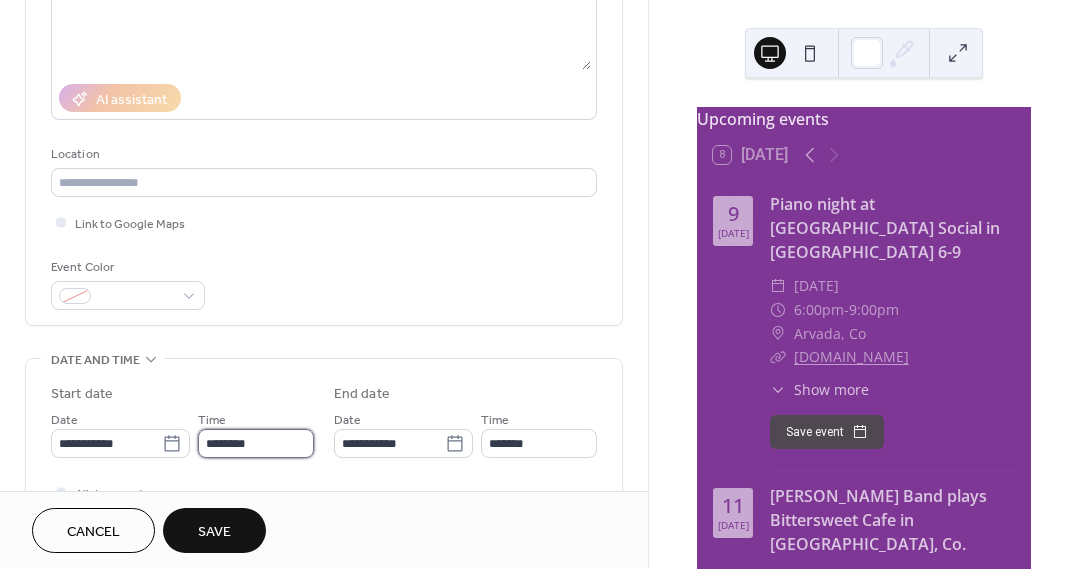 click on "********" at bounding box center [256, 443] 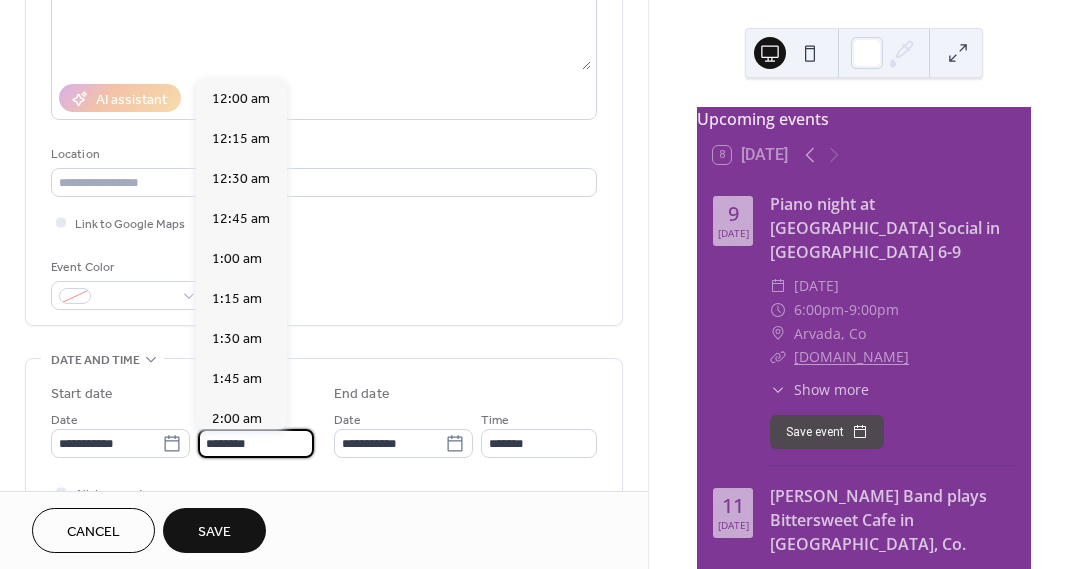 scroll, scrollTop: 1944, scrollLeft: 0, axis: vertical 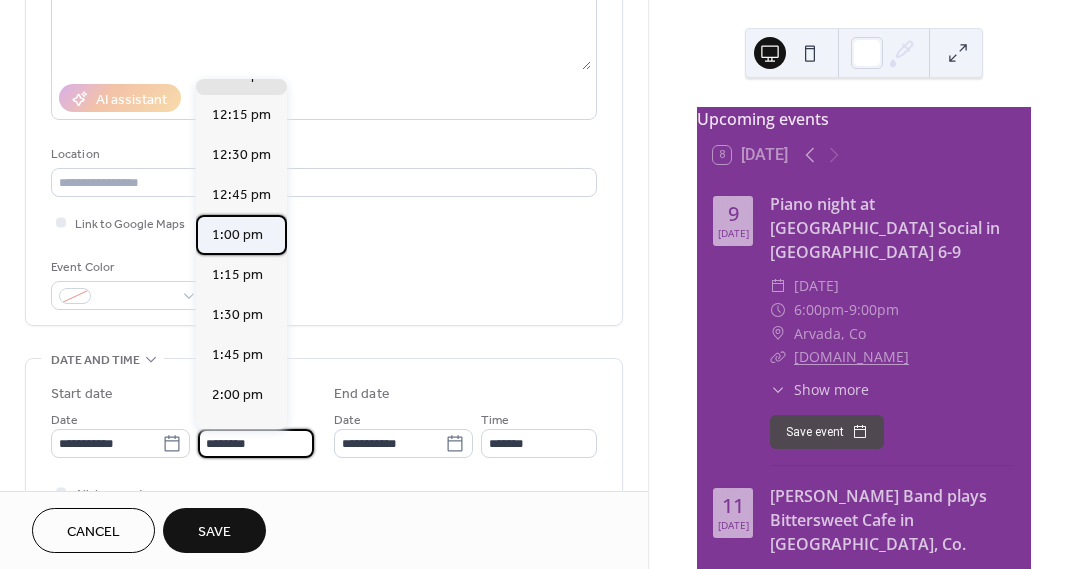 click on "1:00 pm" at bounding box center [237, 235] 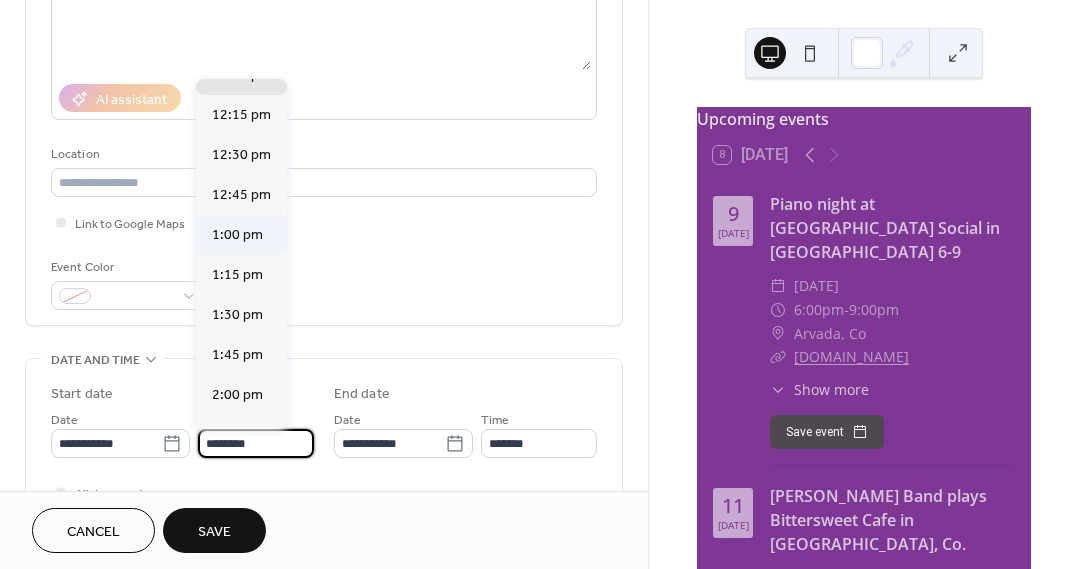 type on "*******" 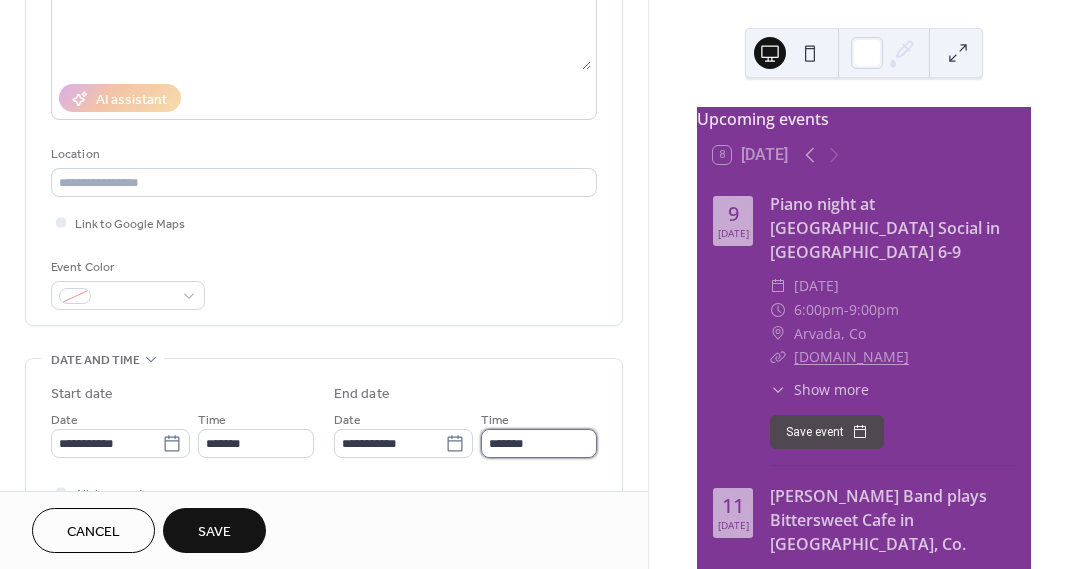 click on "*******" at bounding box center (539, 443) 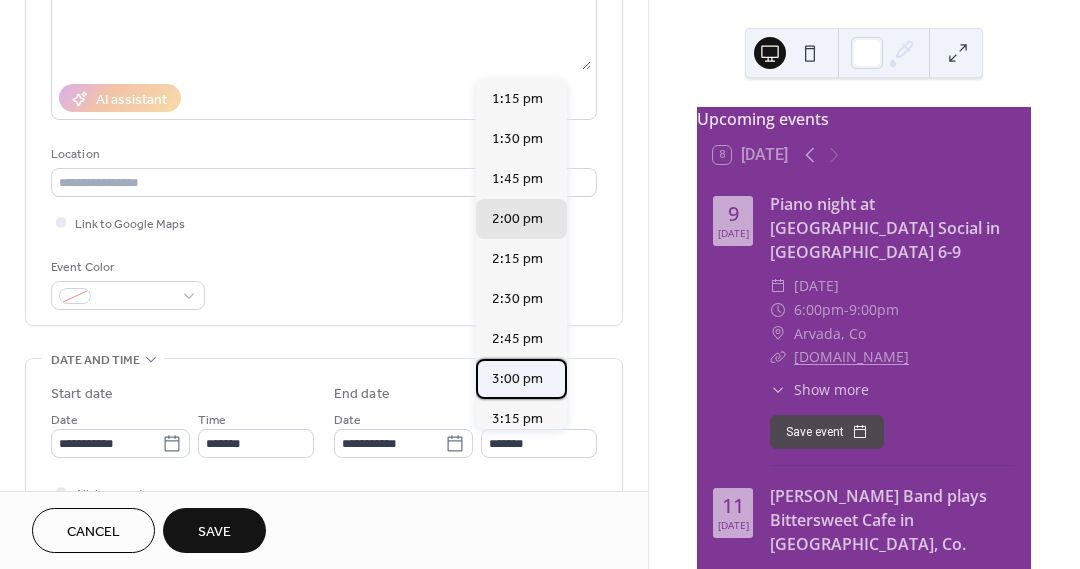 click on "3:00 pm" at bounding box center (517, 379) 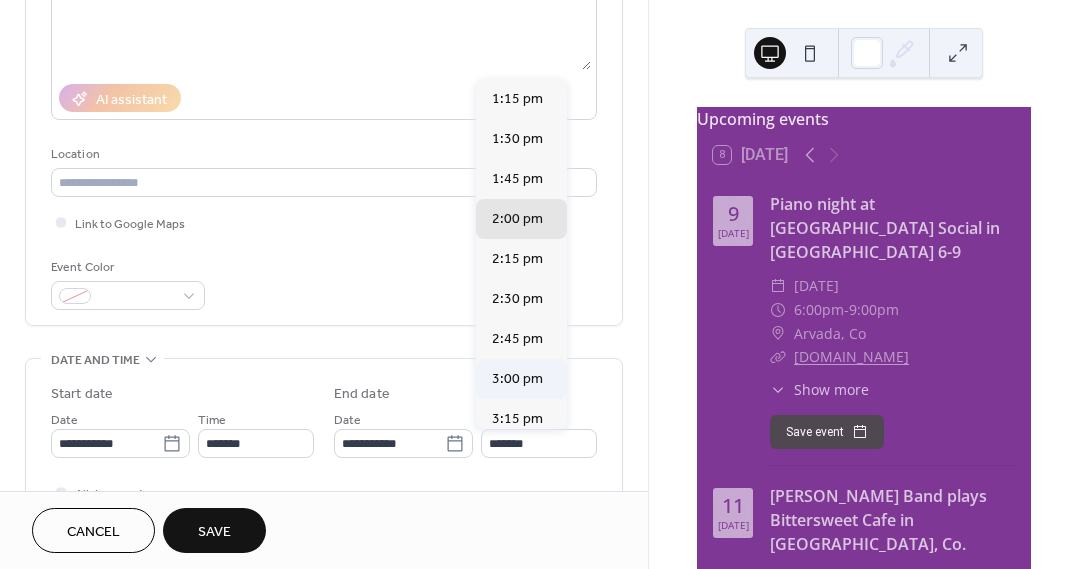 type on "*******" 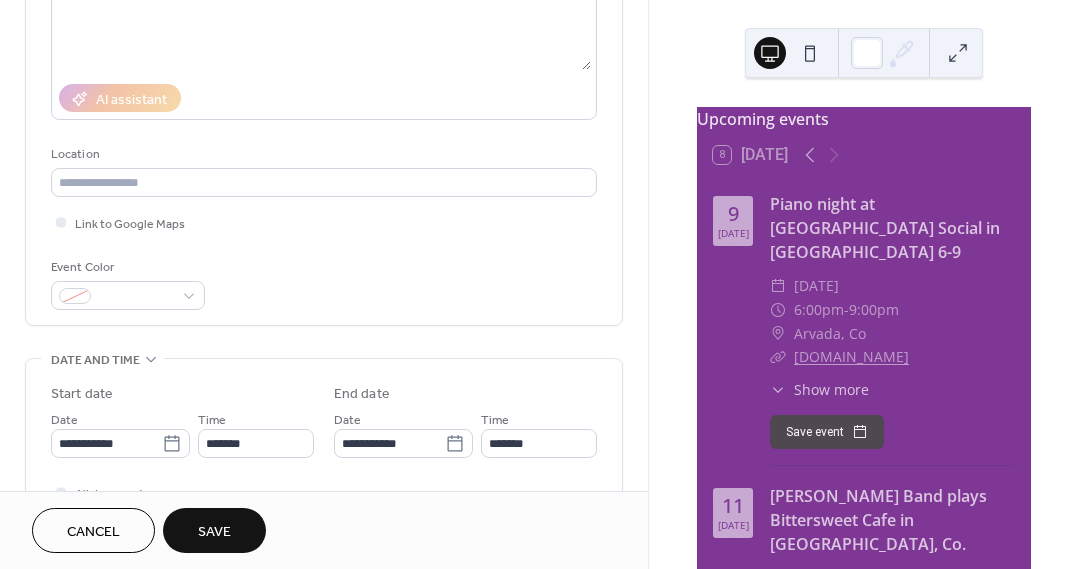 click on "Save" at bounding box center [214, 532] 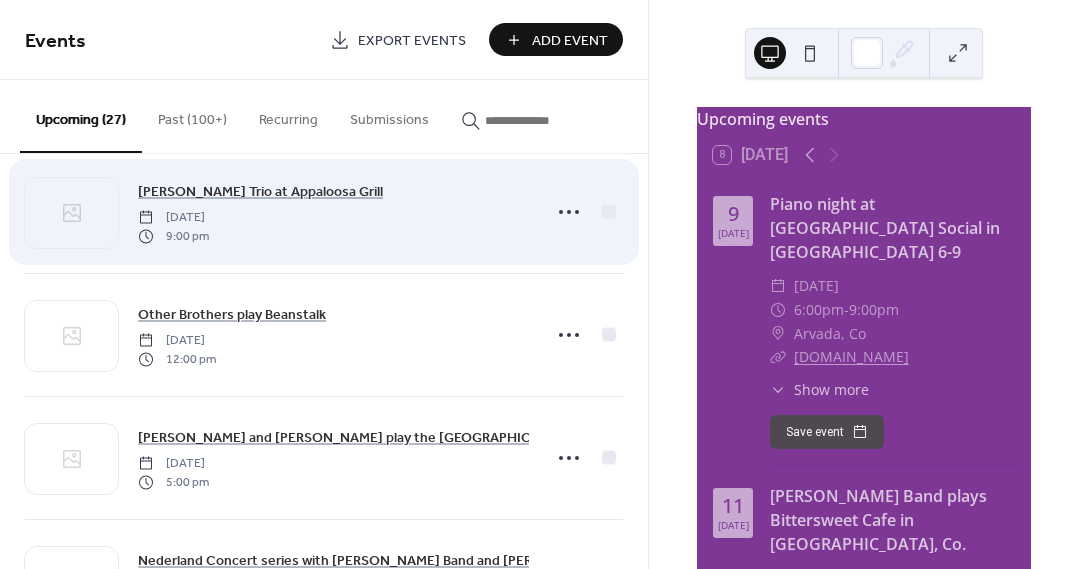 scroll, scrollTop: 2267, scrollLeft: 0, axis: vertical 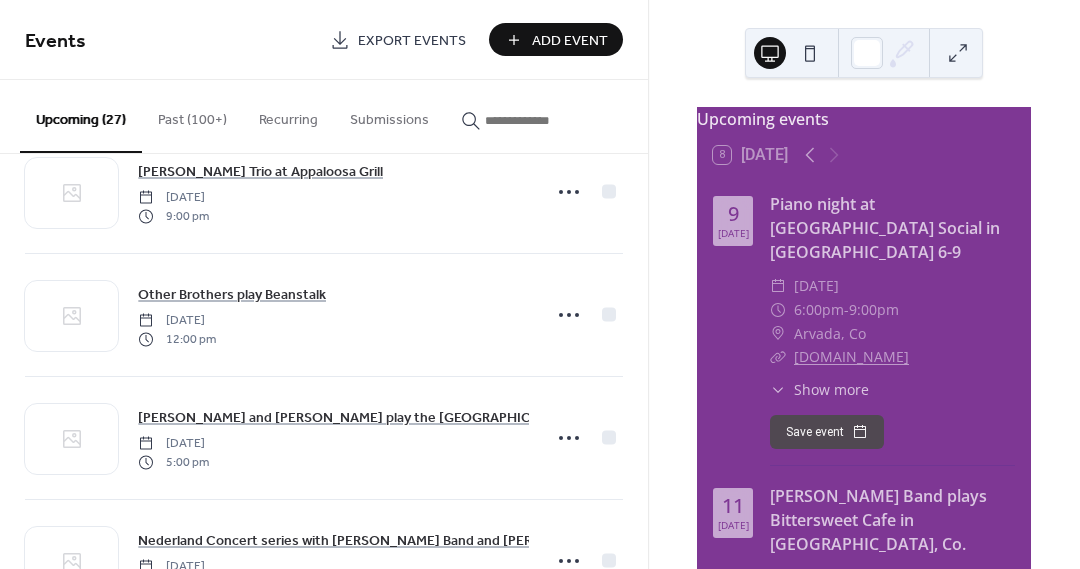 click at bounding box center [535, 120] 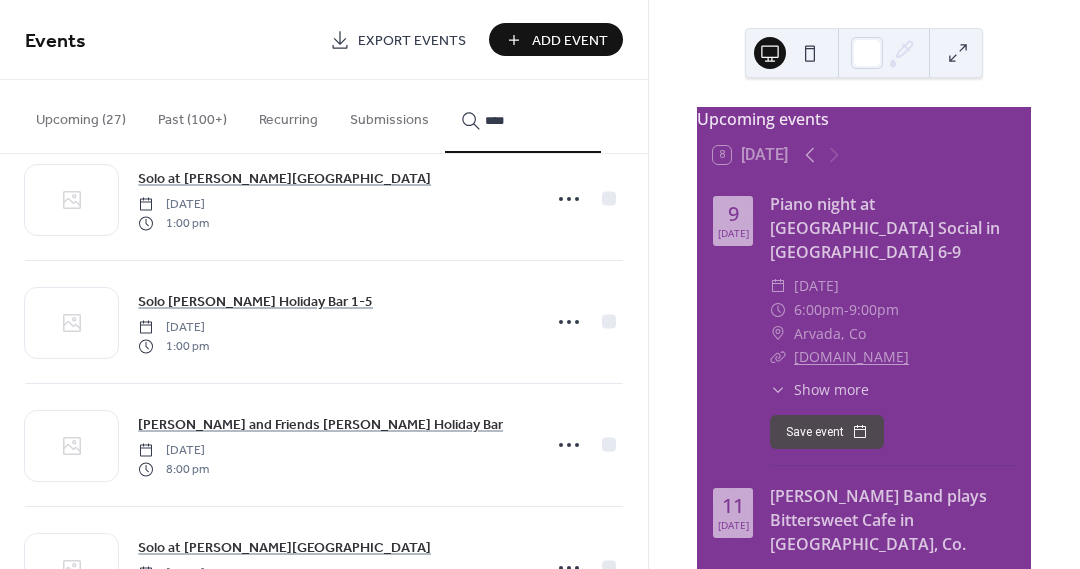 scroll, scrollTop: 751, scrollLeft: 0, axis: vertical 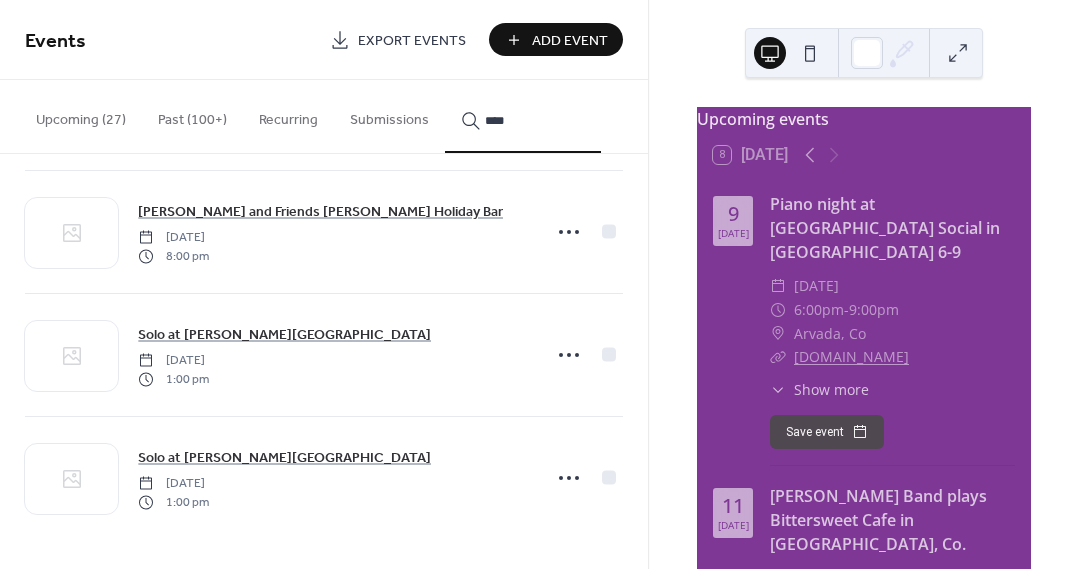 type on "****" 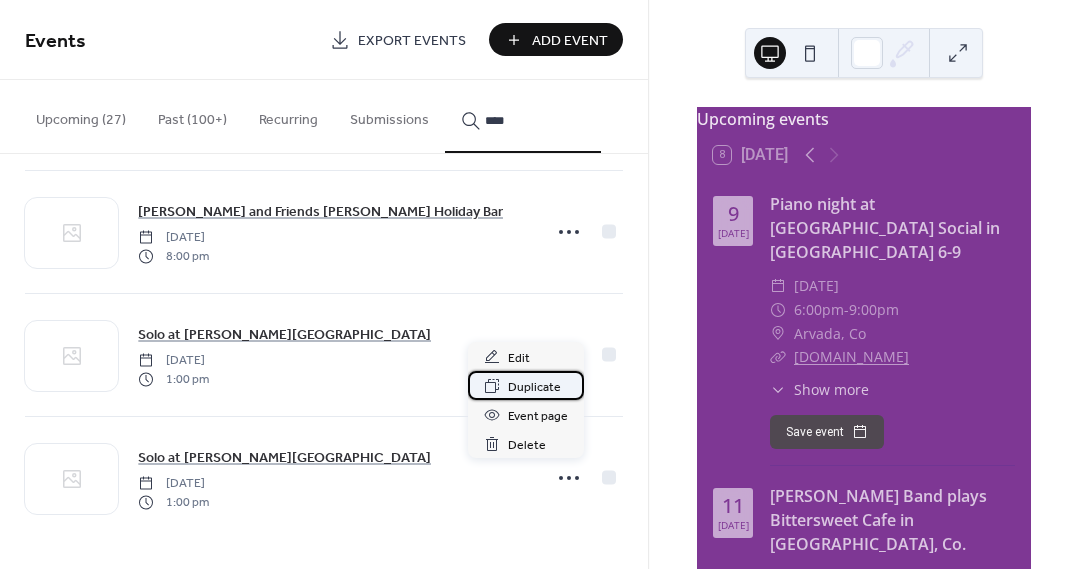 click on "Duplicate" at bounding box center (534, 387) 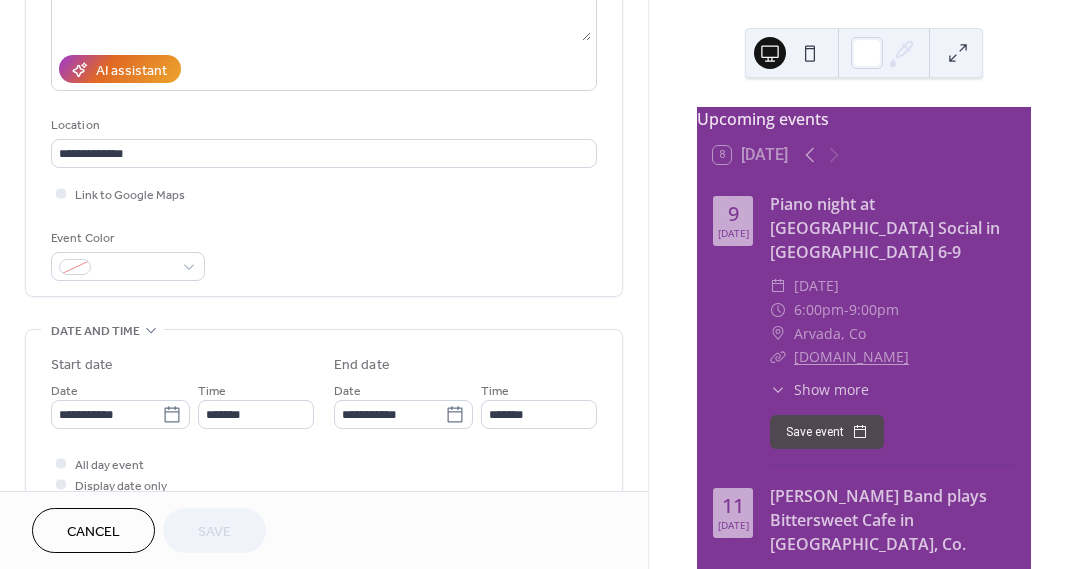 scroll, scrollTop: 320, scrollLeft: 0, axis: vertical 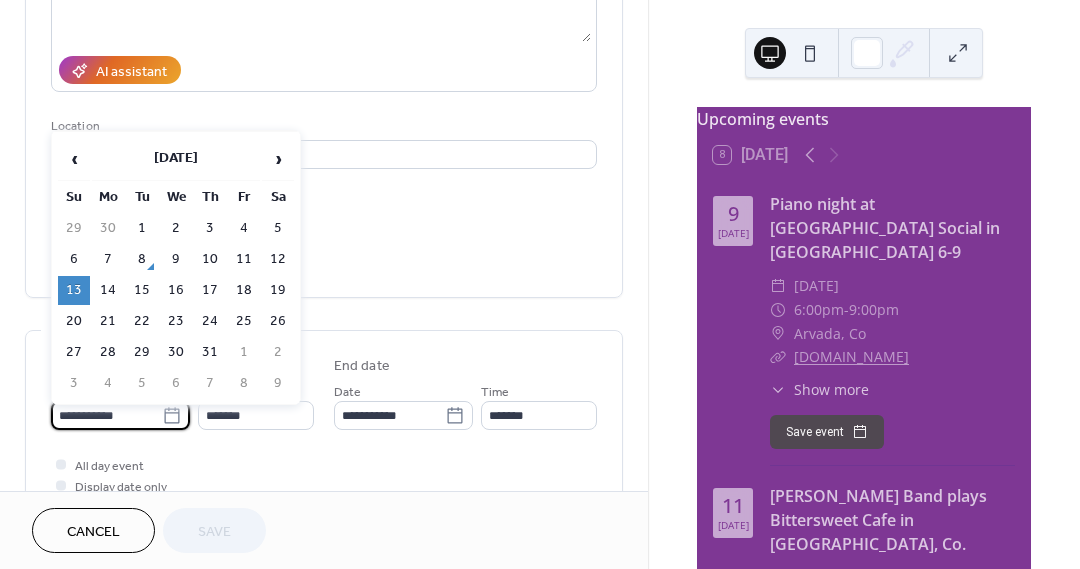 click on "**********" at bounding box center [106, 415] 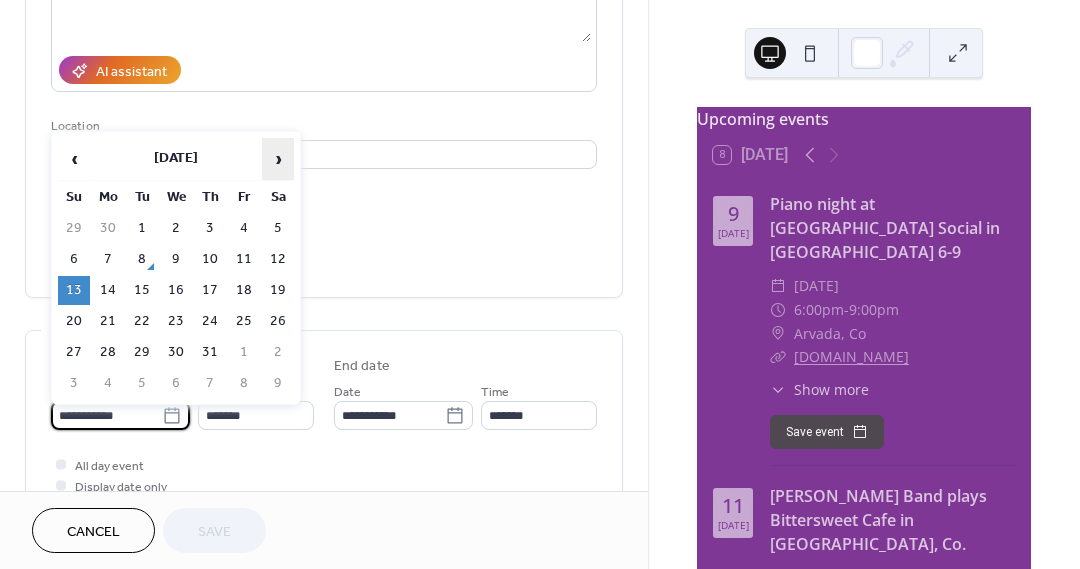 click on "›" at bounding box center [278, 159] 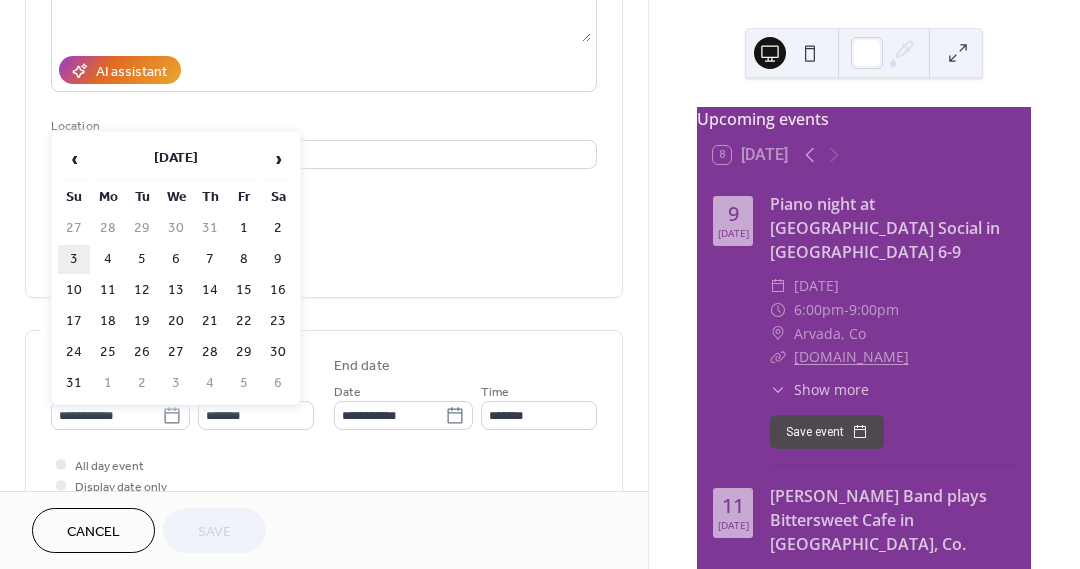 click on "3" at bounding box center [74, 259] 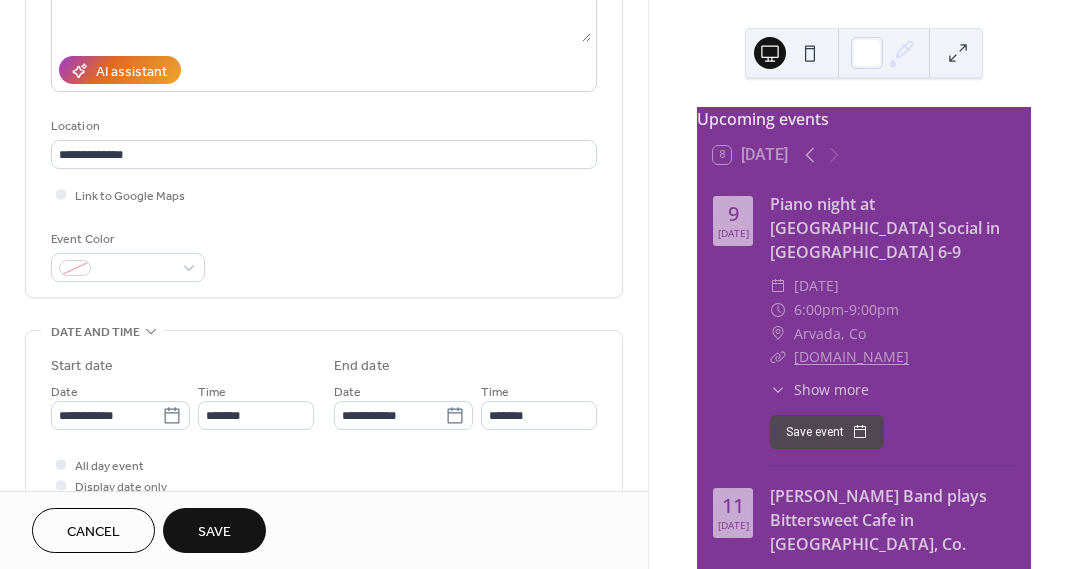 click on "Save" at bounding box center [214, 532] 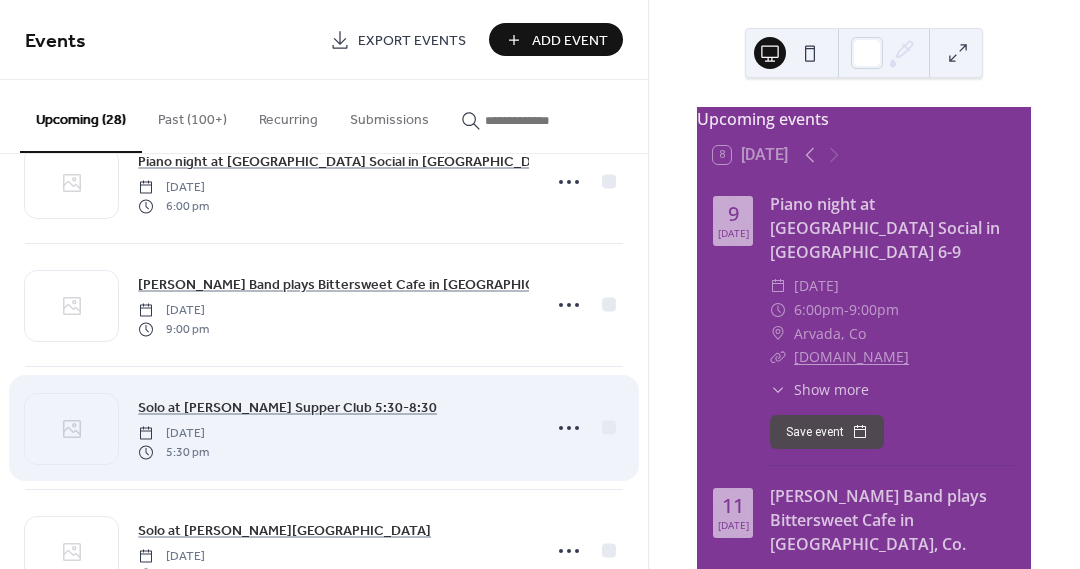 scroll, scrollTop: 0, scrollLeft: 0, axis: both 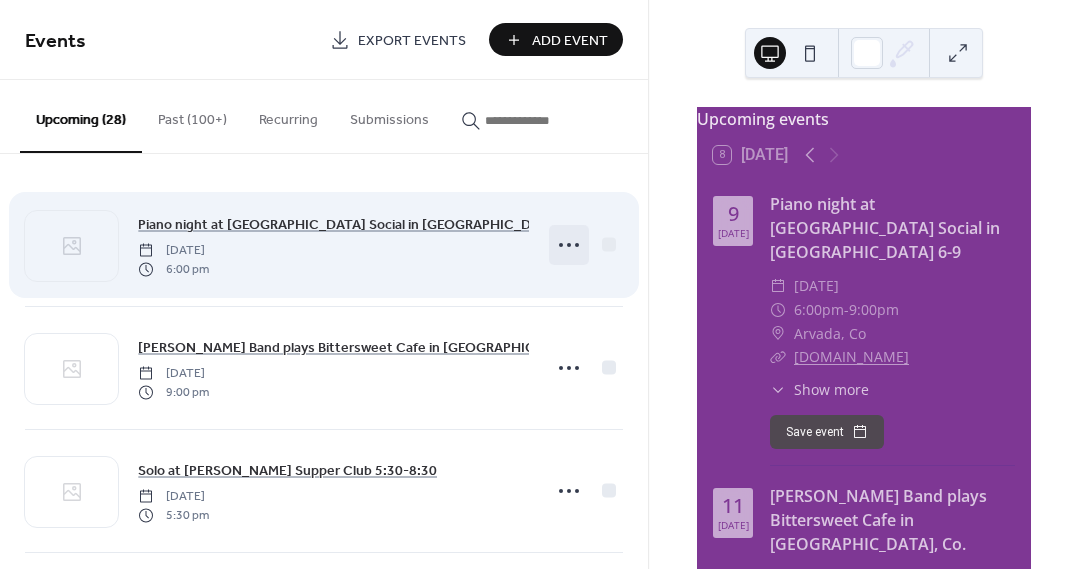 click 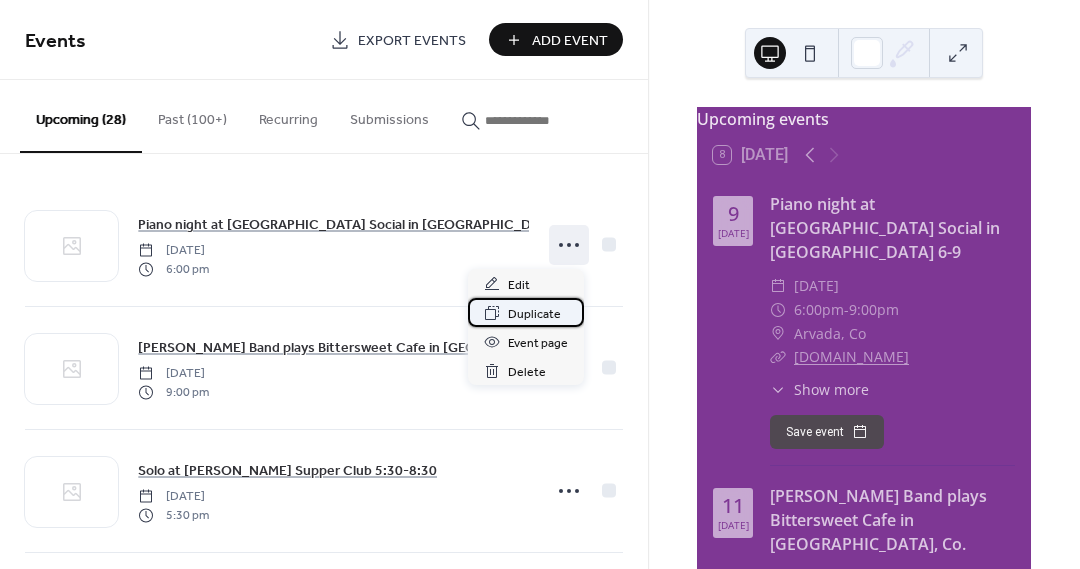 click on "Duplicate" at bounding box center (534, 314) 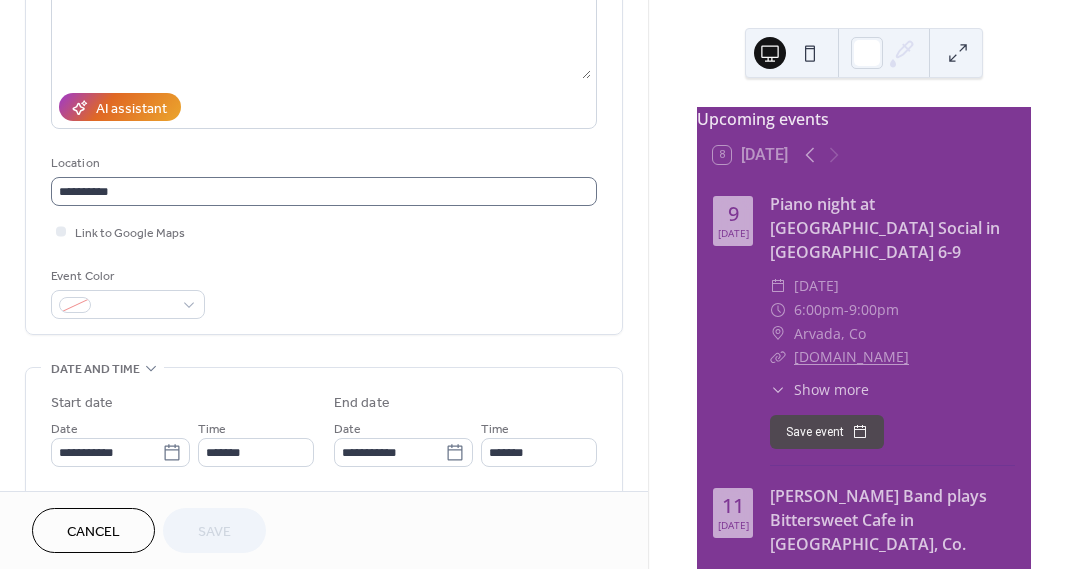 scroll, scrollTop: 302, scrollLeft: 0, axis: vertical 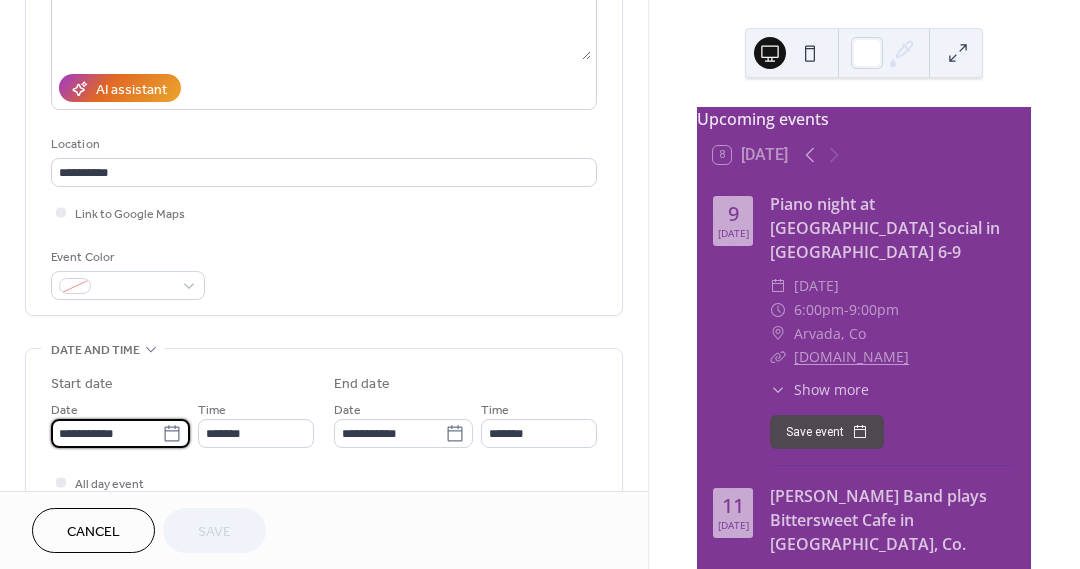 click on "**********" at bounding box center (106, 433) 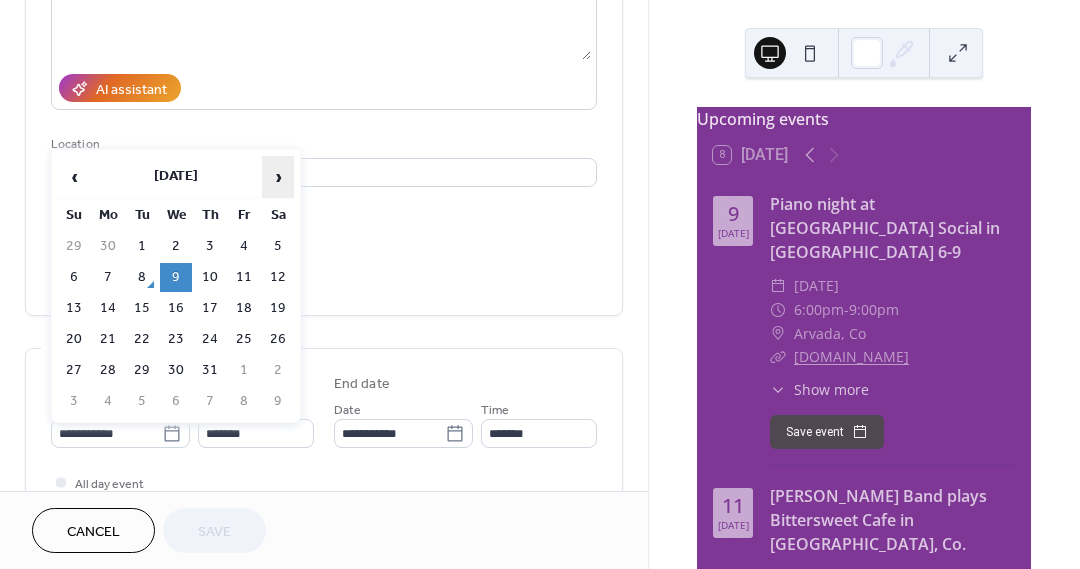 click on "›" at bounding box center (278, 177) 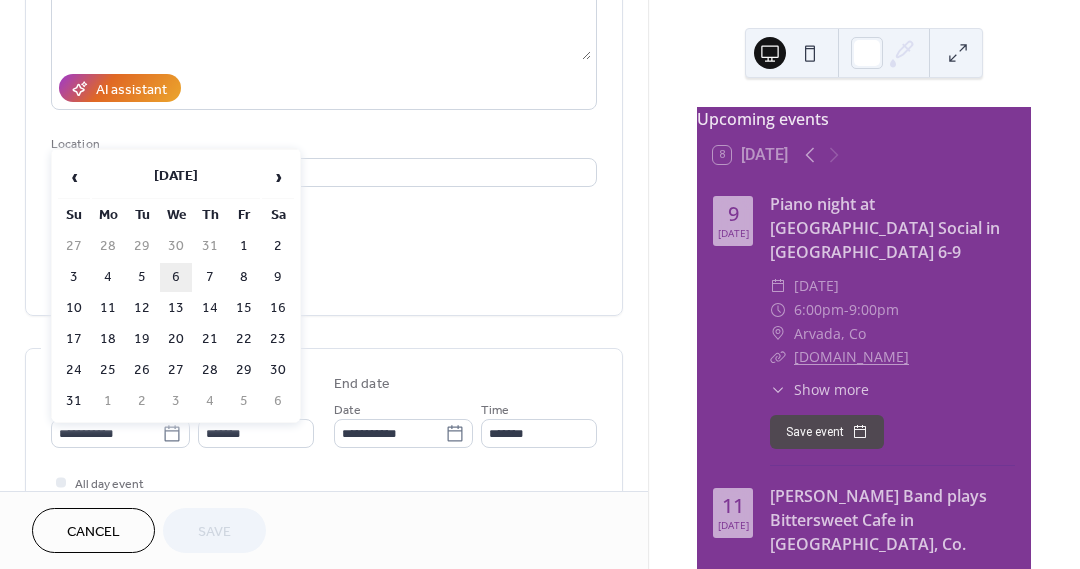 click on "6" at bounding box center (176, 277) 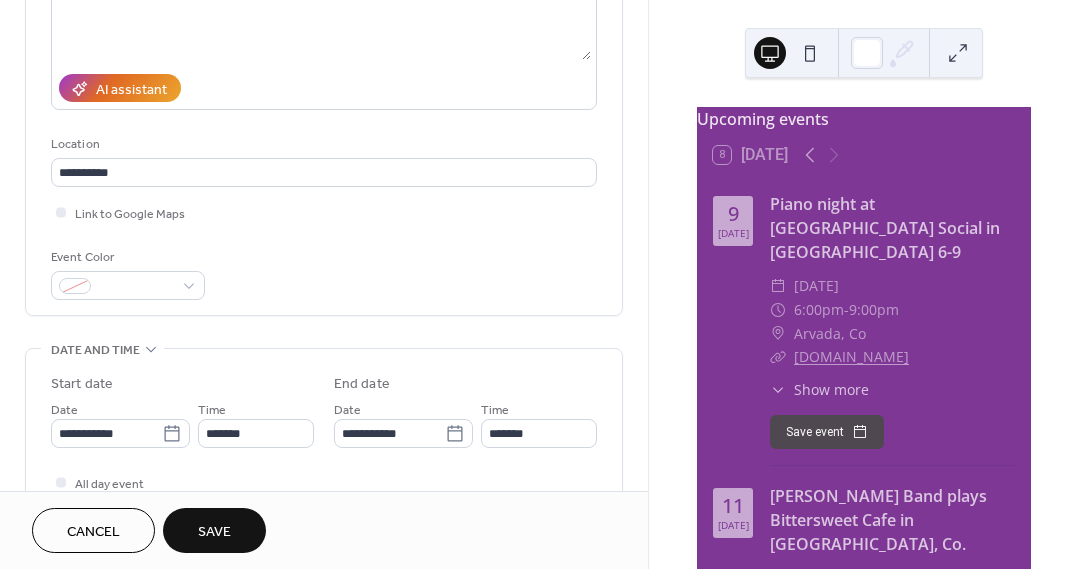click on "Save" at bounding box center [214, 532] 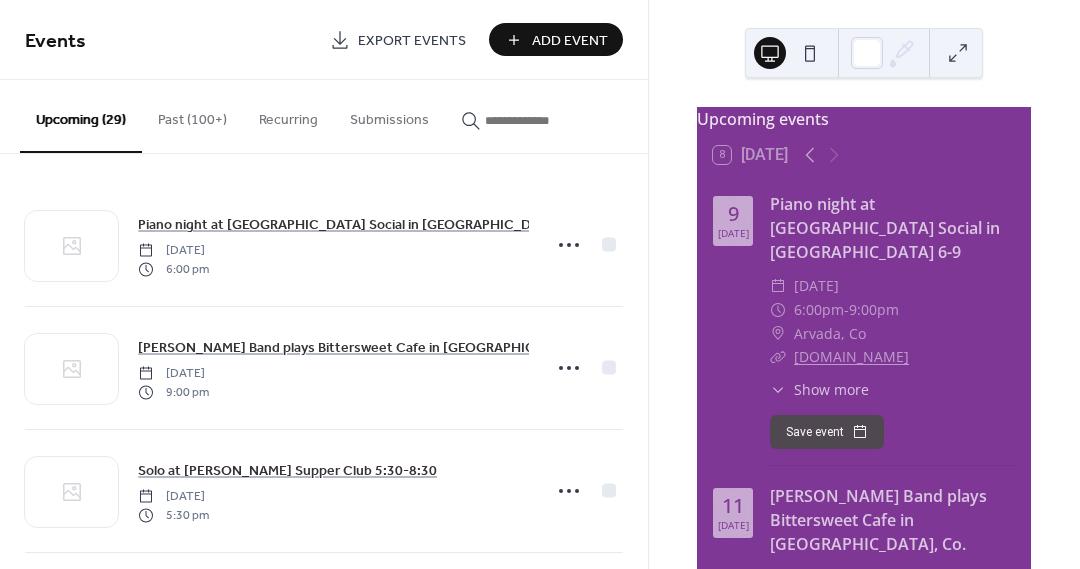 click at bounding box center [535, 120] 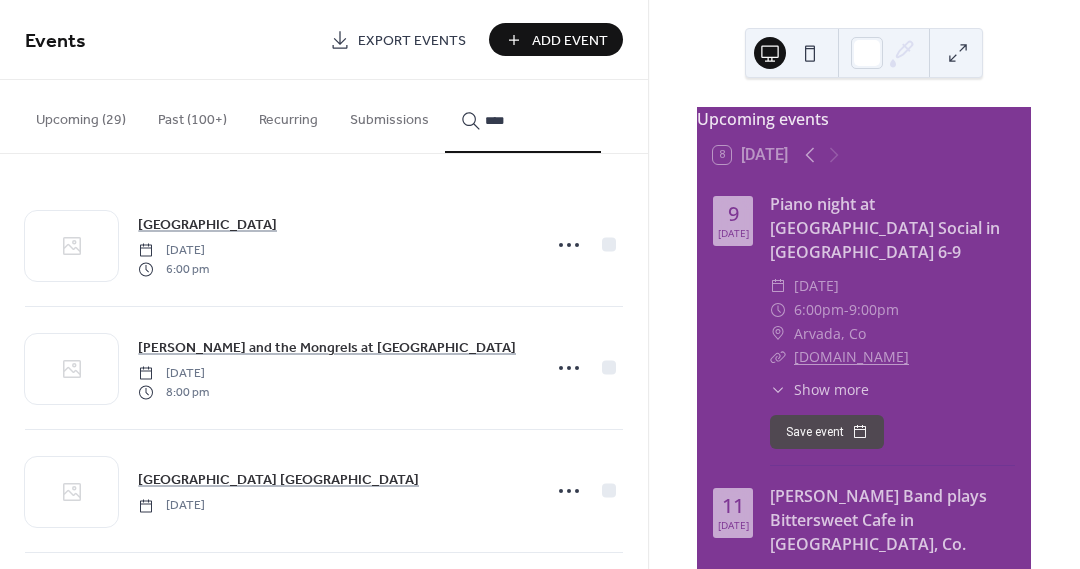 scroll, scrollTop: 259, scrollLeft: 0, axis: vertical 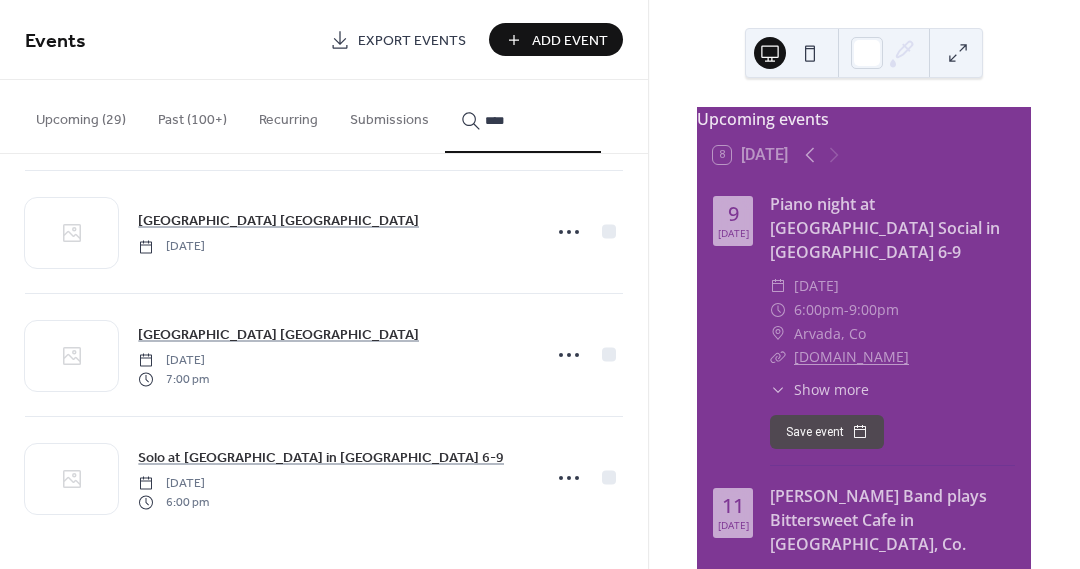 type on "****" 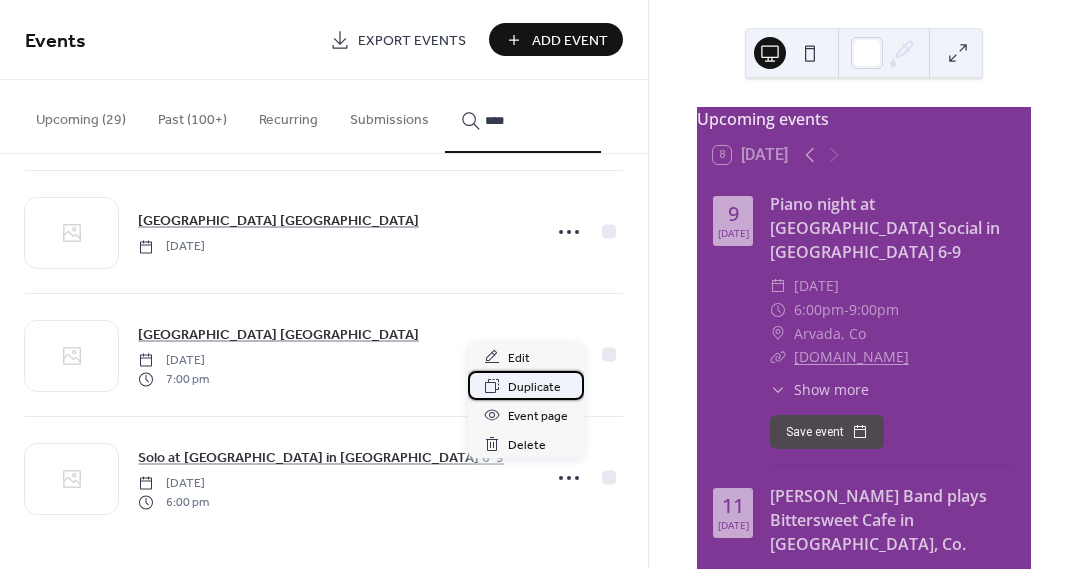 click on "Duplicate" at bounding box center (534, 387) 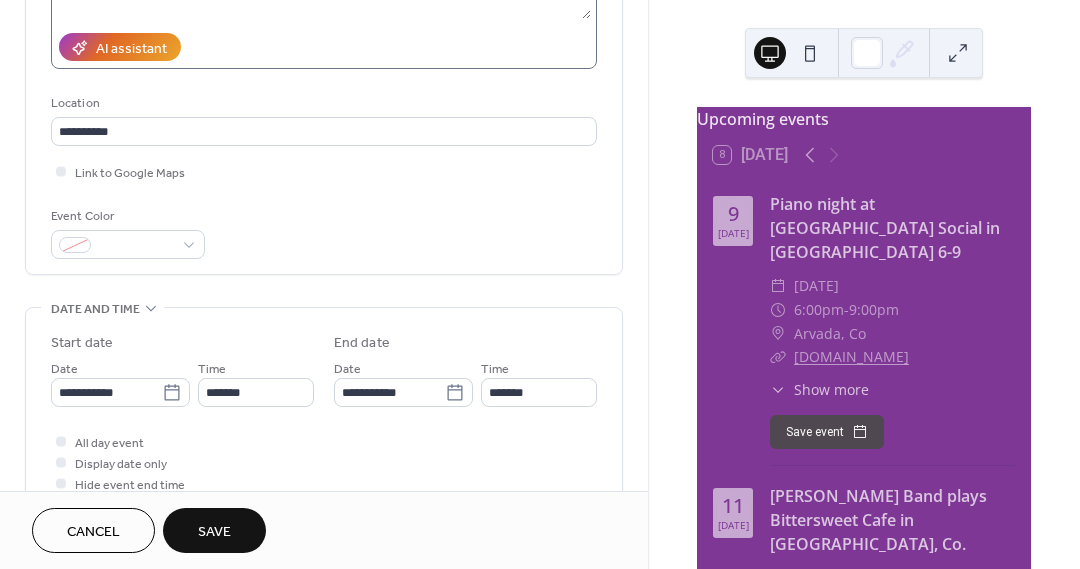 scroll, scrollTop: 367, scrollLeft: 0, axis: vertical 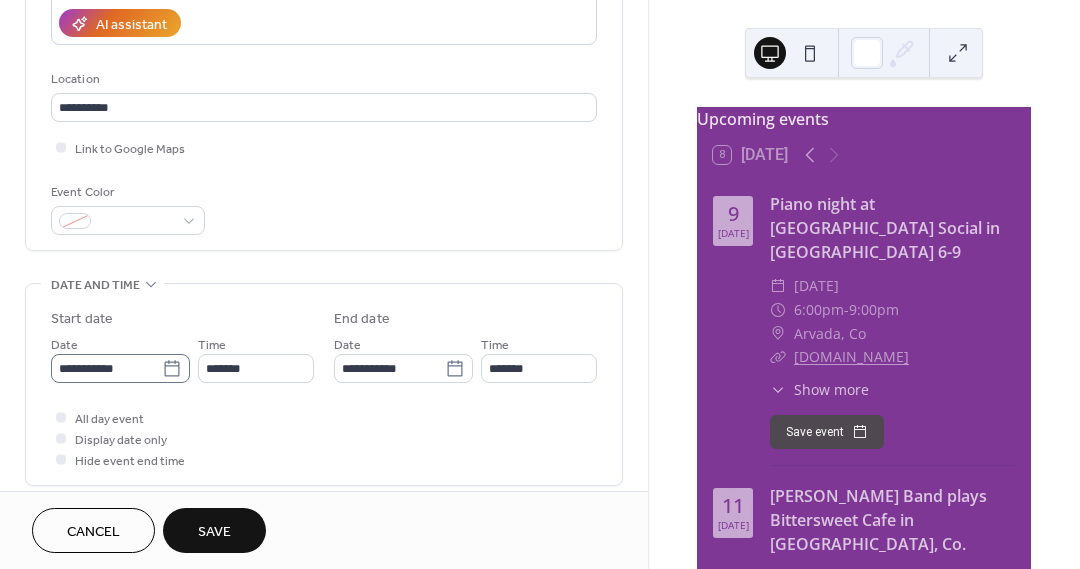 type on "**********" 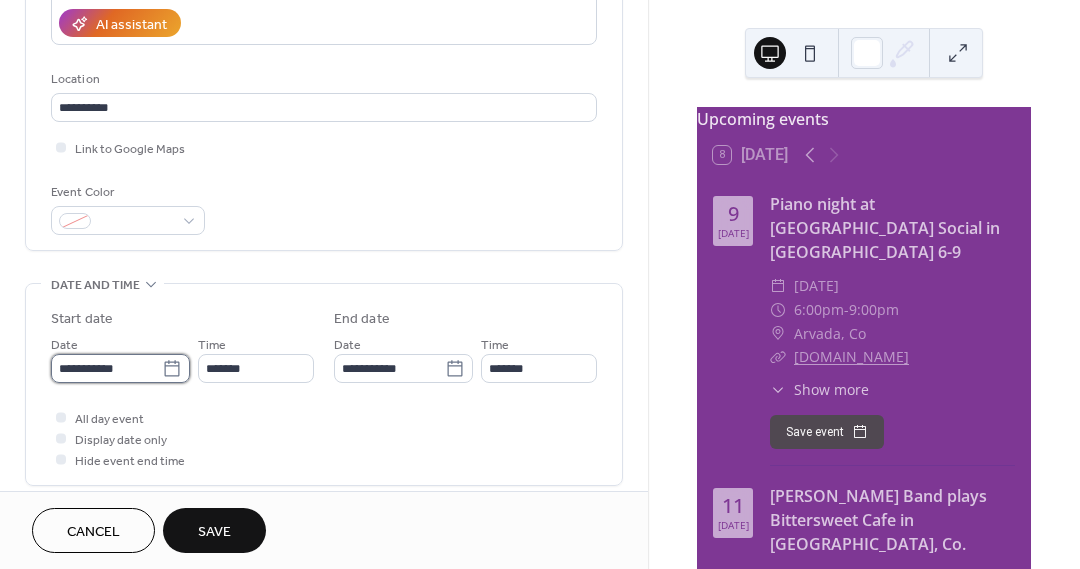 click on "**********" at bounding box center [106, 368] 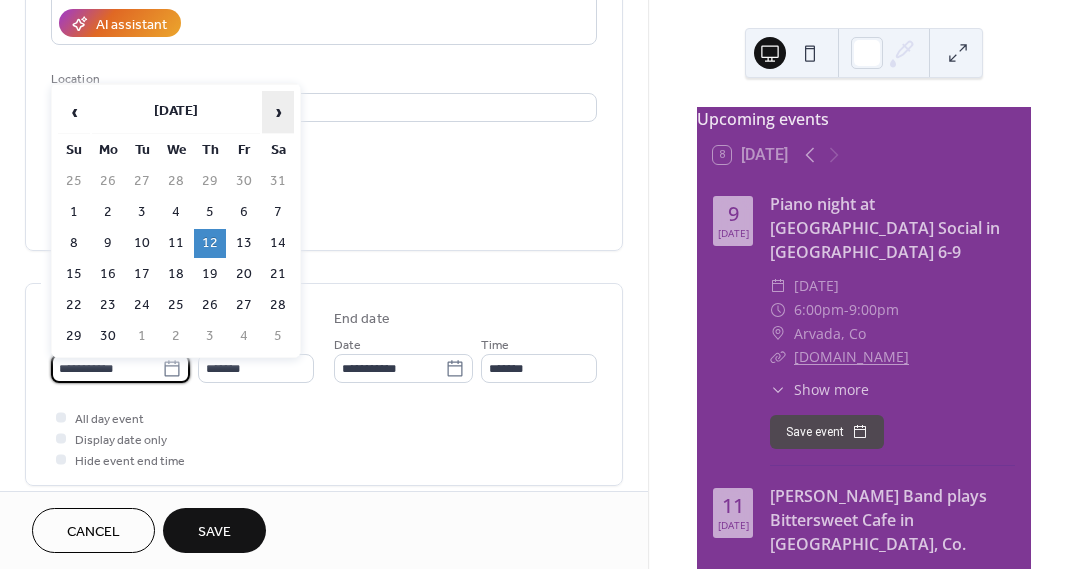 click on "›" at bounding box center [278, 112] 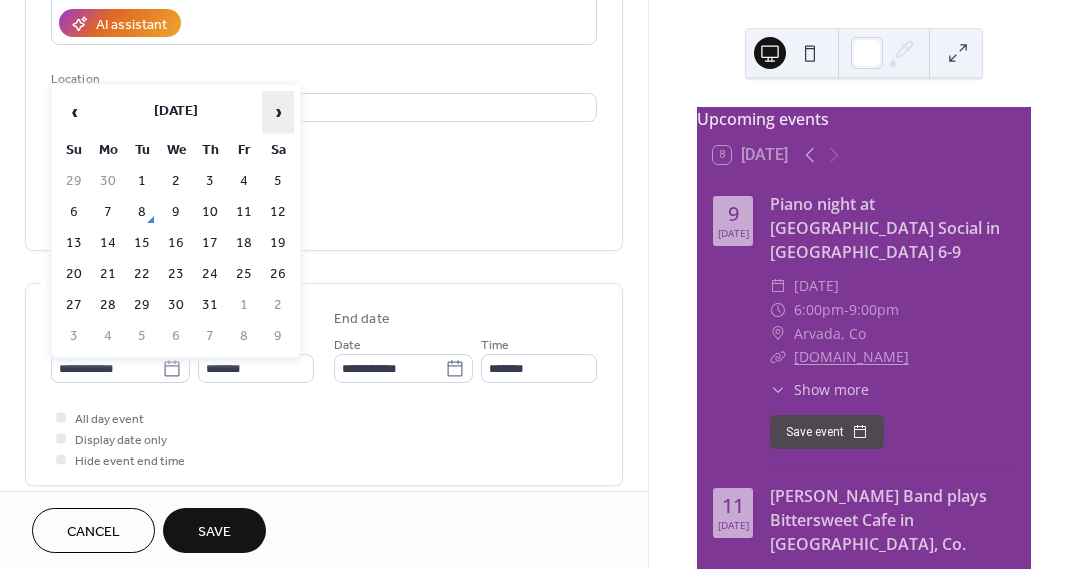 click on "›" at bounding box center [278, 112] 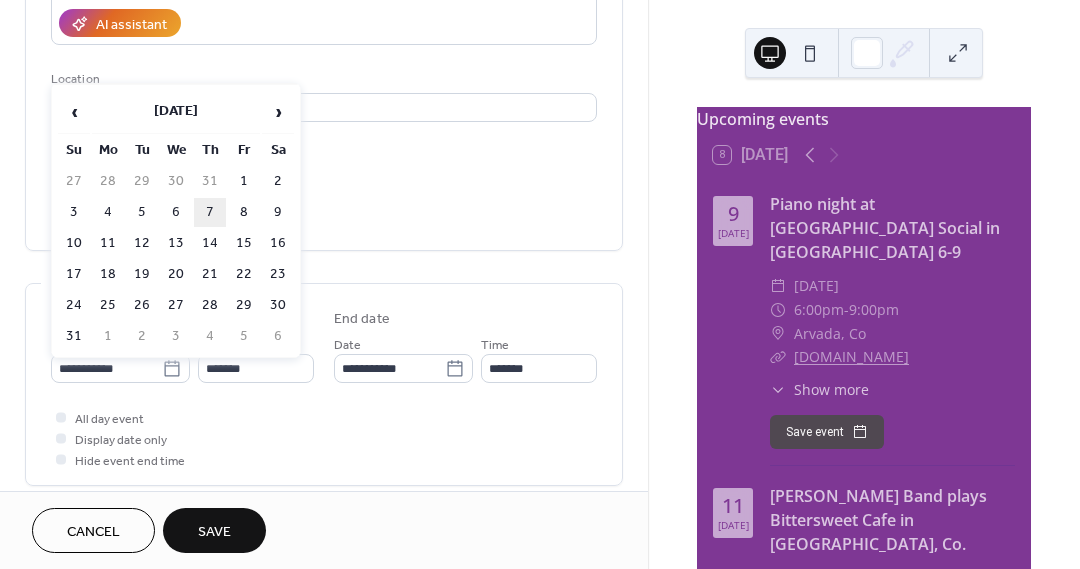 click on "7" at bounding box center (210, 212) 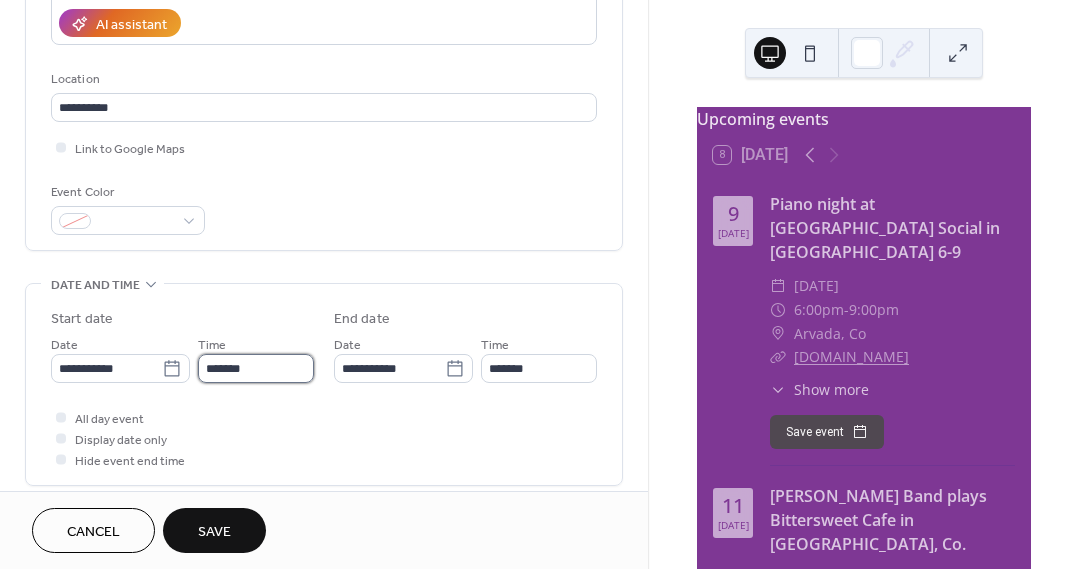 click on "*******" at bounding box center [256, 368] 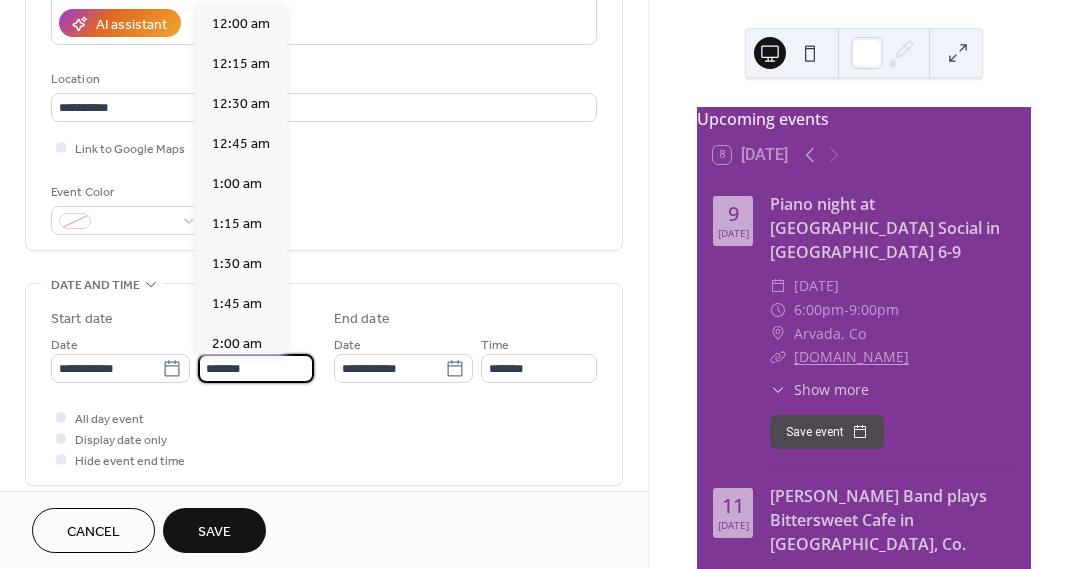 scroll, scrollTop: 2916, scrollLeft: 0, axis: vertical 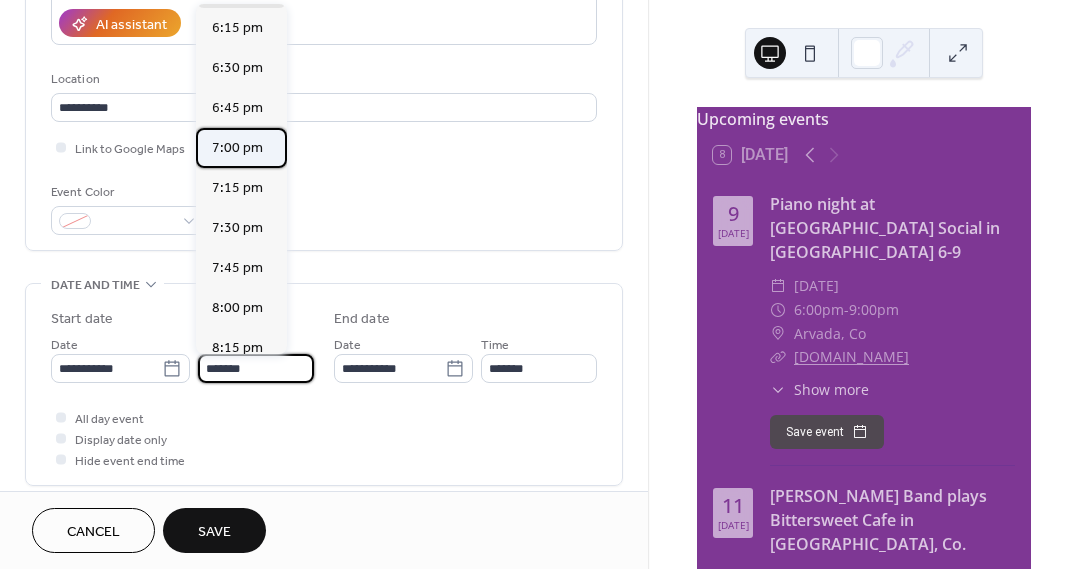 click on "7:00 pm" at bounding box center [237, 148] 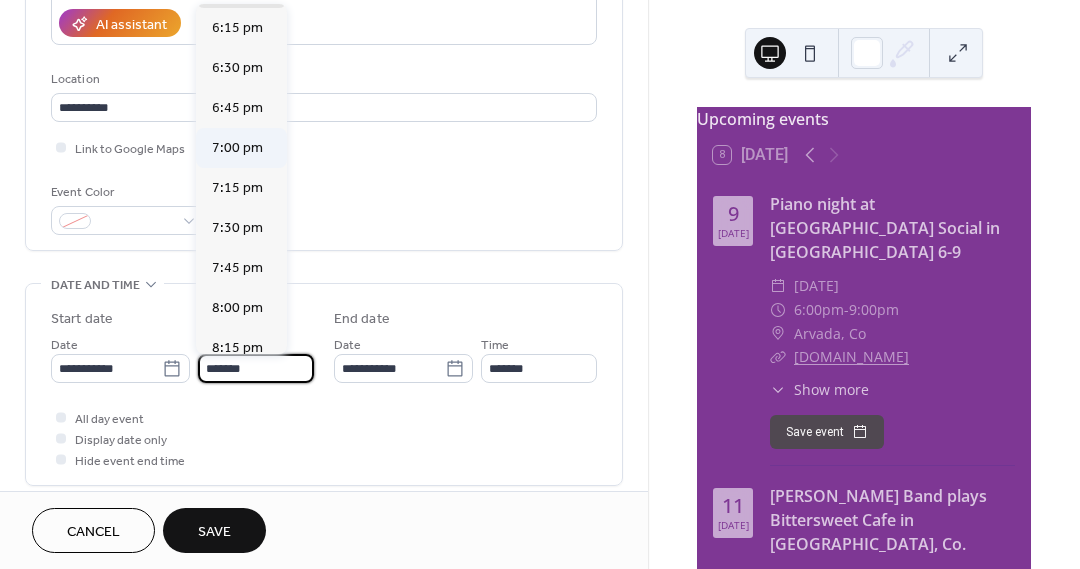 type on "*******" 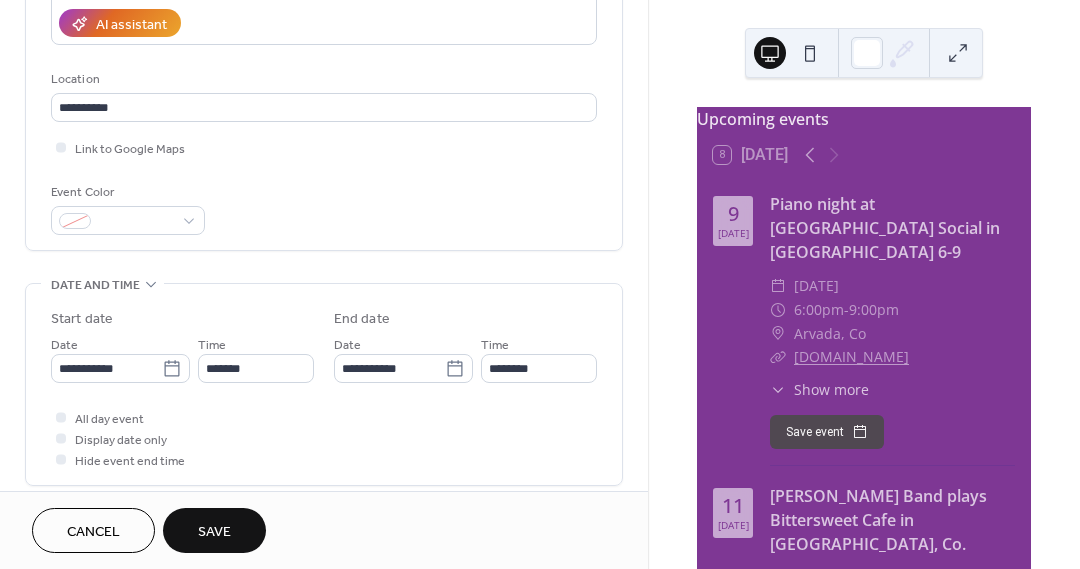 click on "Save" at bounding box center (214, 532) 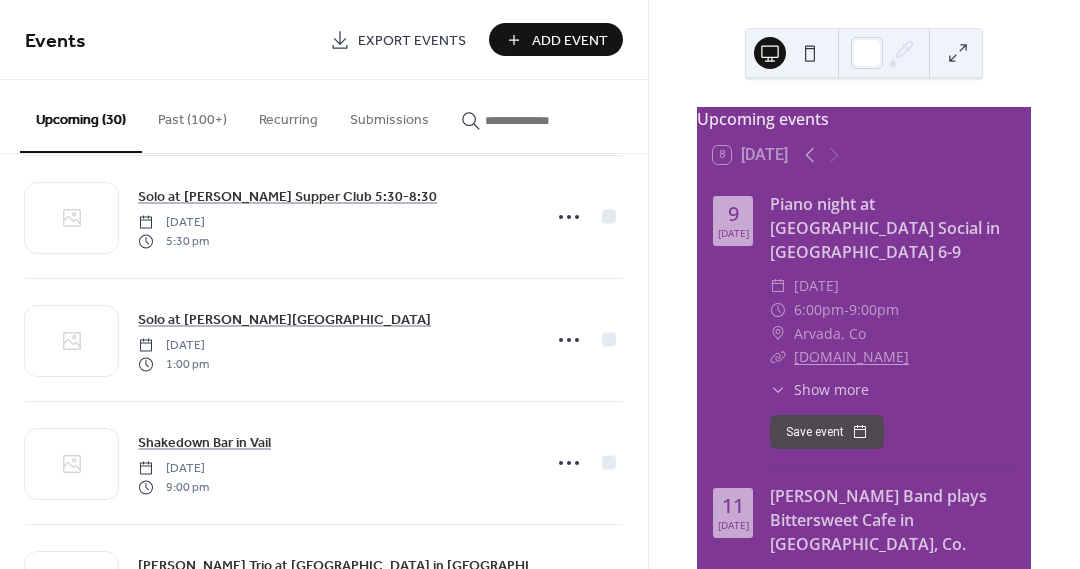 scroll, scrollTop: 278, scrollLeft: 0, axis: vertical 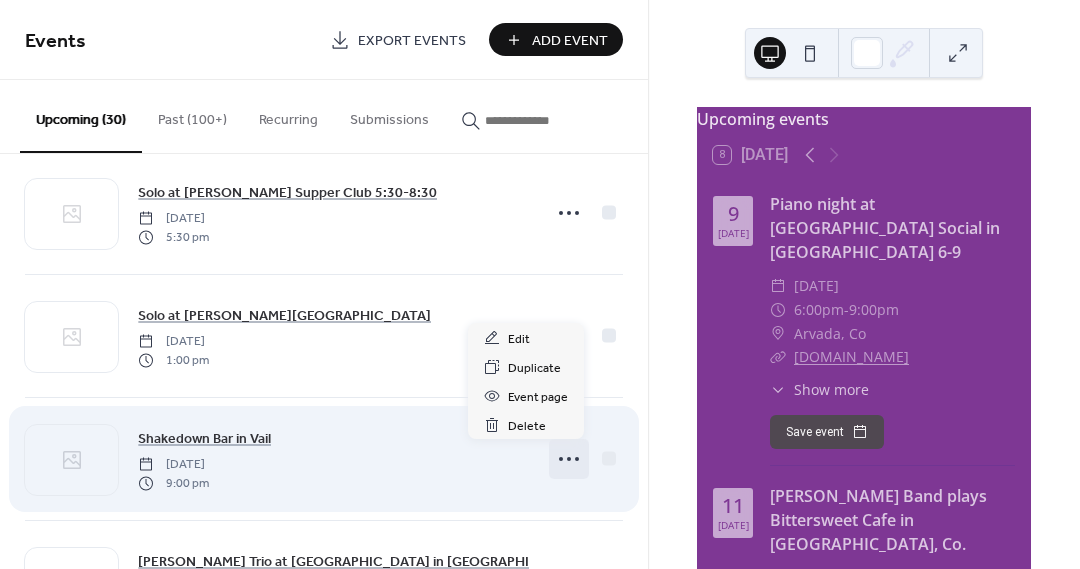 click 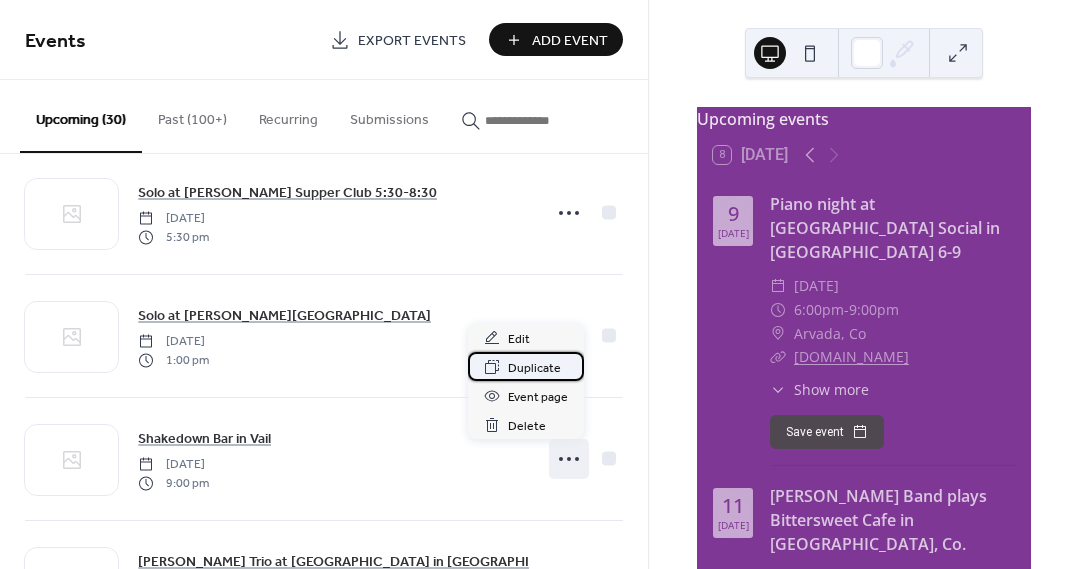 click on "Duplicate" at bounding box center [526, 366] 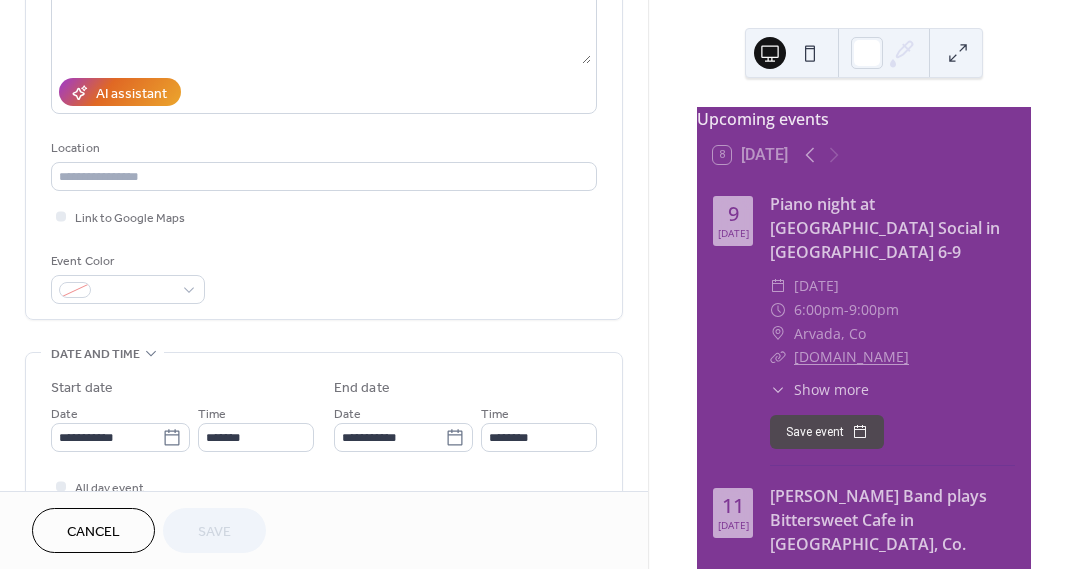 scroll, scrollTop: 330, scrollLeft: 0, axis: vertical 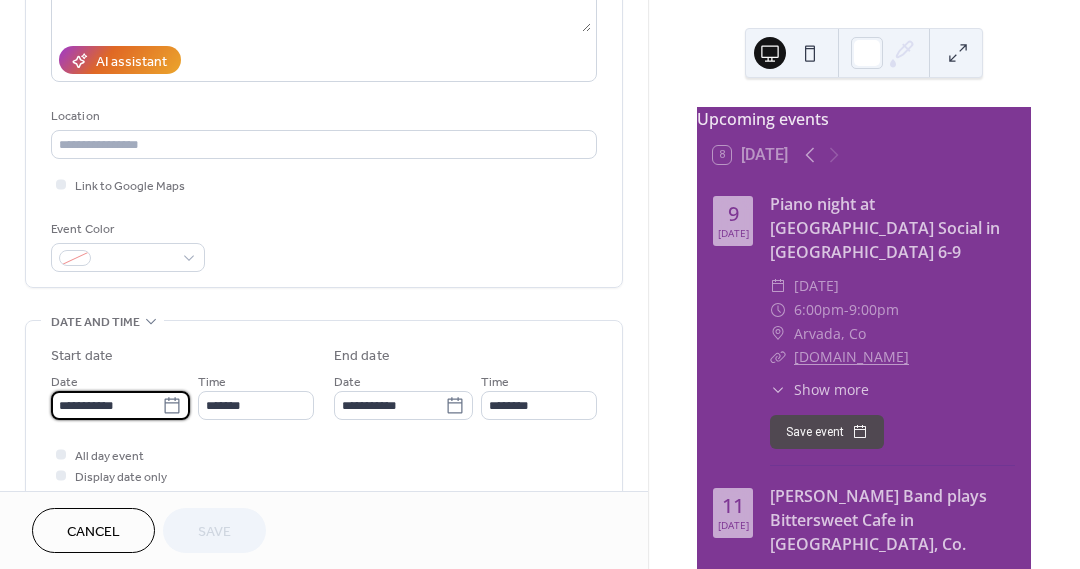 click on "**********" at bounding box center [106, 405] 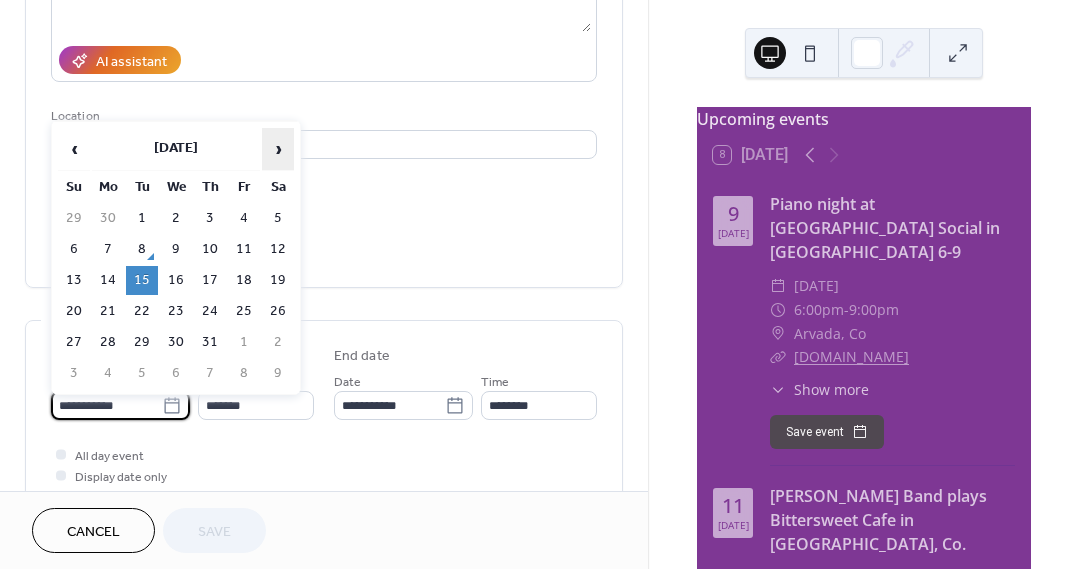 click on "›" at bounding box center [278, 149] 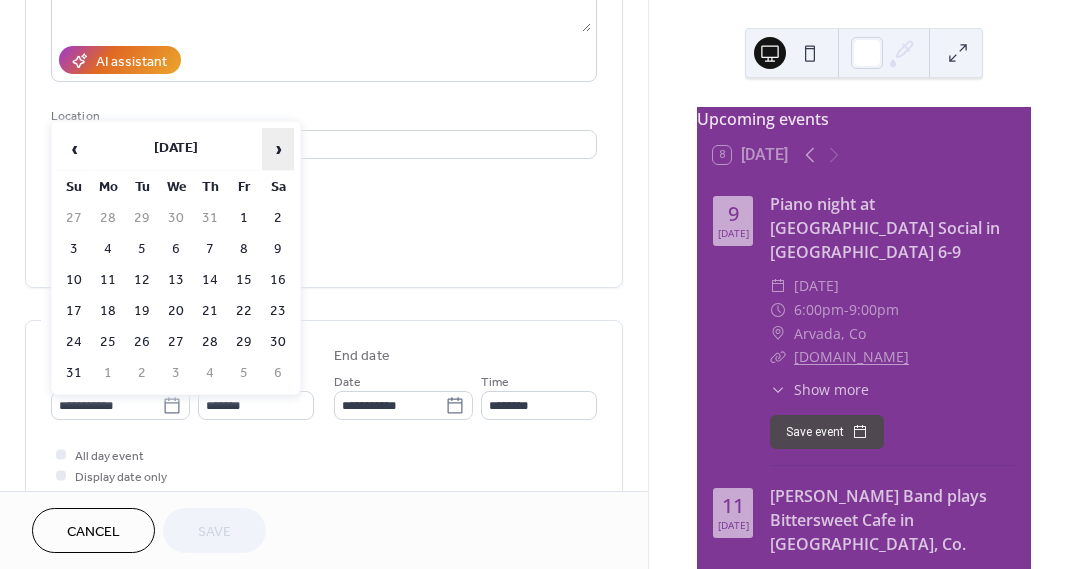 click on "›" at bounding box center (278, 149) 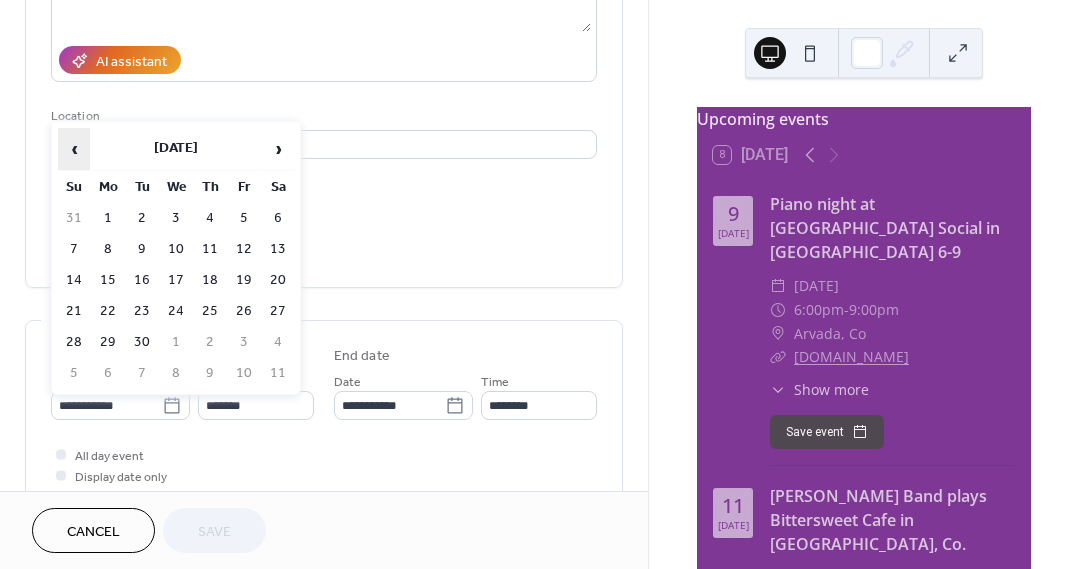 click on "‹" at bounding box center (74, 149) 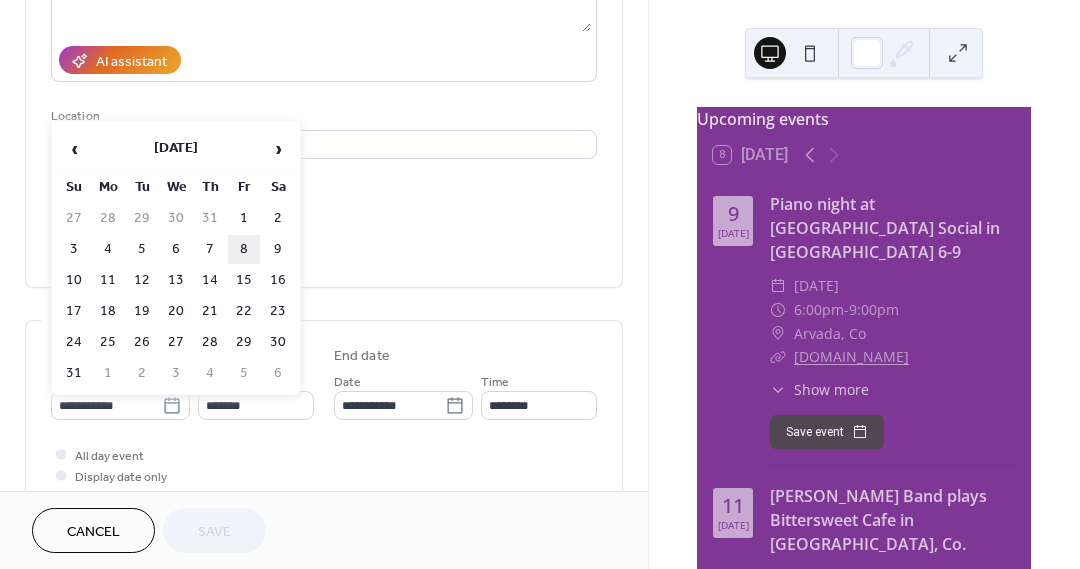 click on "8" at bounding box center [244, 249] 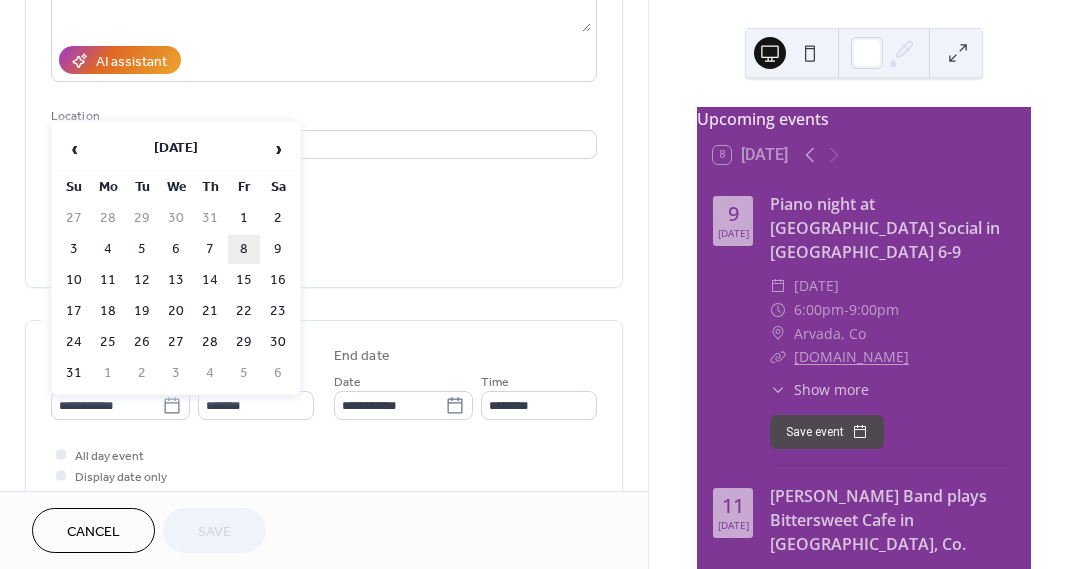 type on "**********" 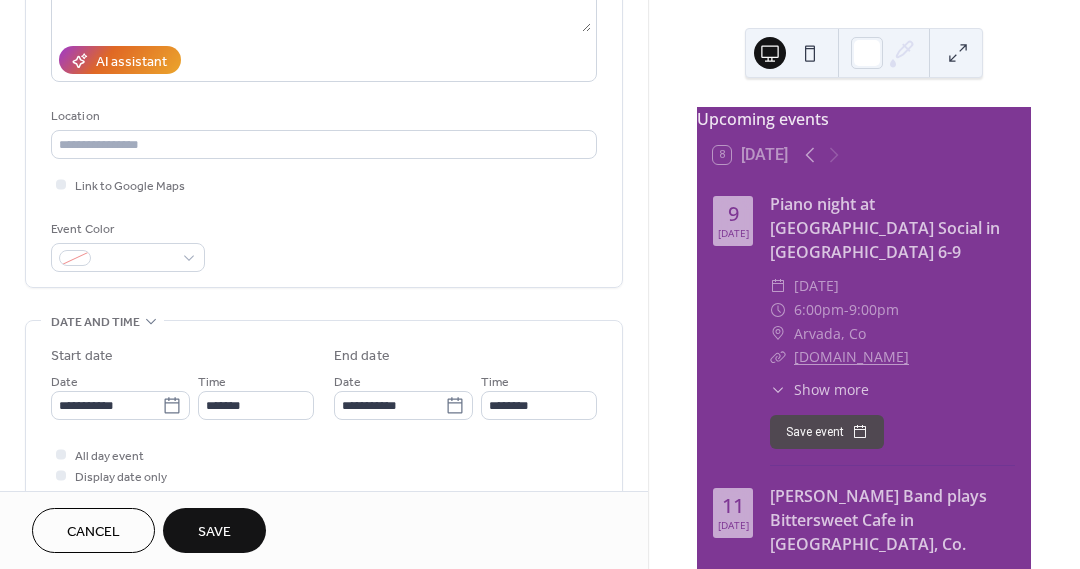 click on "Save" at bounding box center (214, 532) 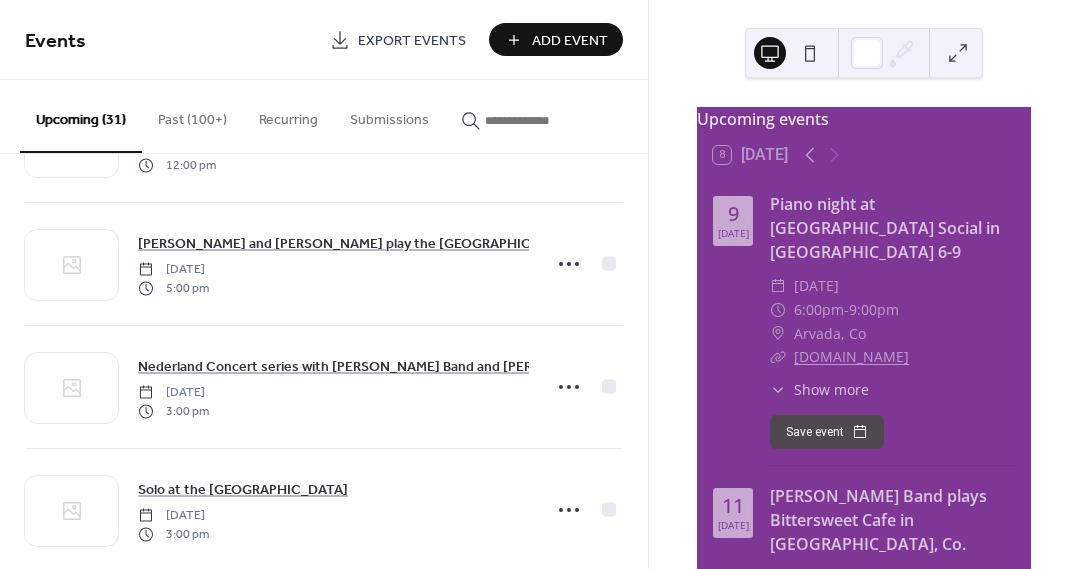 scroll, scrollTop: 2941, scrollLeft: 0, axis: vertical 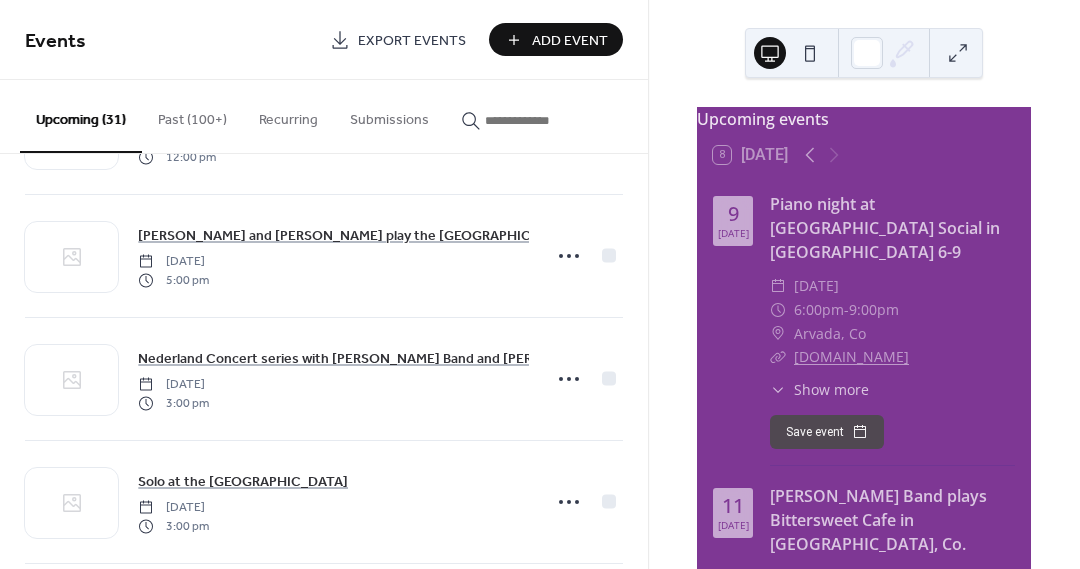 click on "Add Event" at bounding box center [570, 41] 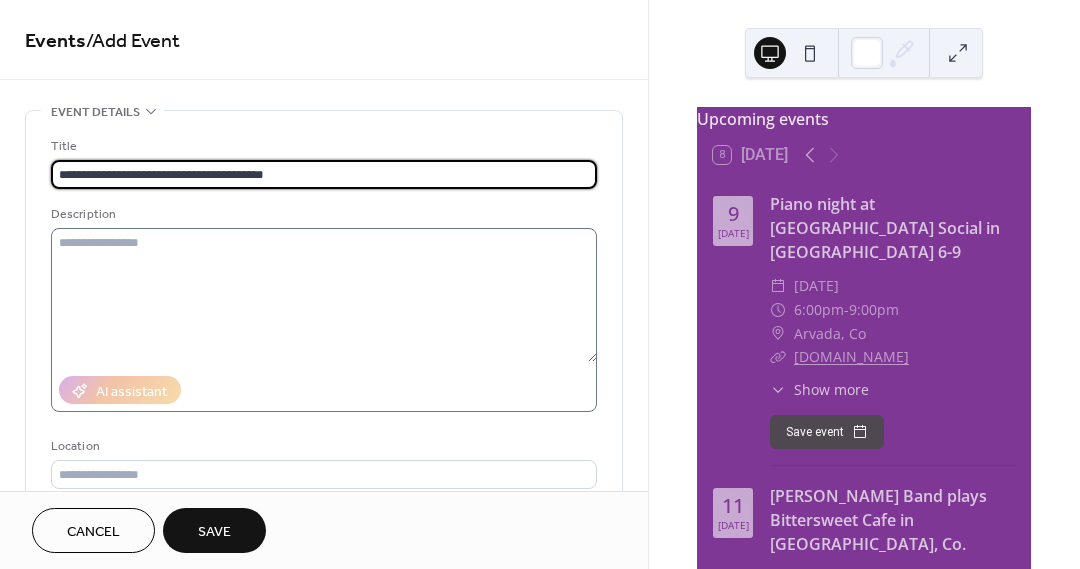 type on "**********" 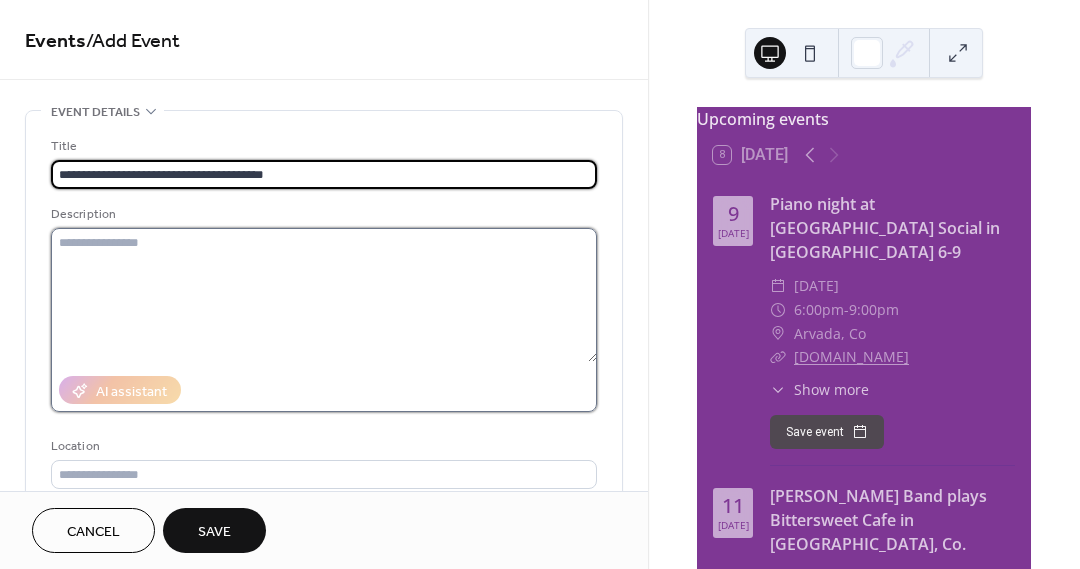 click at bounding box center (324, 295) 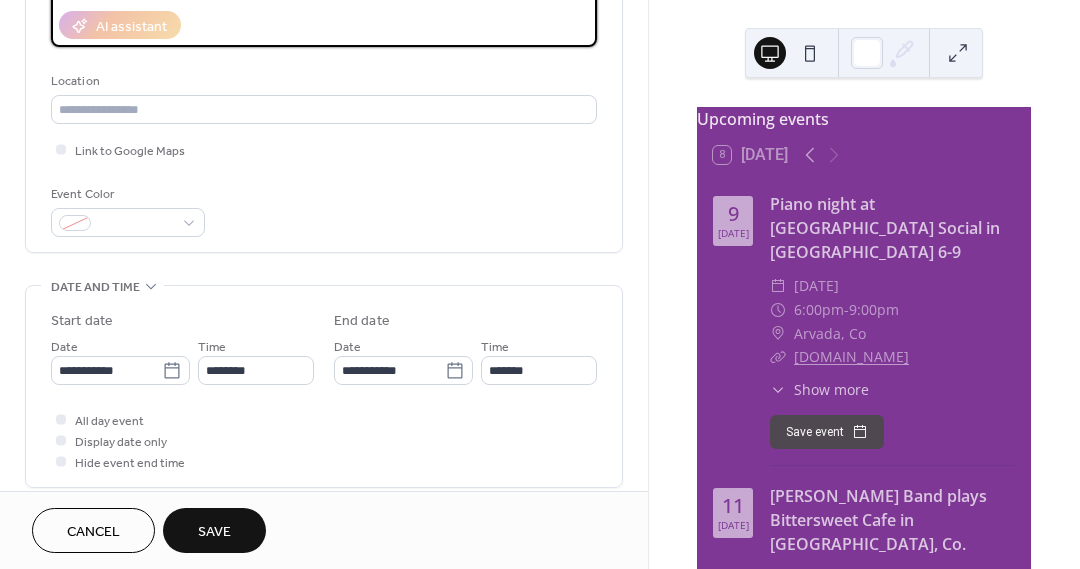 scroll, scrollTop: 387, scrollLeft: 0, axis: vertical 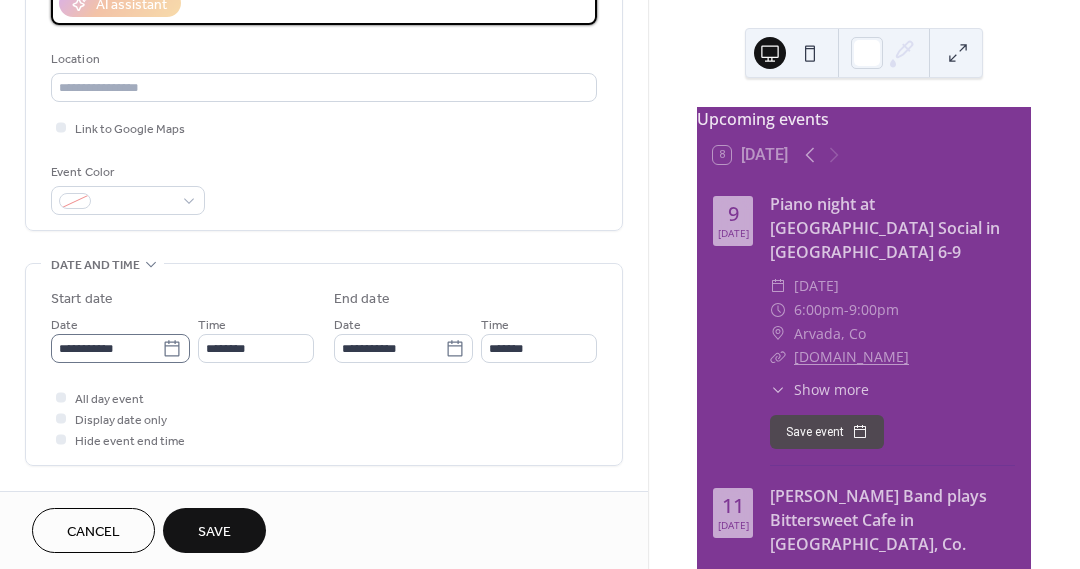 type on "**********" 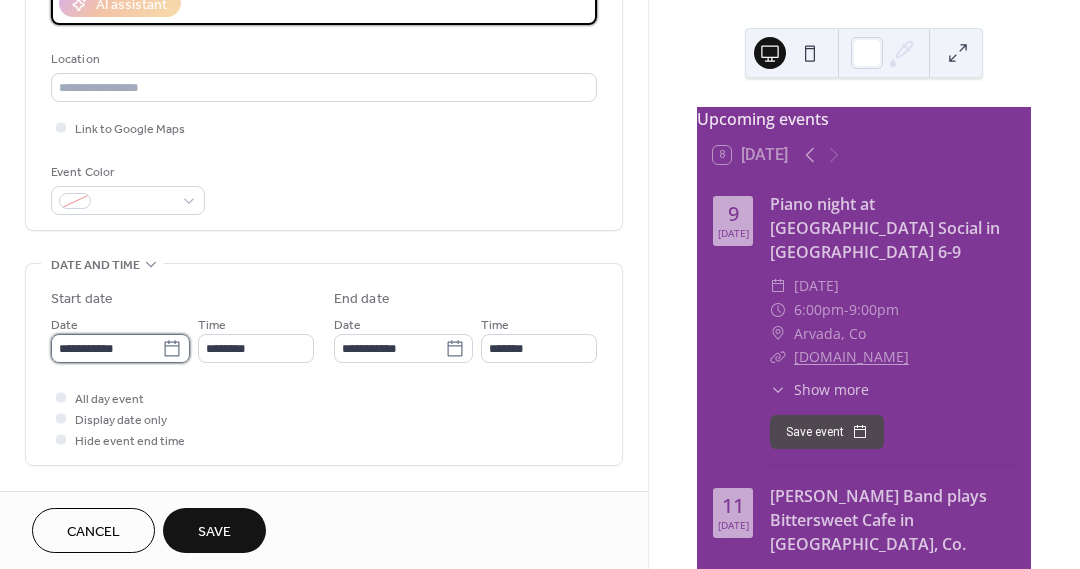 click on "**********" at bounding box center (106, 348) 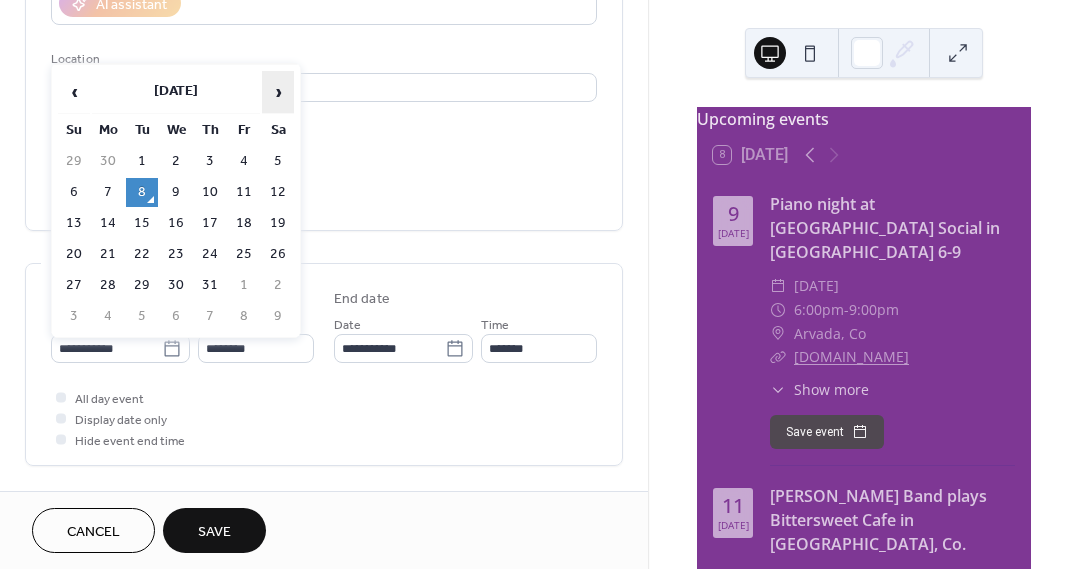click on "›" at bounding box center [278, 92] 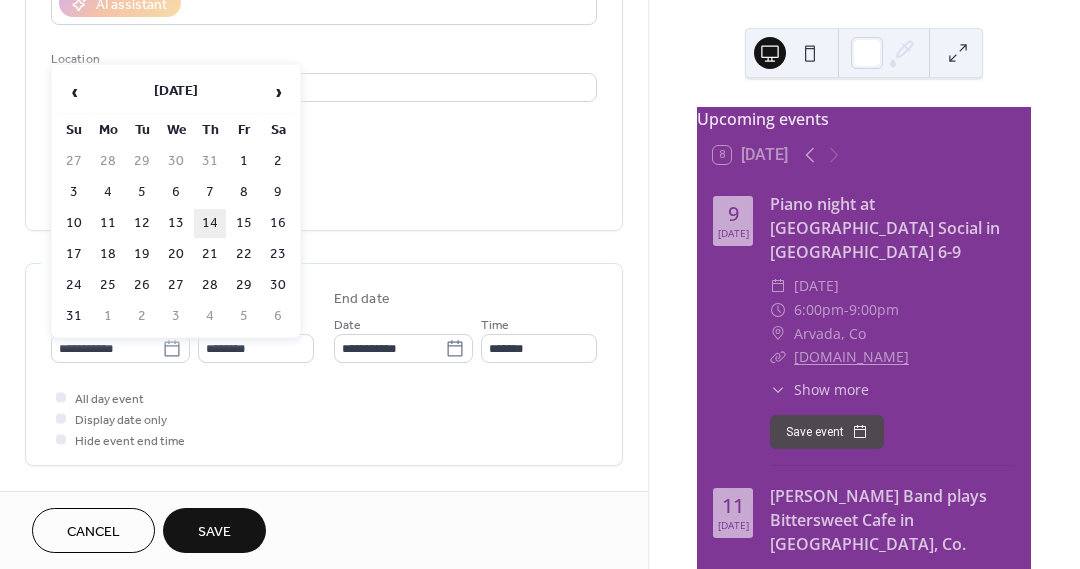 click on "14" at bounding box center [210, 223] 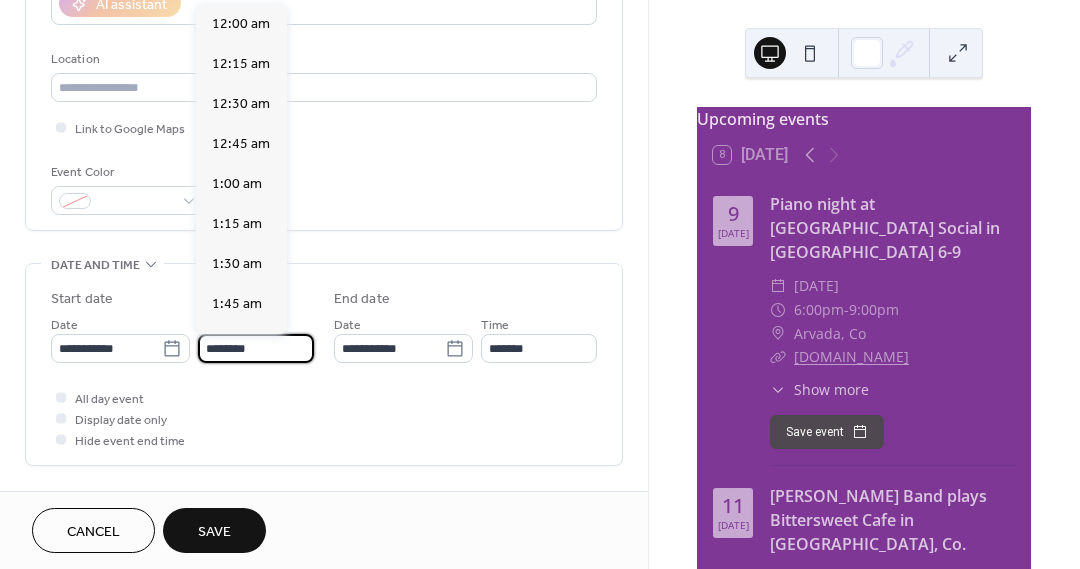 click on "********" at bounding box center (256, 348) 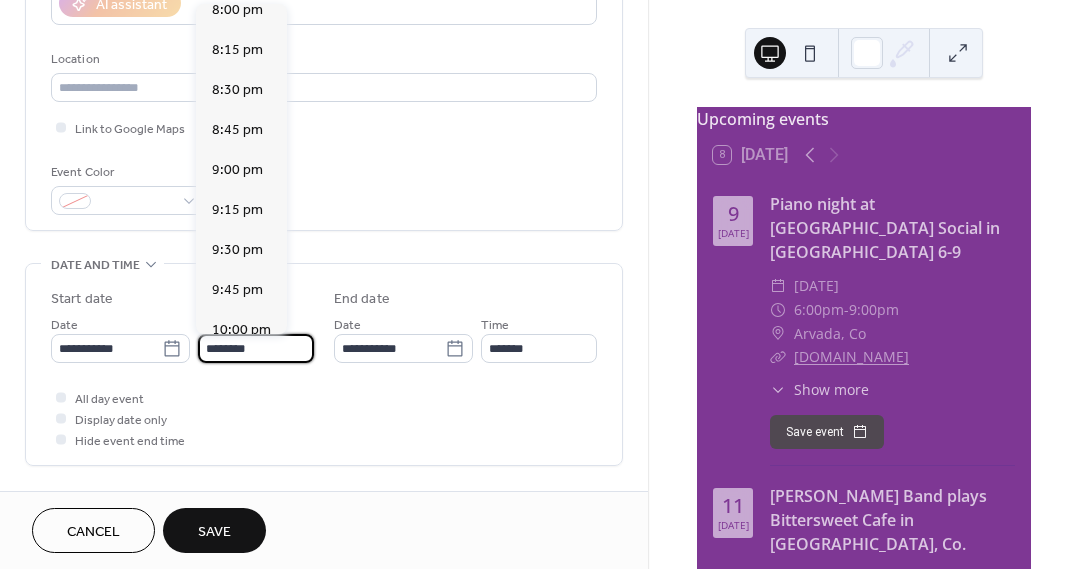 scroll, scrollTop: 3220, scrollLeft: 0, axis: vertical 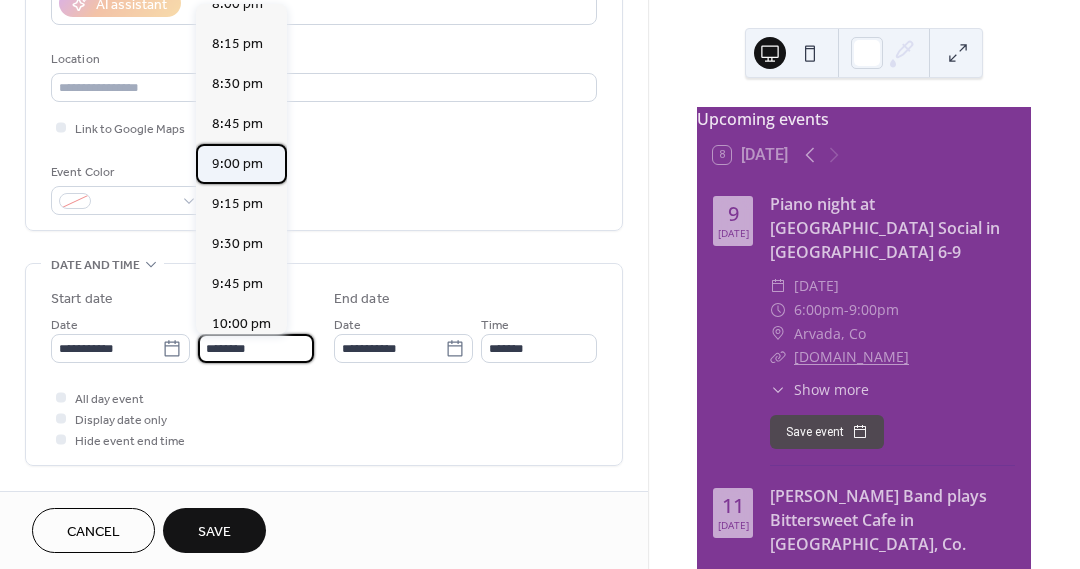 click on "9:00 pm" at bounding box center (237, 164) 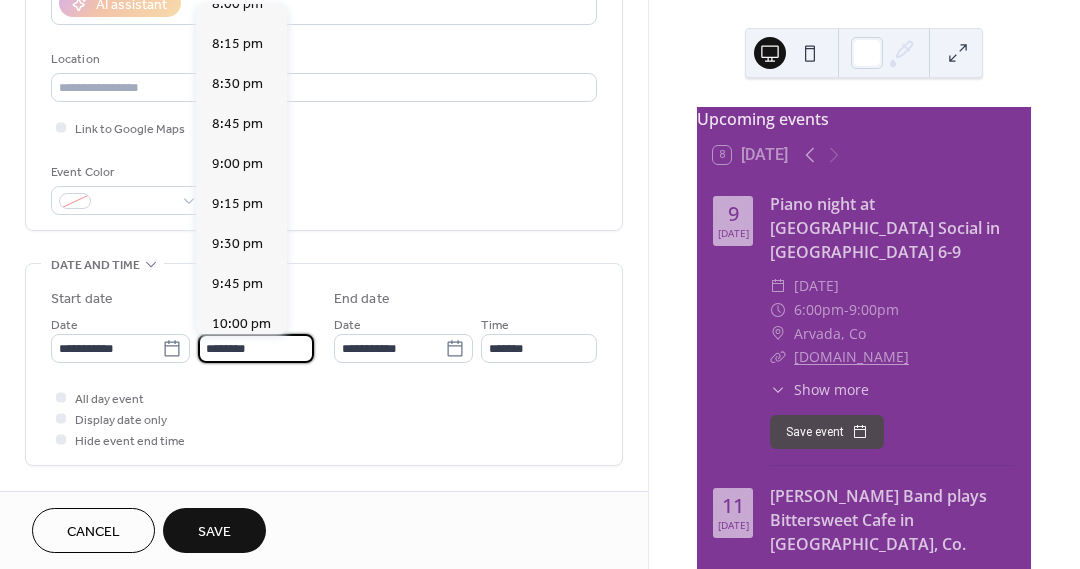 type on "*******" 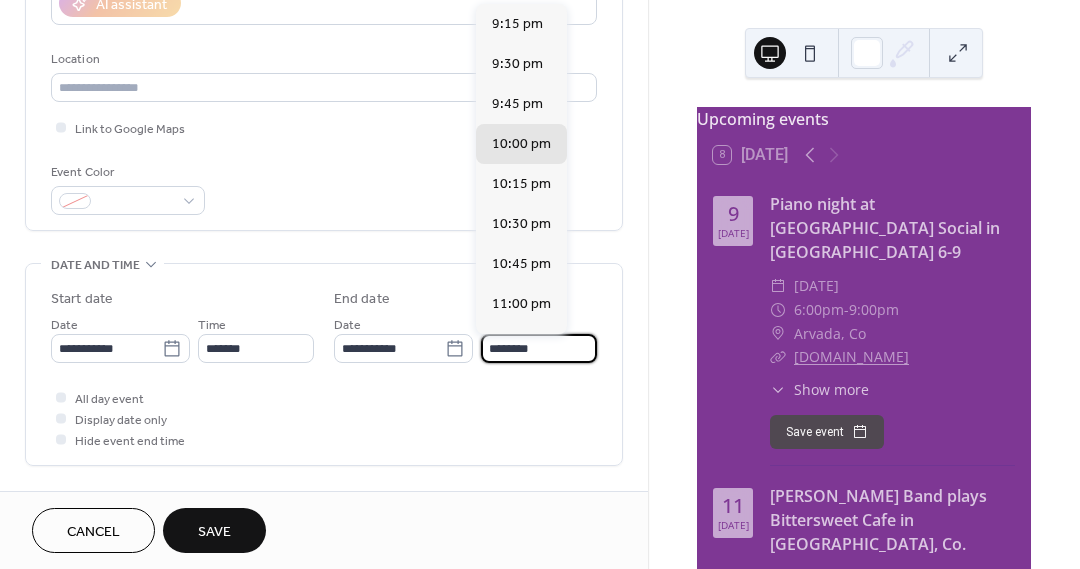 click on "********" at bounding box center [539, 348] 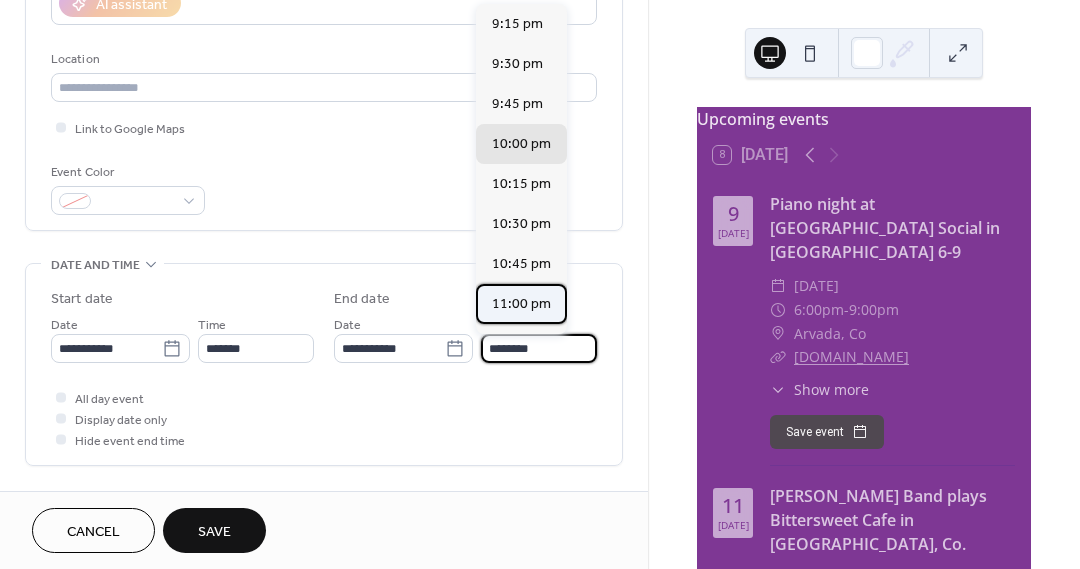 click on "11:00 pm" at bounding box center [521, 304] 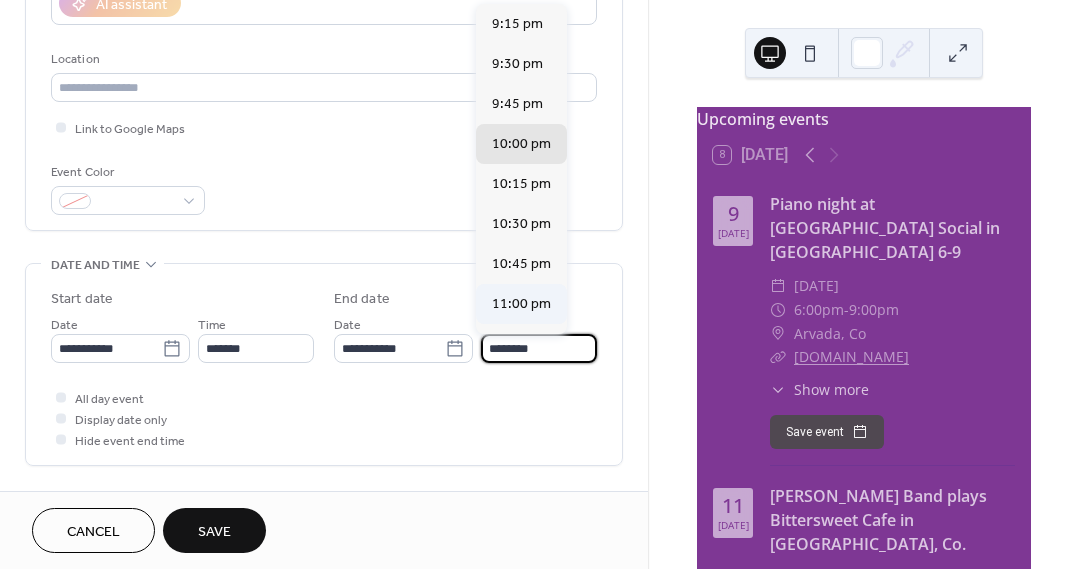 type on "********" 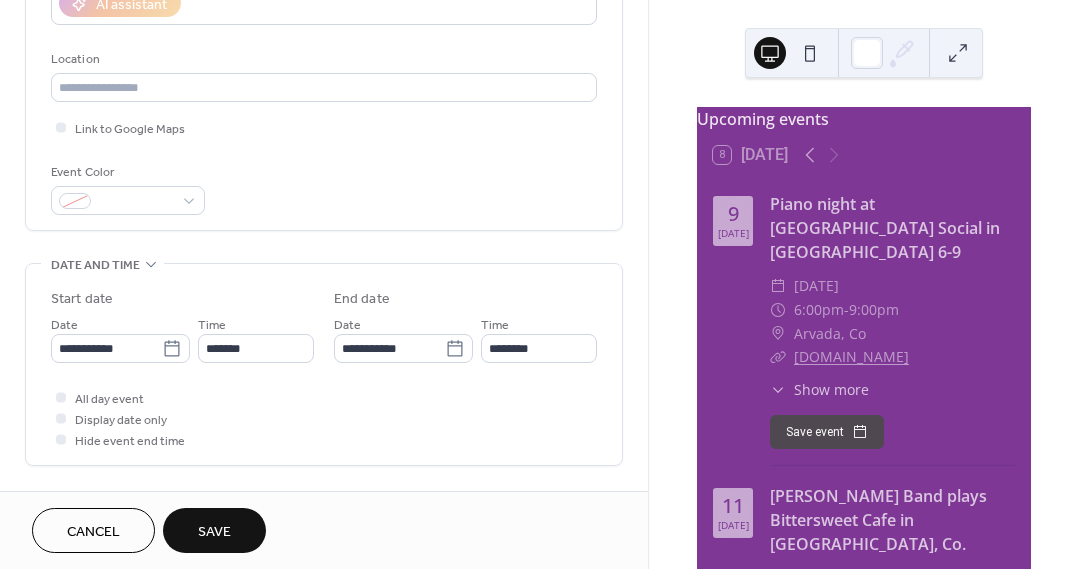 click on "Save" at bounding box center [214, 532] 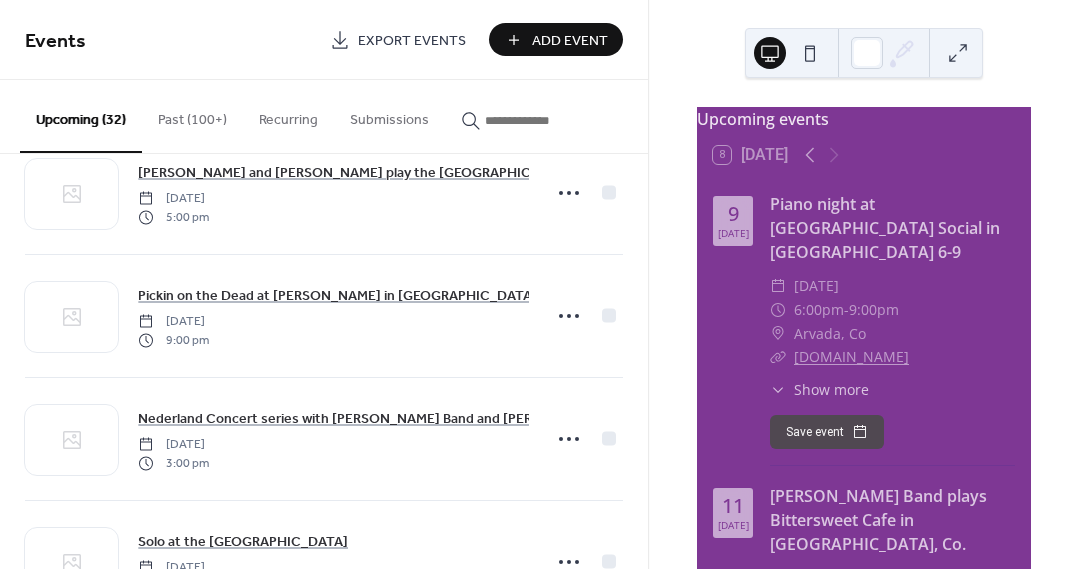 scroll, scrollTop: 3017, scrollLeft: 0, axis: vertical 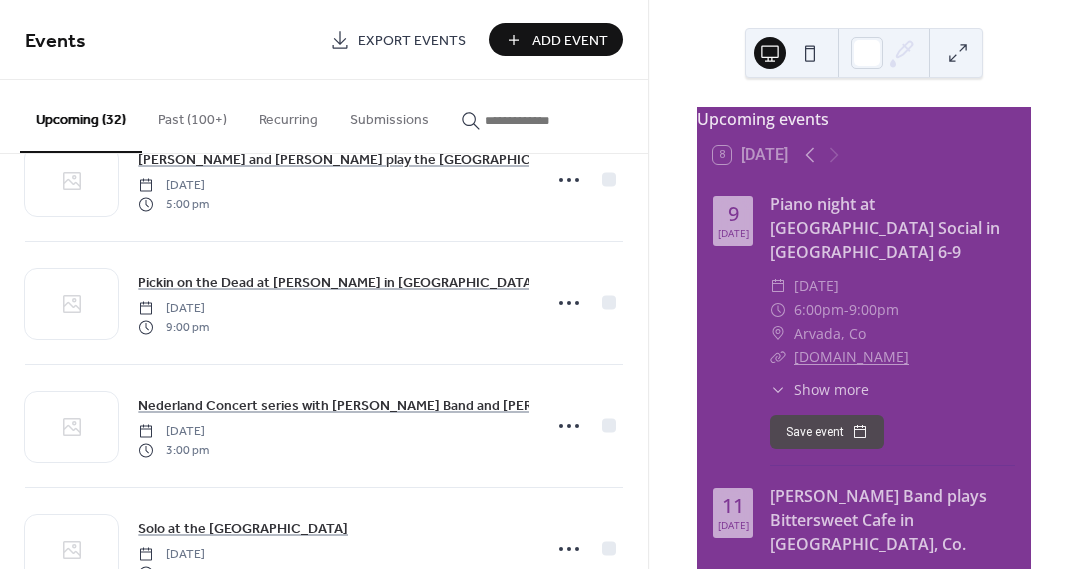click on "Add Event" at bounding box center (570, 41) 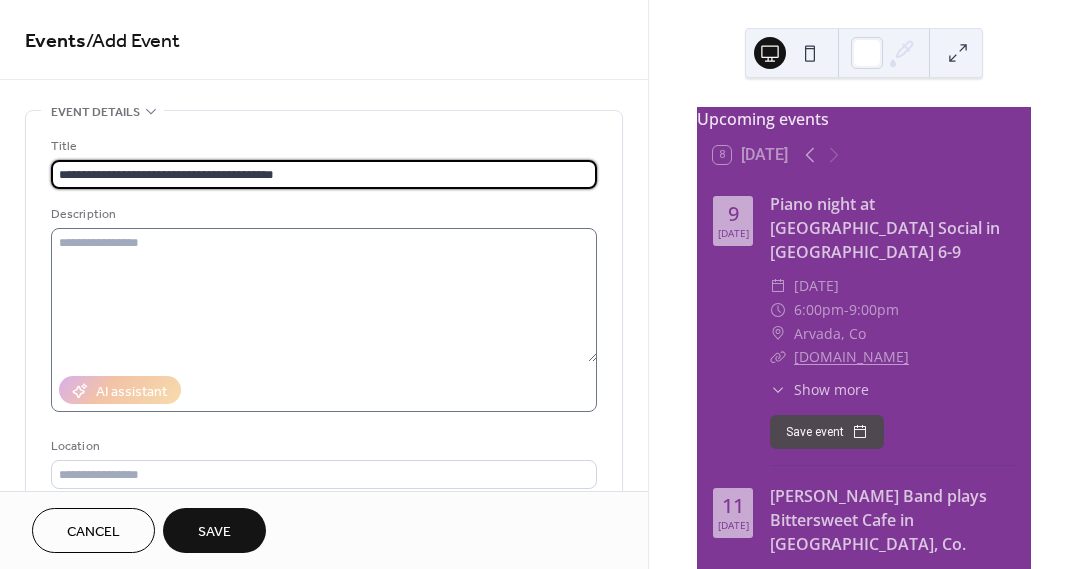 type on "**********" 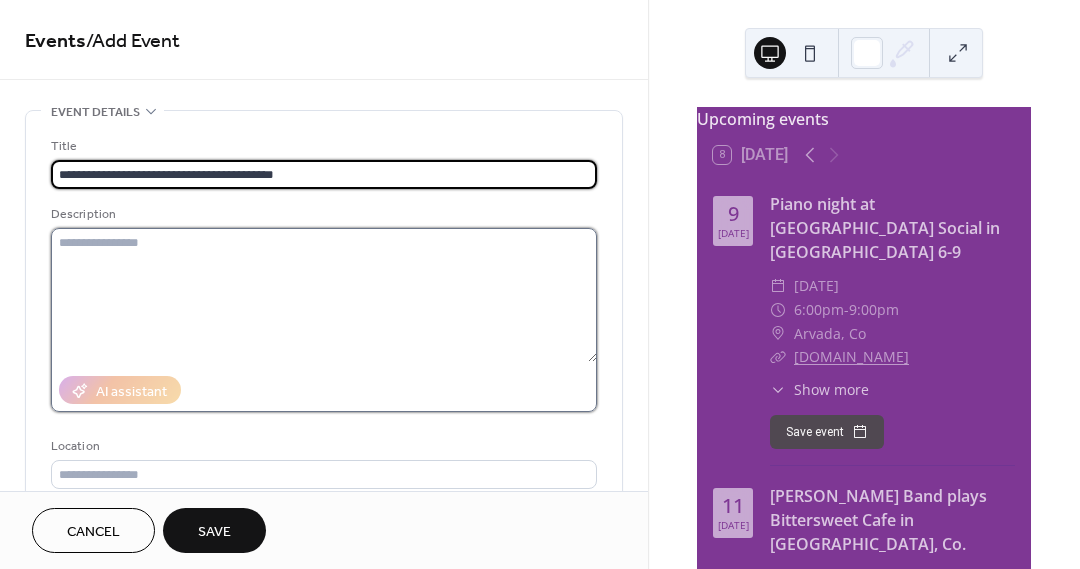 click at bounding box center [324, 295] 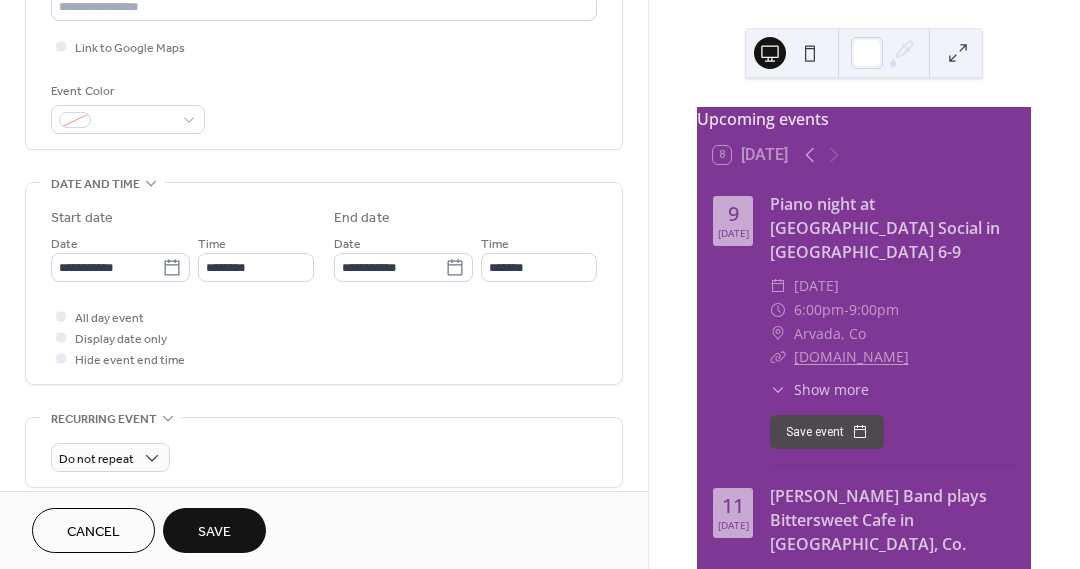scroll, scrollTop: 473, scrollLeft: 0, axis: vertical 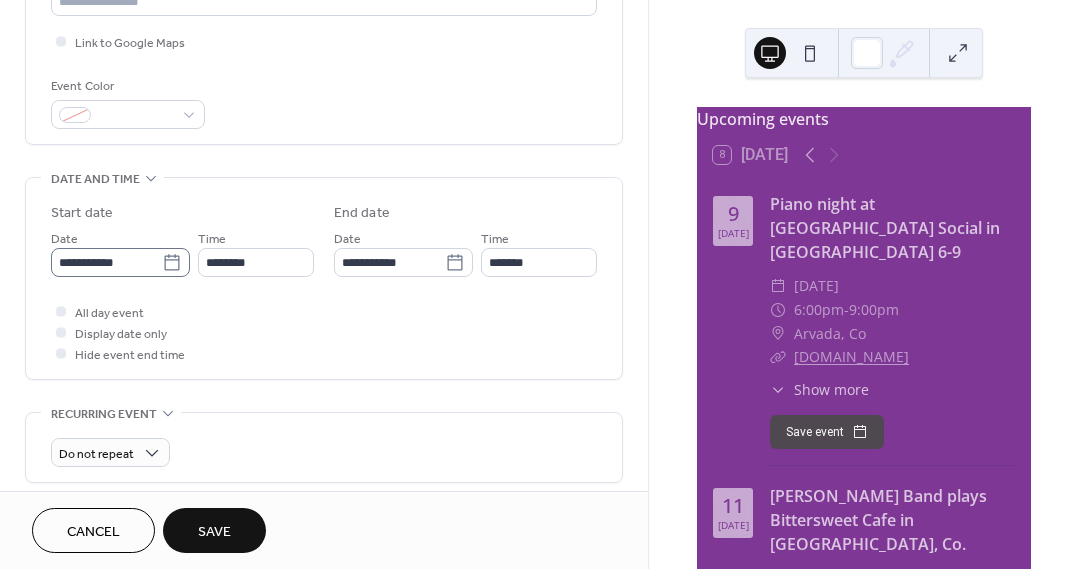 type on "**********" 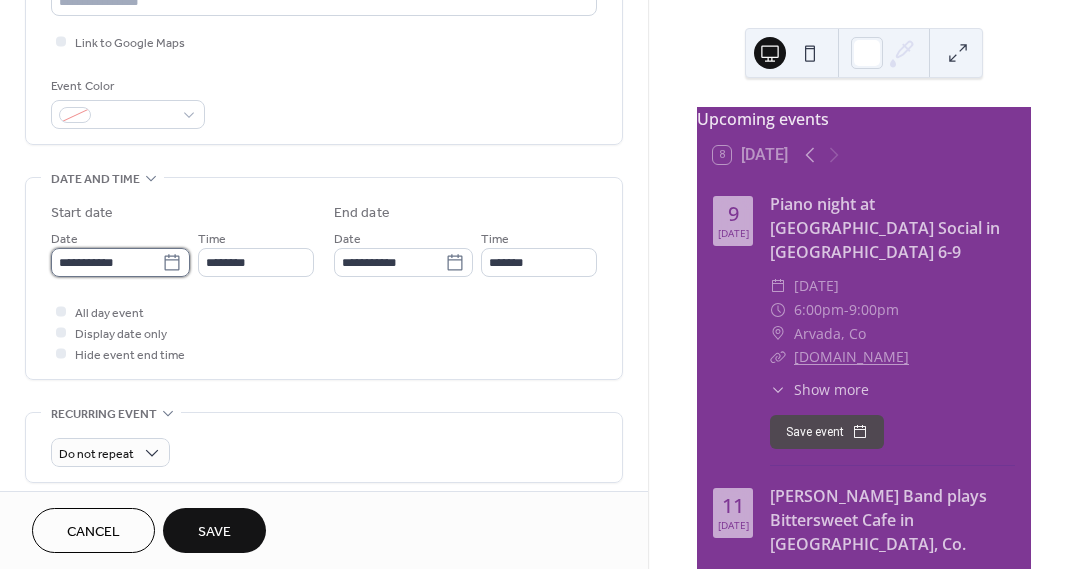 click on "**********" at bounding box center (106, 262) 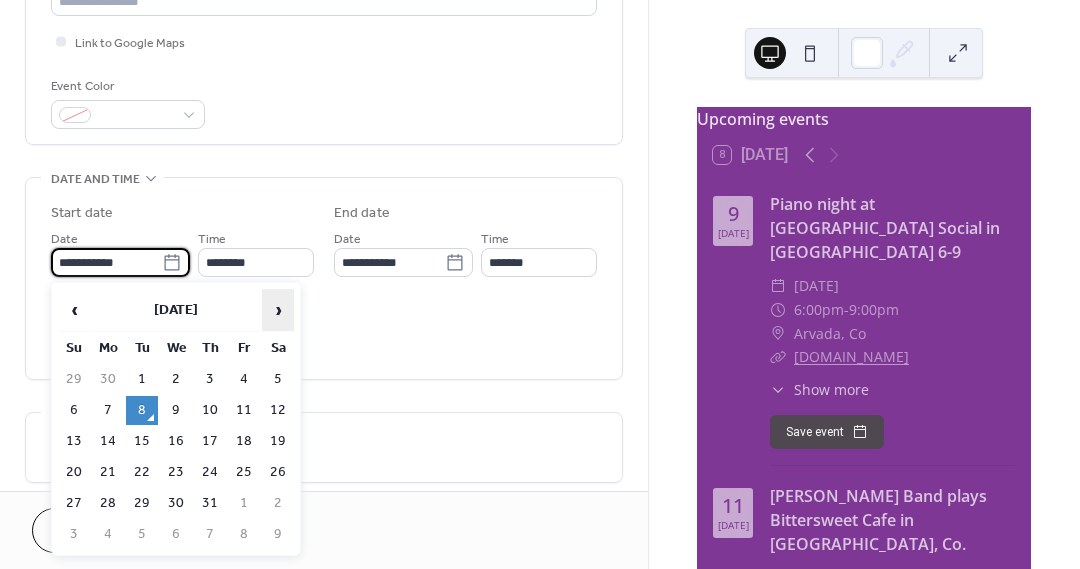 click on "›" at bounding box center (278, 310) 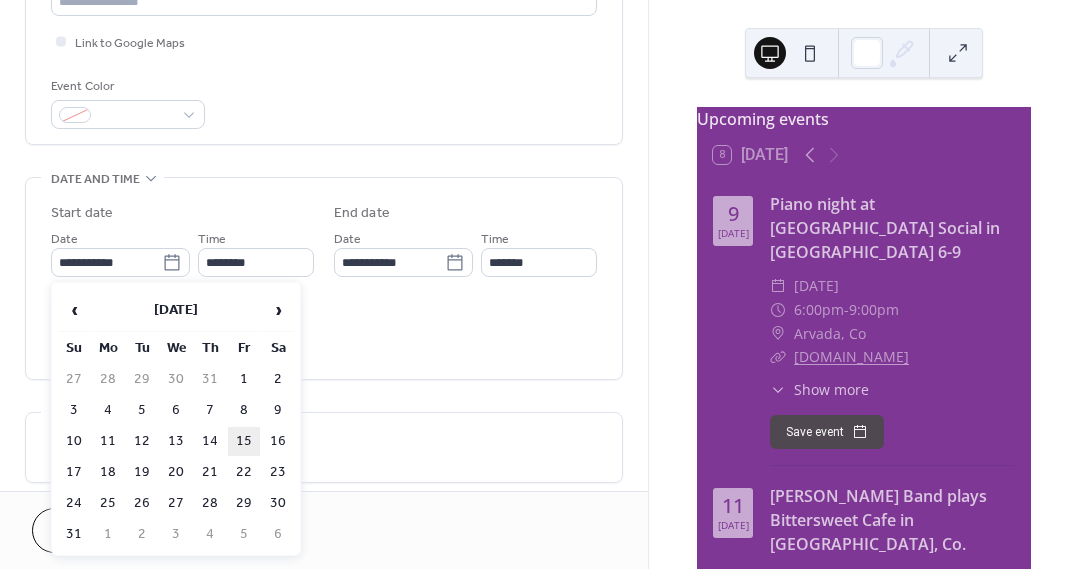 click on "15" at bounding box center [244, 441] 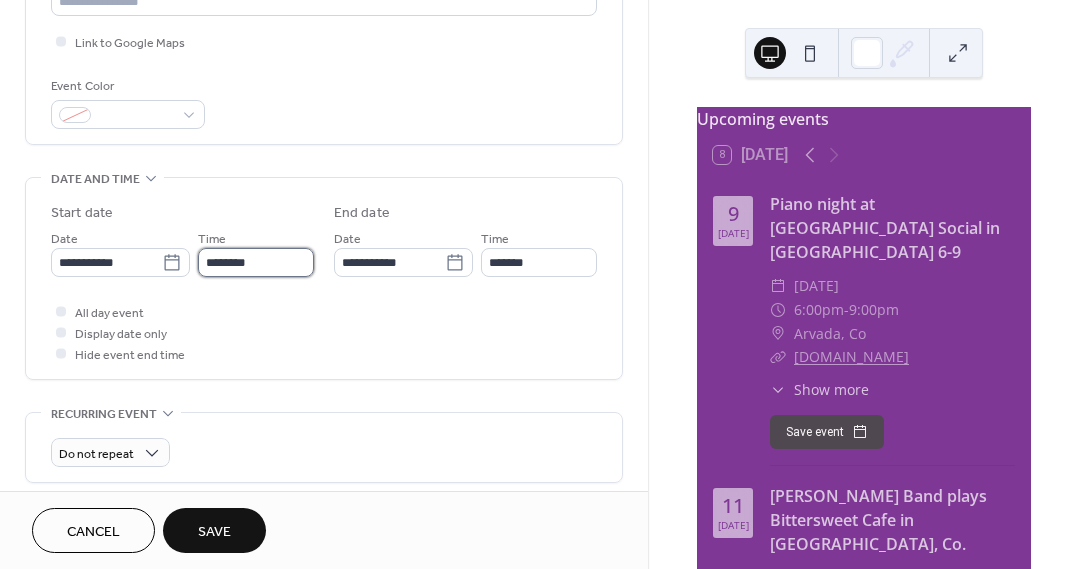 click on "********" at bounding box center (256, 262) 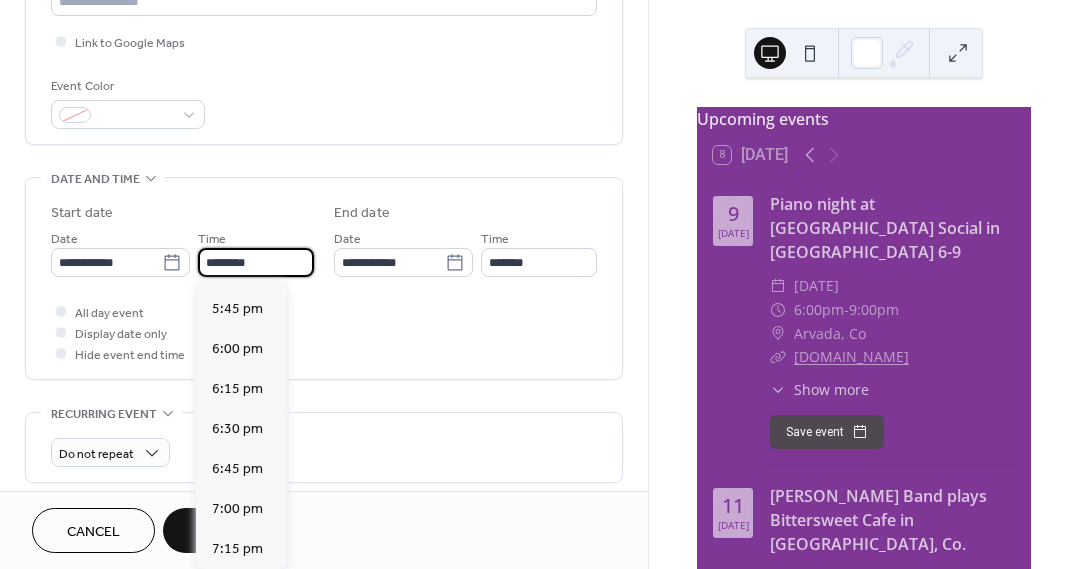 scroll, scrollTop: 2842, scrollLeft: 0, axis: vertical 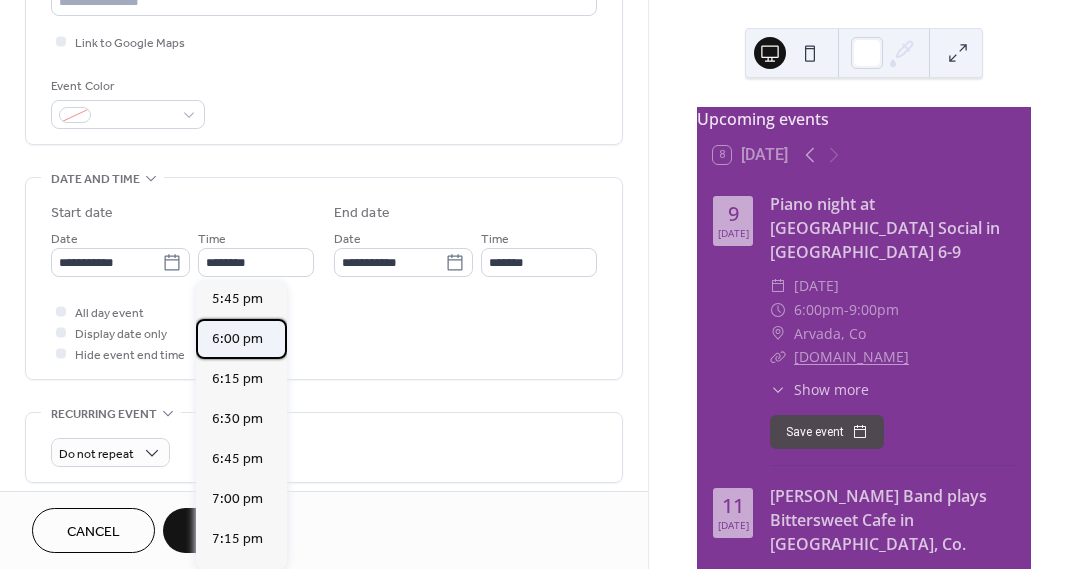 click on "6:00 pm" at bounding box center (237, 339) 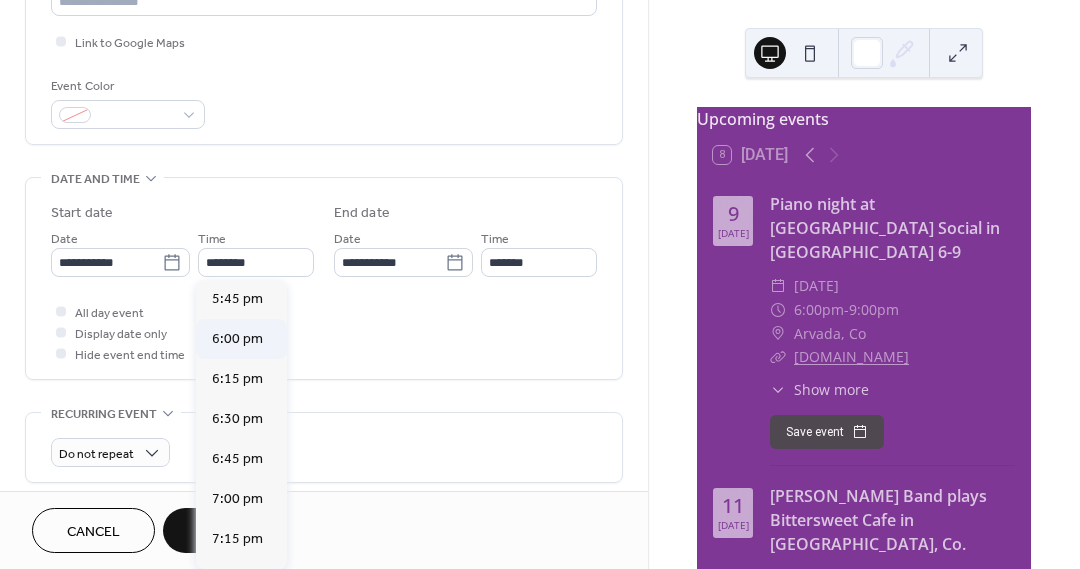 type on "*******" 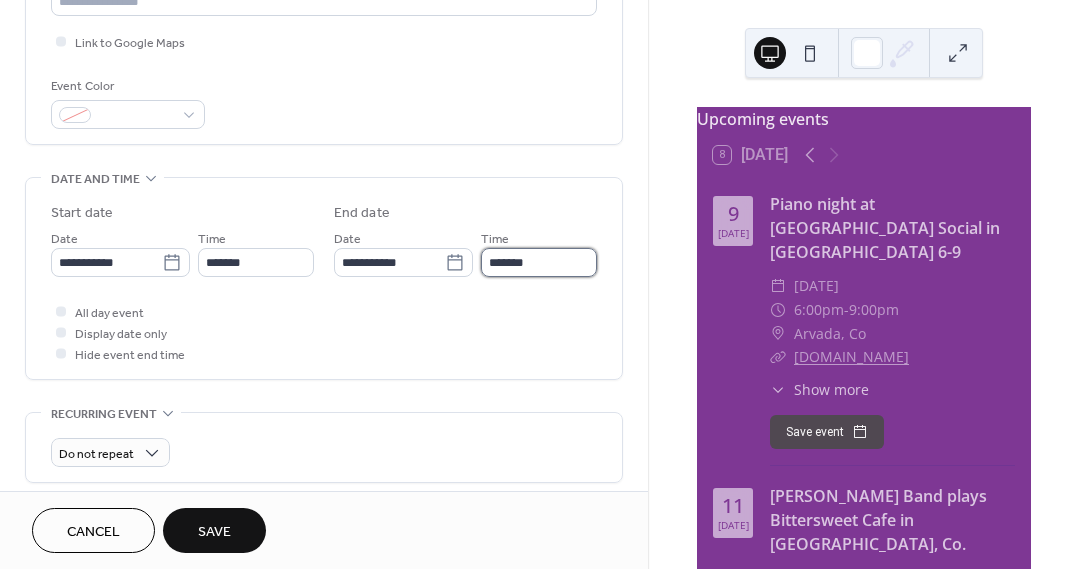 click on "*******" at bounding box center (539, 262) 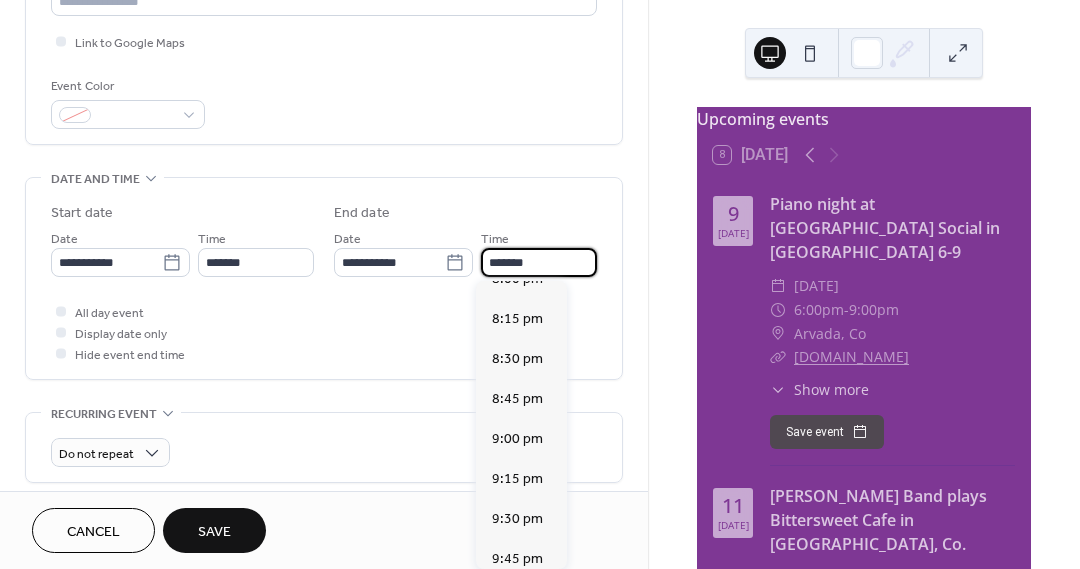 scroll, scrollTop: 335, scrollLeft: 0, axis: vertical 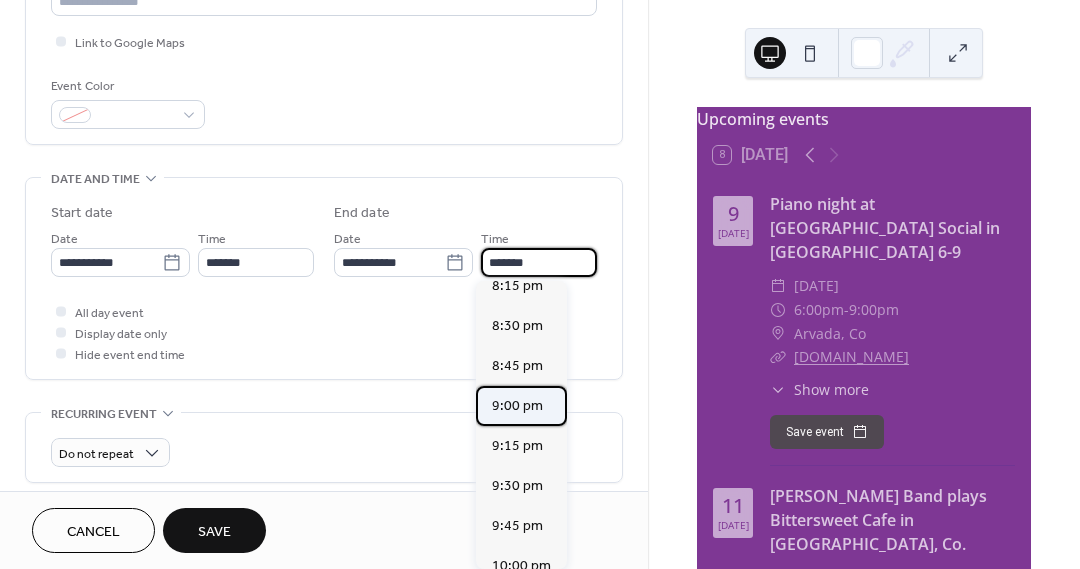 click on "9:00 pm" at bounding box center [517, 406] 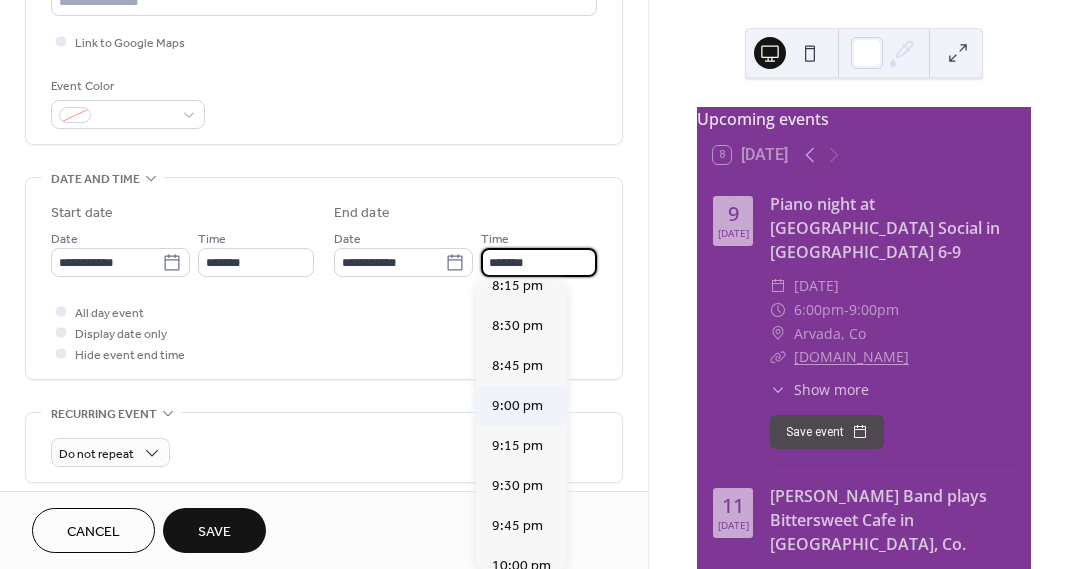 type on "*******" 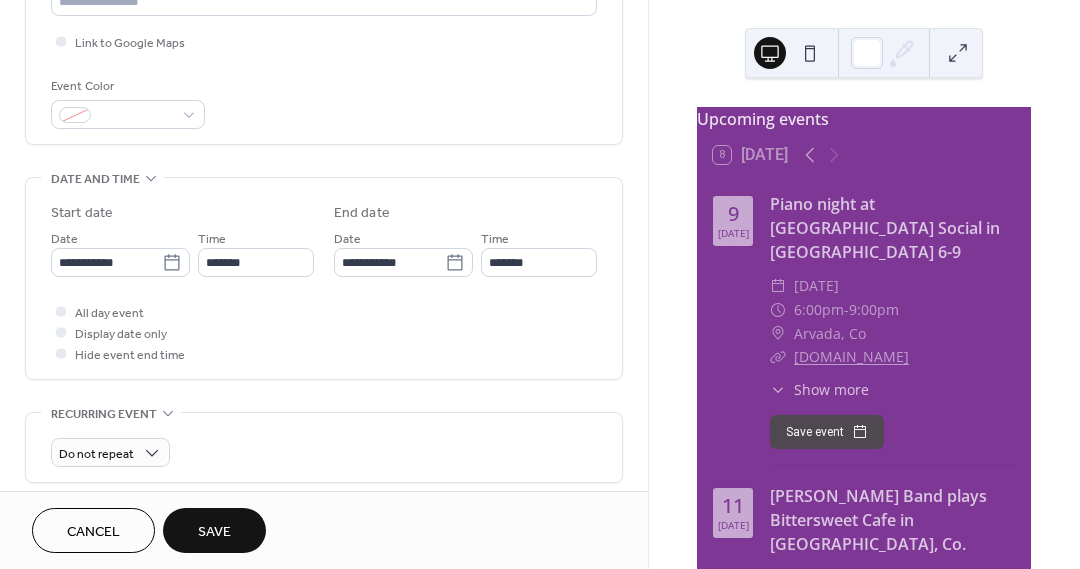 click on "Save" at bounding box center [214, 532] 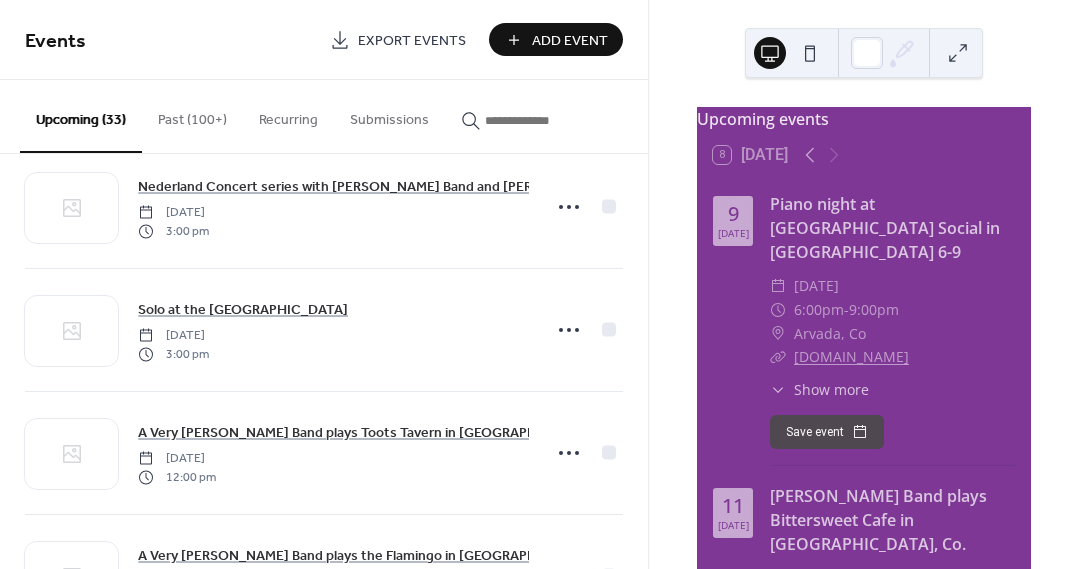 scroll, scrollTop: 3374, scrollLeft: 0, axis: vertical 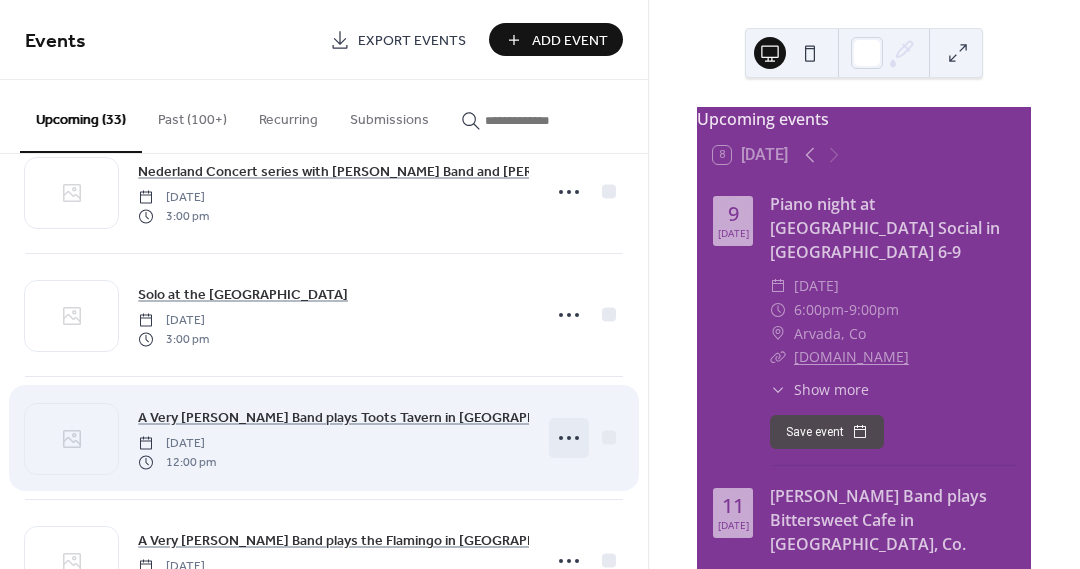 click 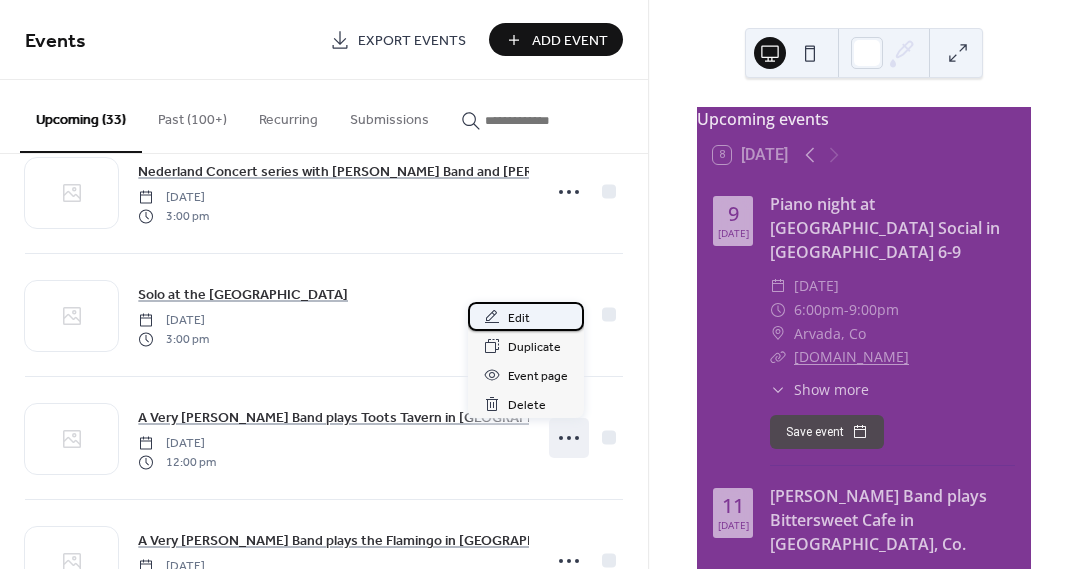 click on "Edit" at bounding box center (519, 318) 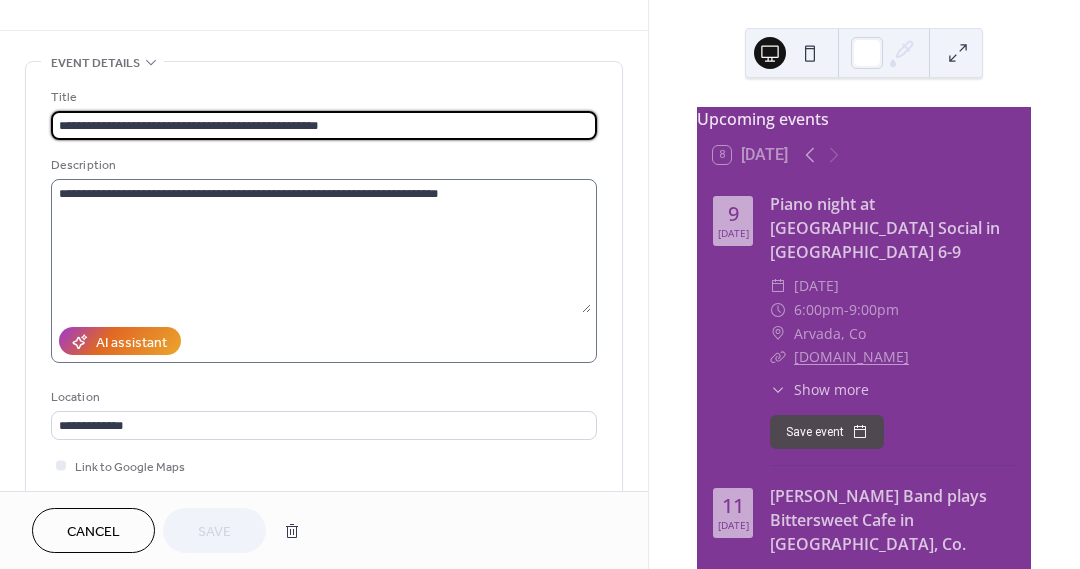 scroll, scrollTop: 54, scrollLeft: 0, axis: vertical 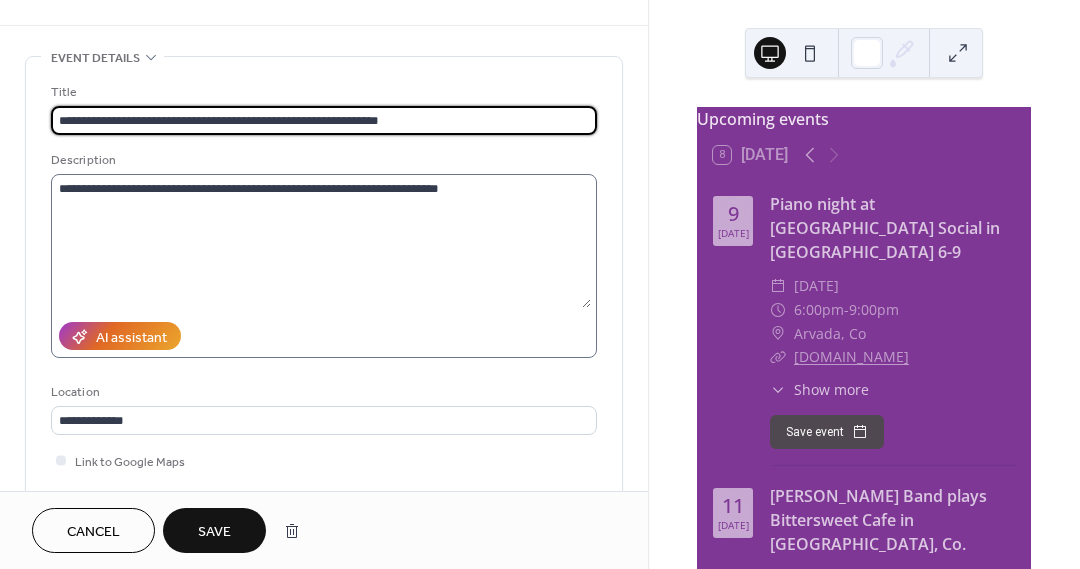 type on "**********" 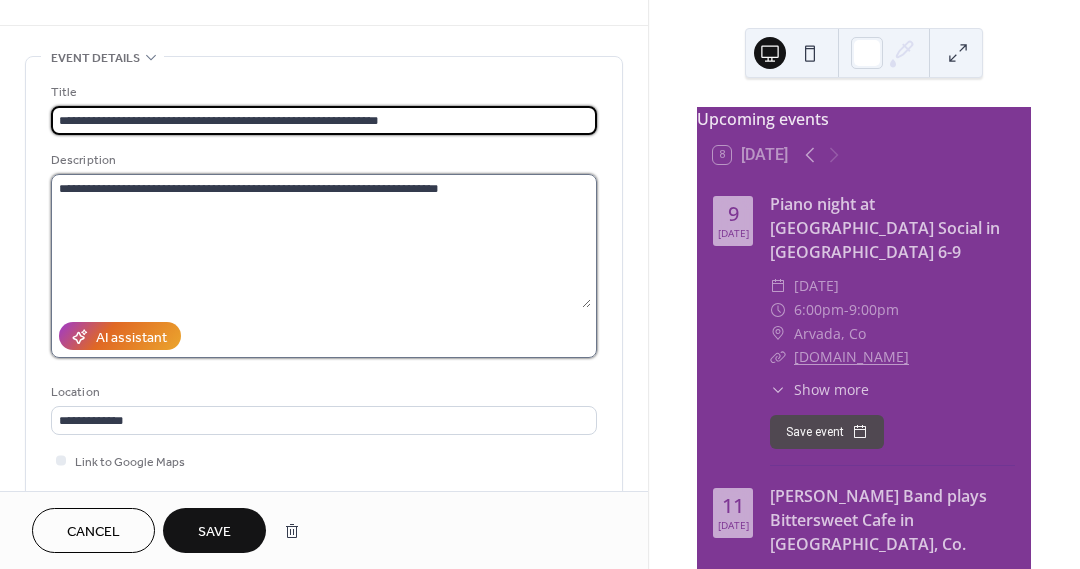 click on "**********" at bounding box center (321, 241) 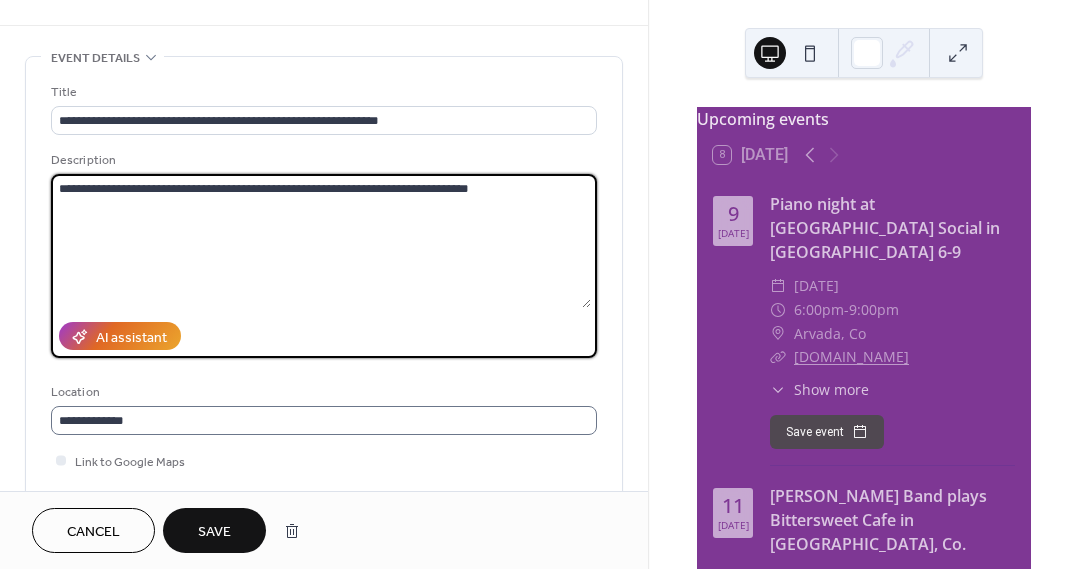 type on "**********" 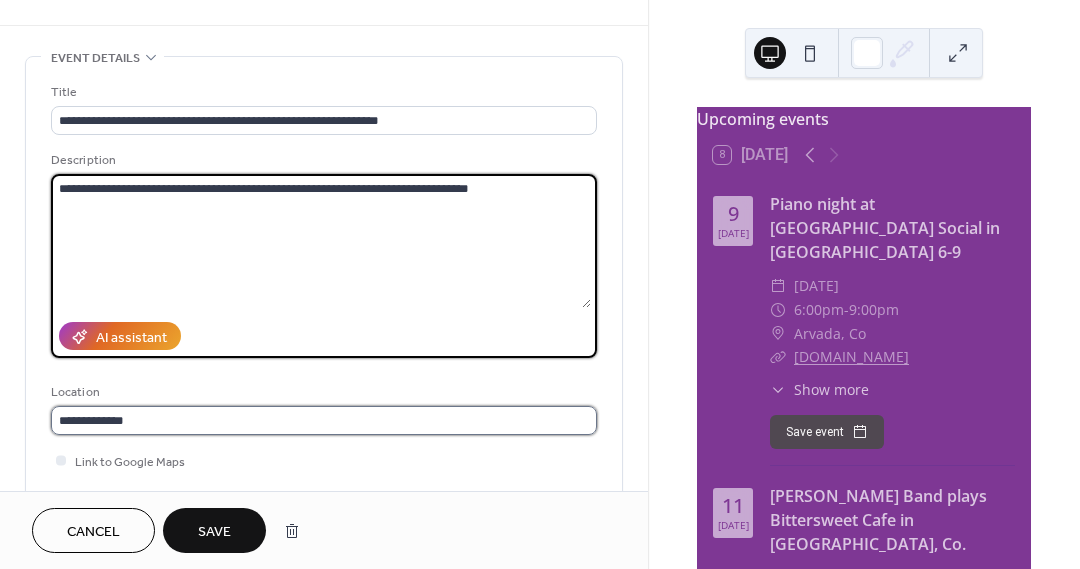 click on "**********" at bounding box center [324, 420] 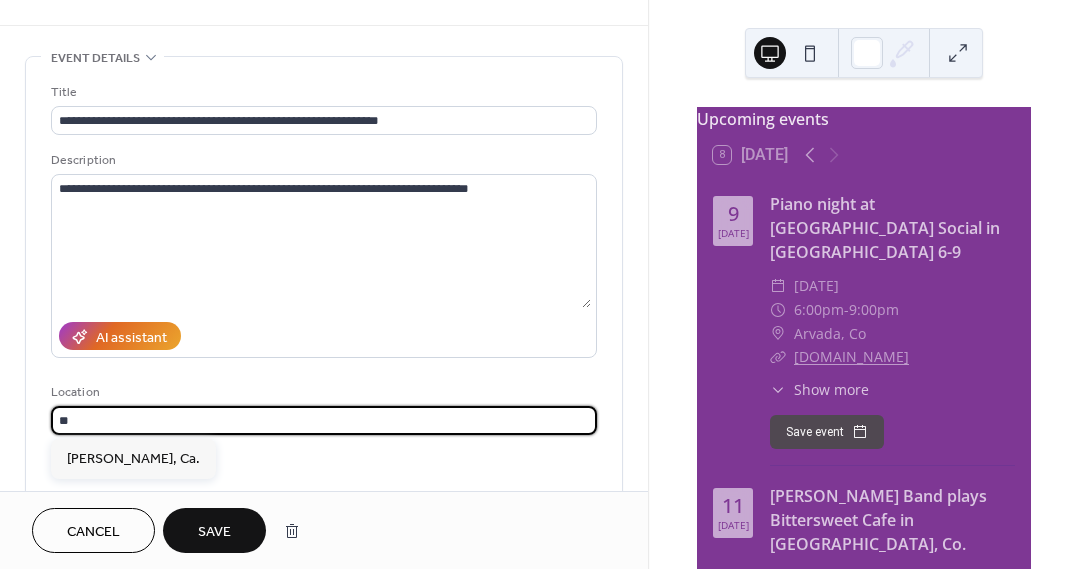 type on "*" 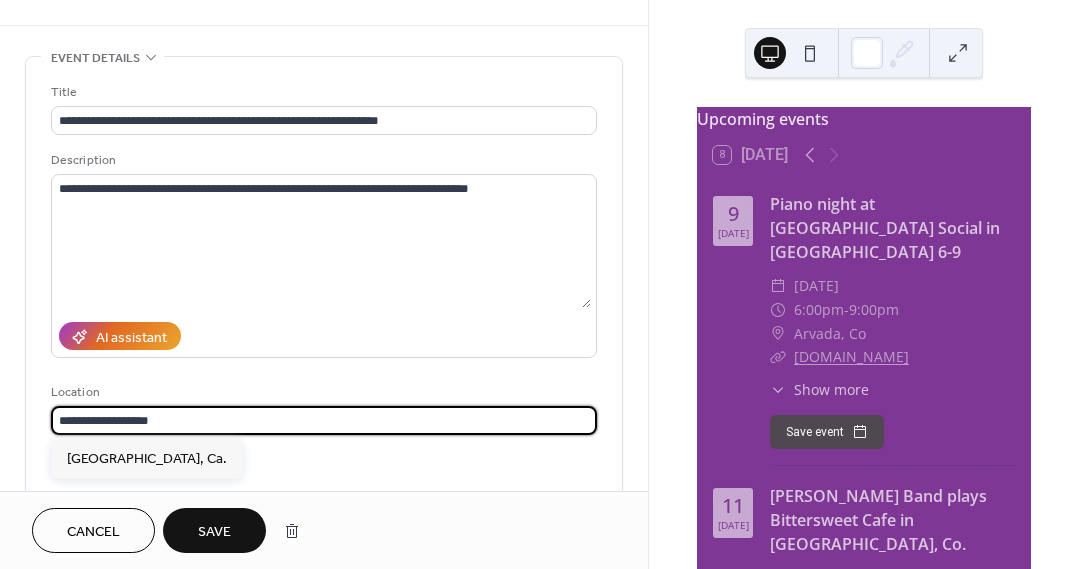 type on "**********" 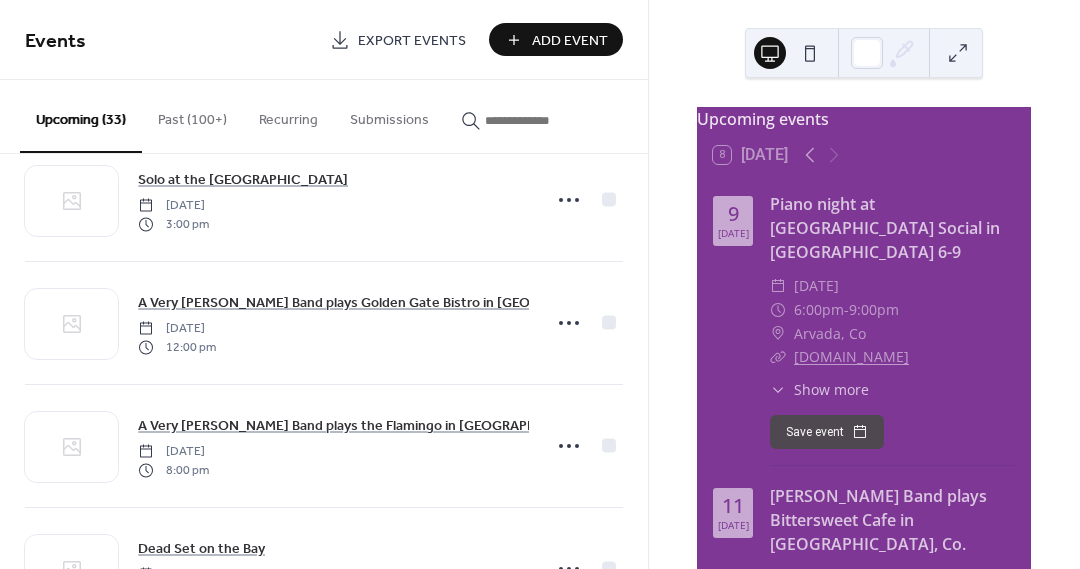 scroll, scrollTop: 3466, scrollLeft: 0, axis: vertical 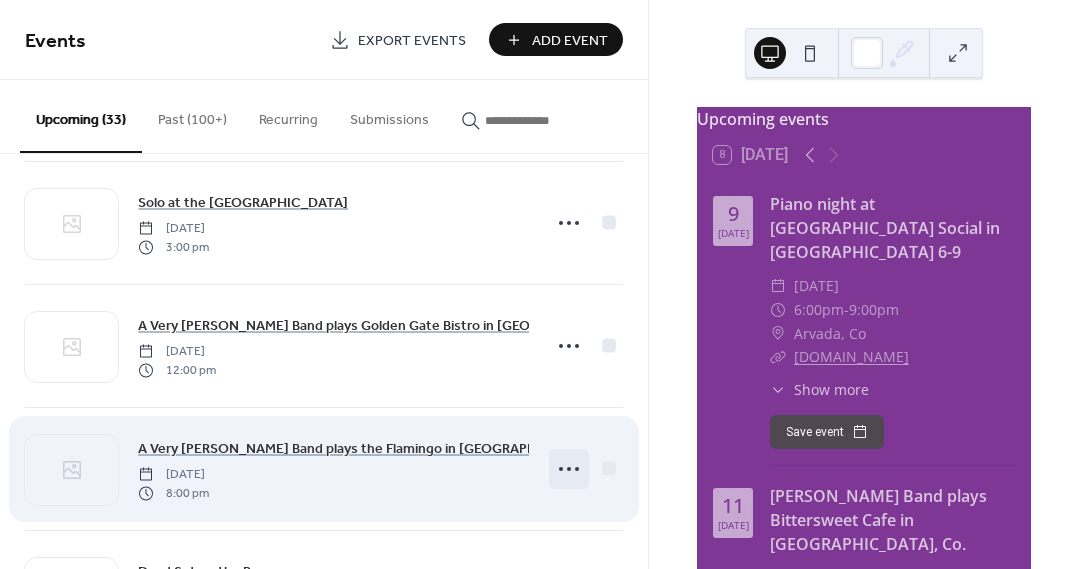 click 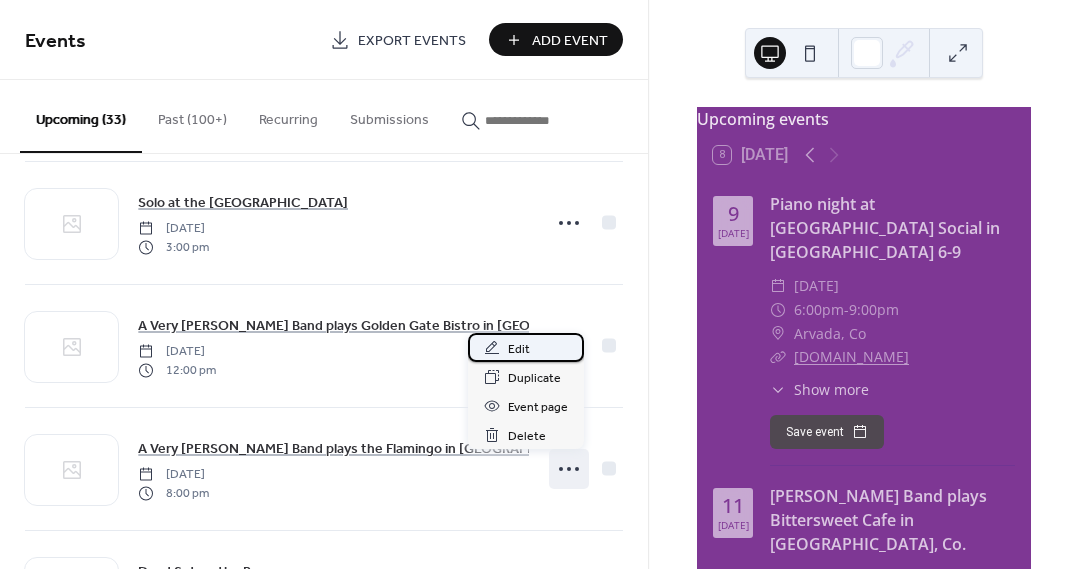 click on "Edit" at bounding box center (519, 349) 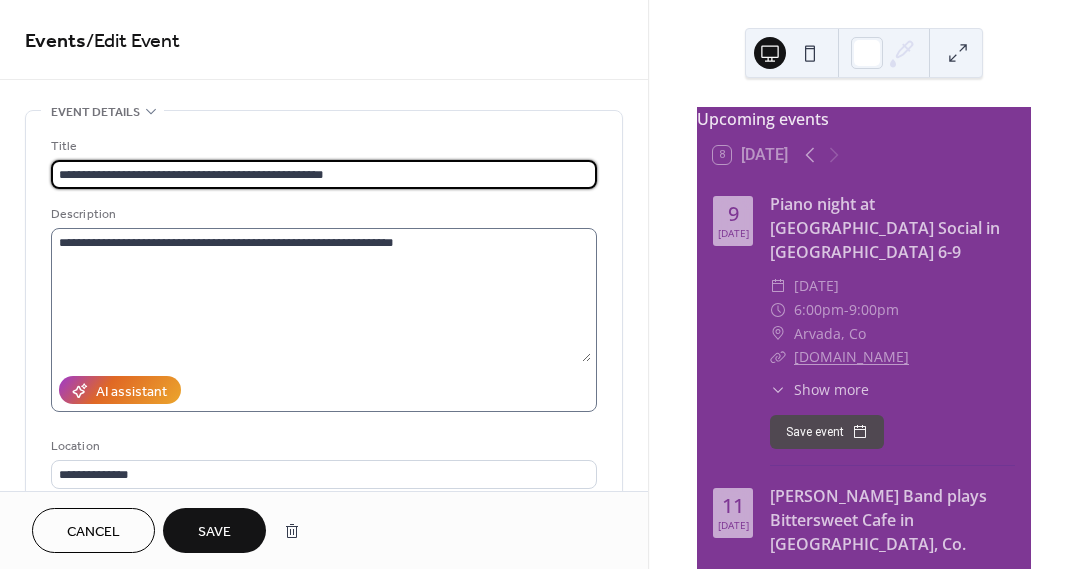 type on "**********" 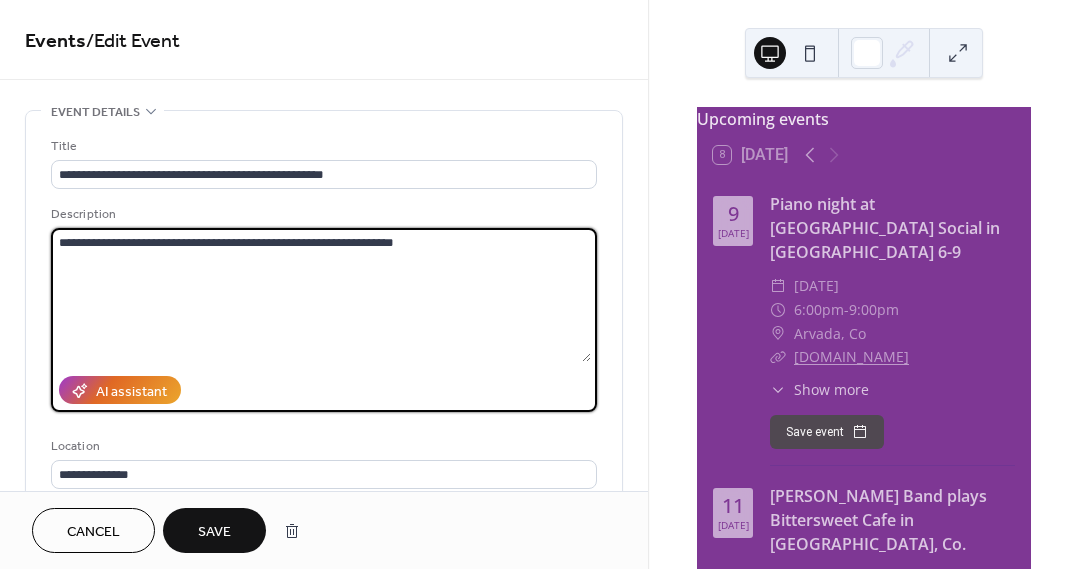 click on "**********" at bounding box center (321, 295) 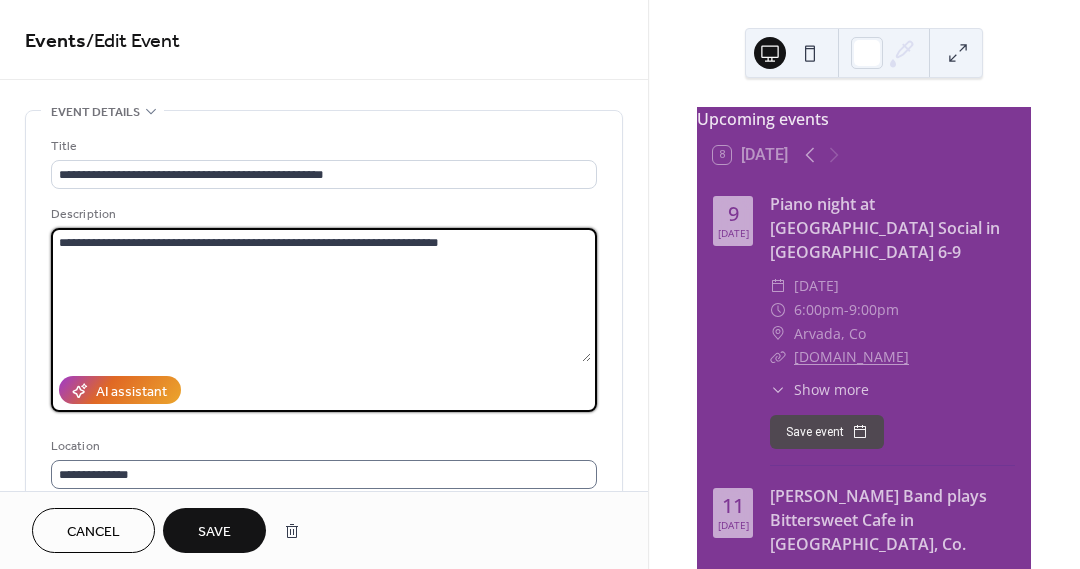 type on "**********" 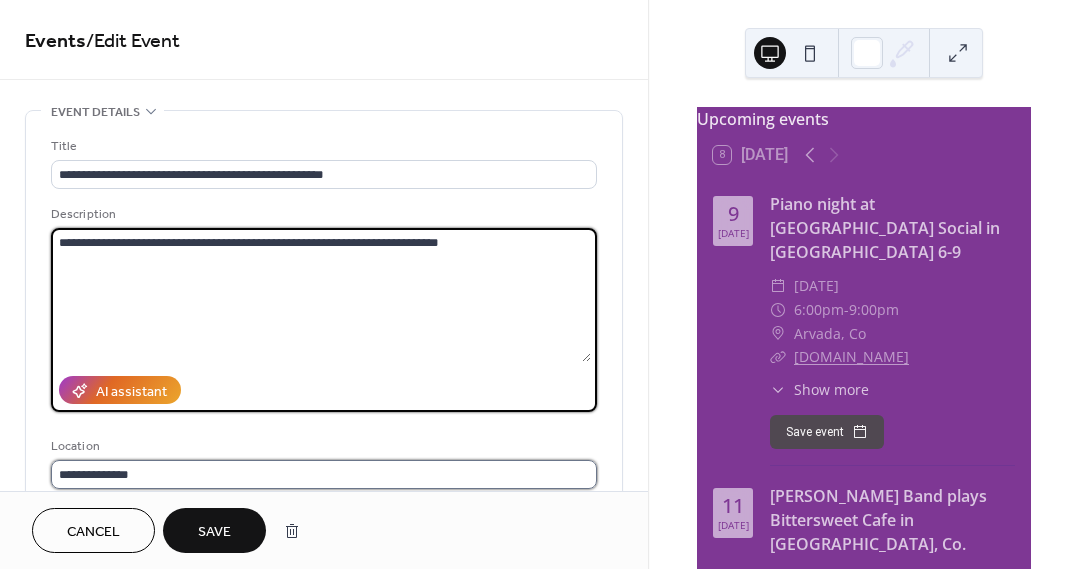click on "**********" at bounding box center (324, 474) 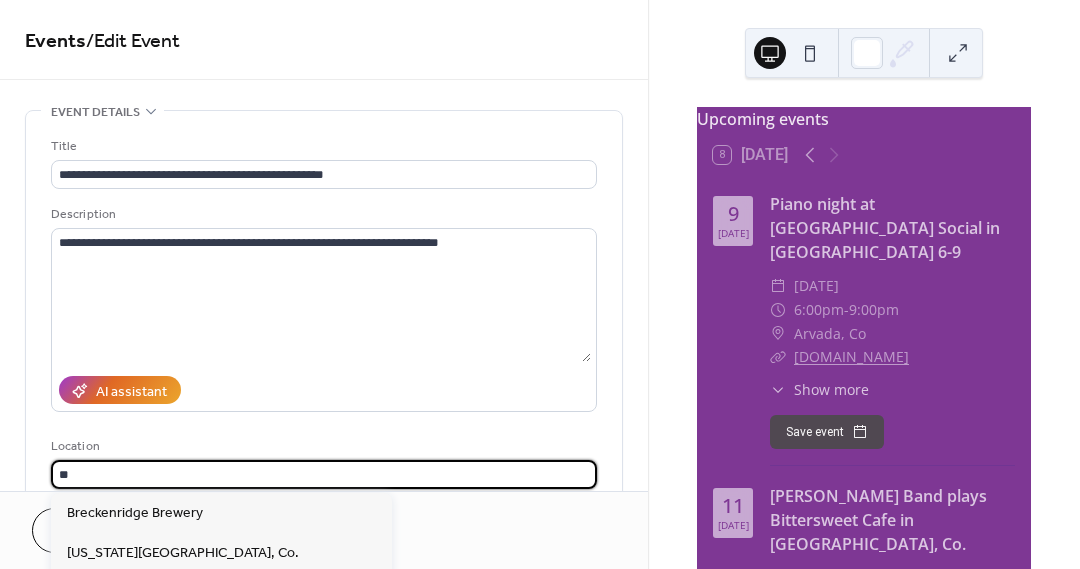 type on "*" 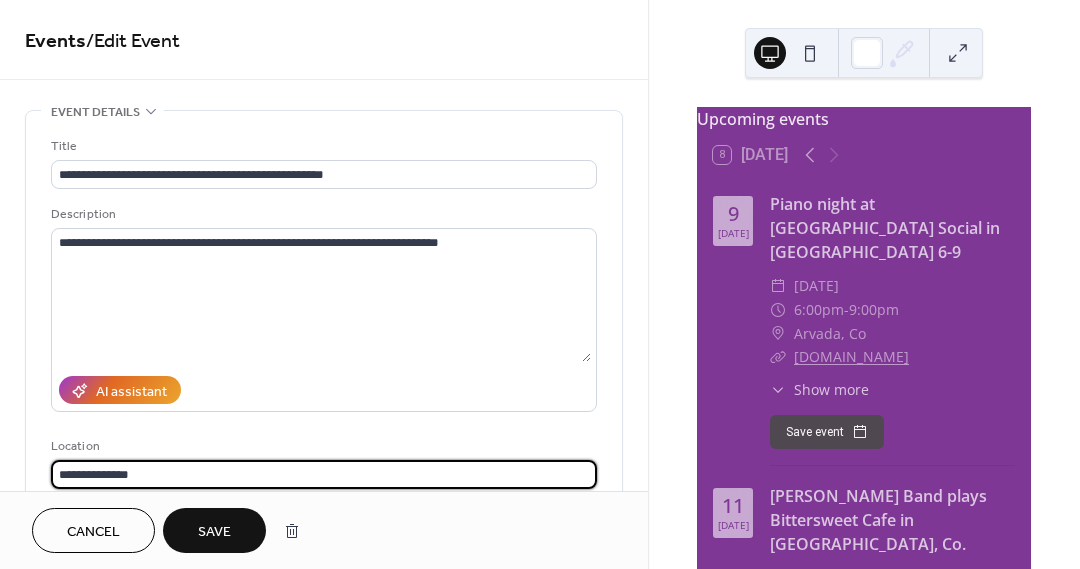 type on "**********" 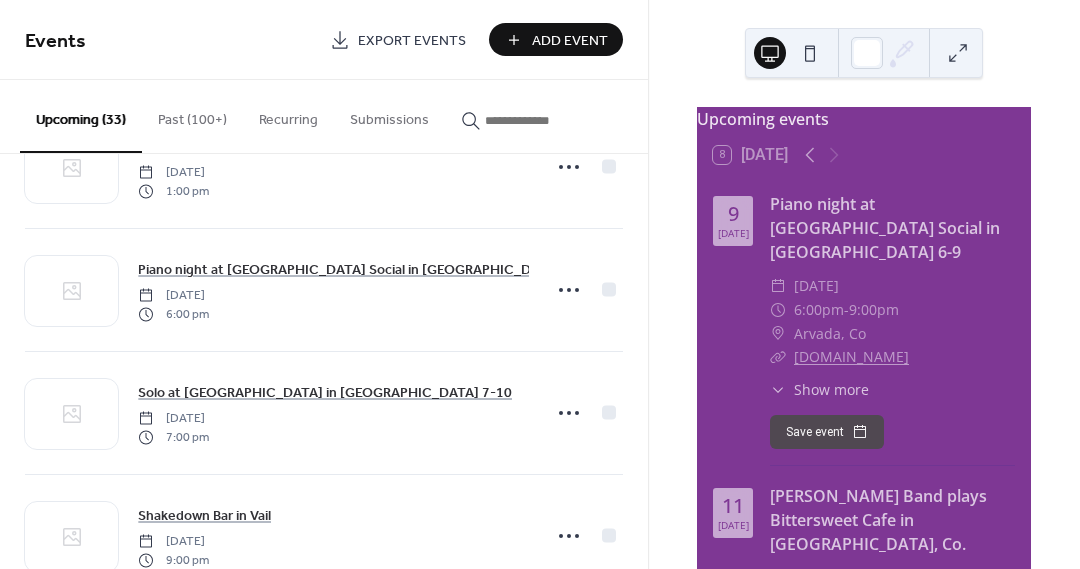 scroll, scrollTop: 2410, scrollLeft: 0, axis: vertical 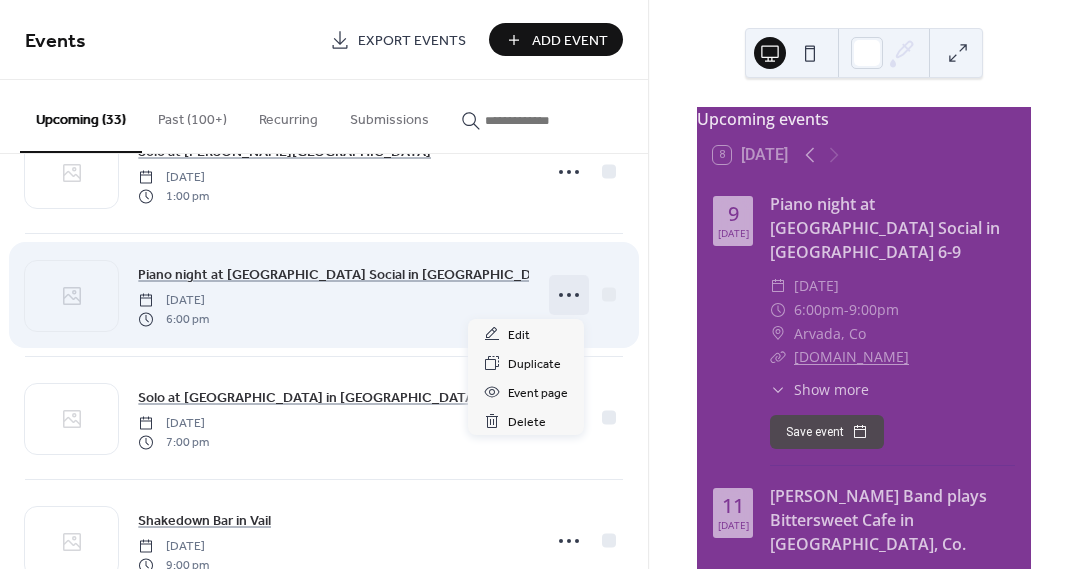 click 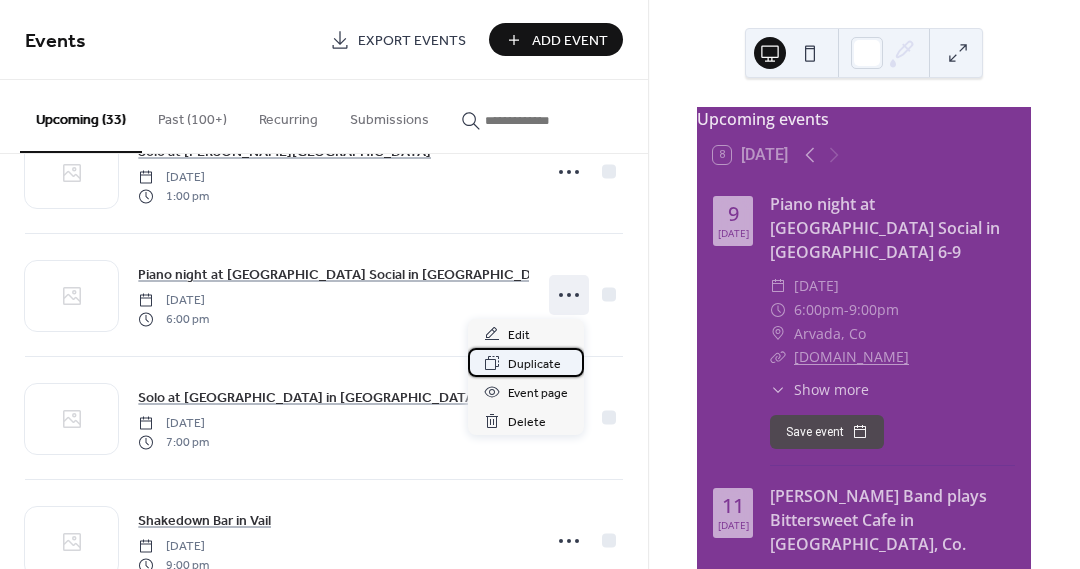 click on "Duplicate" at bounding box center [534, 364] 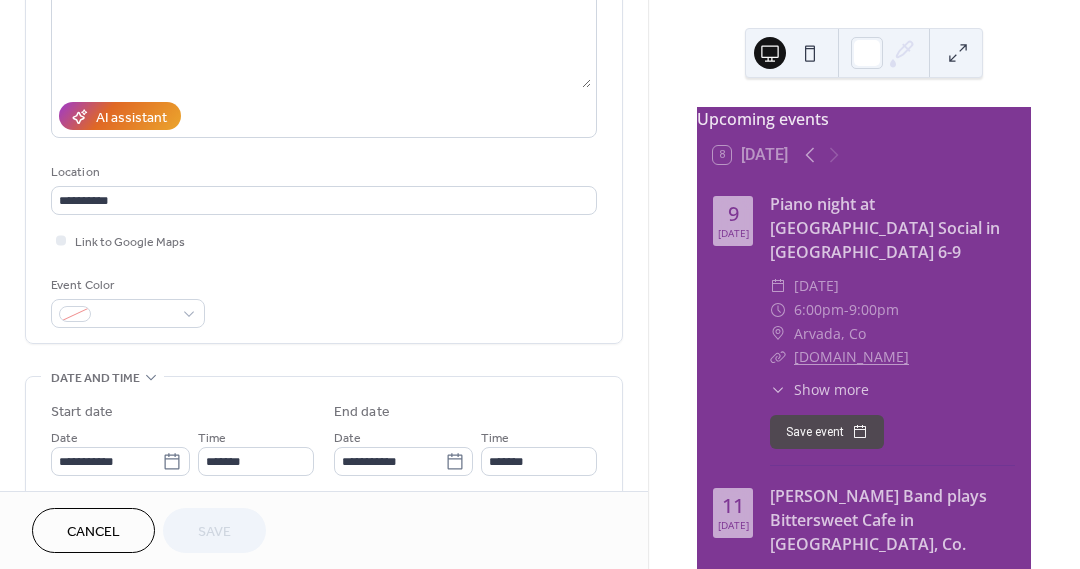 scroll, scrollTop: 293, scrollLeft: 0, axis: vertical 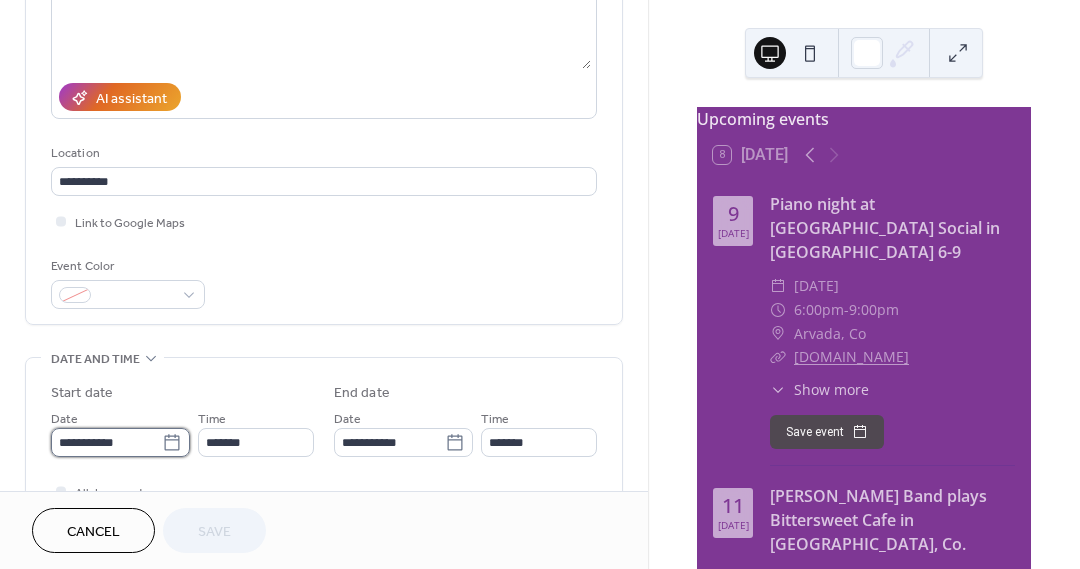 click on "**********" at bounding box center [106, 442] 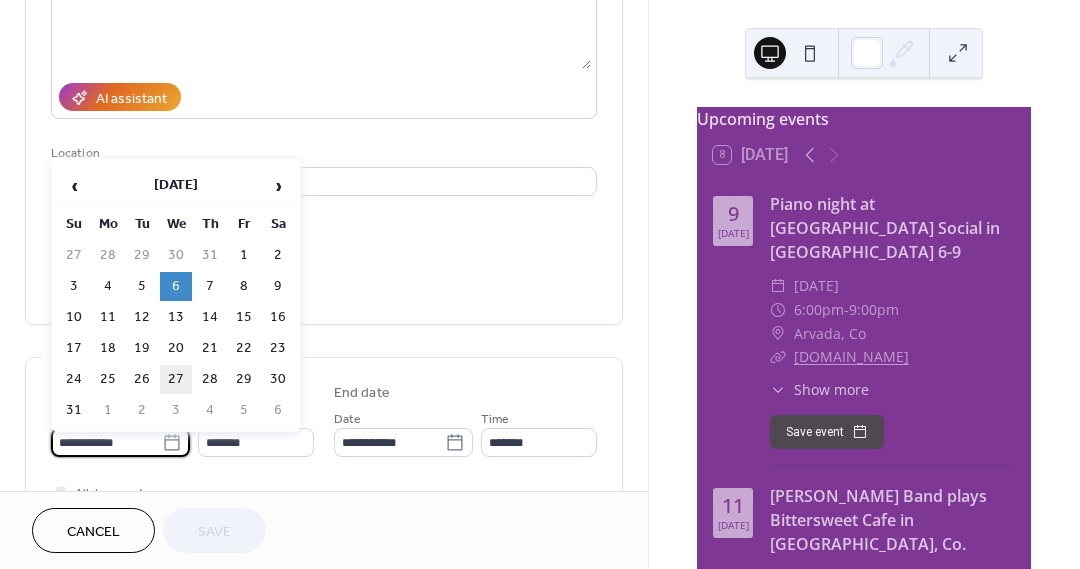 click on "27" at bounding box center (176, 379) 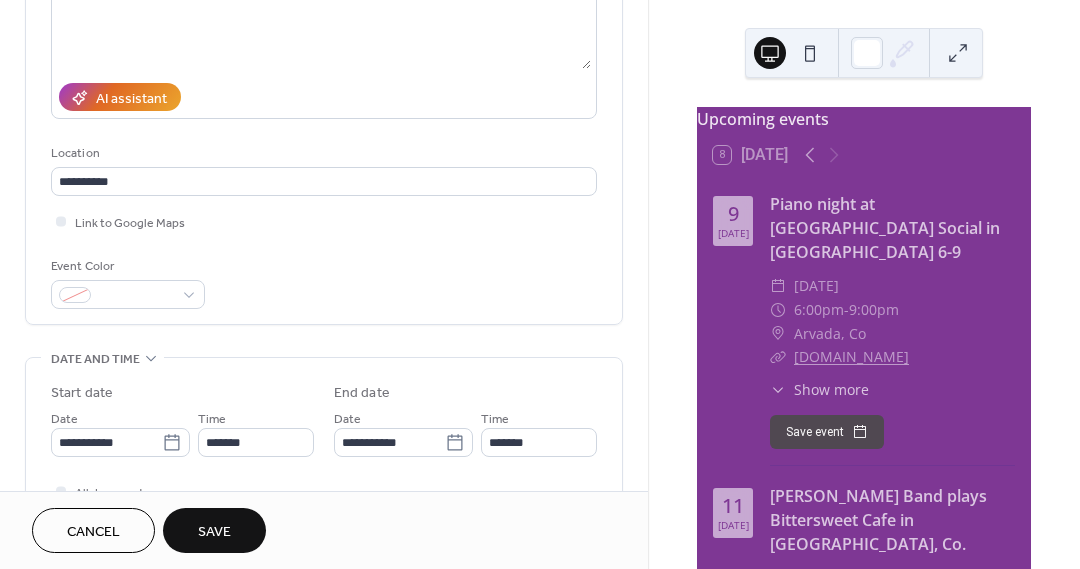 type on "**********" 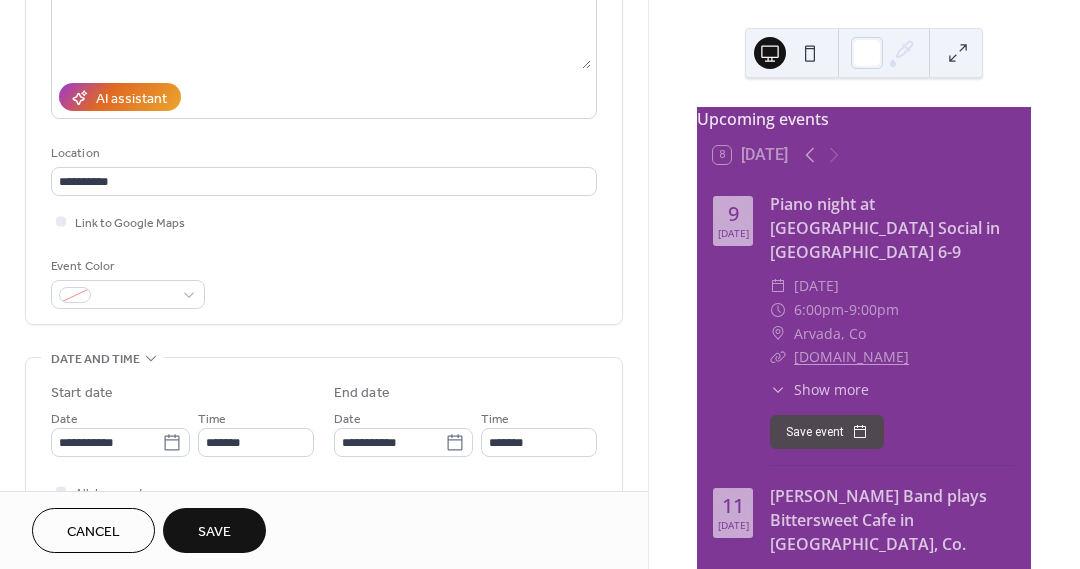 type on "**********" 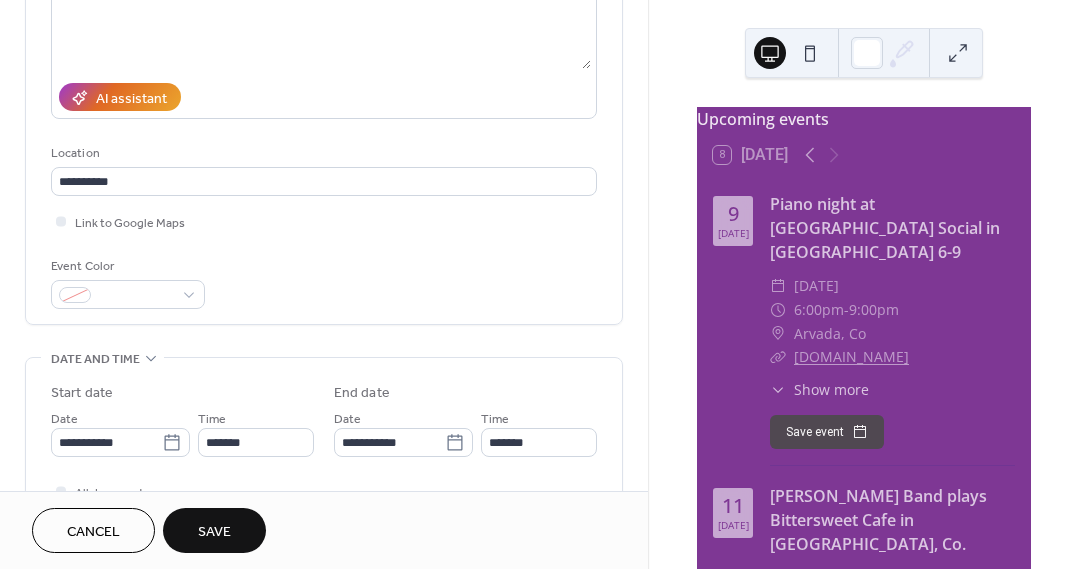 click on "Save" at bounding box center [214, 532] 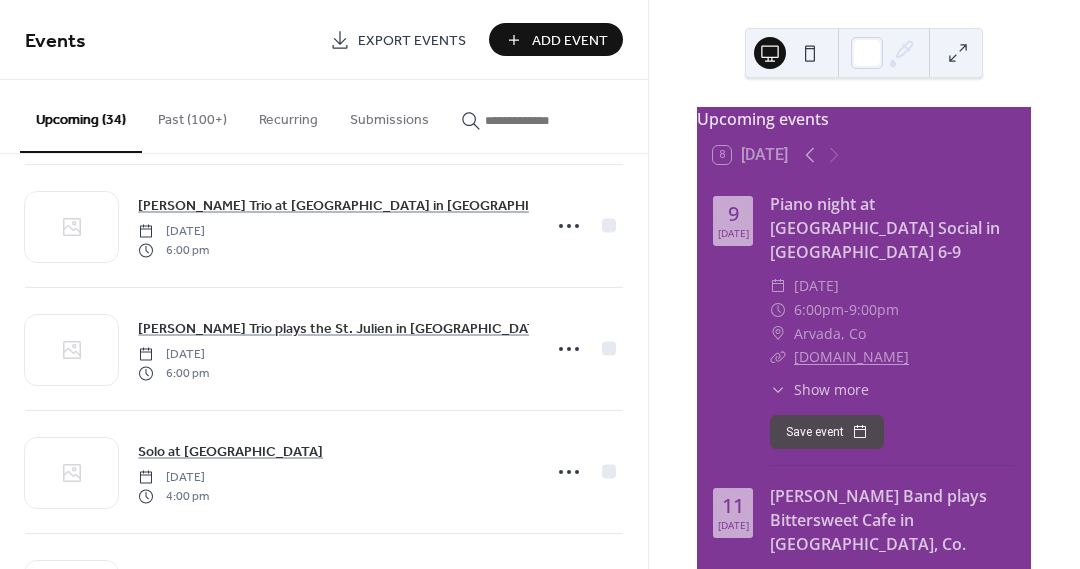 scroll, scrollTop: 635, scrollLeft: 0, axis: vertical 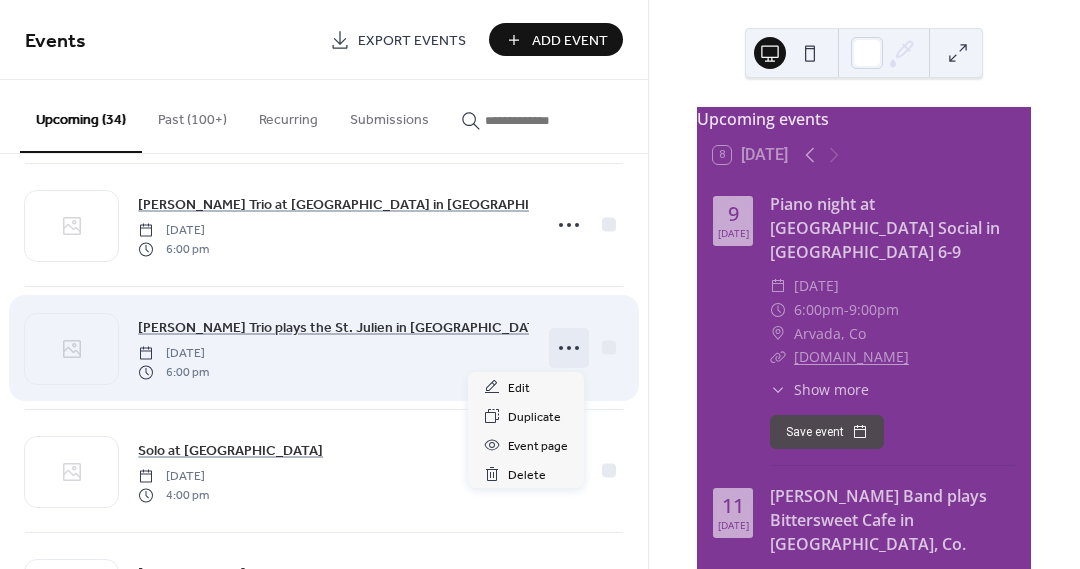 click 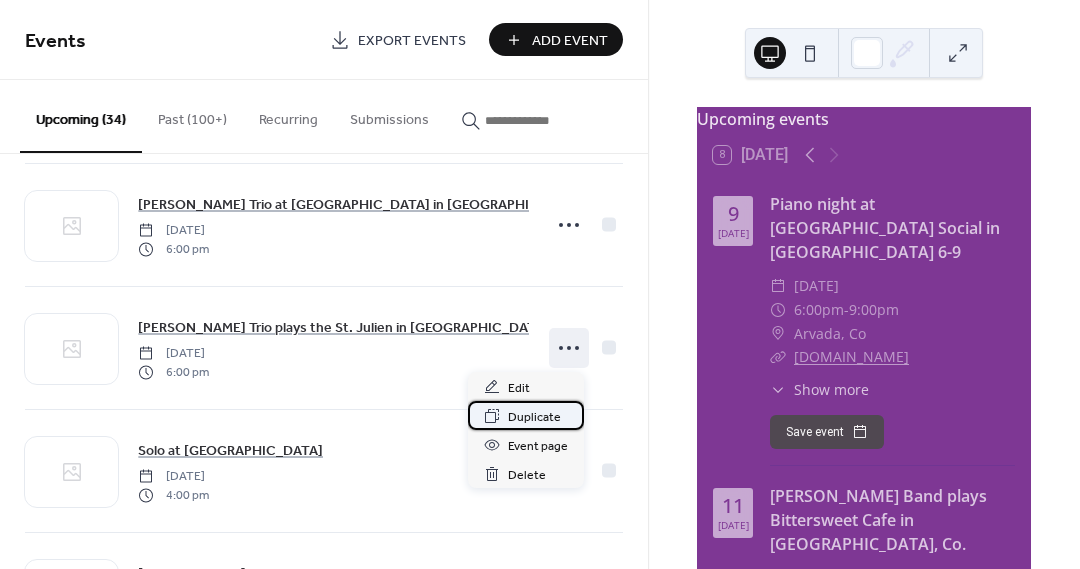 click on "Duplicate" at bounding box center [534, 417] 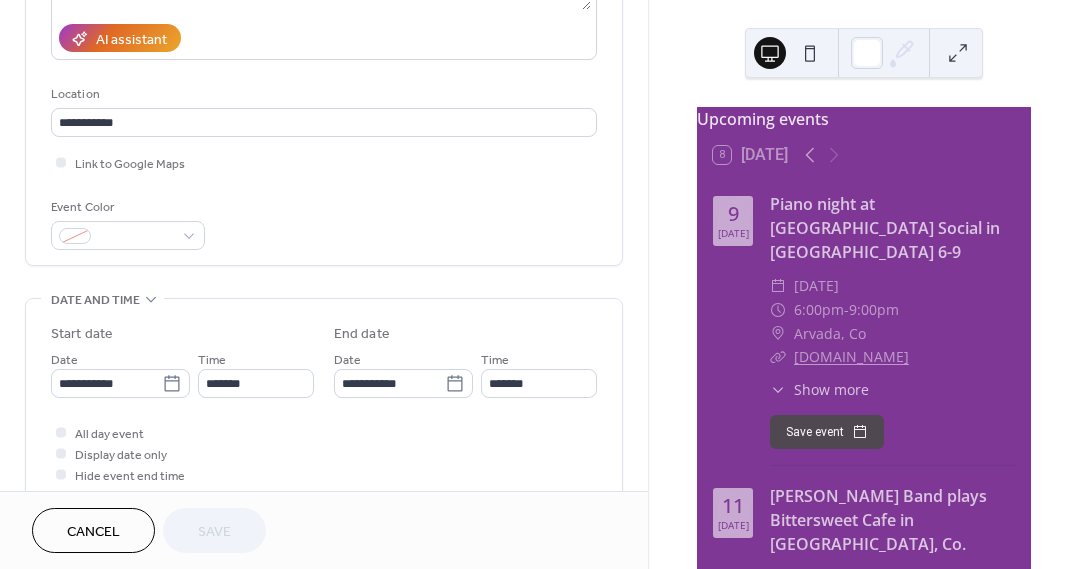 scroll, scrollTop: 358, scrollLeft: 0, axis: vertical 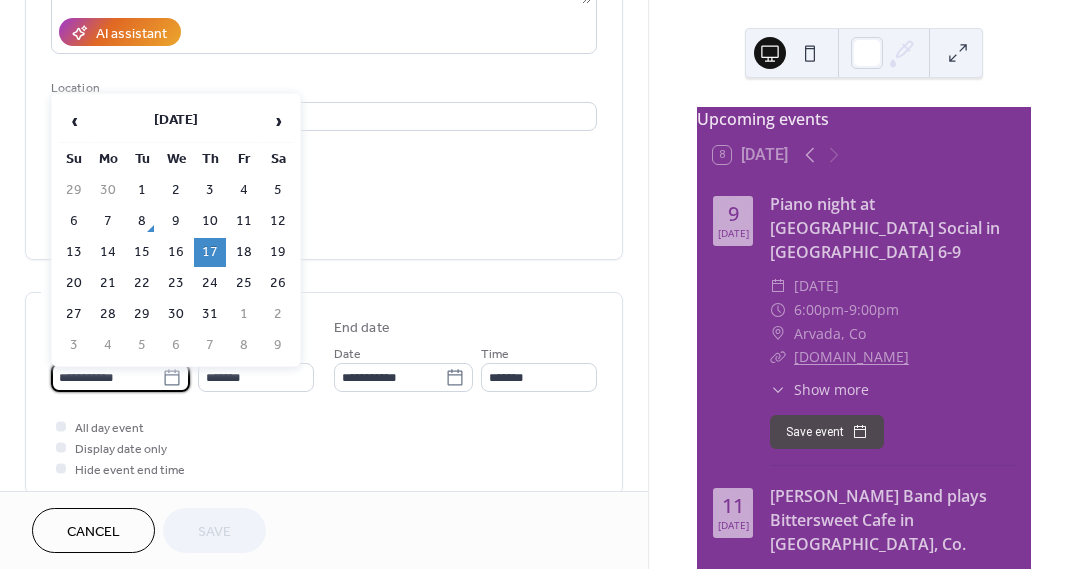 click on "**********" at bounding box center [106, 377] 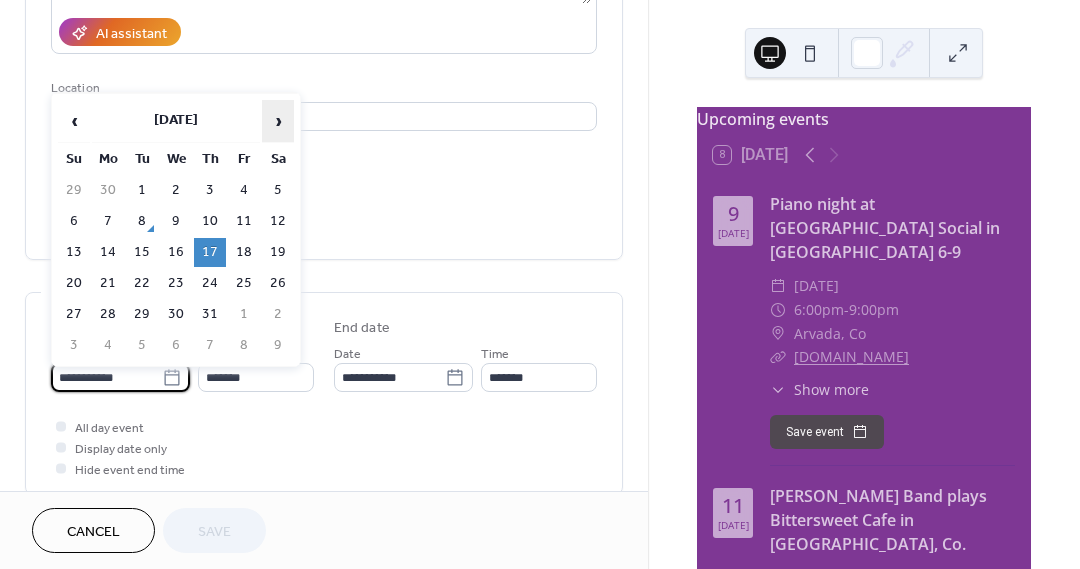click on "›" at bounding box center [278, 121] 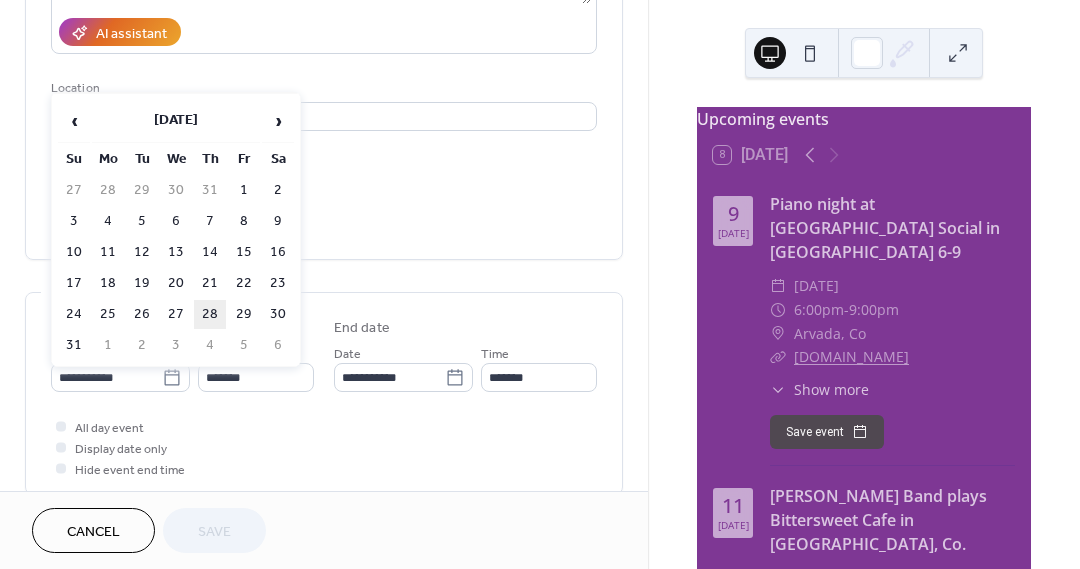 click on "28" at bounding box center [210, 314] 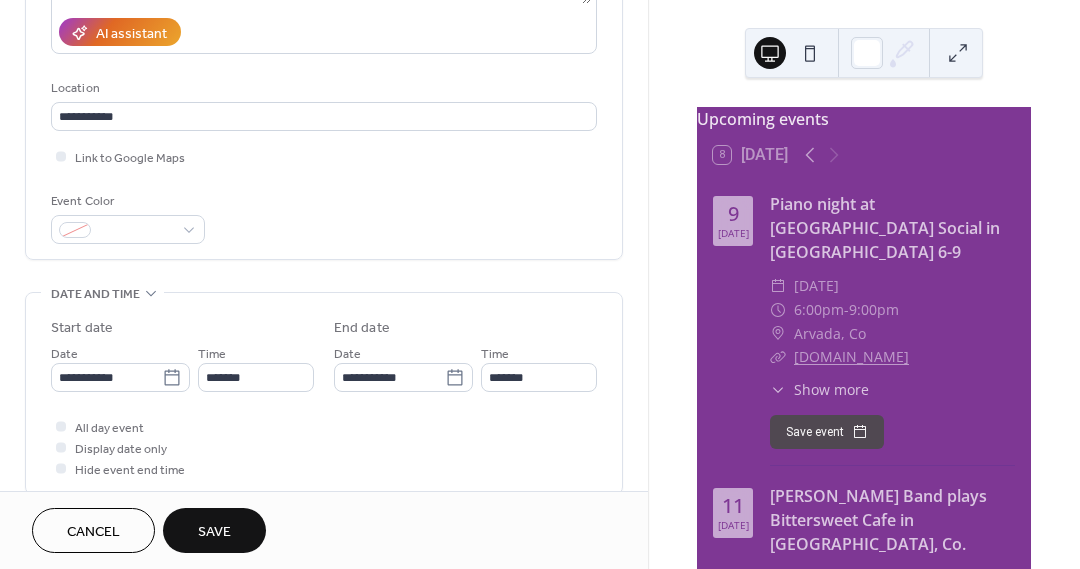click on "Save" at bounding box center [214, 532] 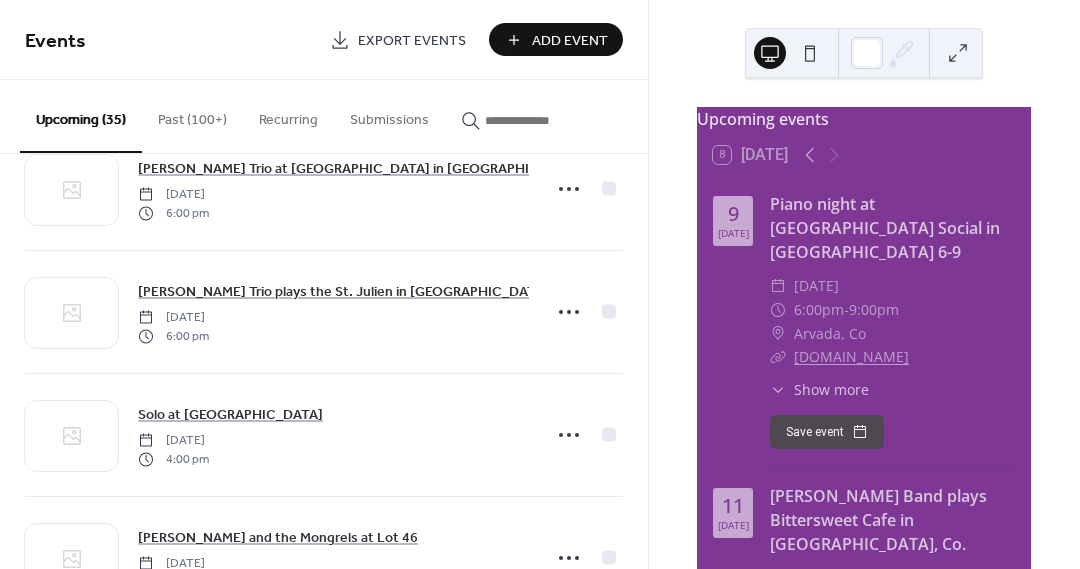 scroll, scrollTop: 681, scrollLeft: 0, axis: vertical 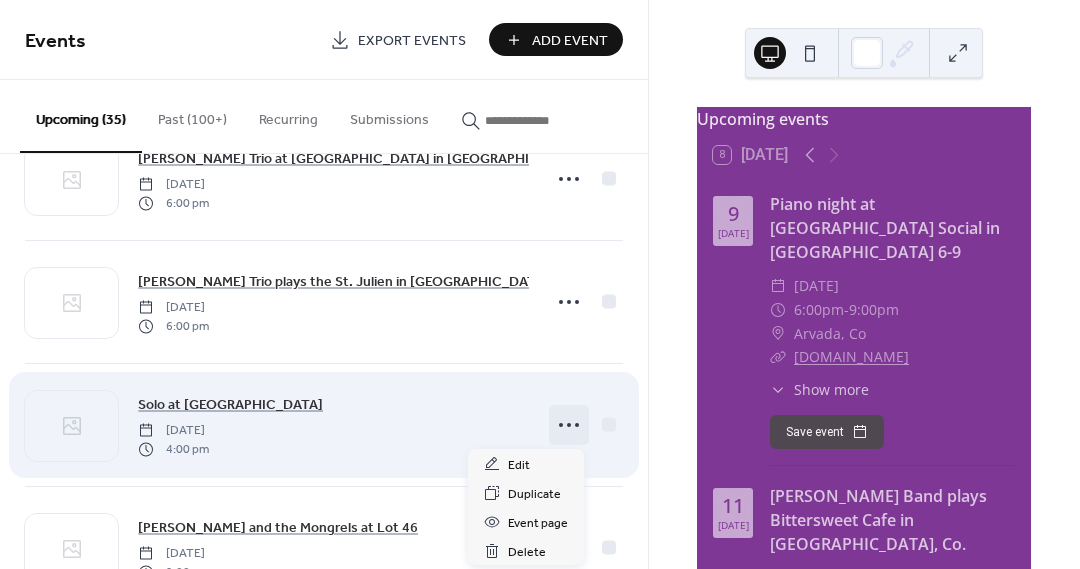 click 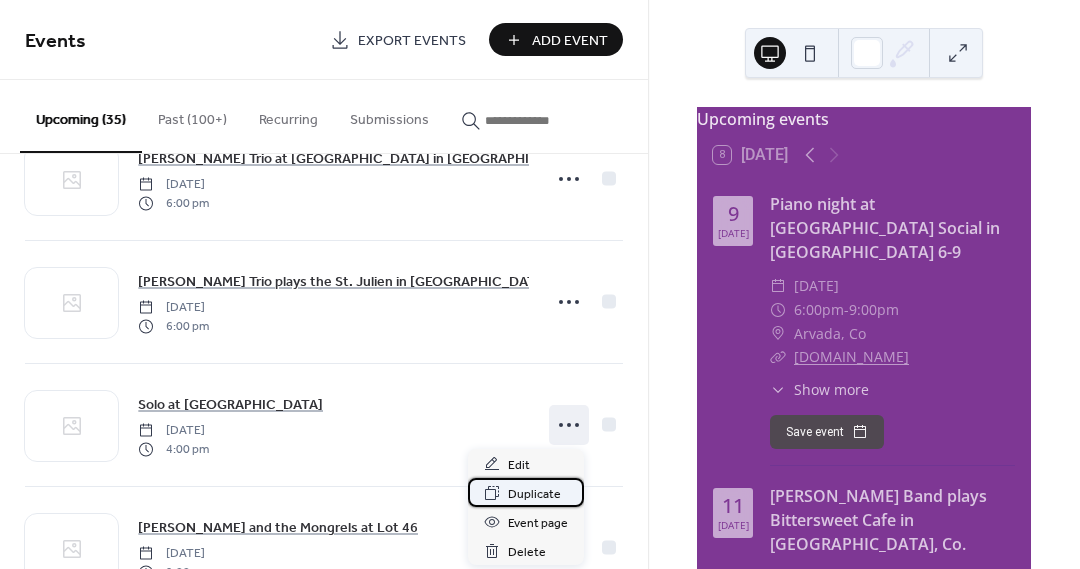 click on "Duplicate" at bounding box center [534, 494] 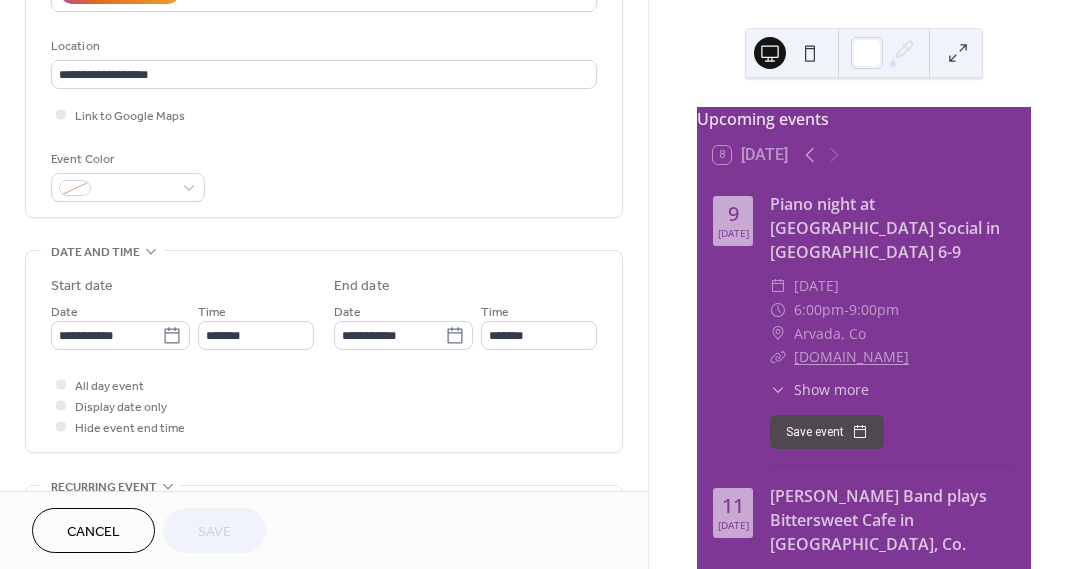 scroll, scrollTop: 405, scrollLeft: 0, axis: vertical 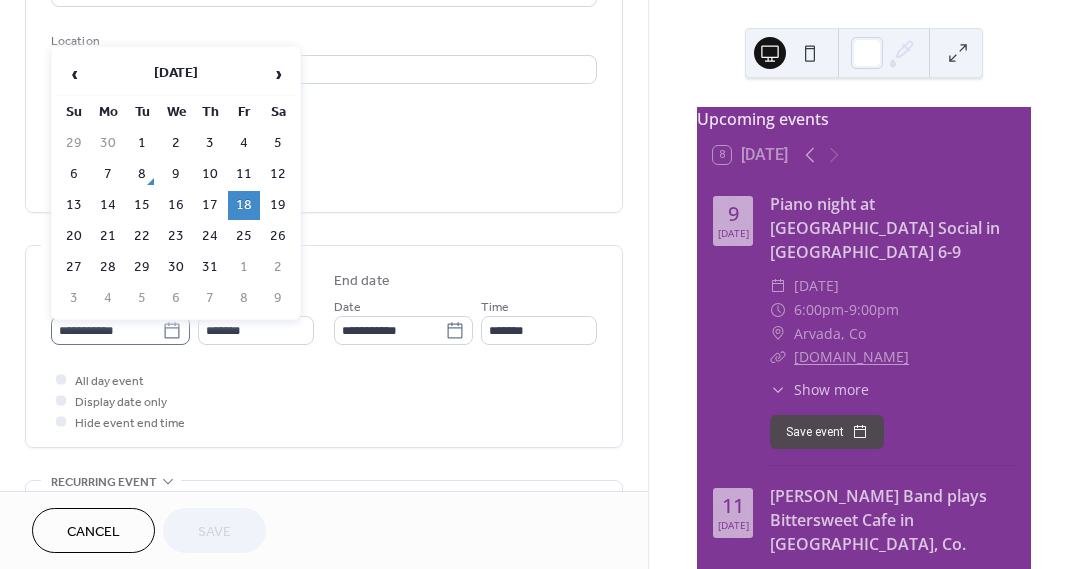 click 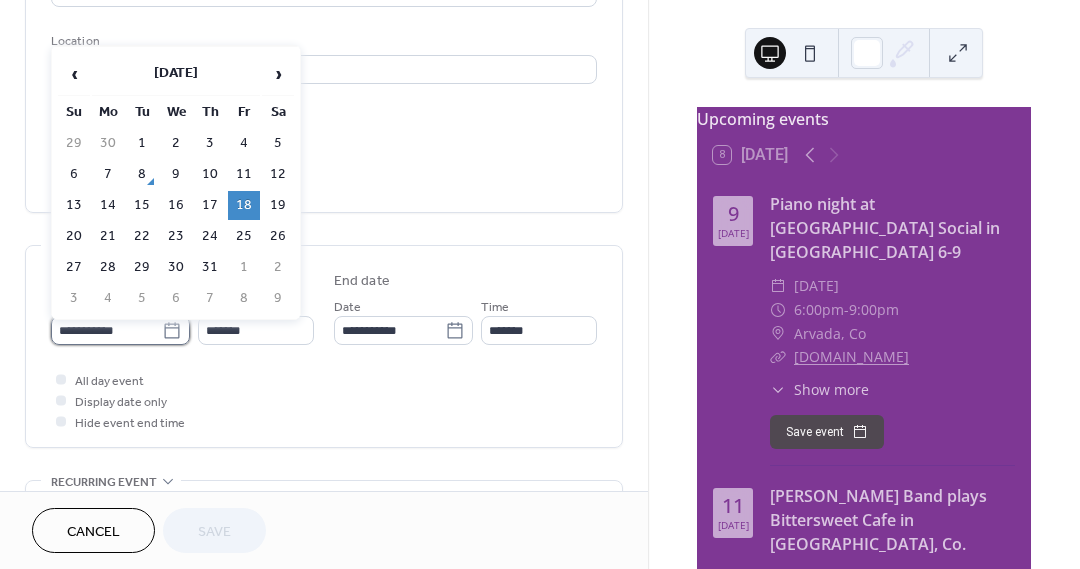 click on "**********" at bounding box center (106, 330) 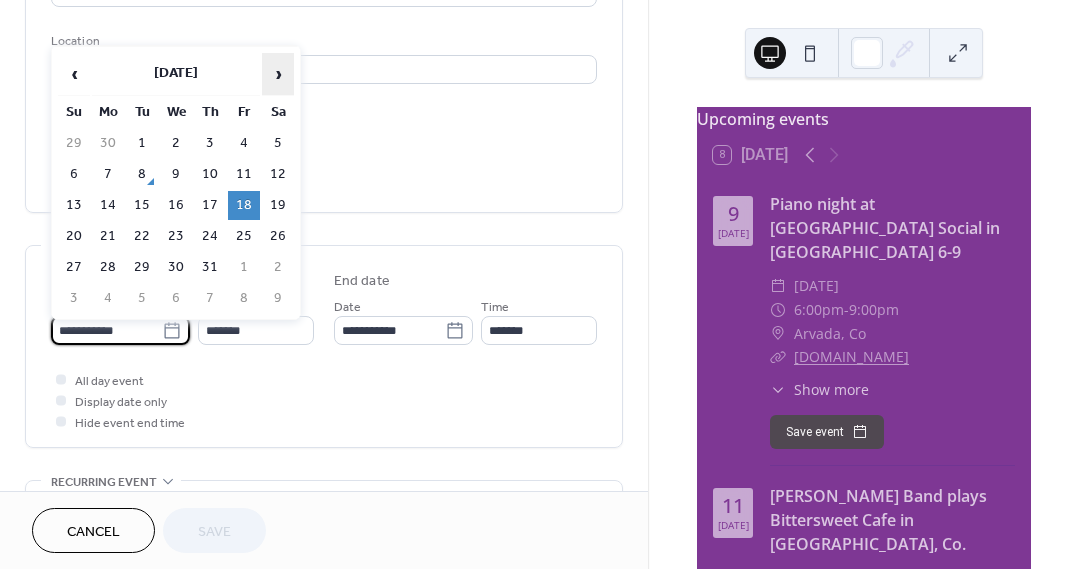 click on "›" at bounding box center [278, 74] 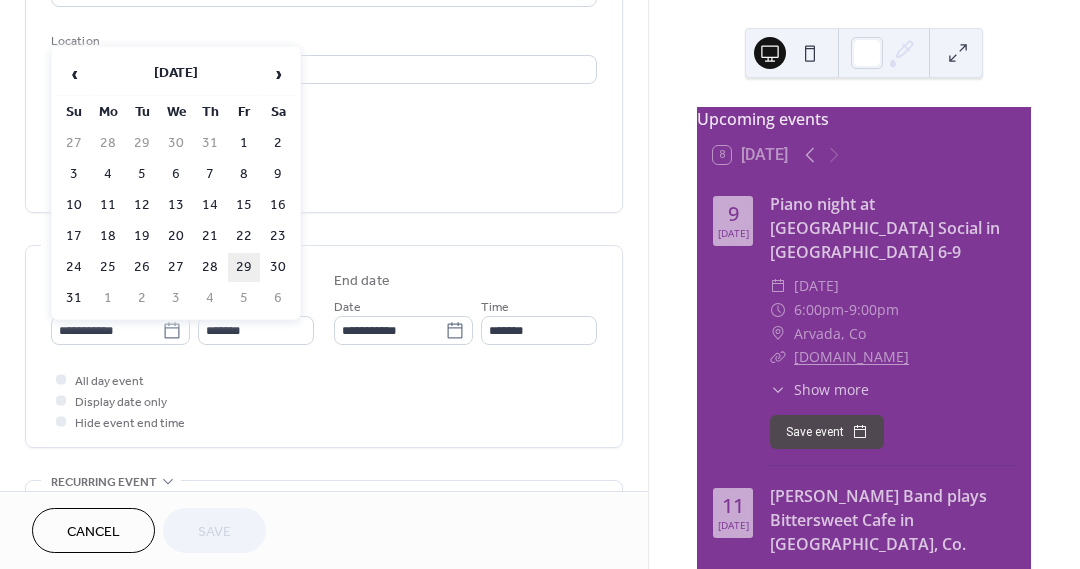 click on "29" at bounding box center (244, 267) 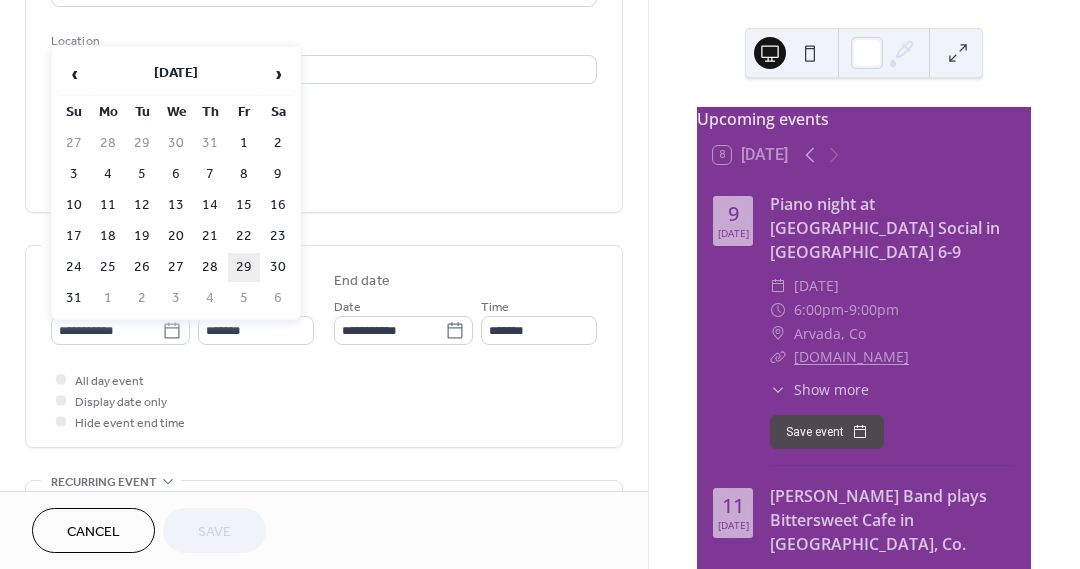 type on "**********" 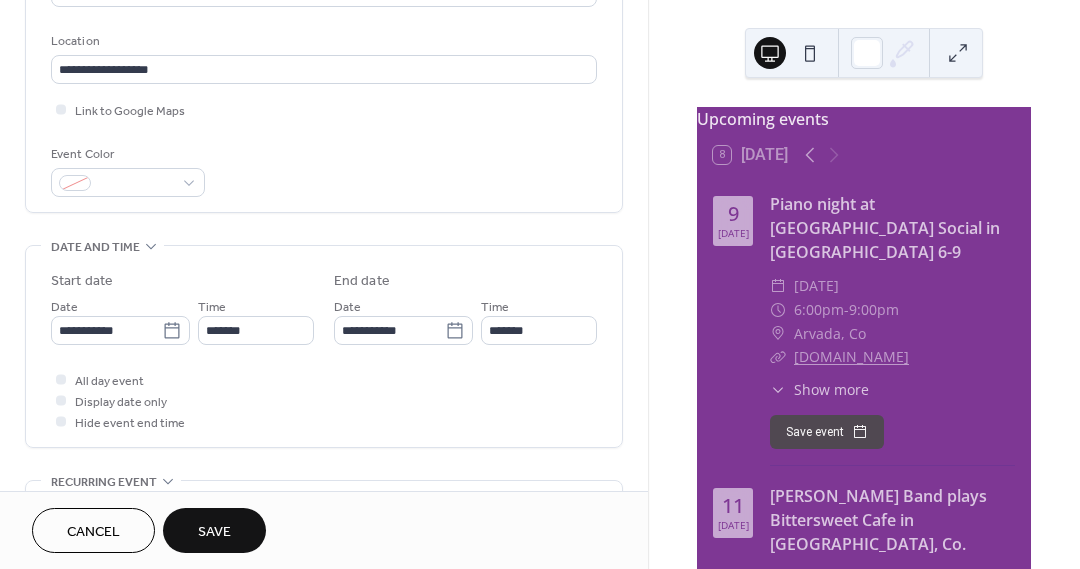 click on "Save" at bounding box center [214, 530] 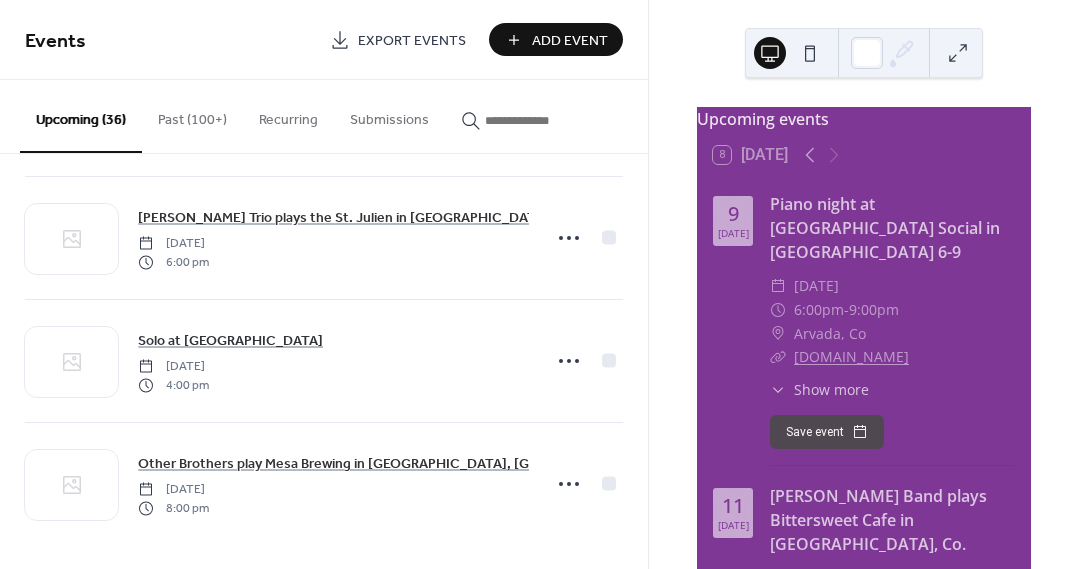 scroll, scrollTop: 4072, scrollLeft: 0, axis: vertical 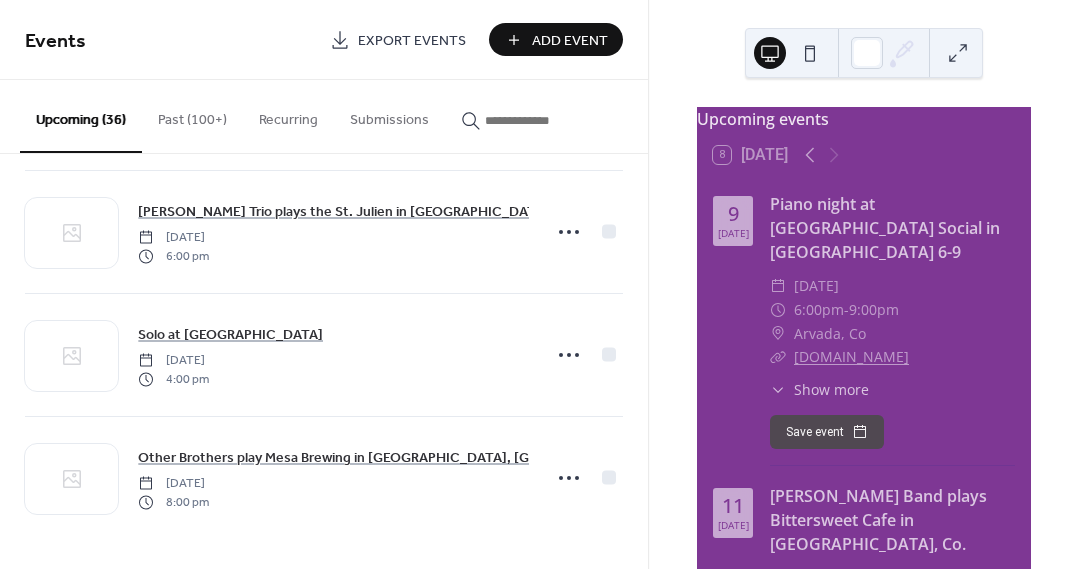 click on "Add Event" at bounding box center [570, 41] 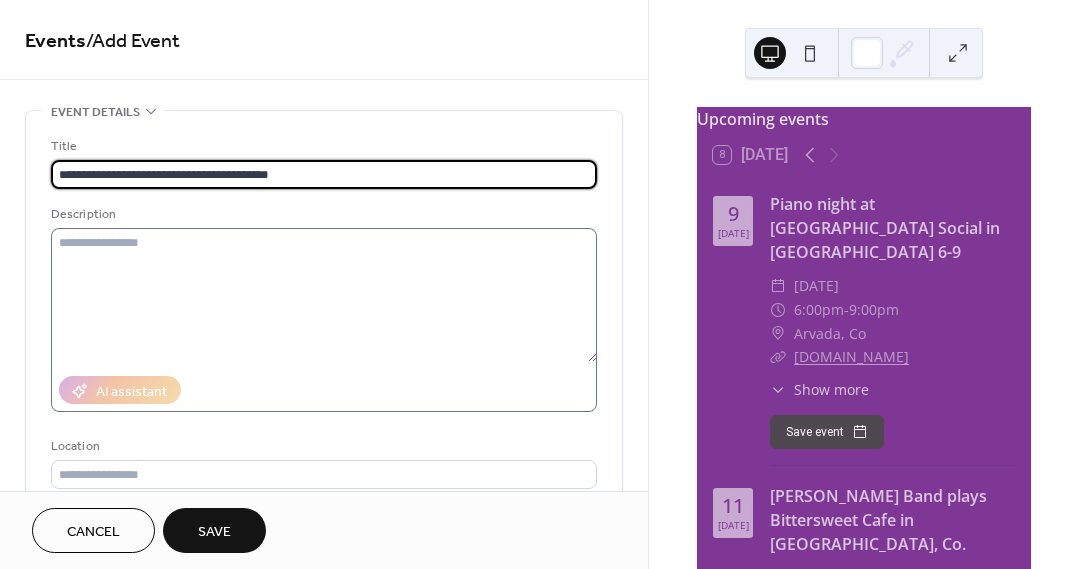 type on "**********" 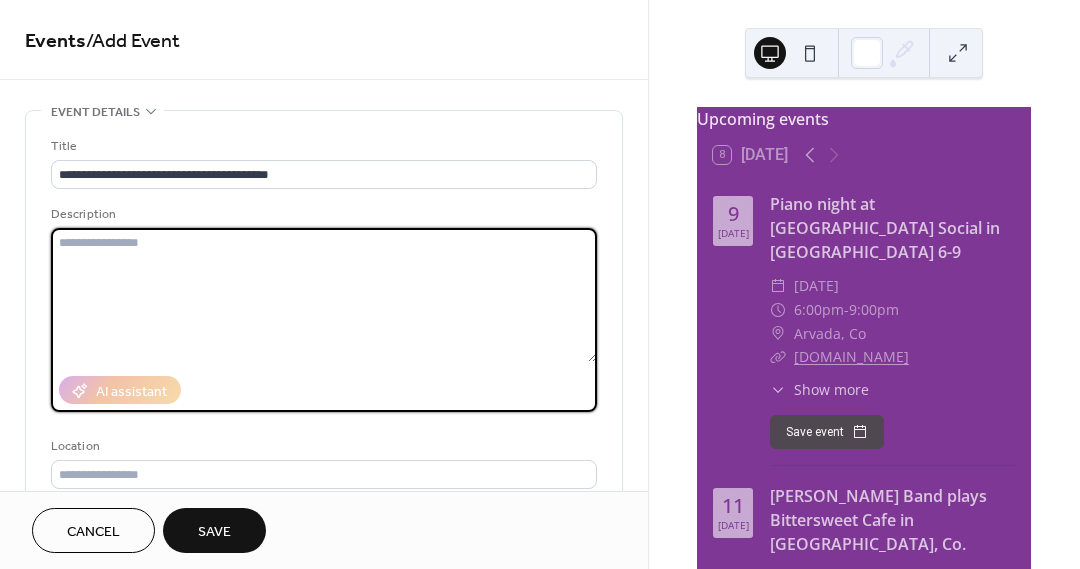click at bounding box center (324, 295) 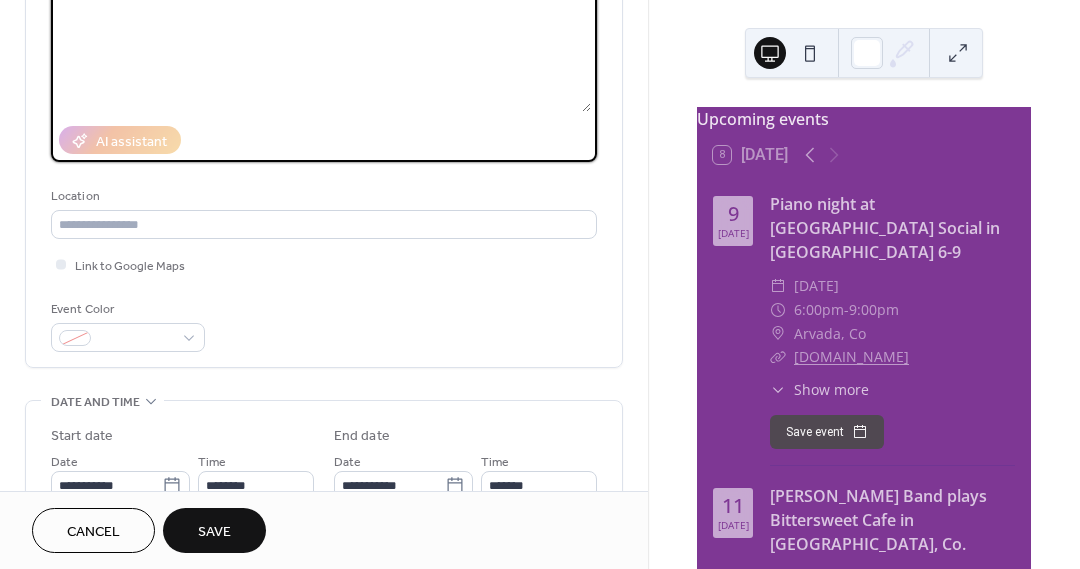 scroll, scrollTop: 294, scrollLeft: 0, axis: vertical 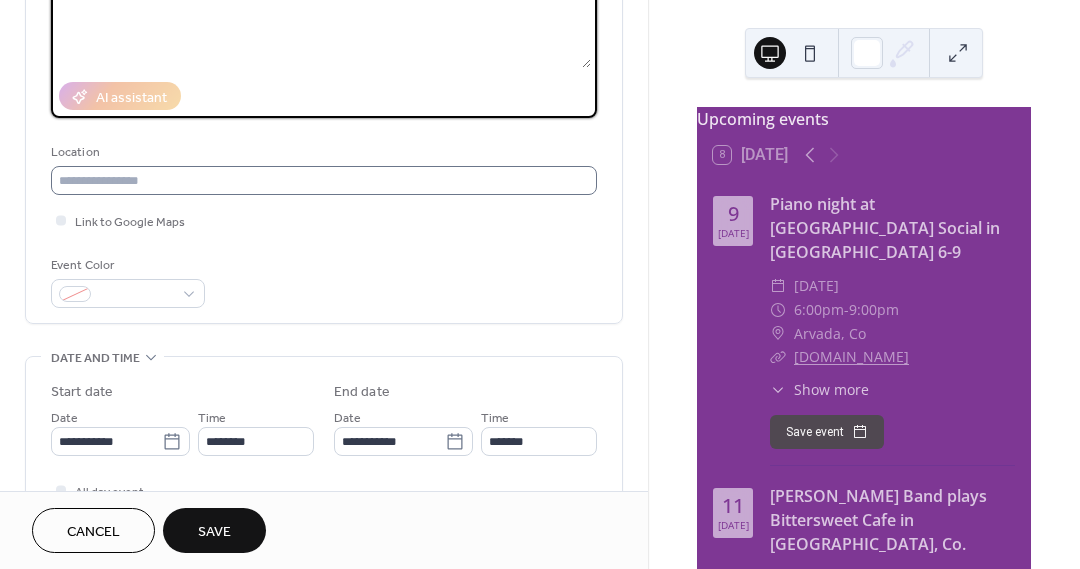 type on "**********" 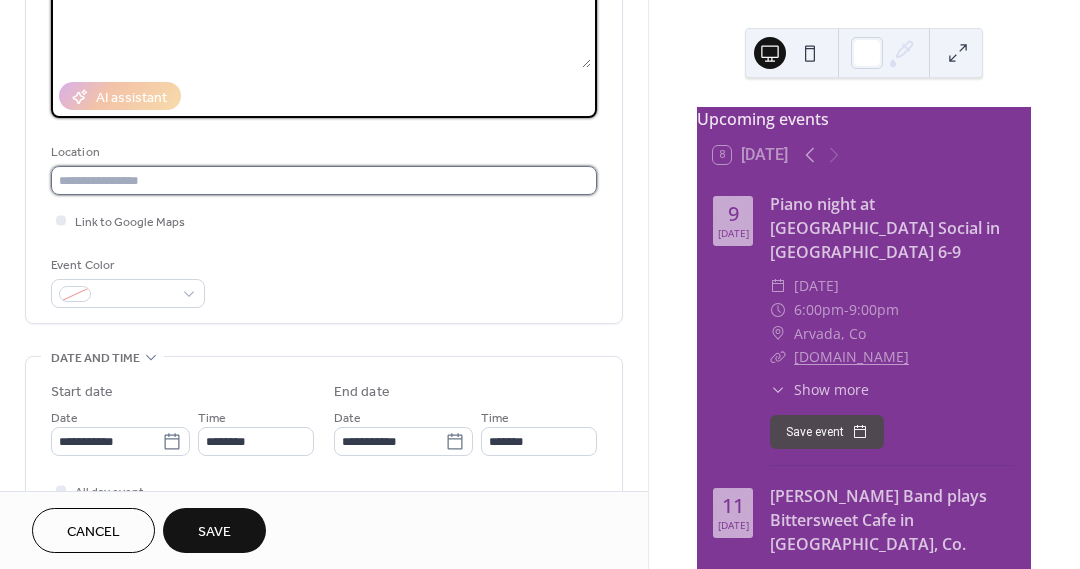 click at bounding box center (324, 180) 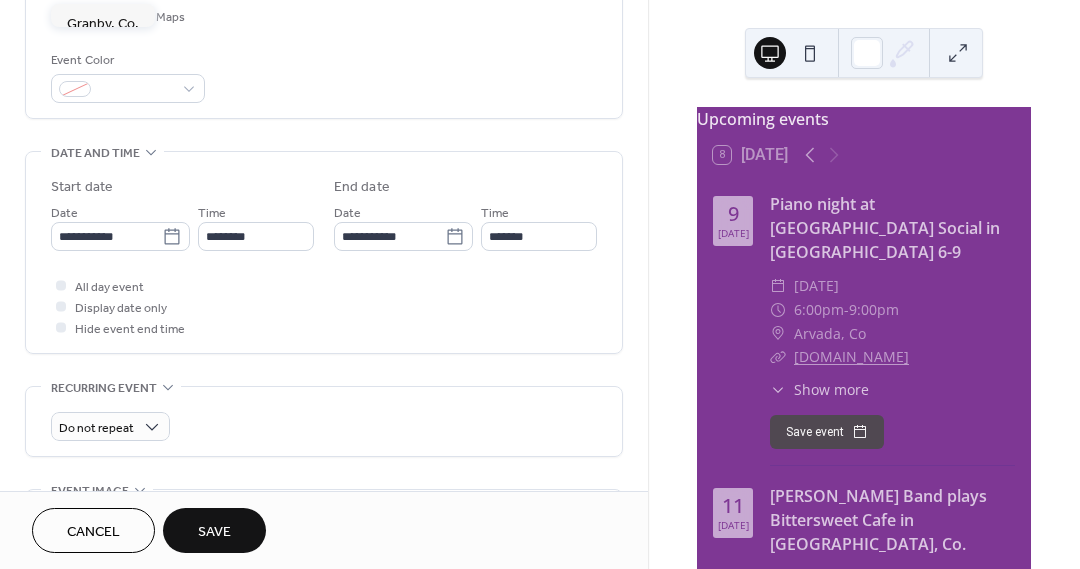 scroll, scrollTop: 498, scrollLeft: 0, axis: vertical 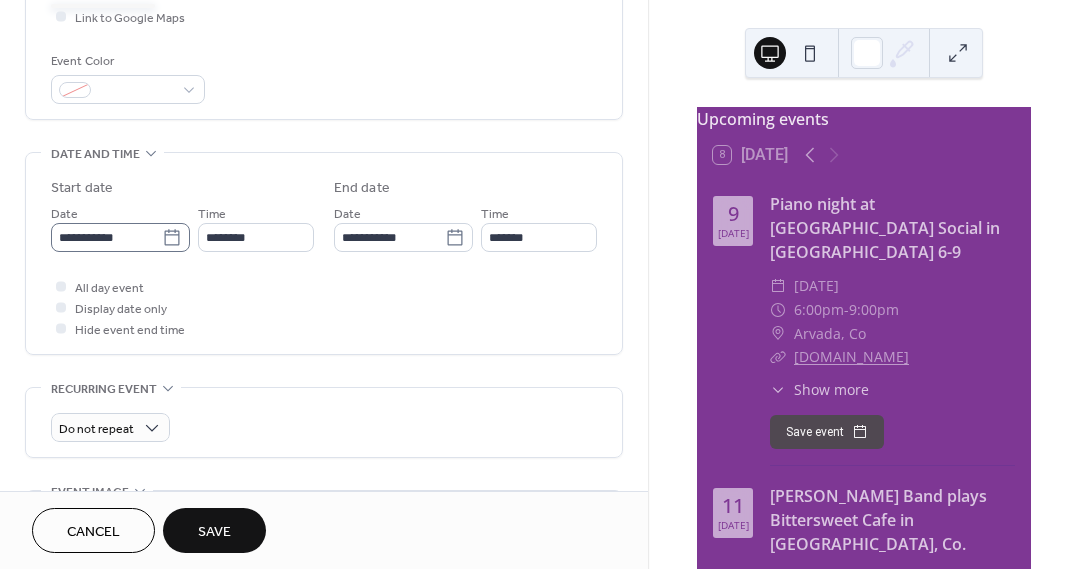 type on "**********" 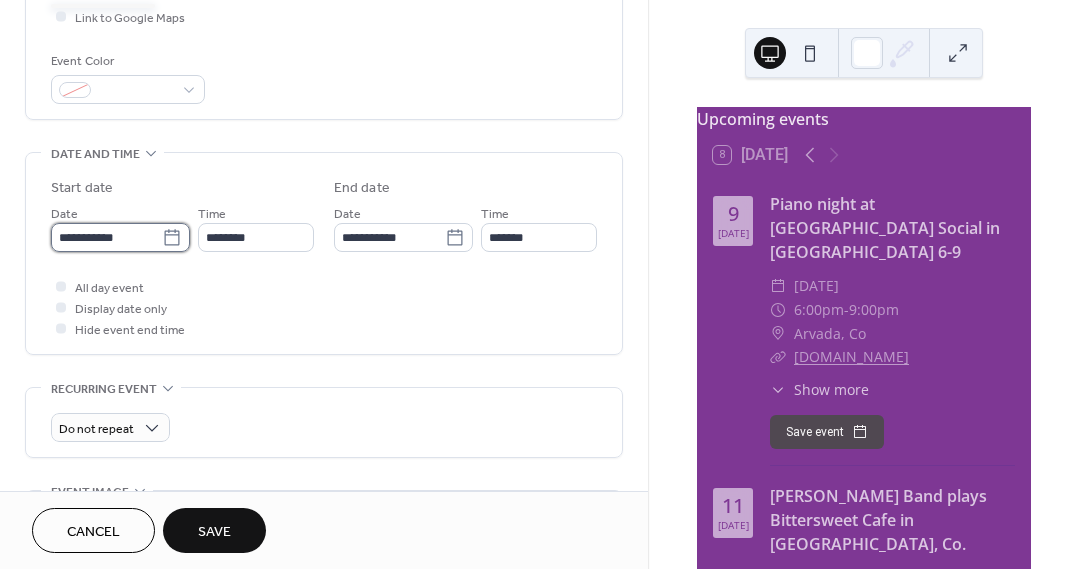 click on "**********" at bounding box center (106, 237) 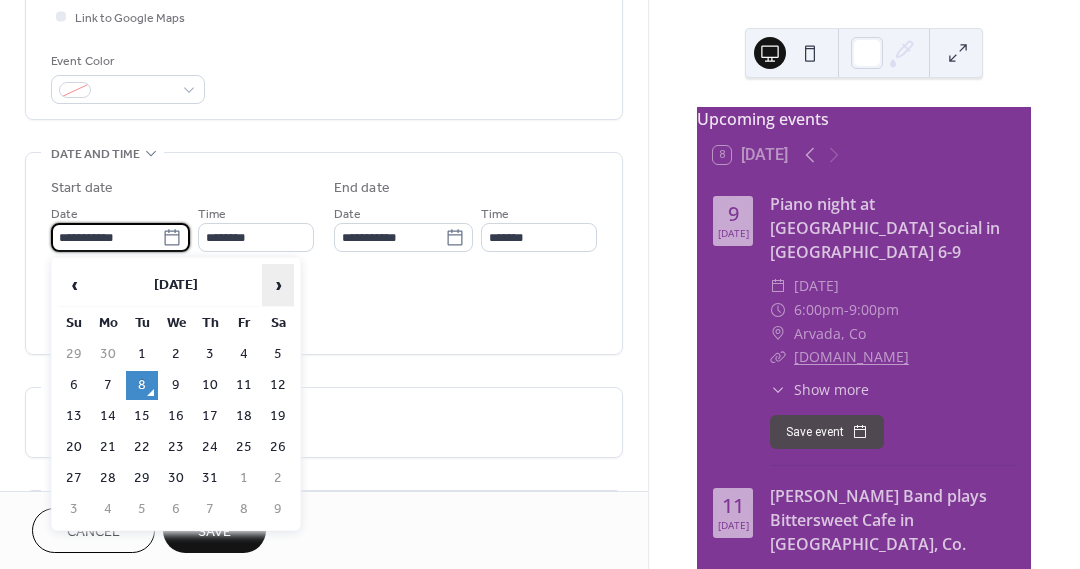 click on "›" at bounding box center (278, 285) 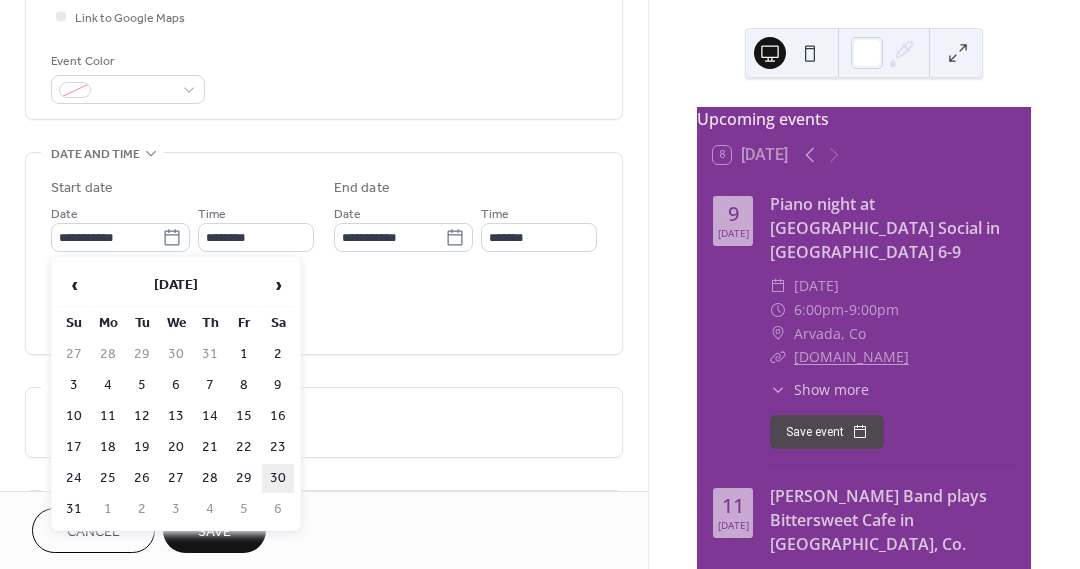 click on "30" at bounding box center (278, 478) 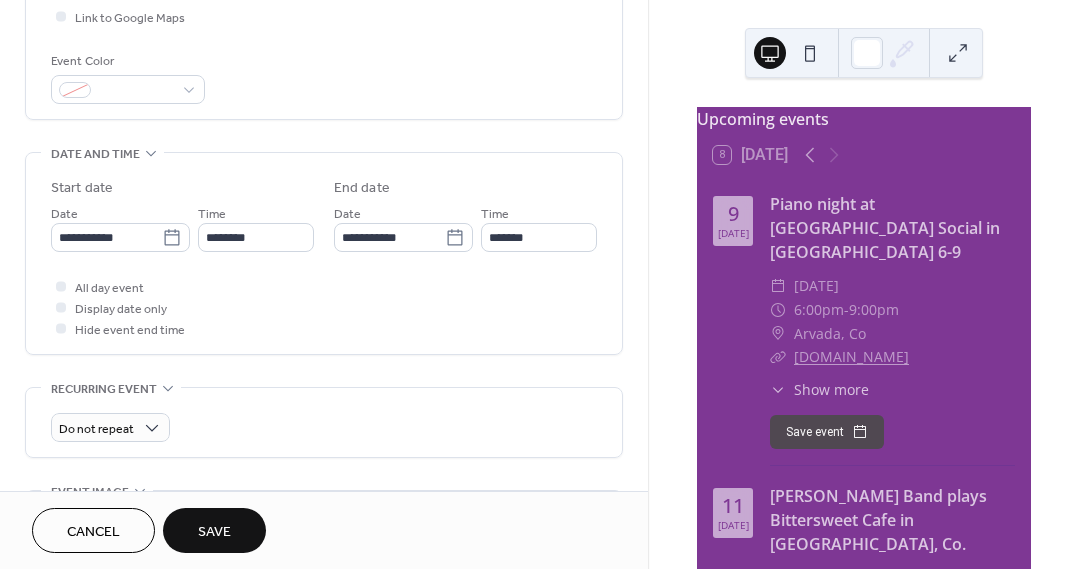 click on "Save" at bounding box center [214, 532] 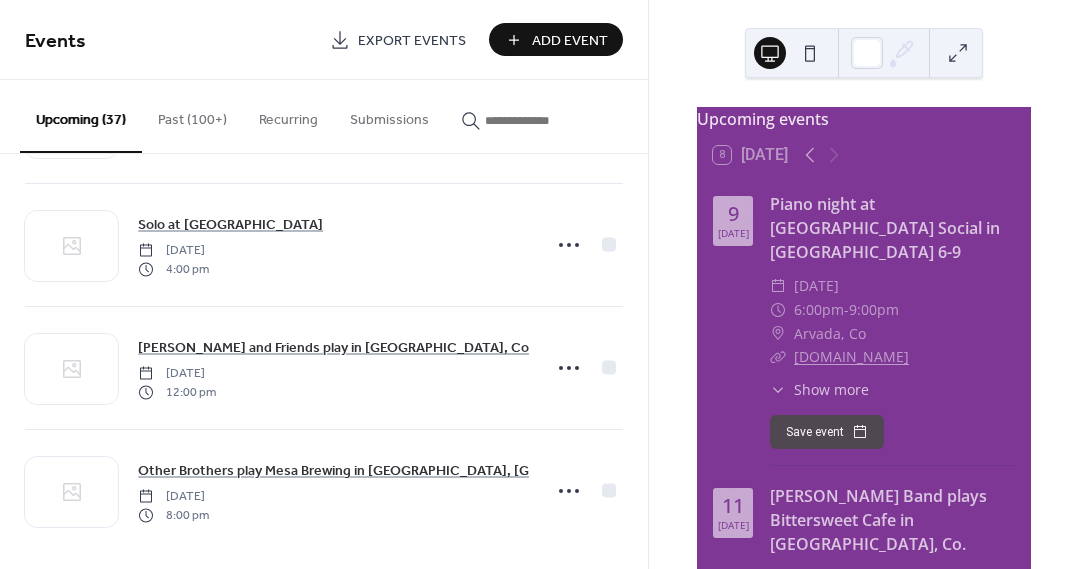 scroll, scrollTop: 4195, scrollLeft: 0, axis: vertical 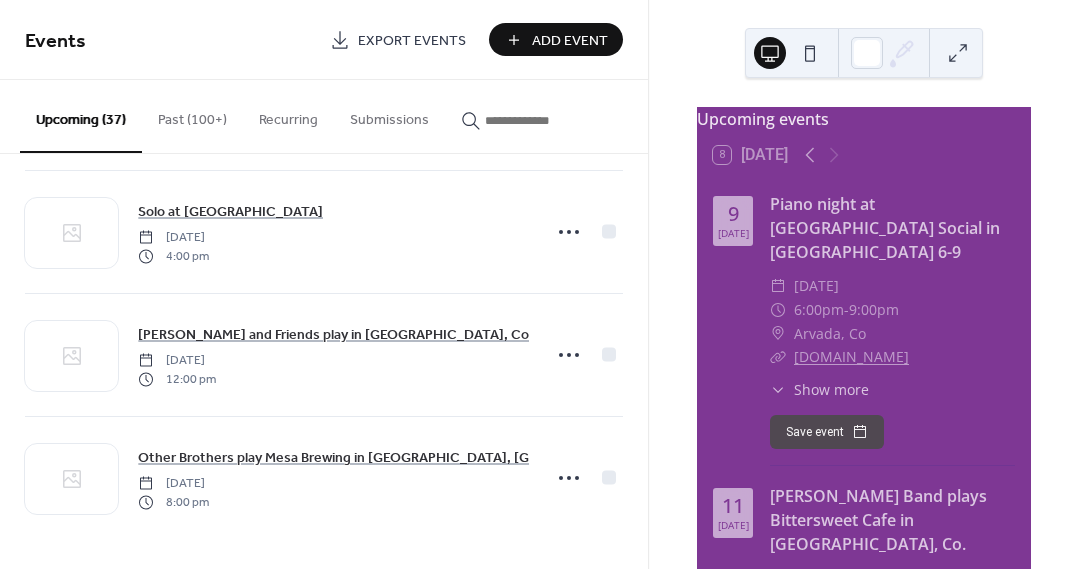 click at bounding box center [535, 120] 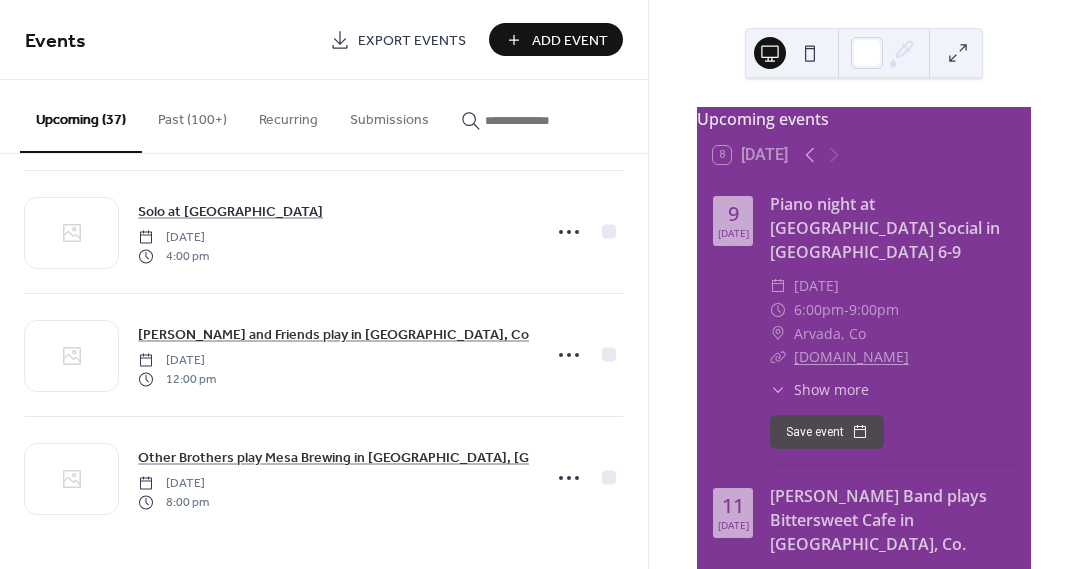 scroll, scrollTop: 4195, scrollLeft: 0, axis: vertical 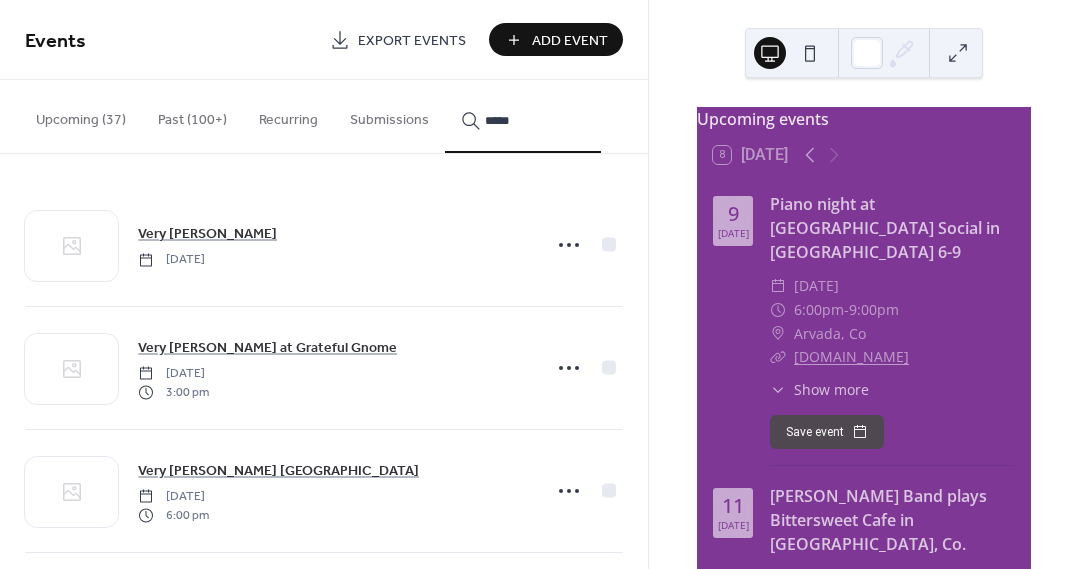 click on "****" at bounding box center [523, 116] 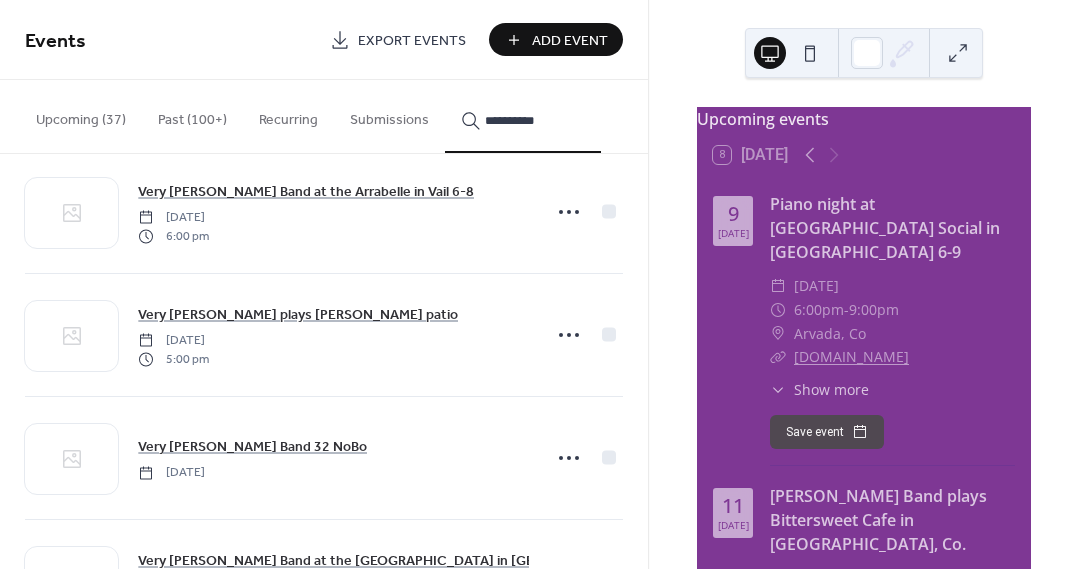 scroll, scrollTop: 1268, scrollLeft: 0, axis: vertical 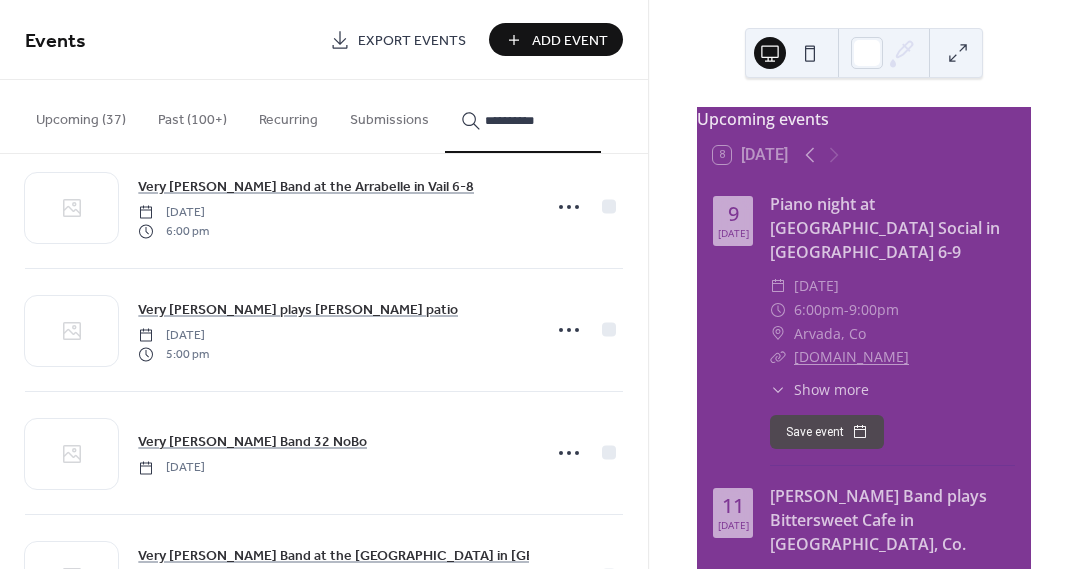 type on "**********" 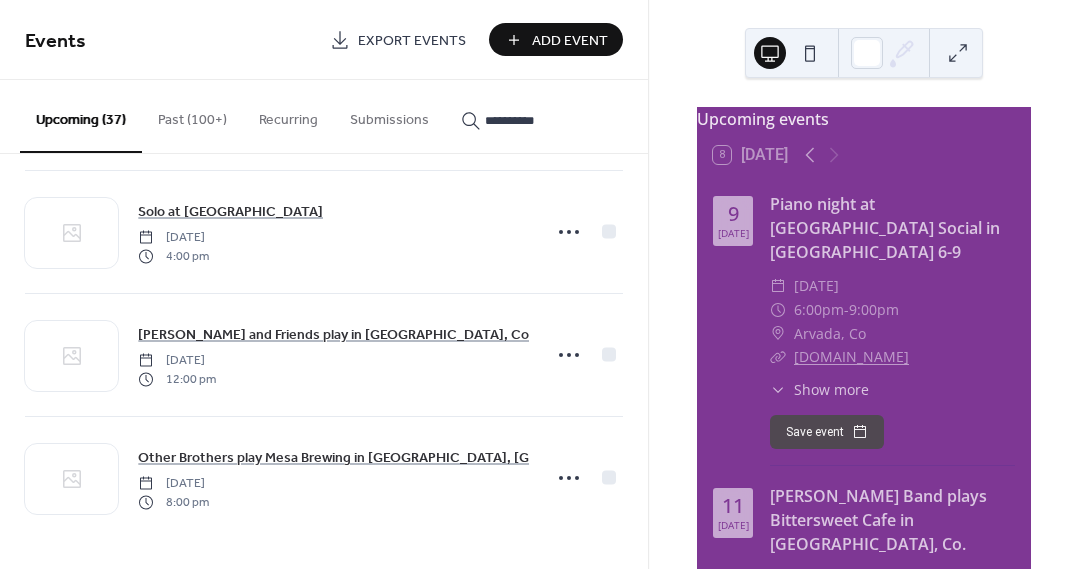 scroll, scrollTop: 3334, scrollLeft: 0, axis: vertical 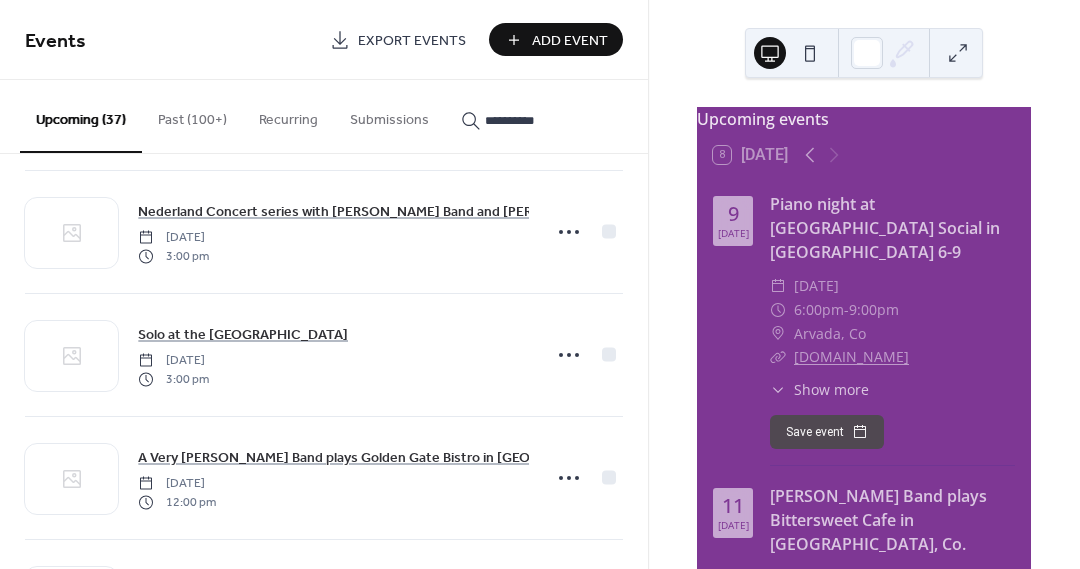 click on "Add Event" at bounding box center (570, 41) 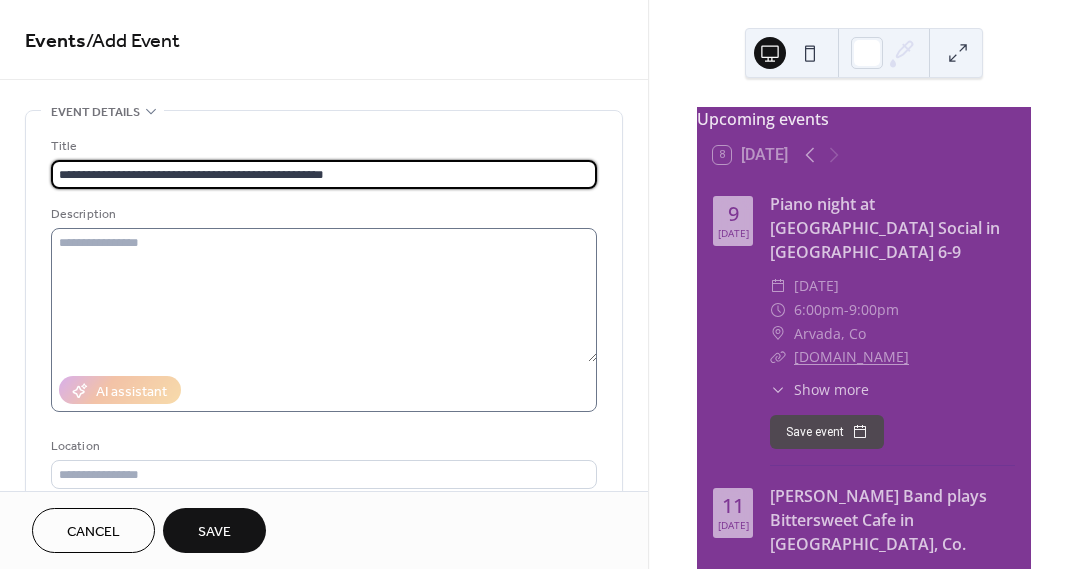 type on "**********" 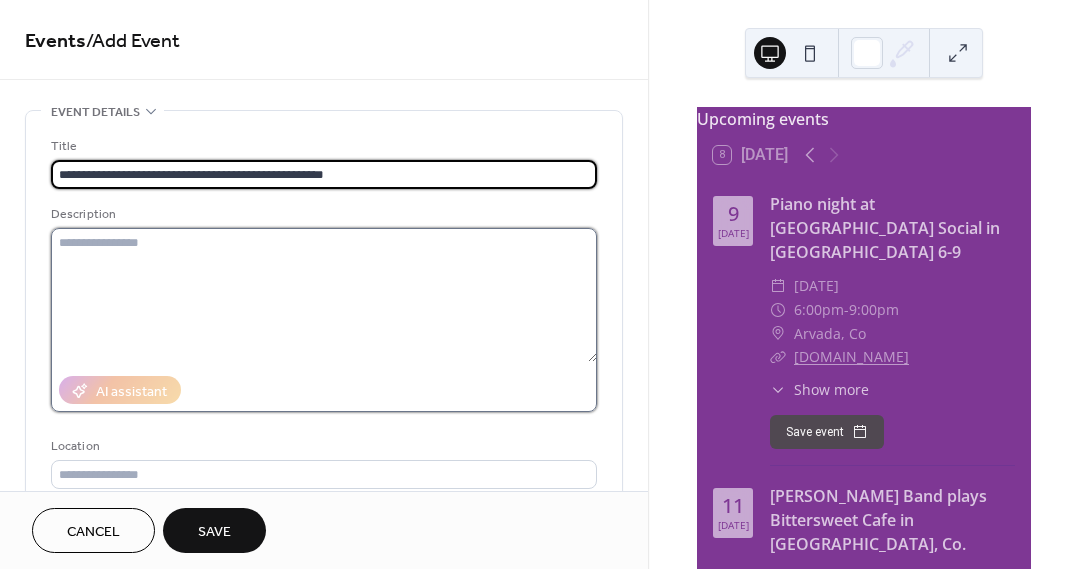 click at bounding box center (324, 295) 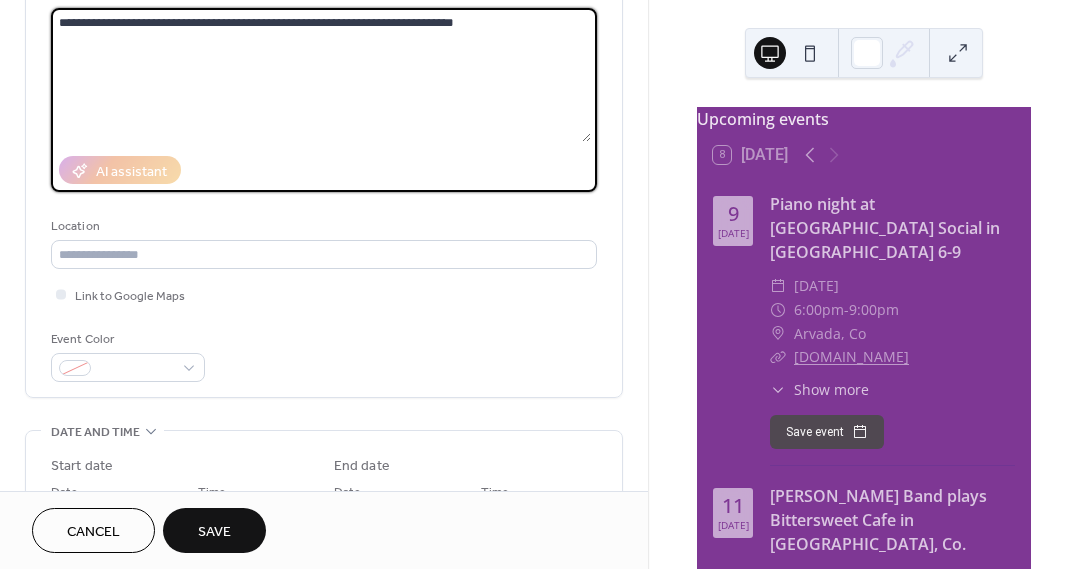 scroll, scrollTop: 252, scrollLeft: 0, axis: vertical 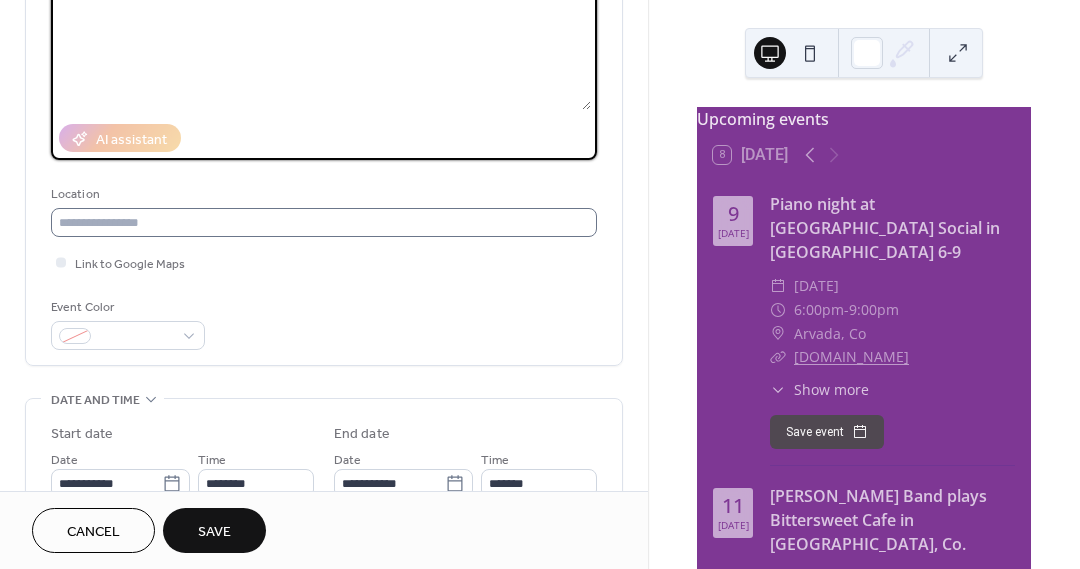 type on "**********" 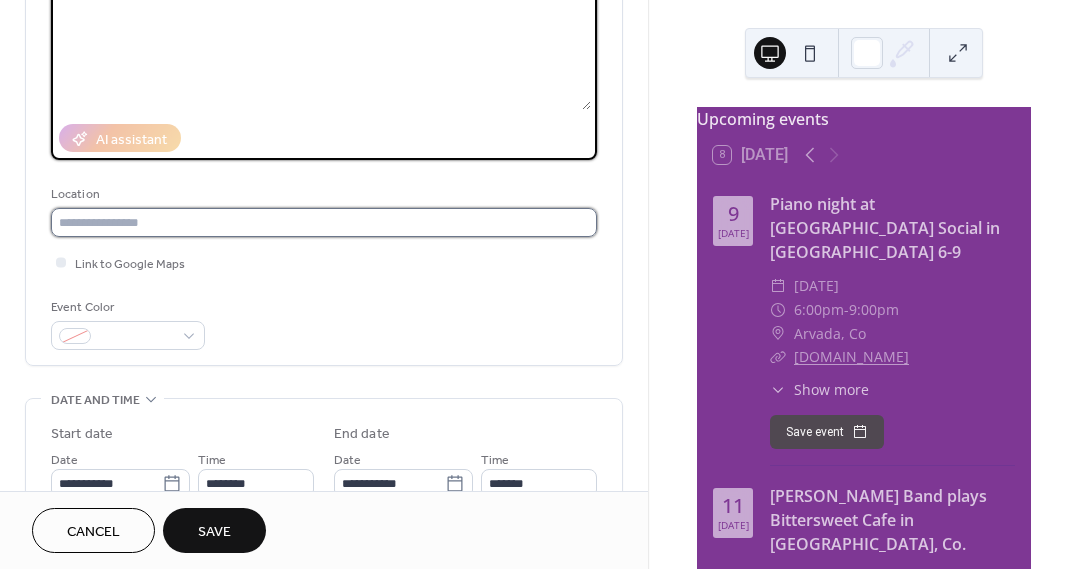 click at bounding box center [324, 222] 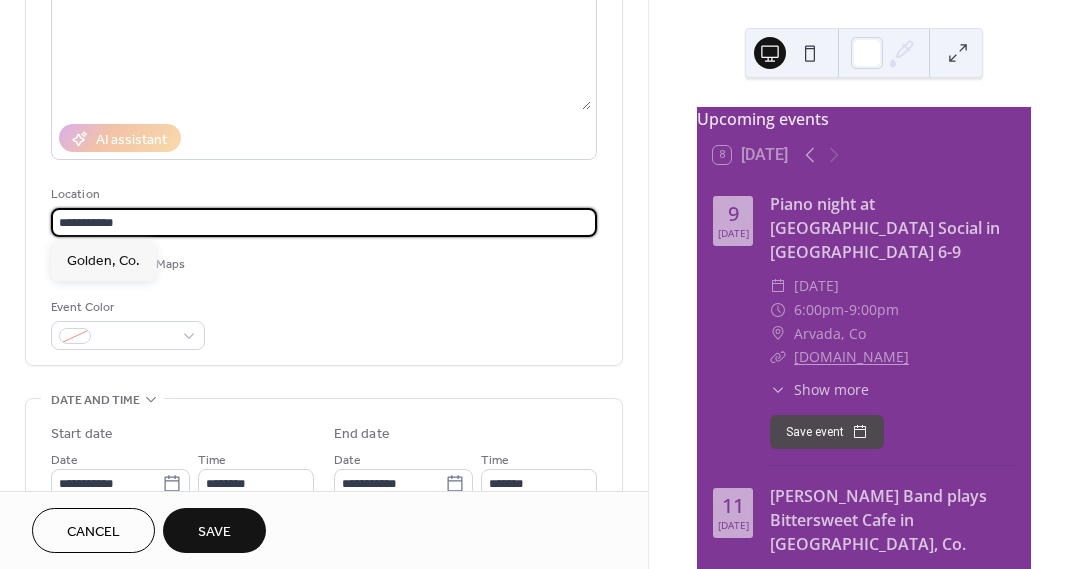 scroll, scrollTop: 437, scrollLeft: 0, axis: vertical 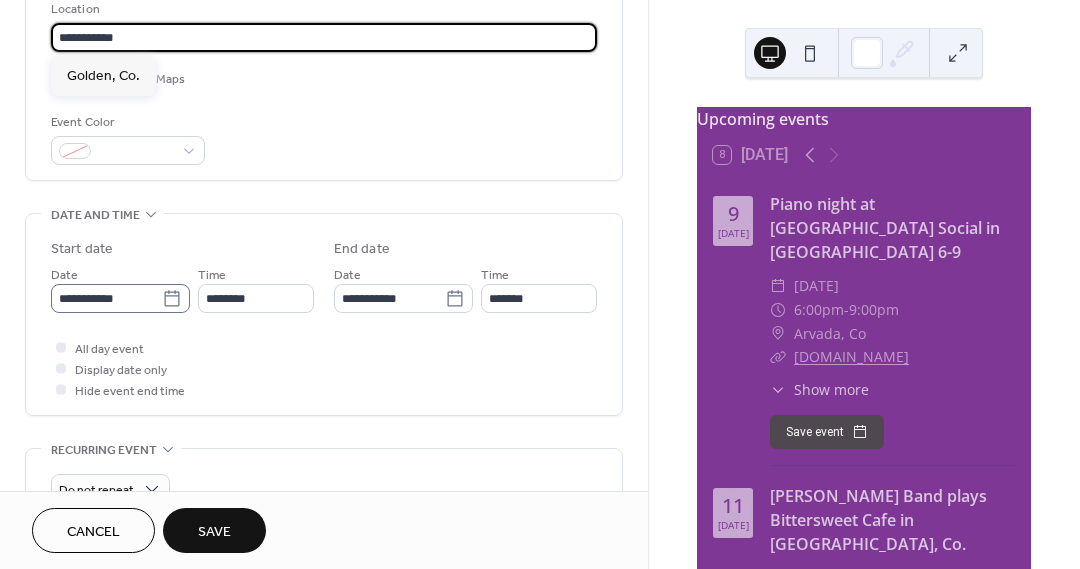 type on "**********" 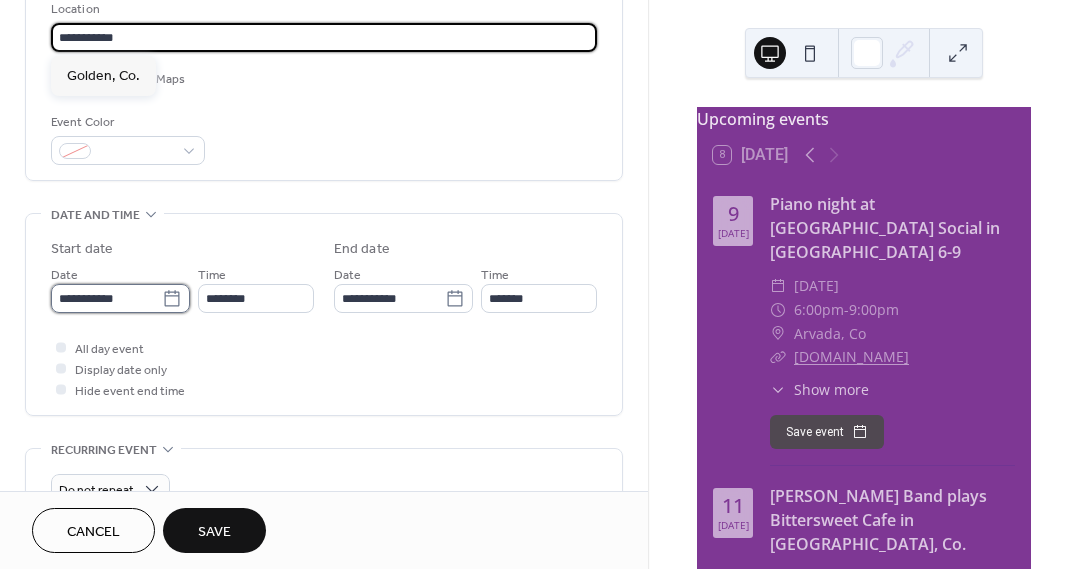 click on "**********" at bounding box center [106, 298] 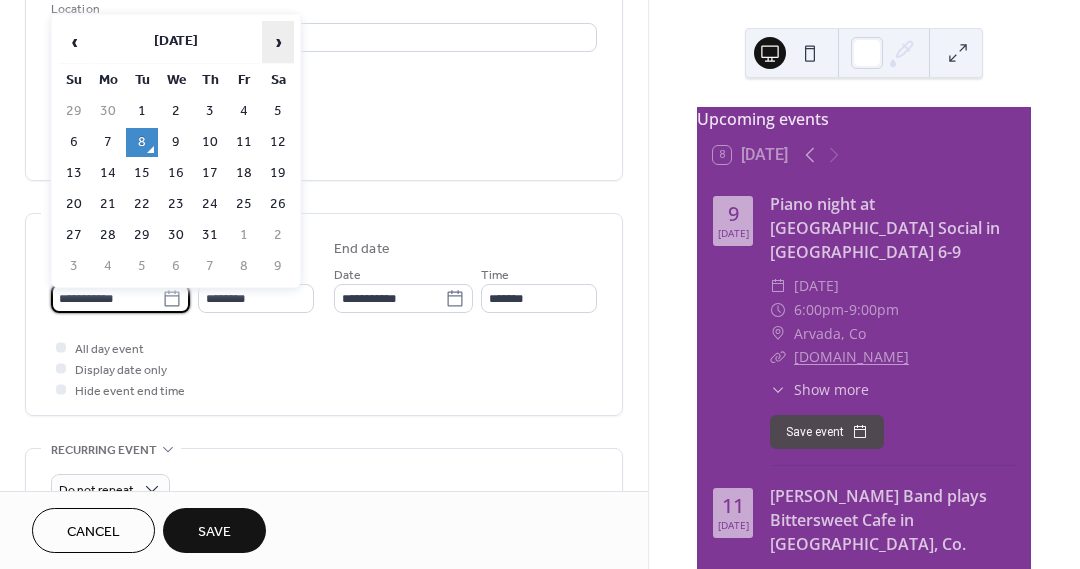 click on "›" at bounding box center [278, 42] 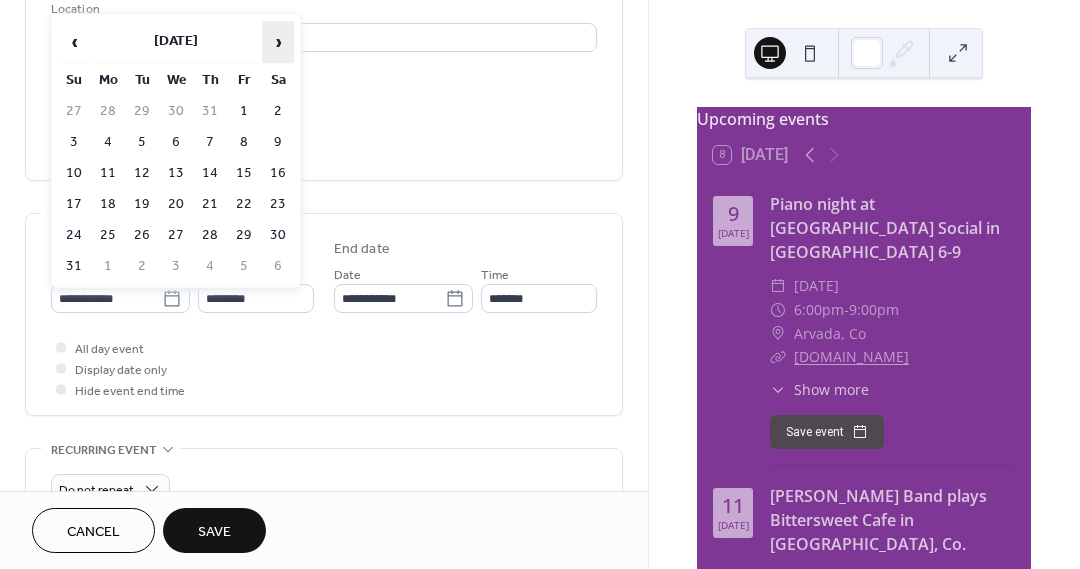 click on "›" at bounding box center [278, 42] 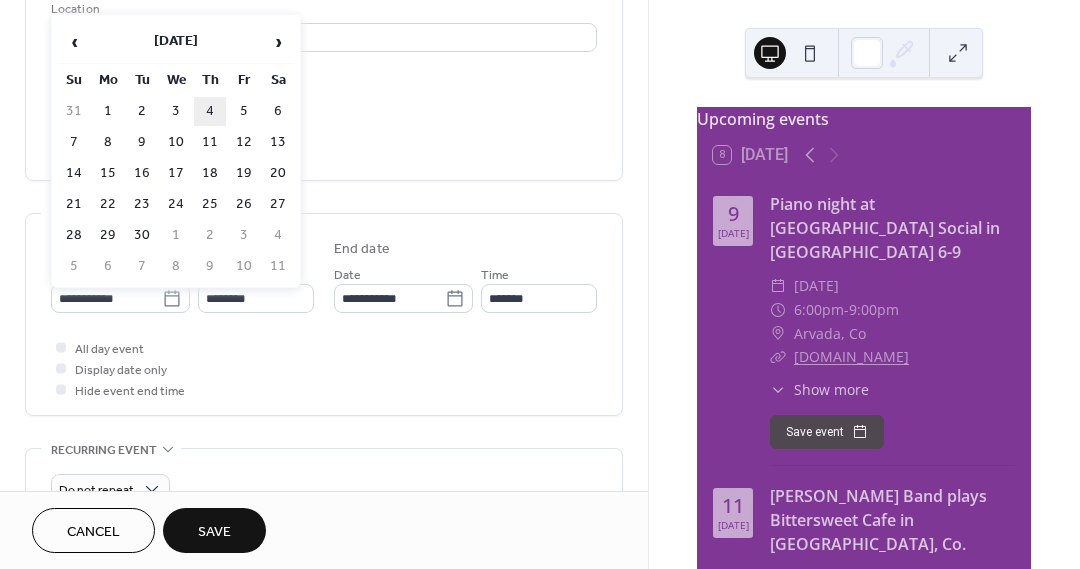 click on "4" at bounding box center (210, 111) 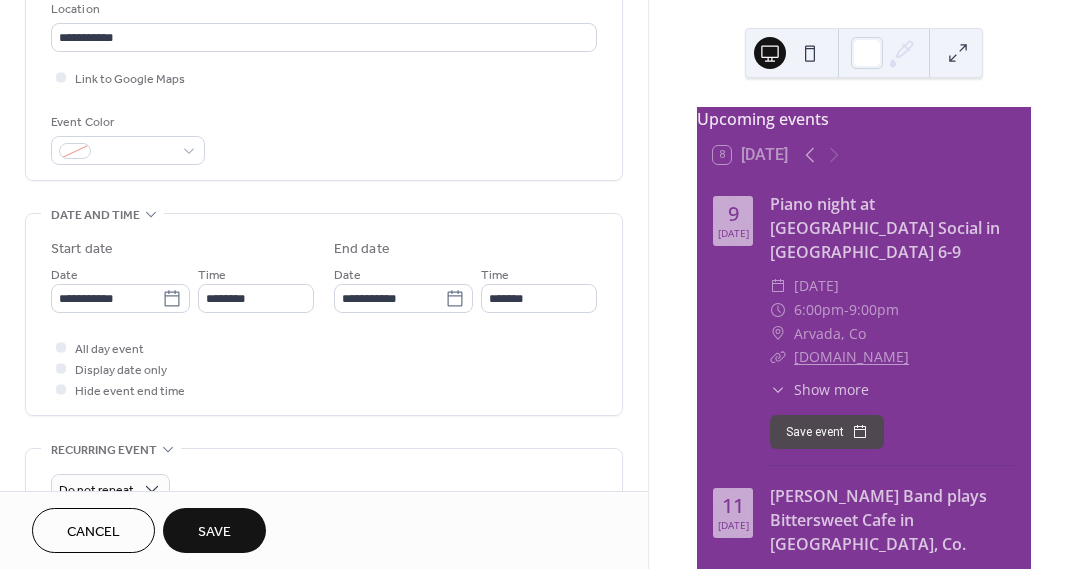 click on "Save" at bounding box center [214, 532] 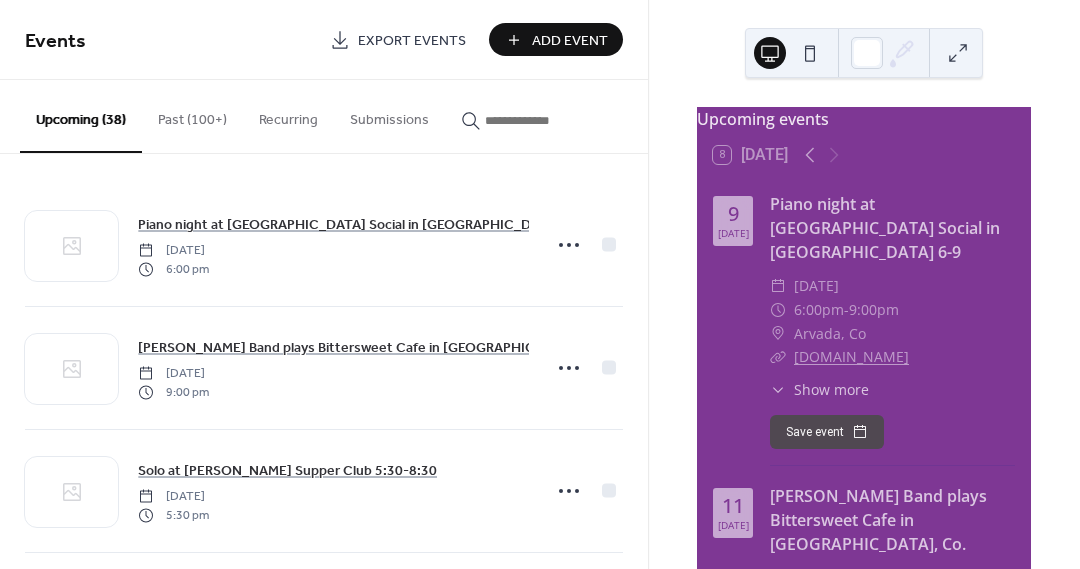 click at bounding box center (535, 120) 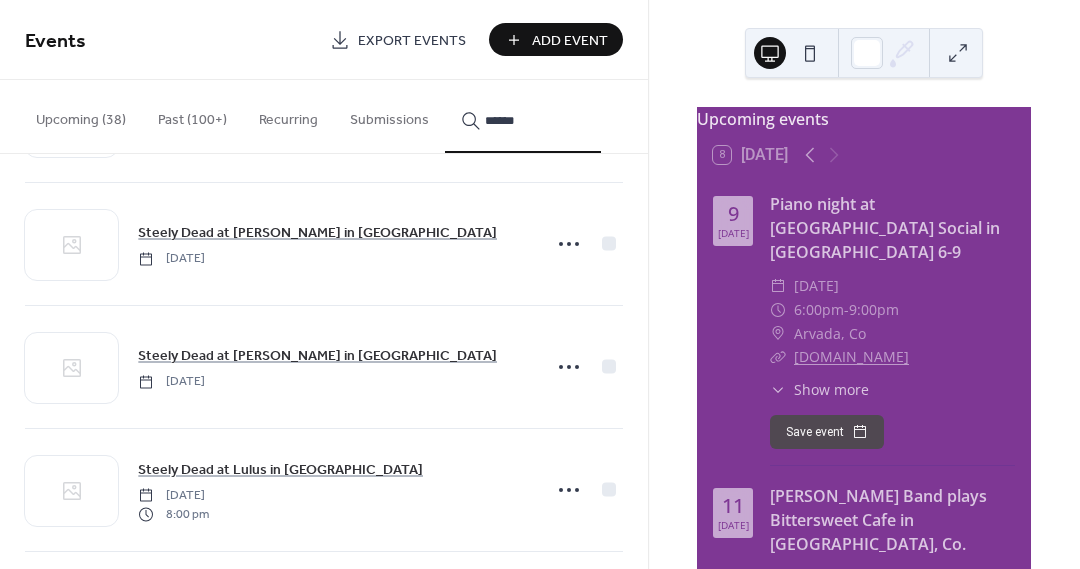 scroll, scrollTop: 2824, scrollLeft: 0, axis: vertical 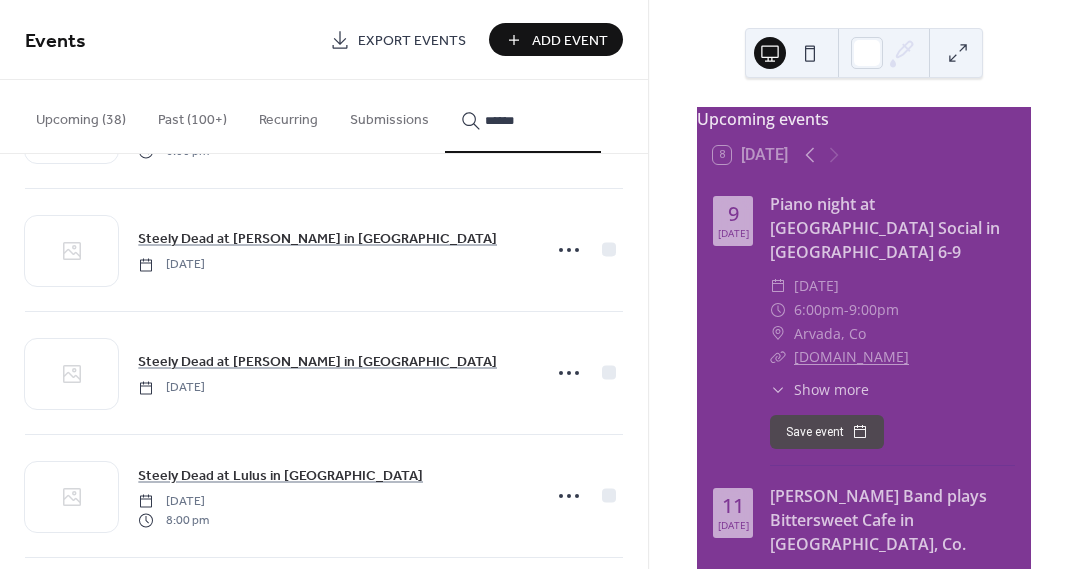 type on "******" 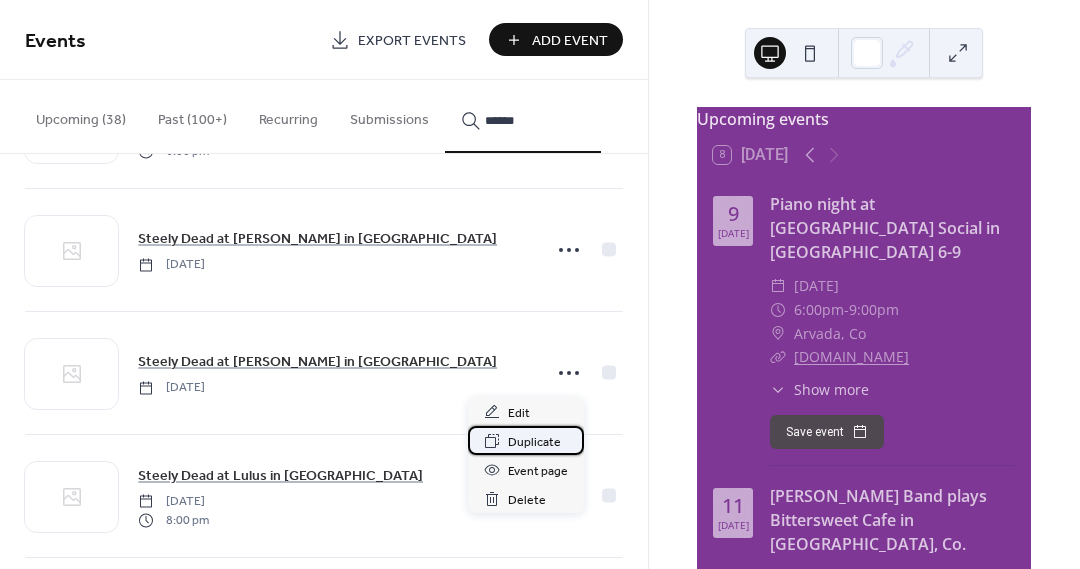 click on "Duplicate" at bounding box center [534, 442] 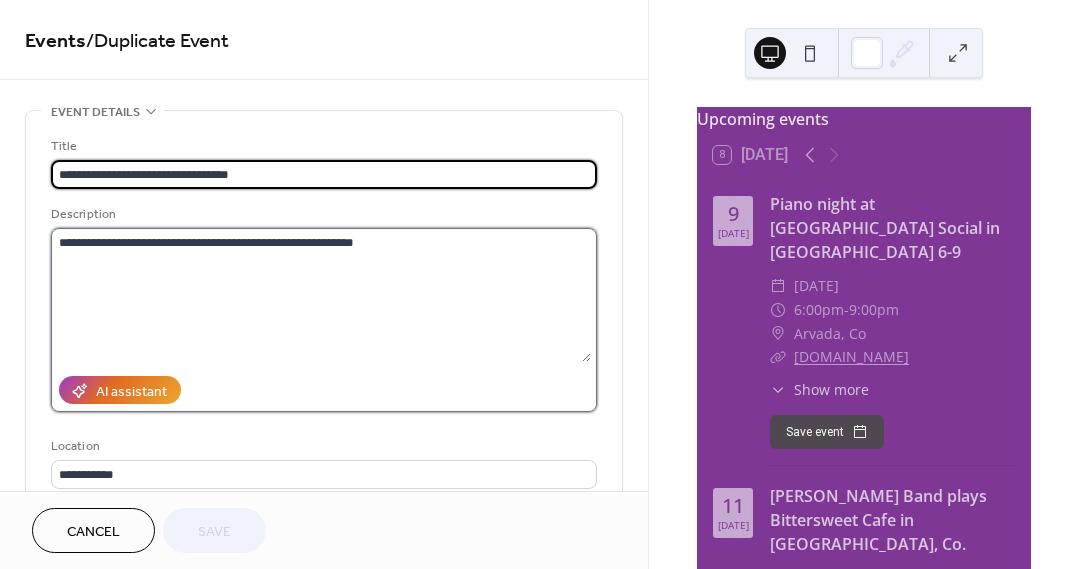 click on "**********" at bounding box center (321, 295) 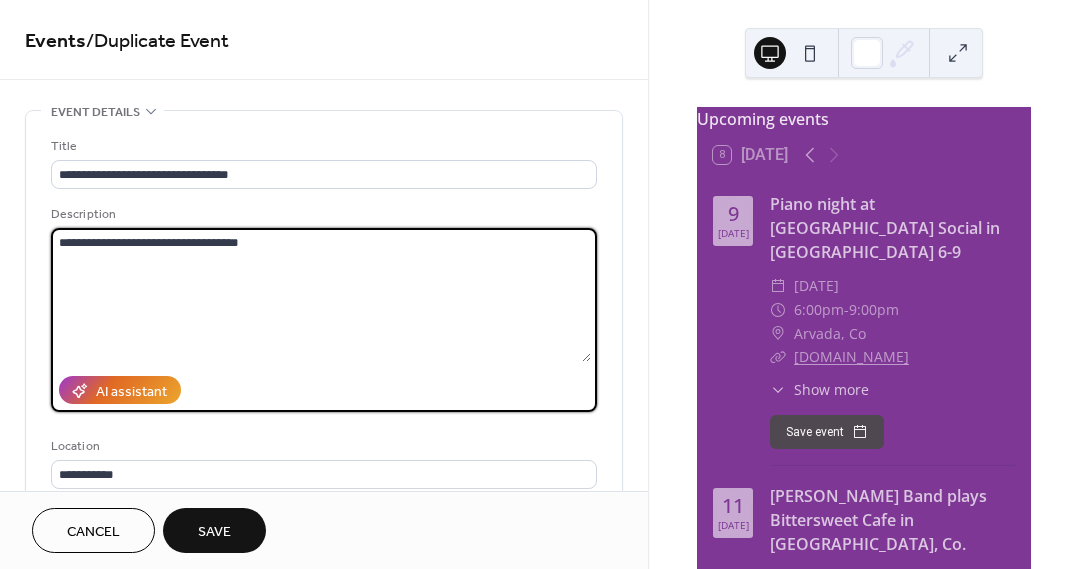 click on "**********" at bounding box center [321, 295] 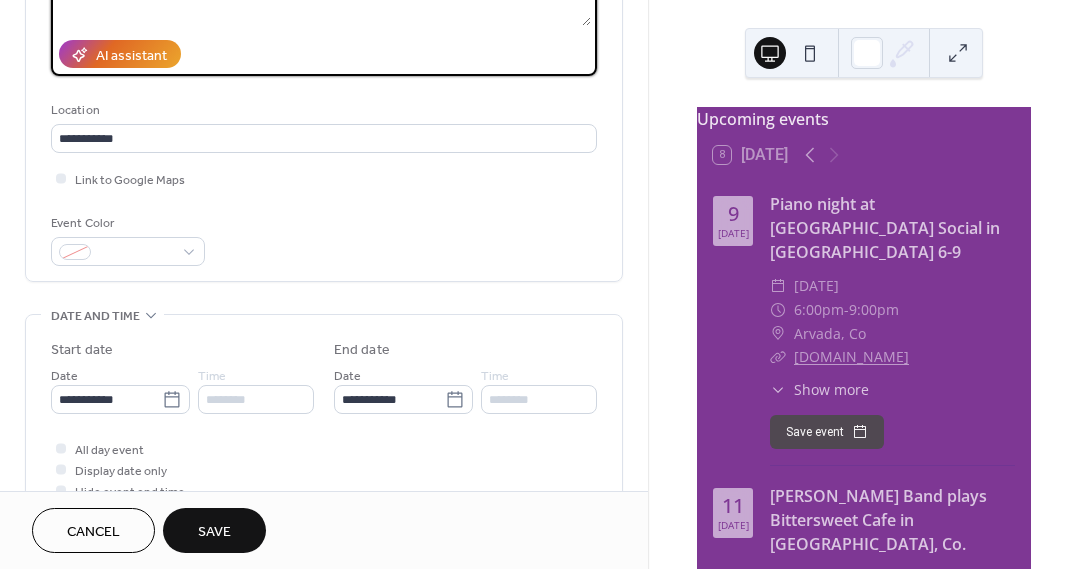 scroll, scrollTop: 337, scrollLeft: 0, axis: vertical 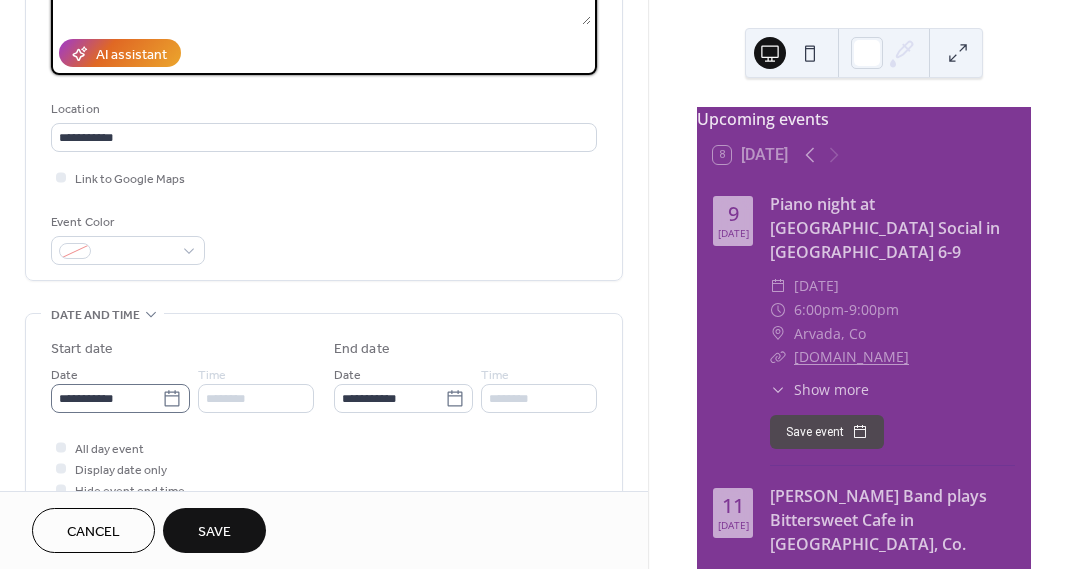 type on "**********" 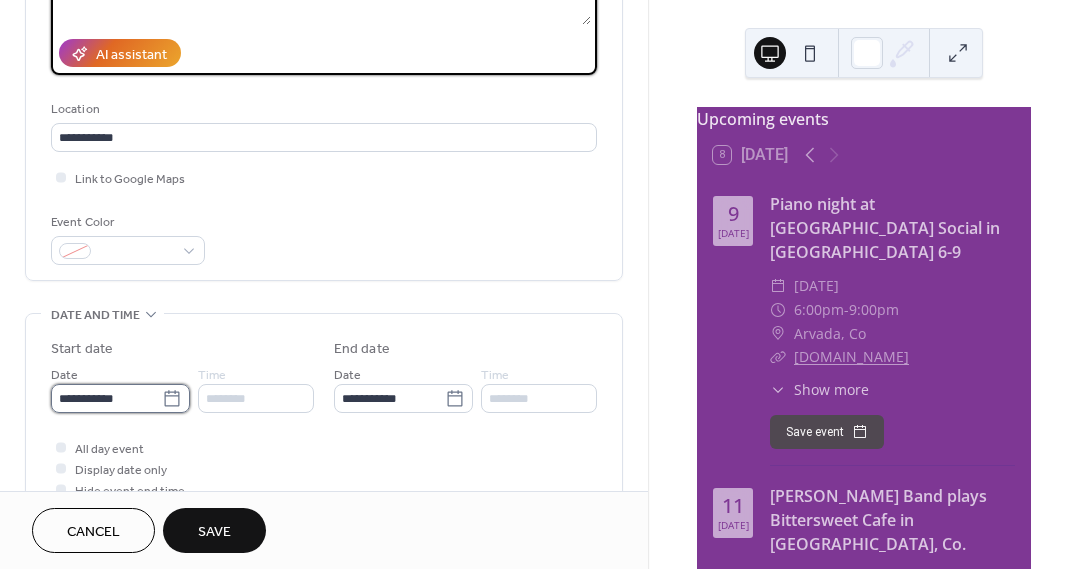 click on "**********" at bounding box center (106, 398) 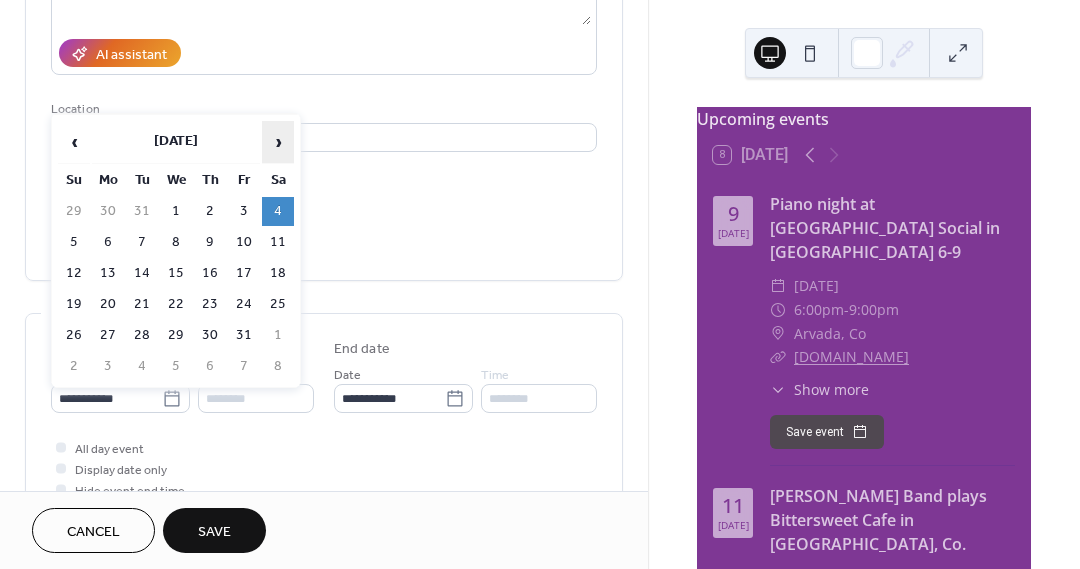 click on "›" at bounding box center (278, 142) 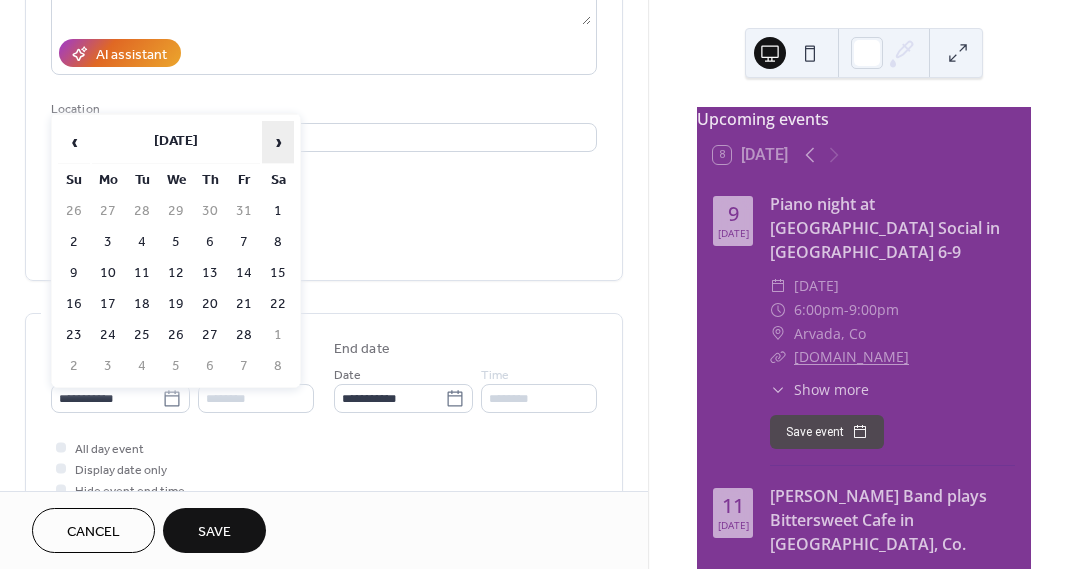 click on "›" at bounding box center (278, 142) 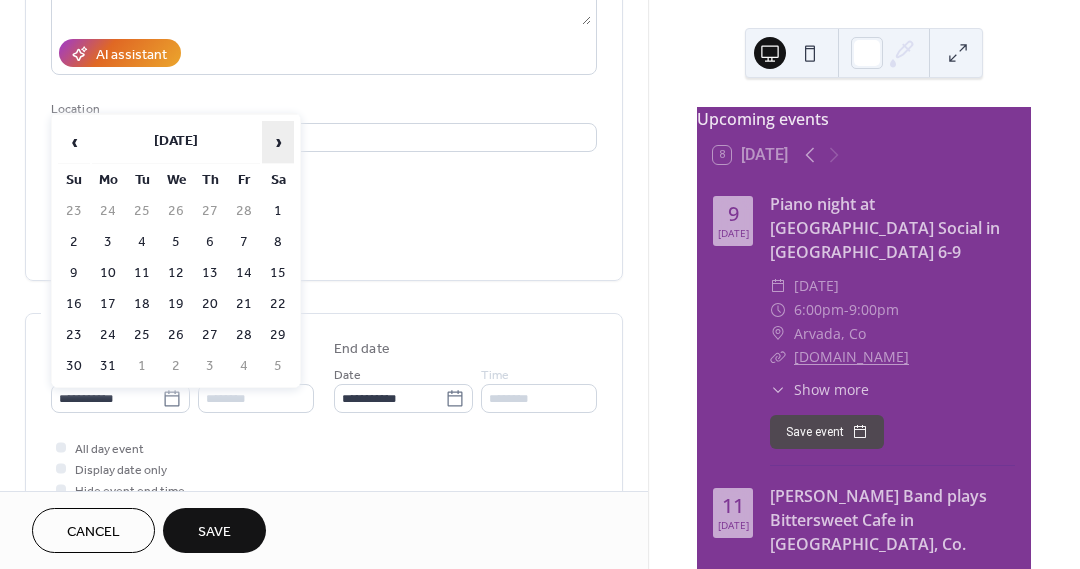 click on "›" at bounding box center [278, 142] 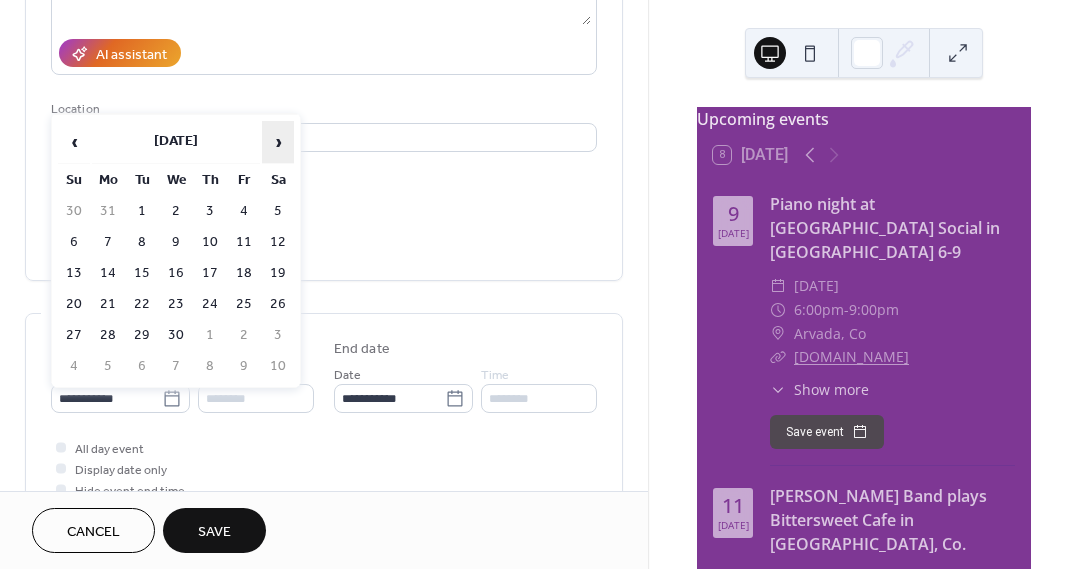 click on "›" at bounding box center (278, 142) 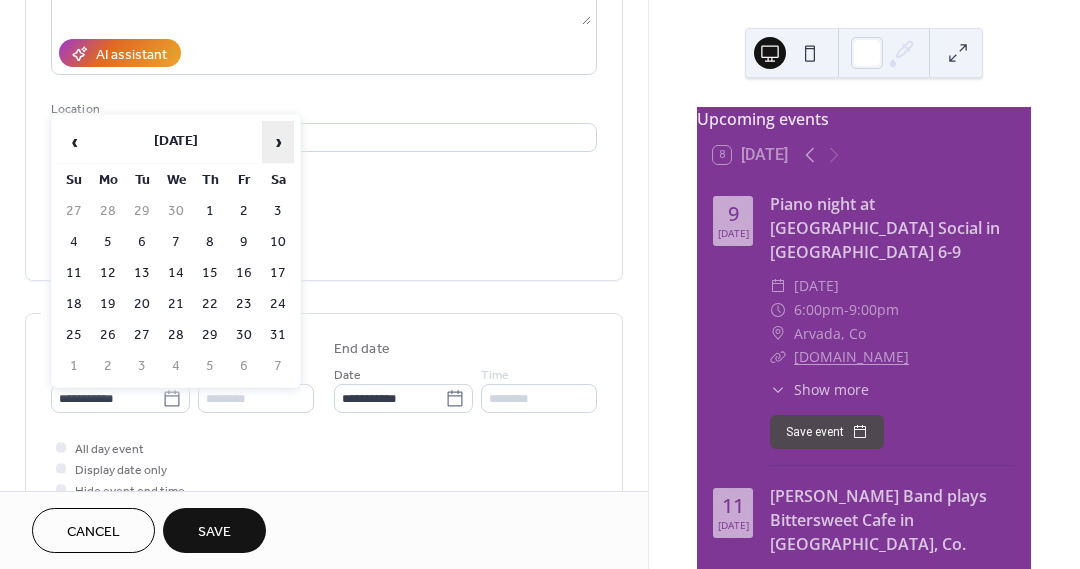 click on "›" at bounding box center (278, 142) 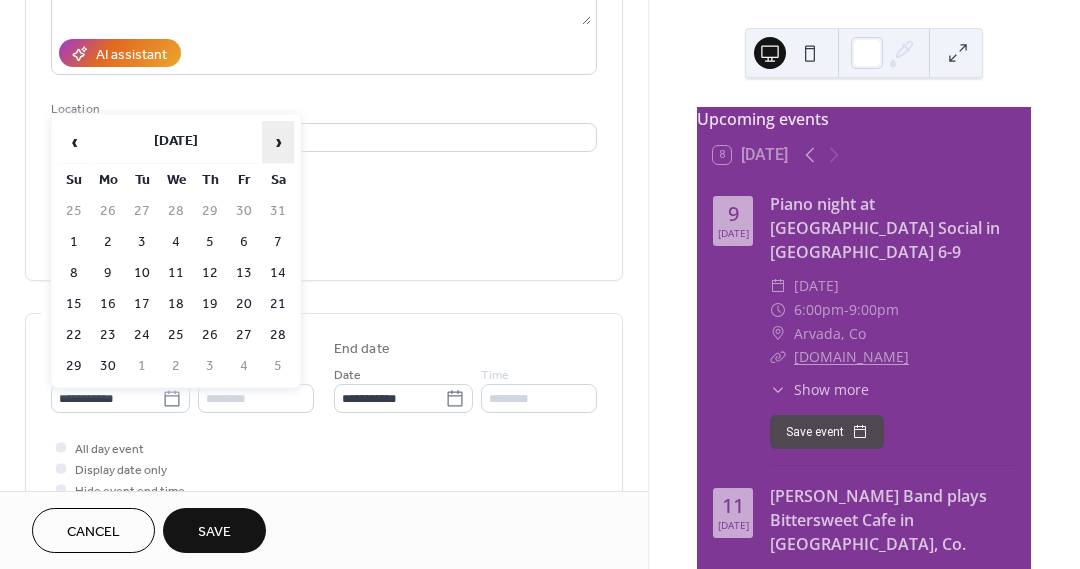 click on "›" at bounding box center [278, 142] 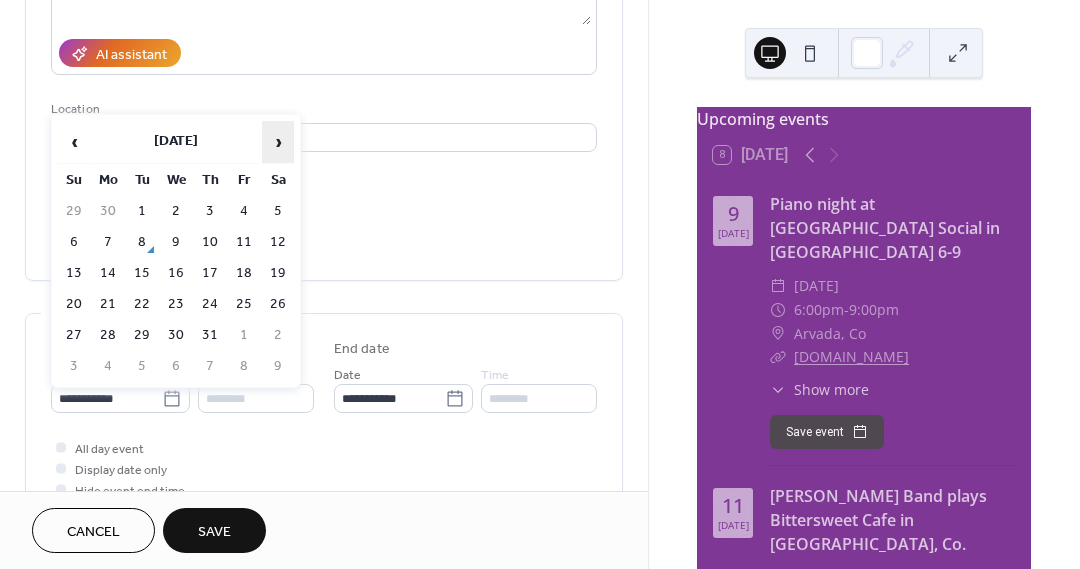 click on "›" at bounding box center (278, 142) 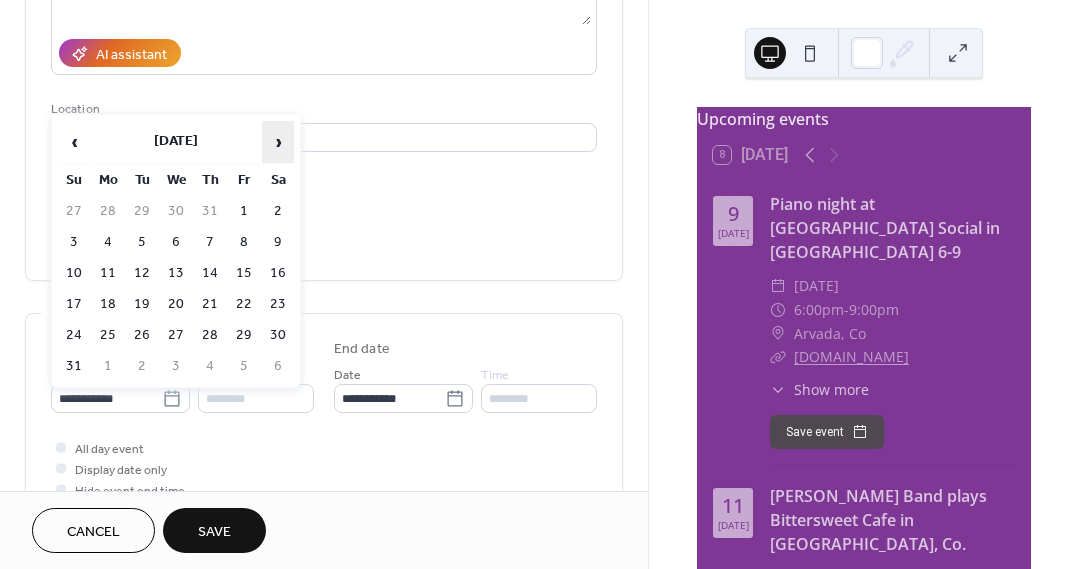 click on "›" at bounding box center (278, 142) 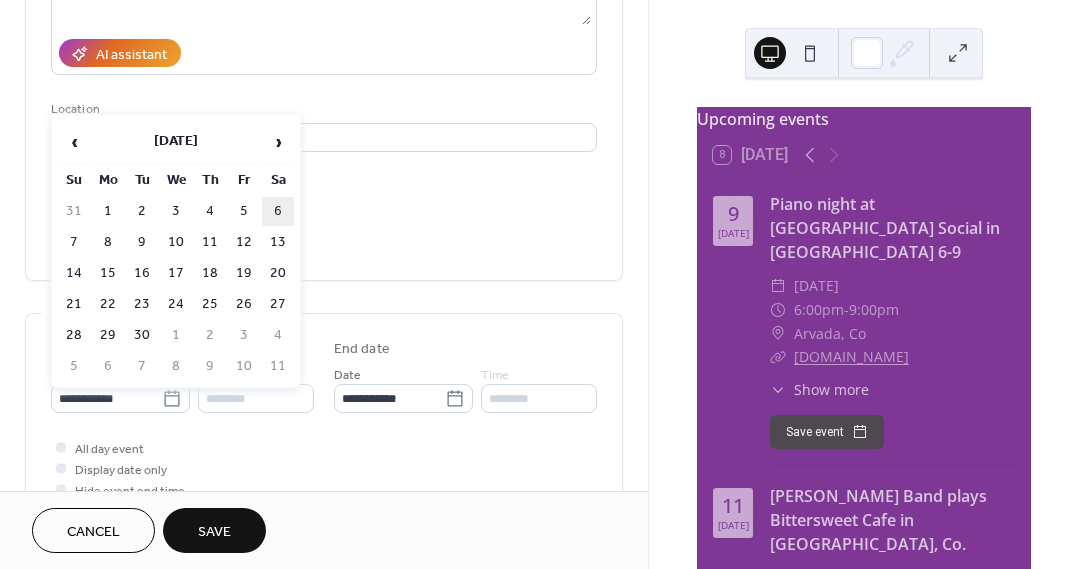 click on "6" at bounding box center [278, 211] 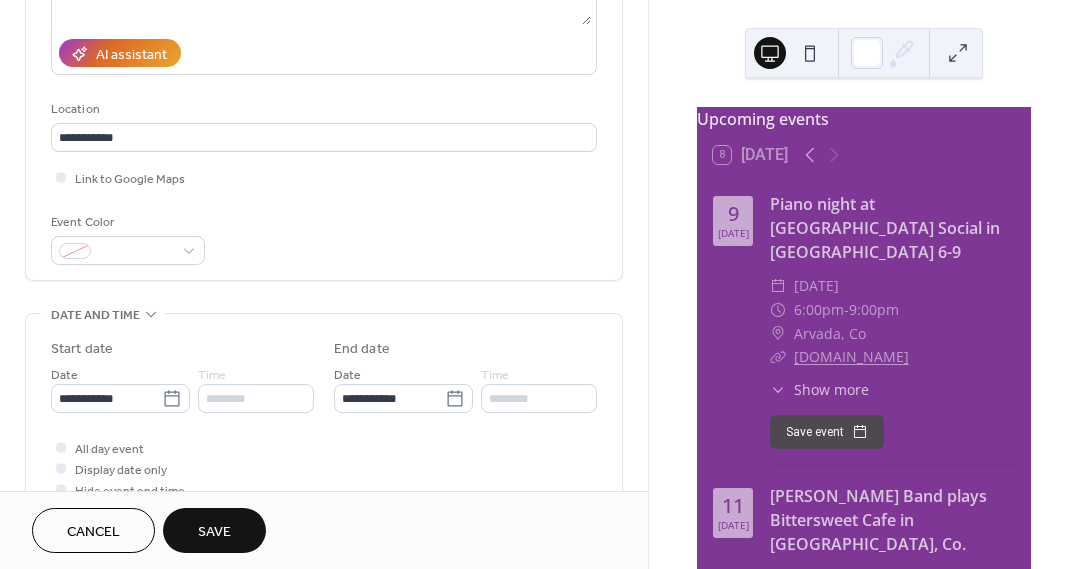 click on "Save" at bounding box center [214, 532] 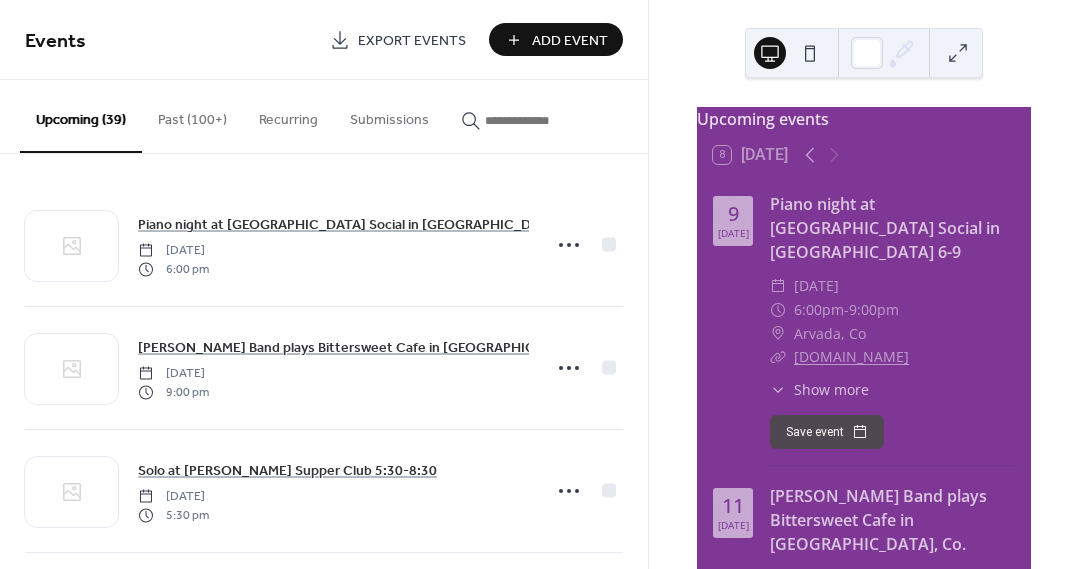 click at bounding box center [535, 120] 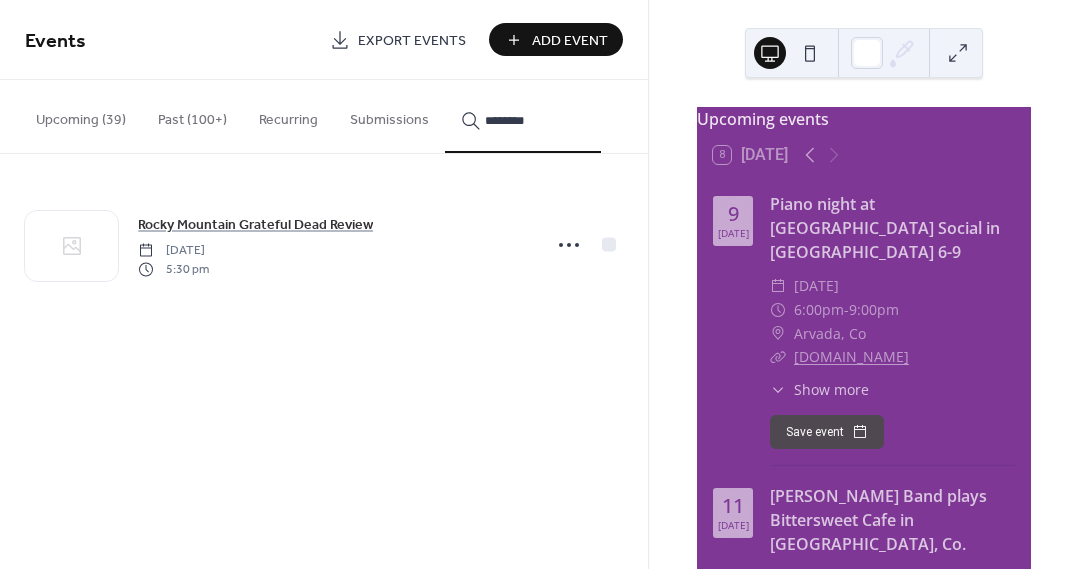 click on "********" at bounding box center [523, 116] 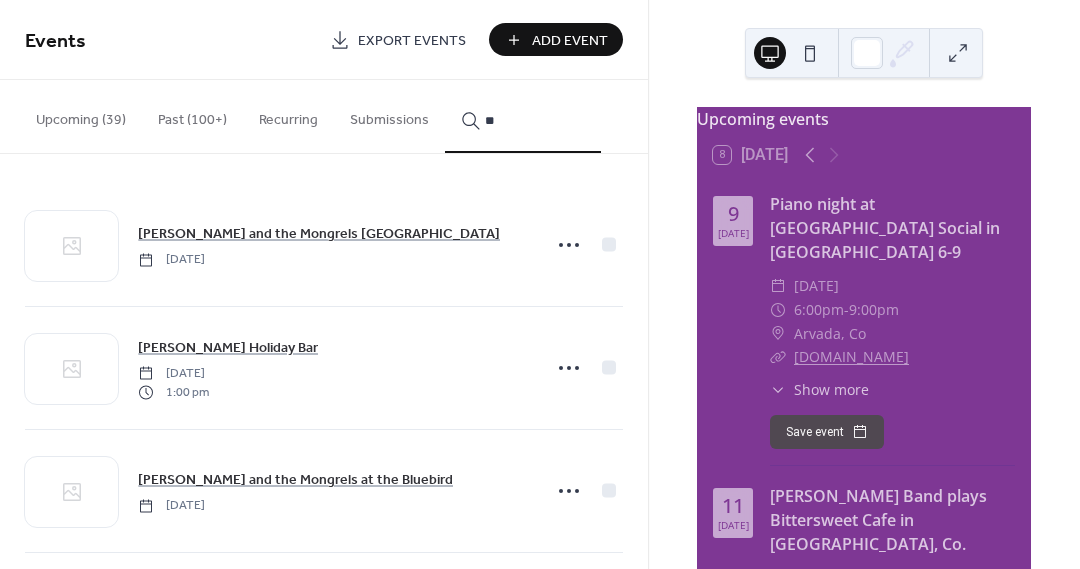 type on "*" 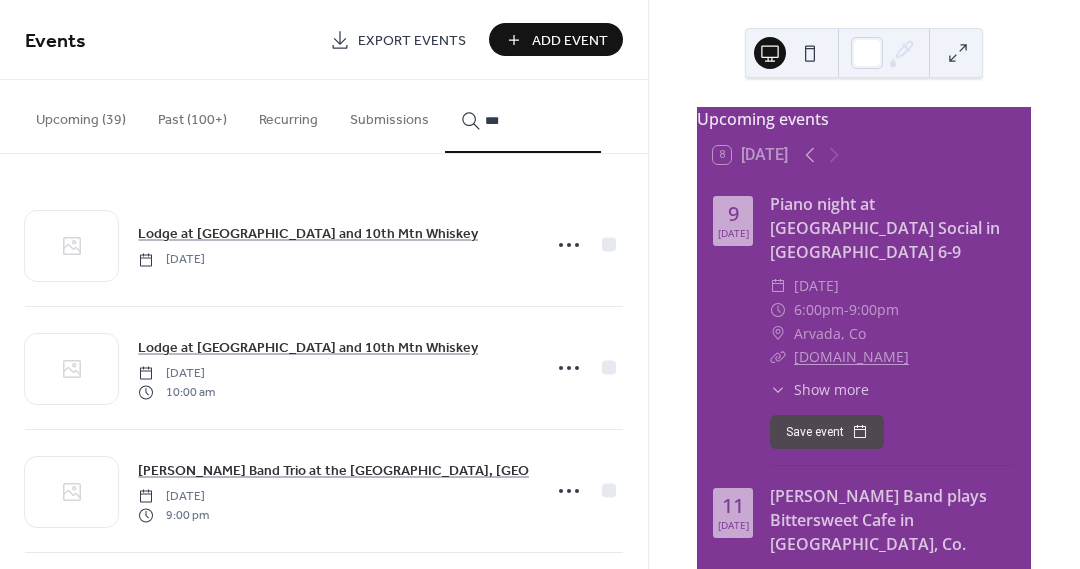 click on "***" at bounding box center (523, 116) 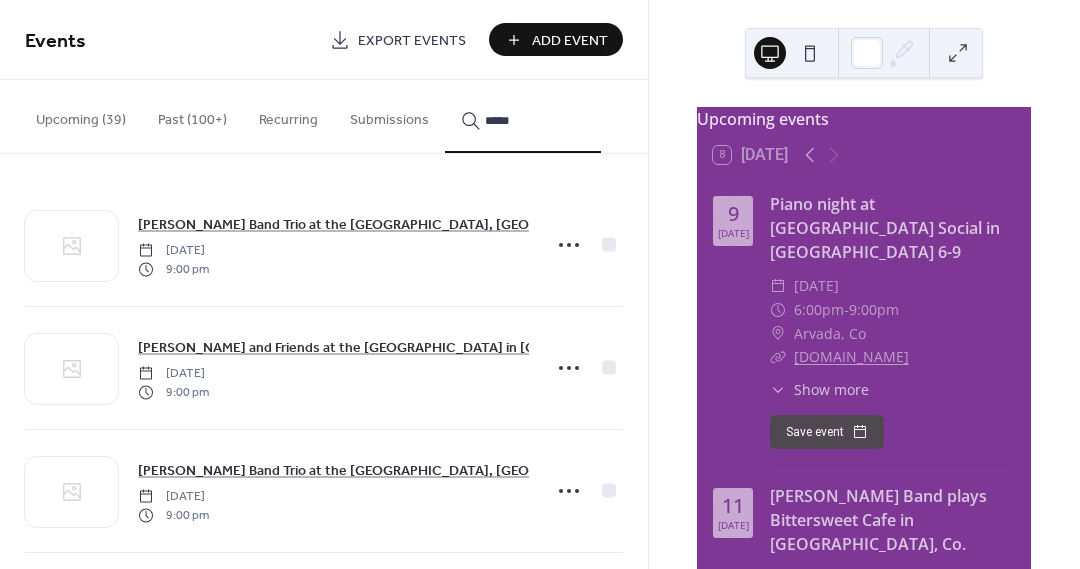 type on "*****" 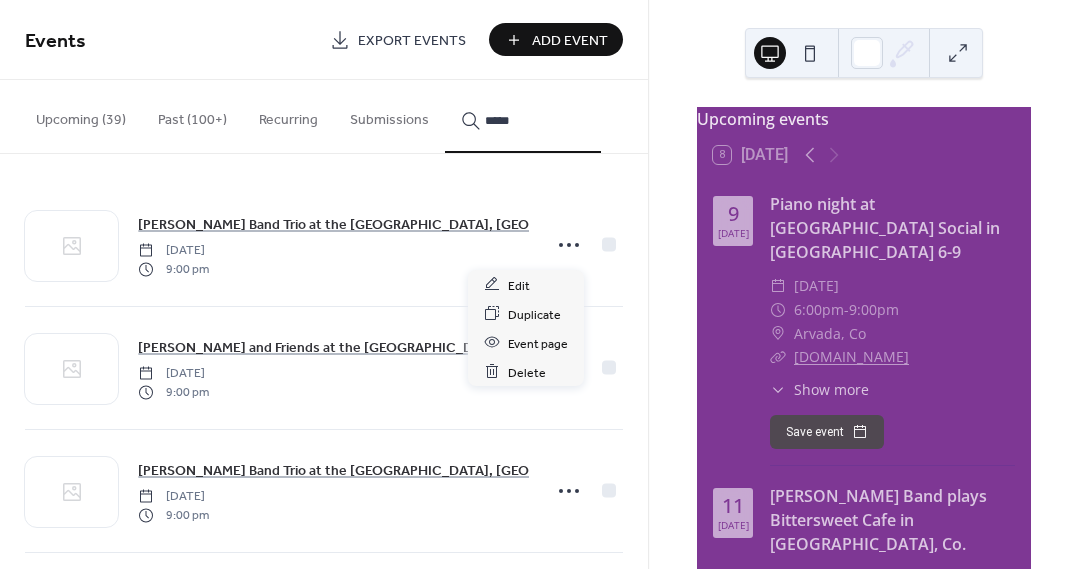 click 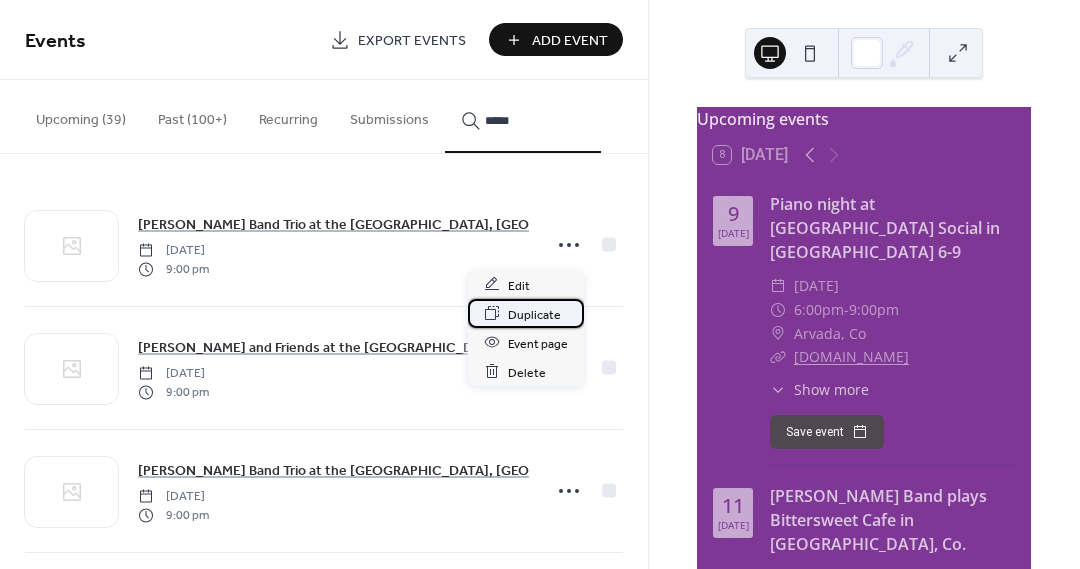 click on "Duplicate" at bounding box center [534, 314] 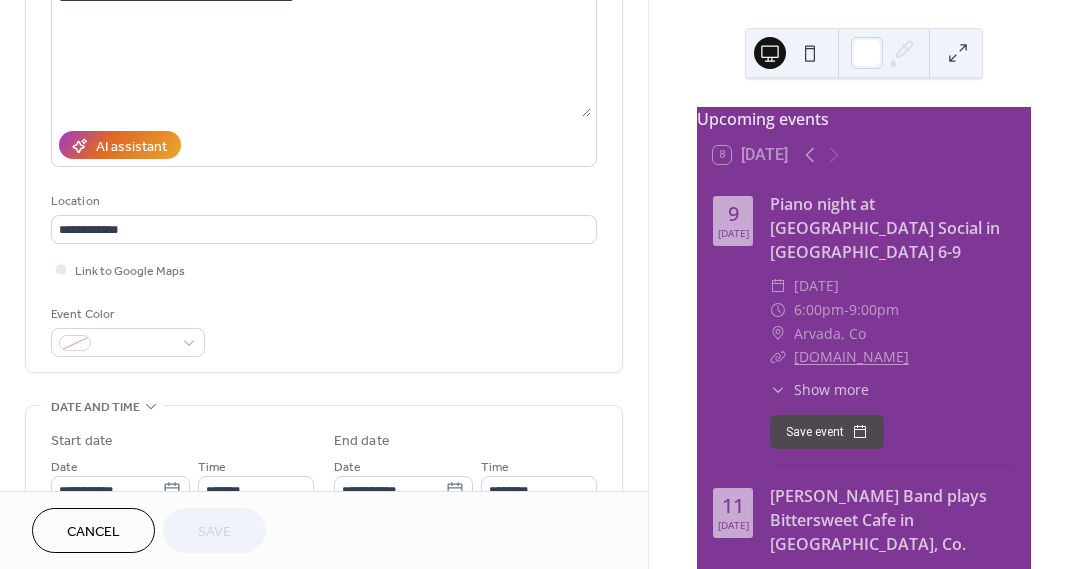 scroll, scrollTop: 343, scrollLeft: 0, axis: vertical 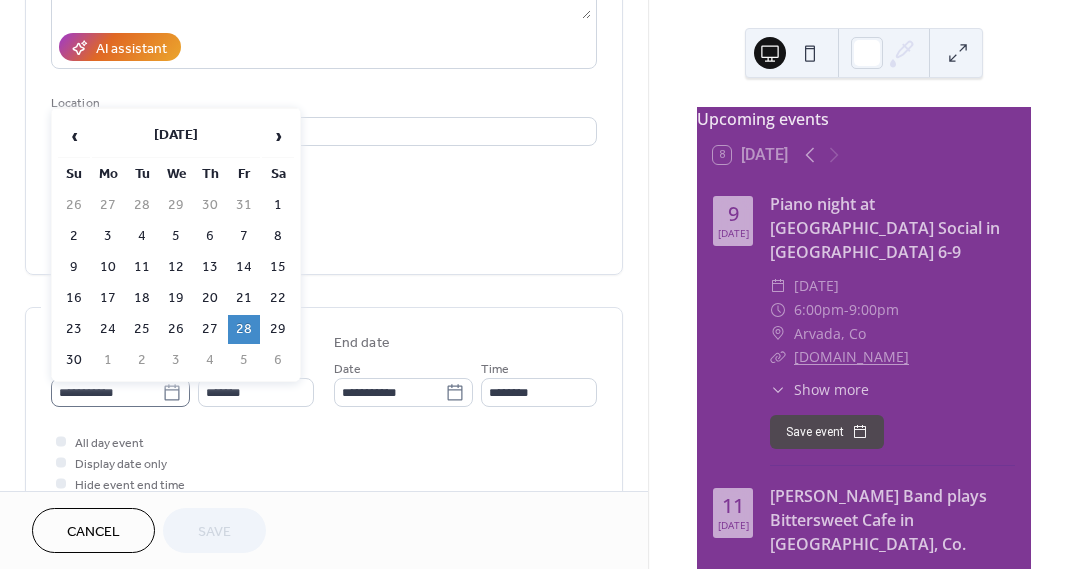 click 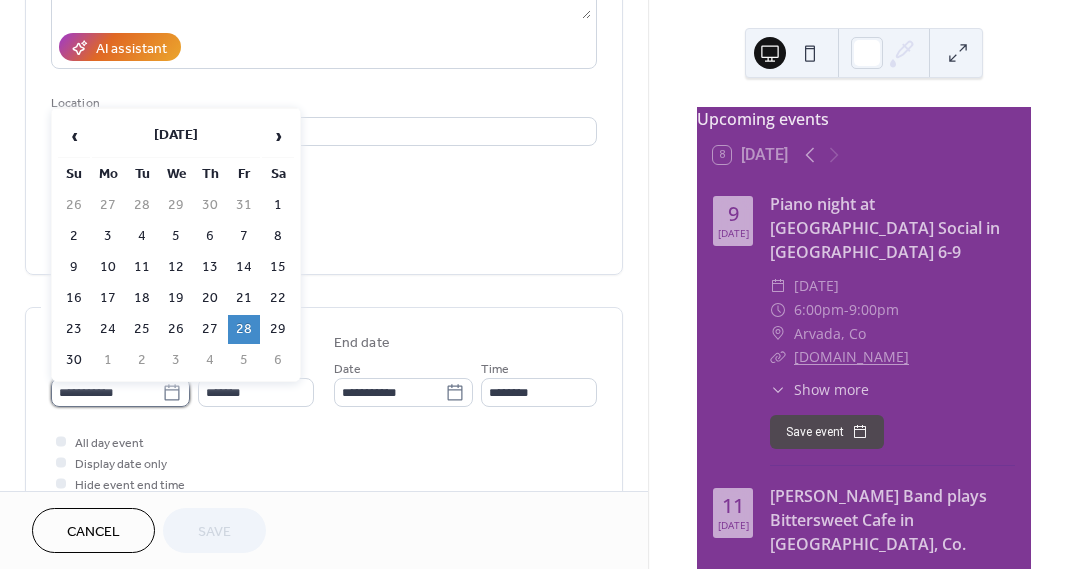 click on "**********" at bounding box center (106, 392) 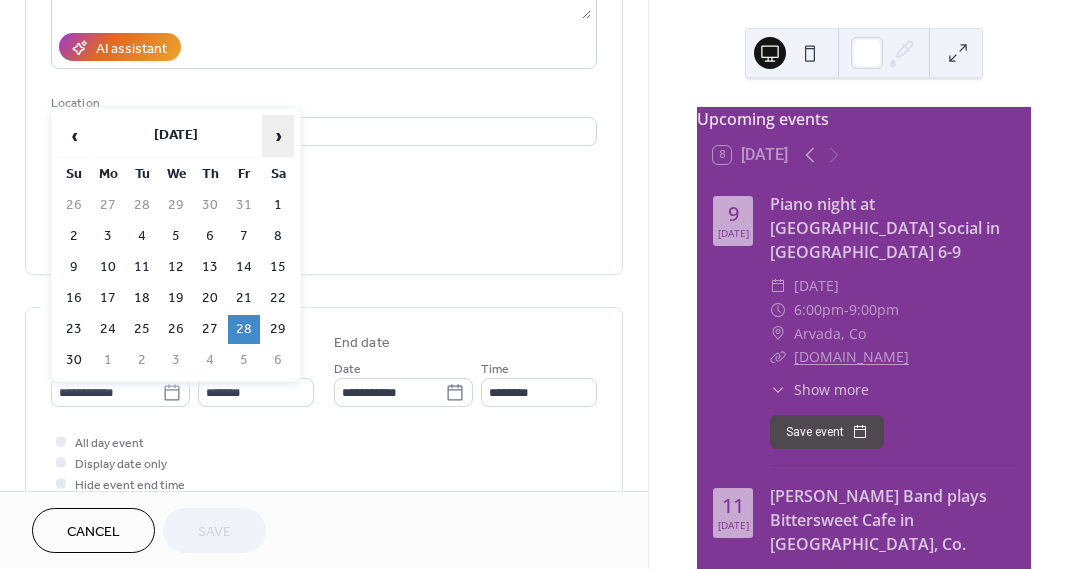 click on "›" at bounding box center (278, 136) 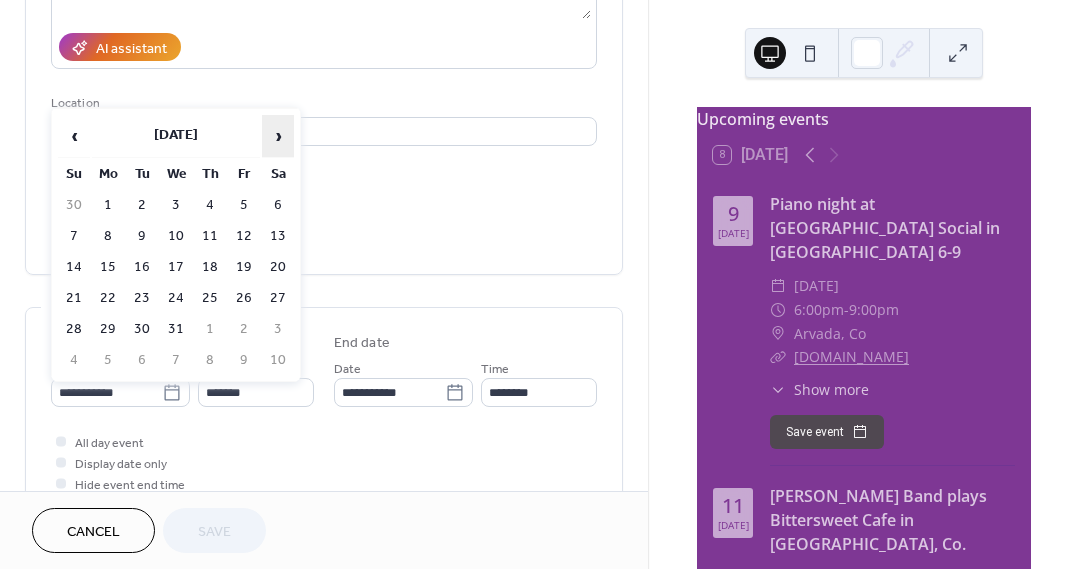 click on "›" at bounding box center (278, 136) 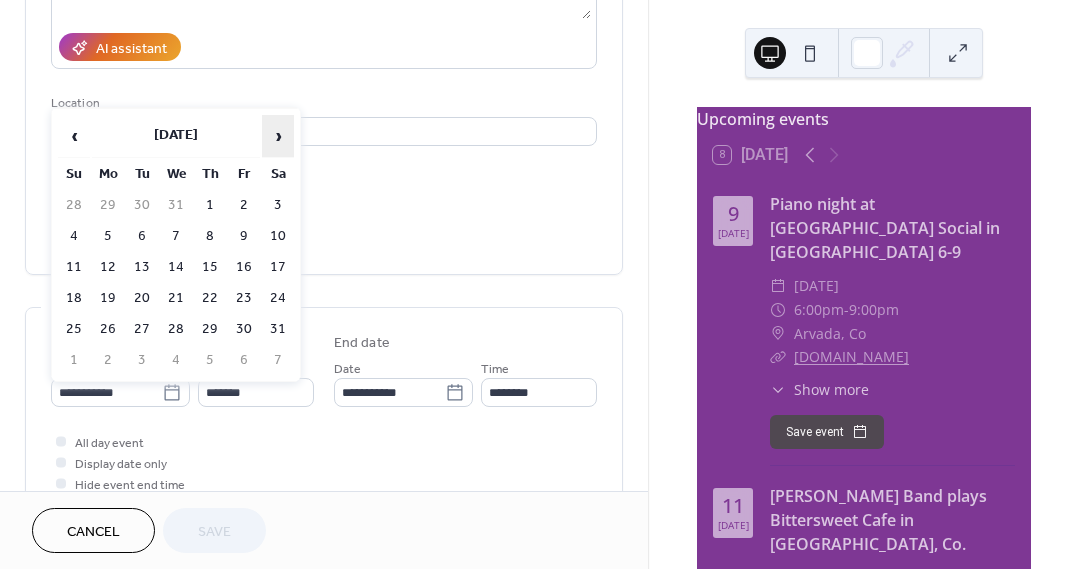 click on "›" at bounding box center [278, 136] 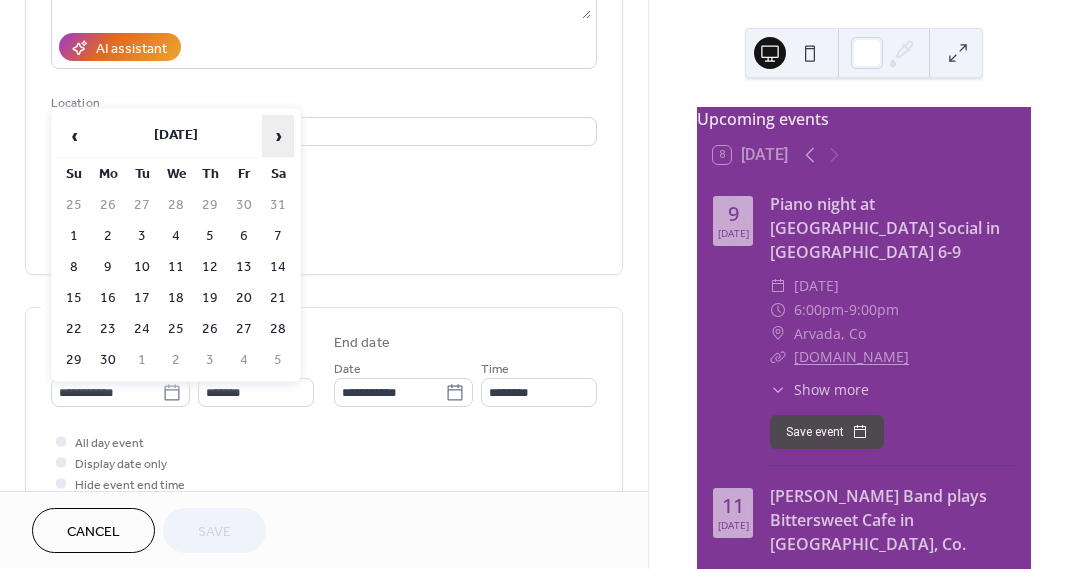 click on "›" at bounding box center [278, 136] 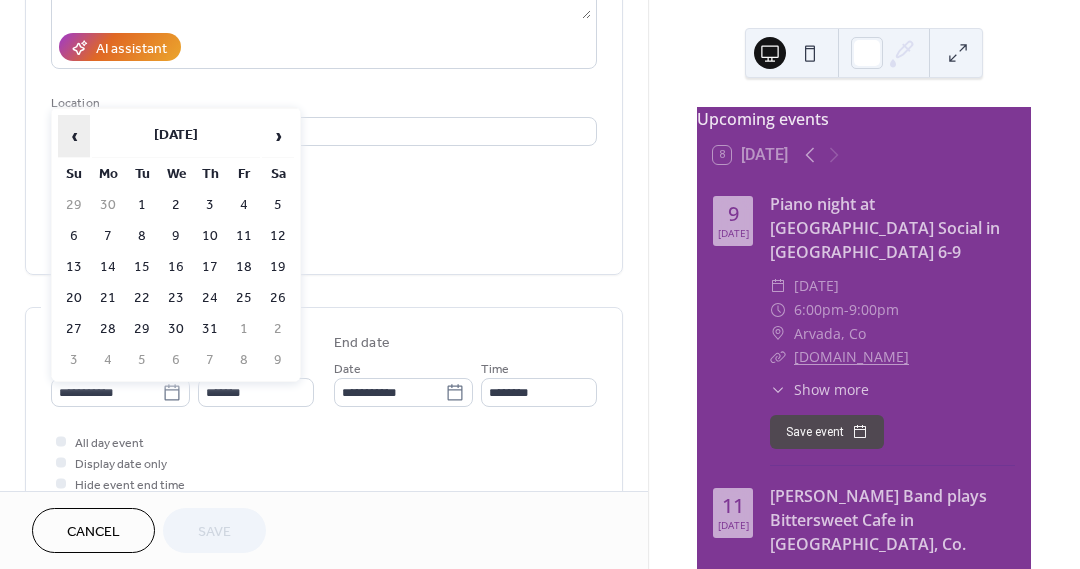 click on "‹" at bounding box center [74, 136] 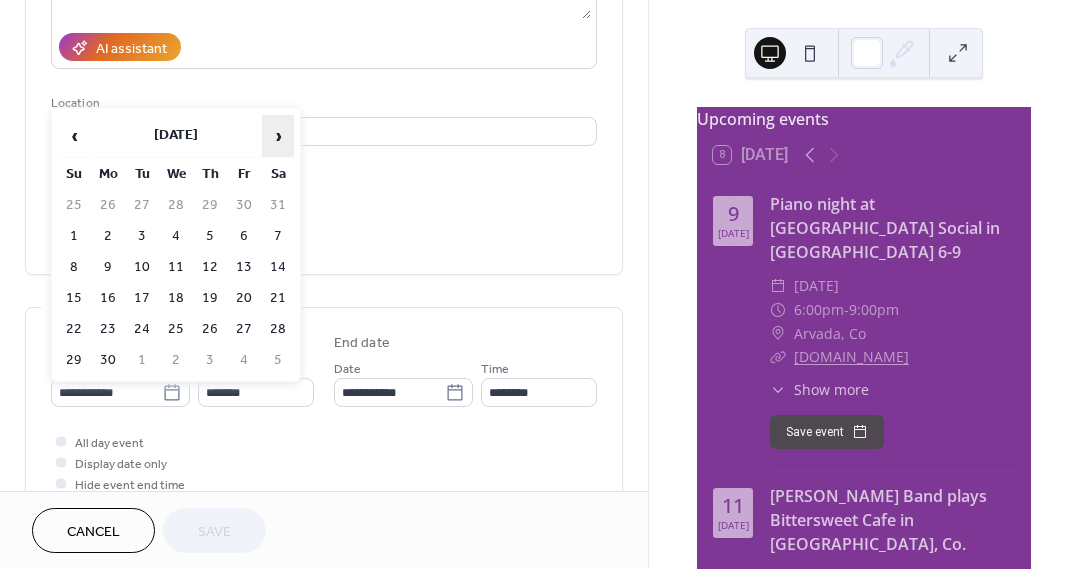 click on "›" at bounding box center (278, 136) 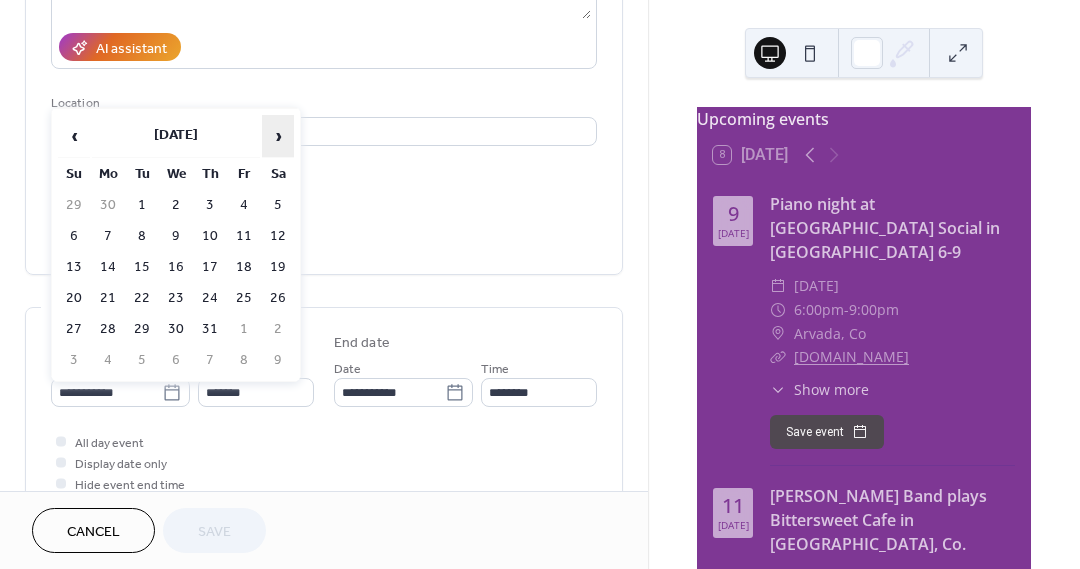 click on "›" at bounding box center [278, 136] 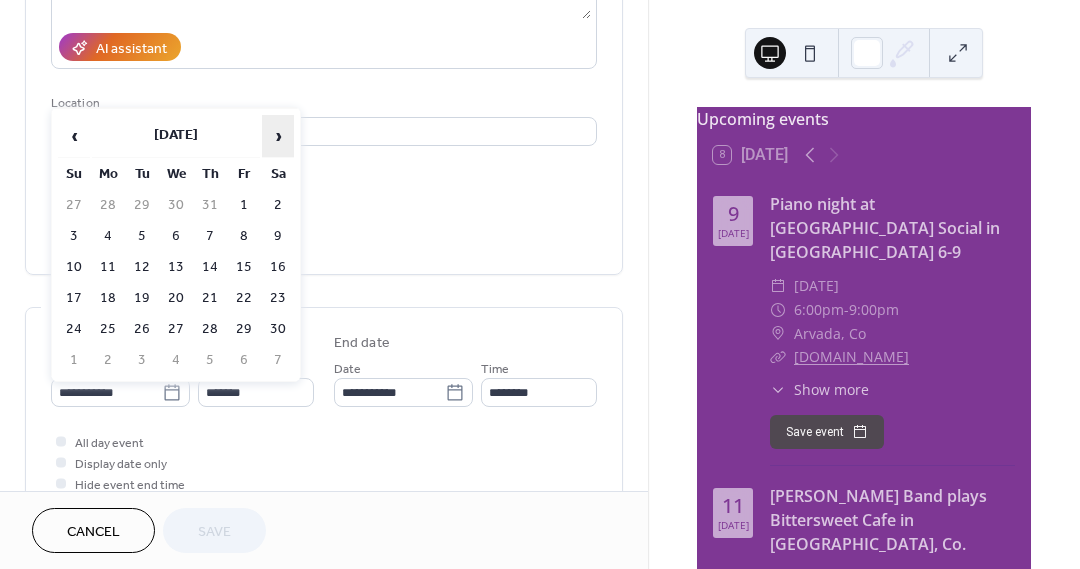 click on "›" at bounding box center (278, 136) 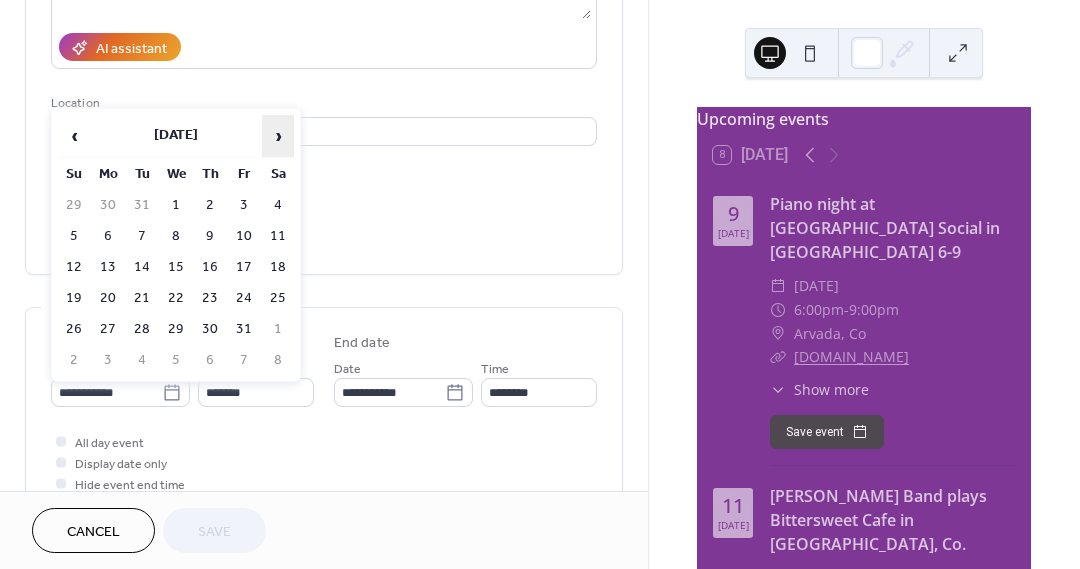 click on "›" at bounding box center [278, 136] 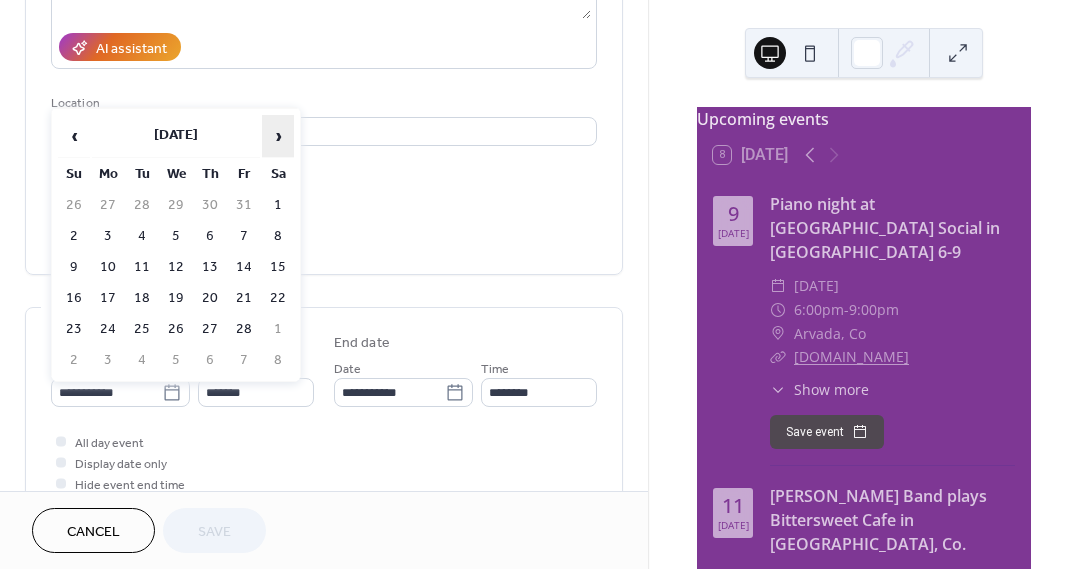click on "›" at bounding box center (278, 136) 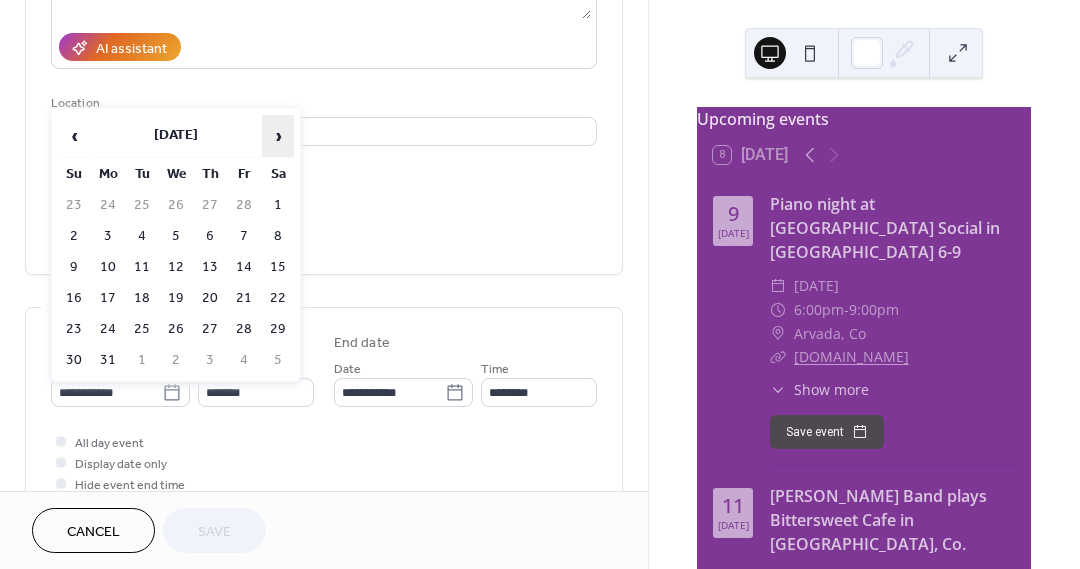 click on "›" at bounding box center [278, 136] 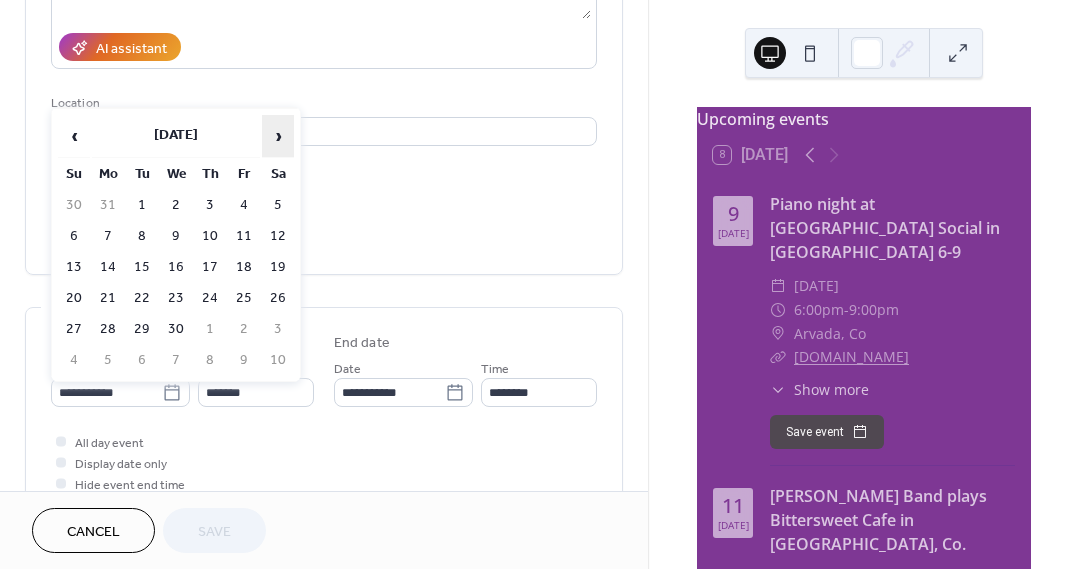 click on "›" at bounding box center [278, 136] 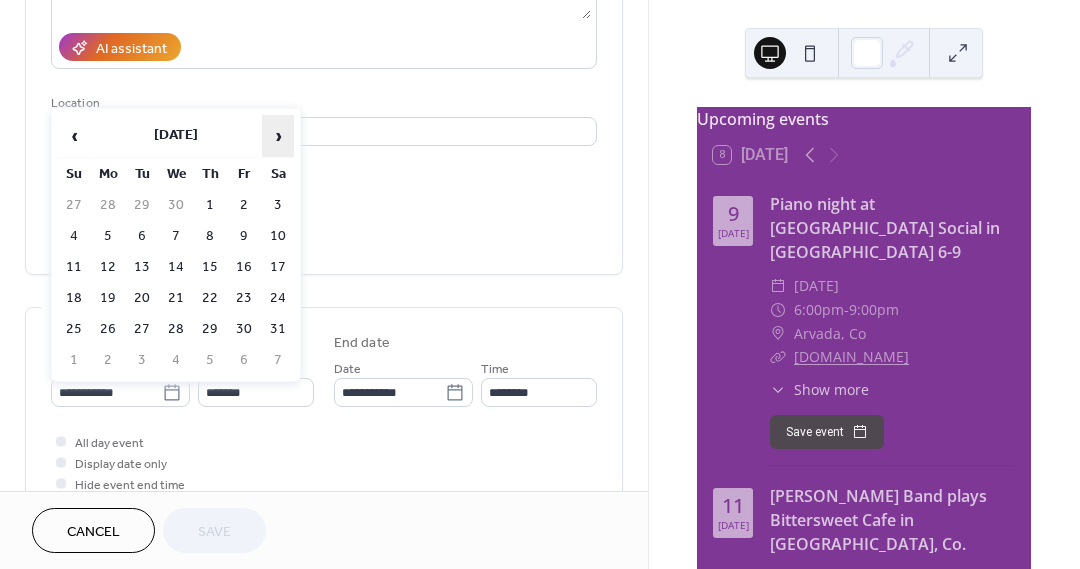click on "›" at bounding box center [278, 136] 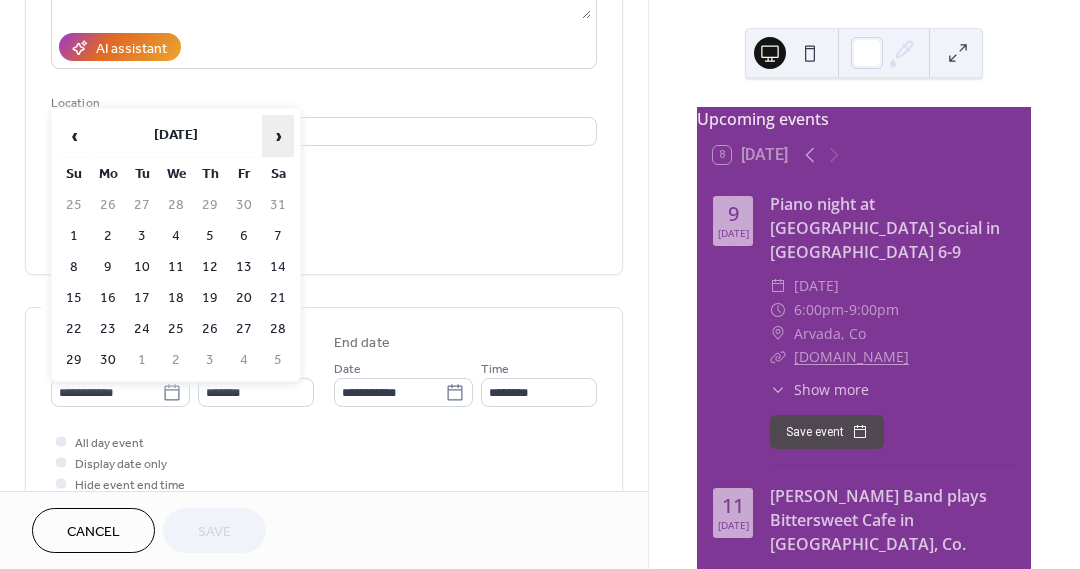 click on "›" at bounding box center [278, 136] 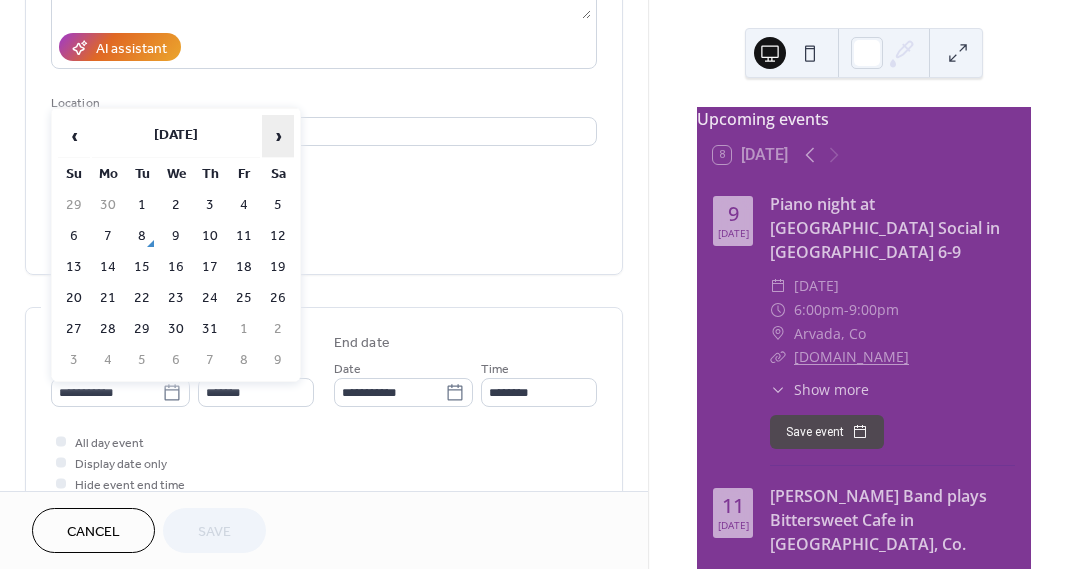 click on "›" at bounding box center (278, 136) 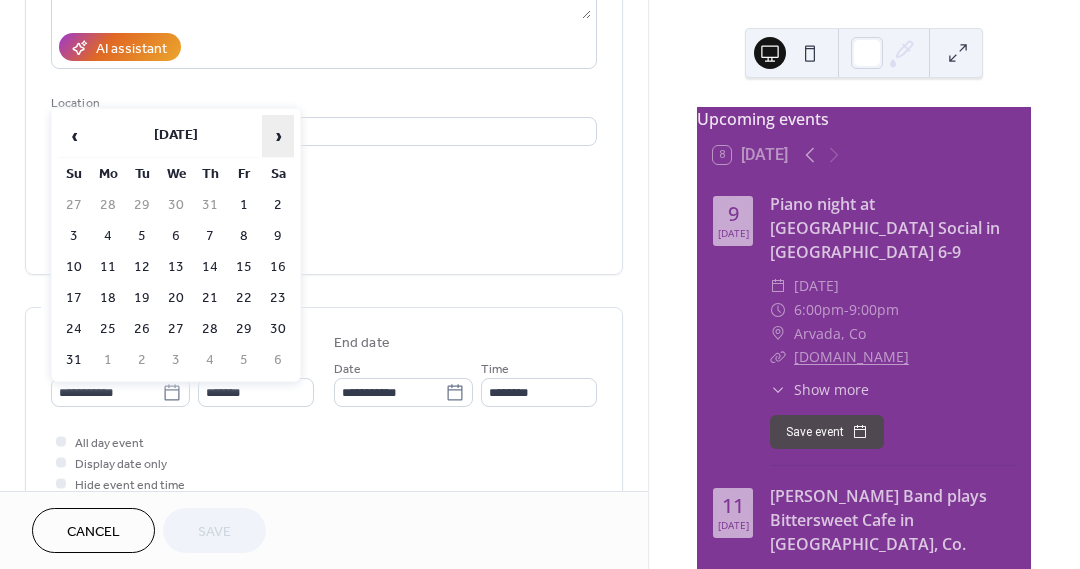 click on "›" at bounding box center (278, 136) 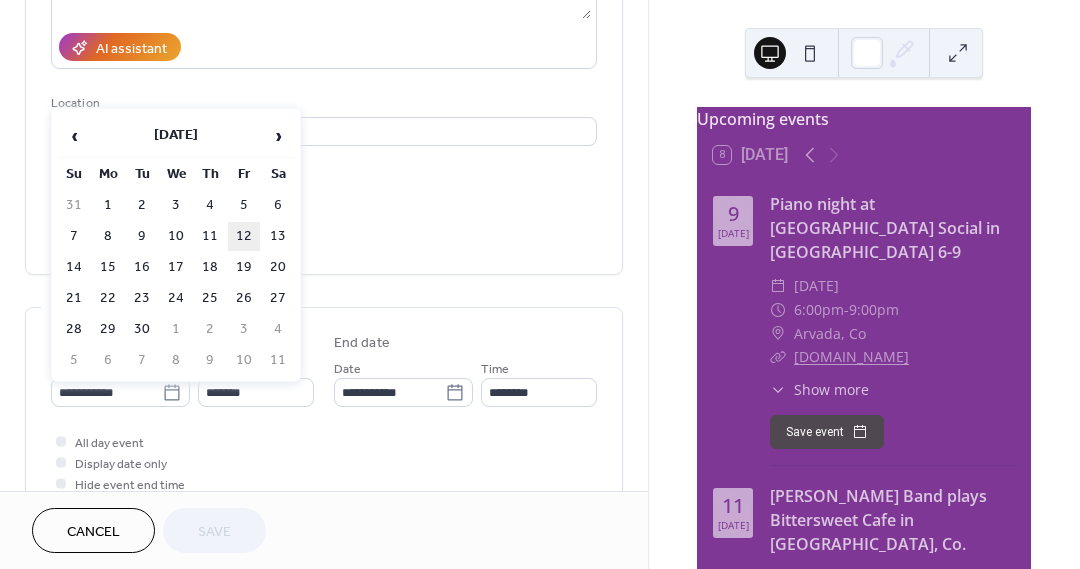 click on "12" at bounding box center [244, 236] 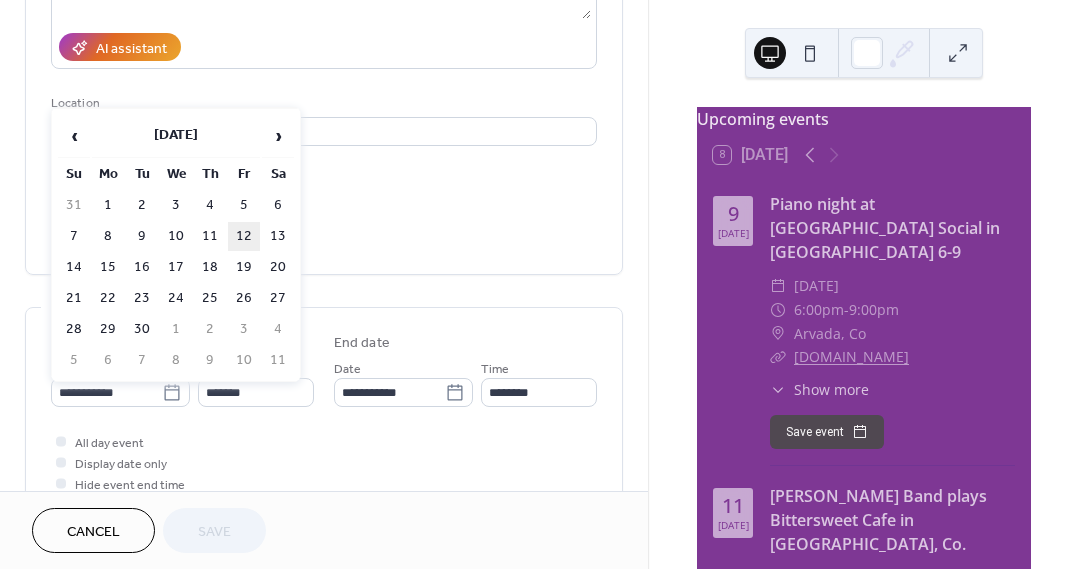 type on "**********" 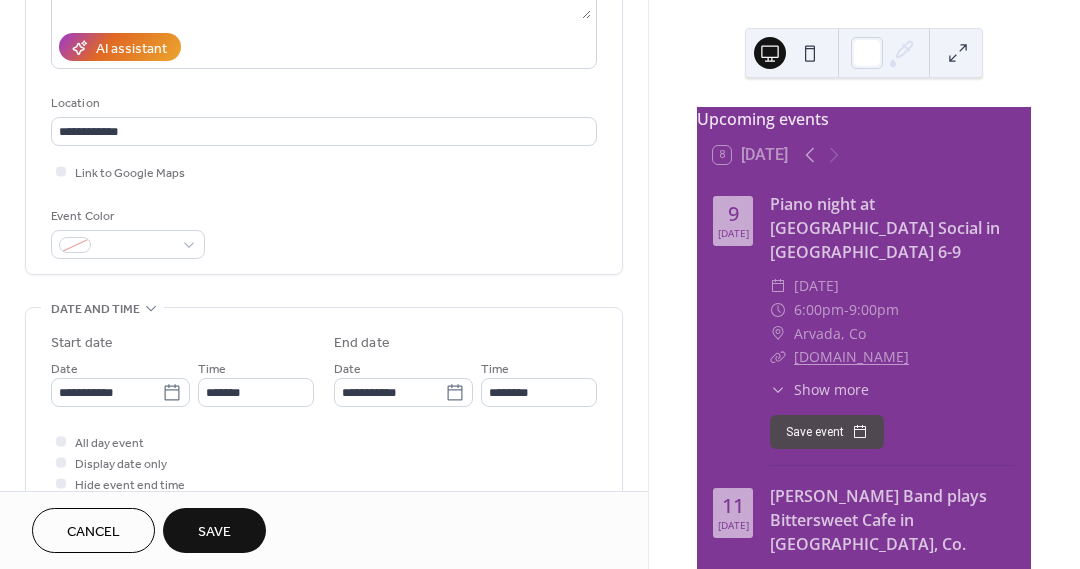 click on "Save" at bounding box center [214, 530] 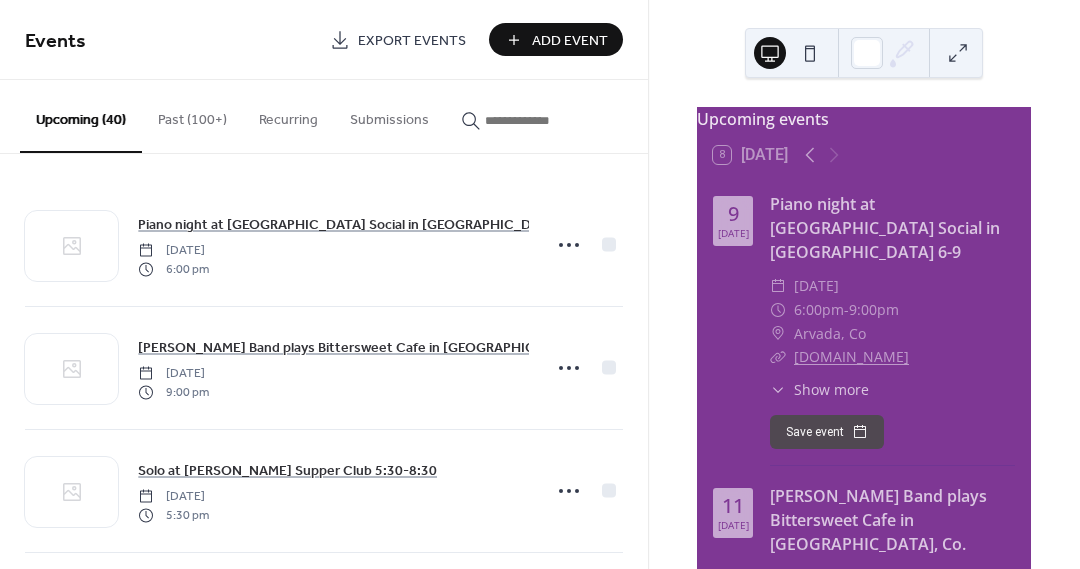 click at bounding box center [535, 120] 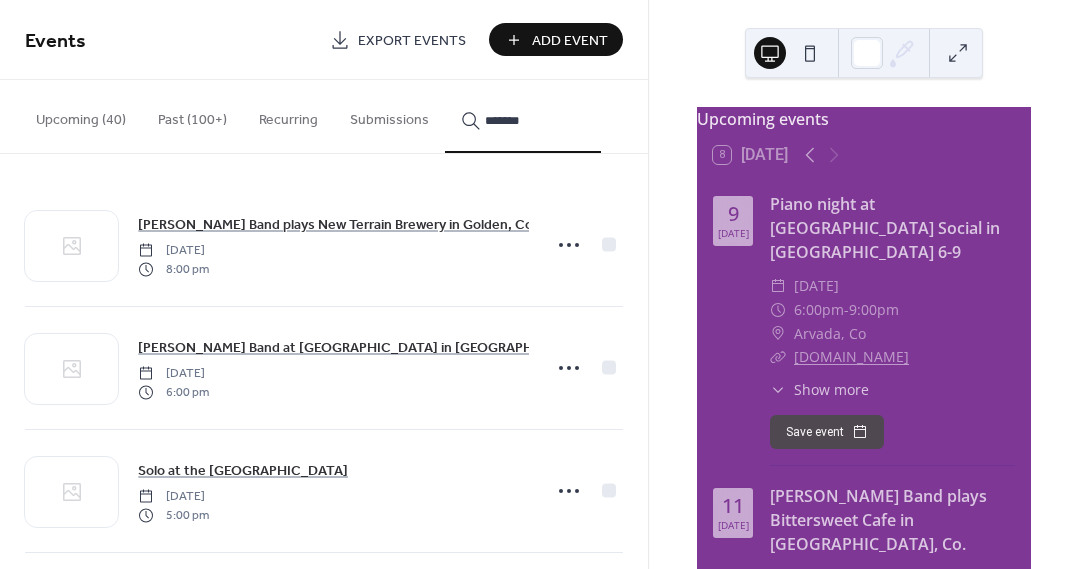 click on "******" at bounding box center (523, 116) 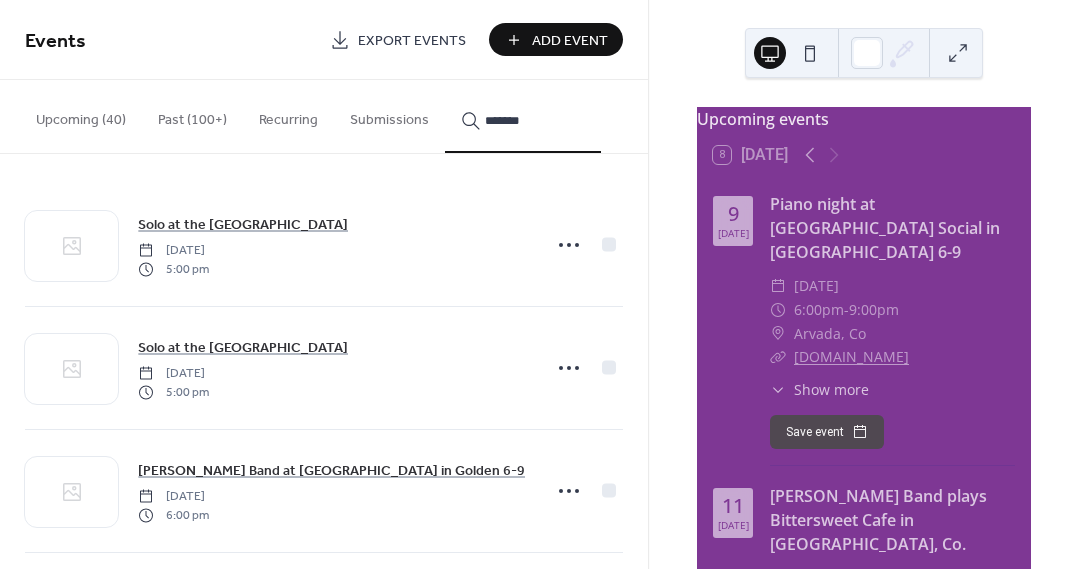 type on "******" 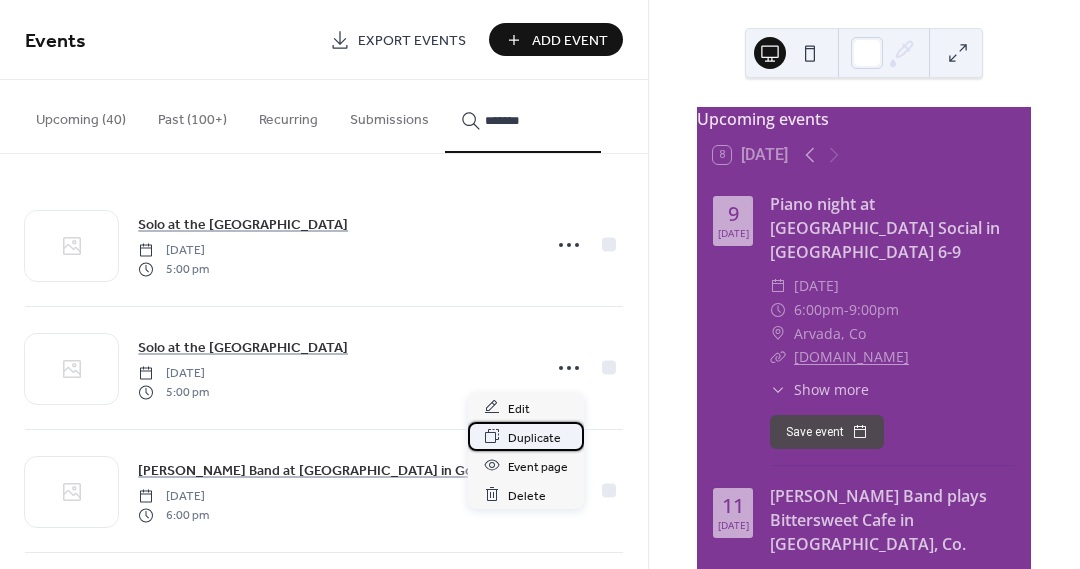 click on "Duplicate" at bounding box center [534, 437] 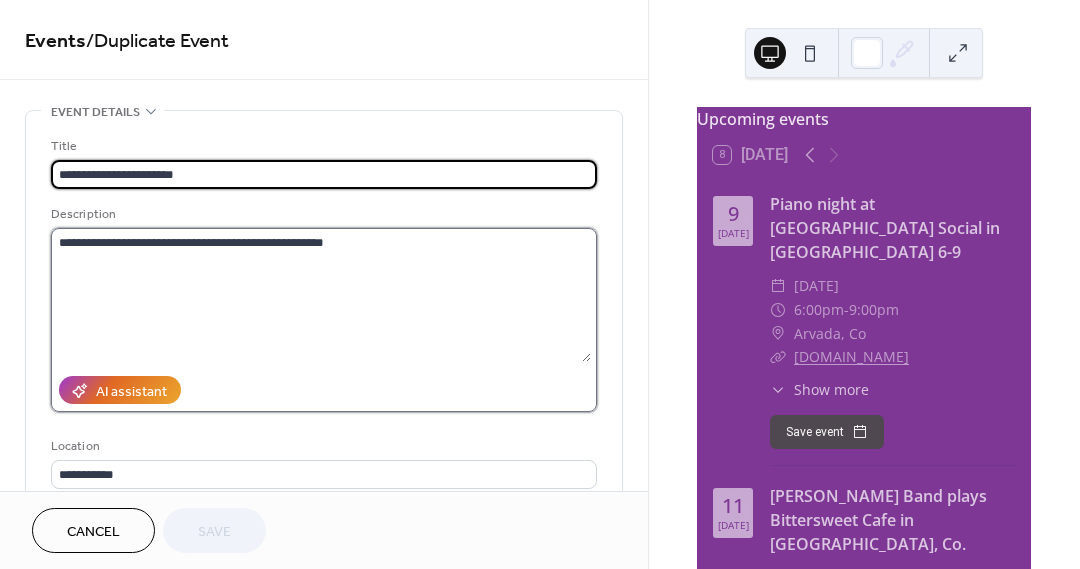 click on "**********" at bounding box center [321, 295] 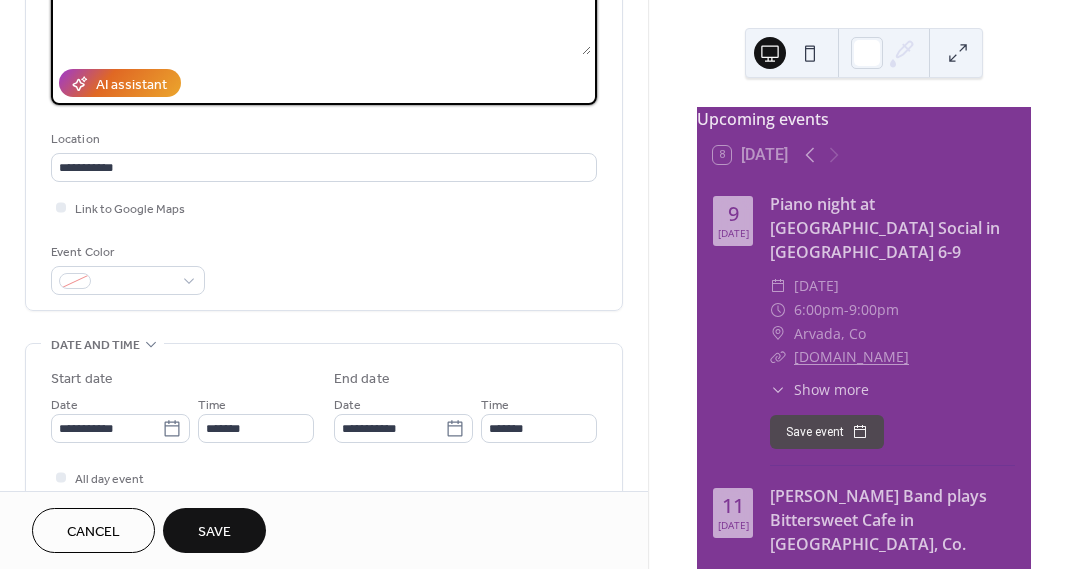 scroll, scrollTop: 308, scrollLeft: 0, axis: vertical 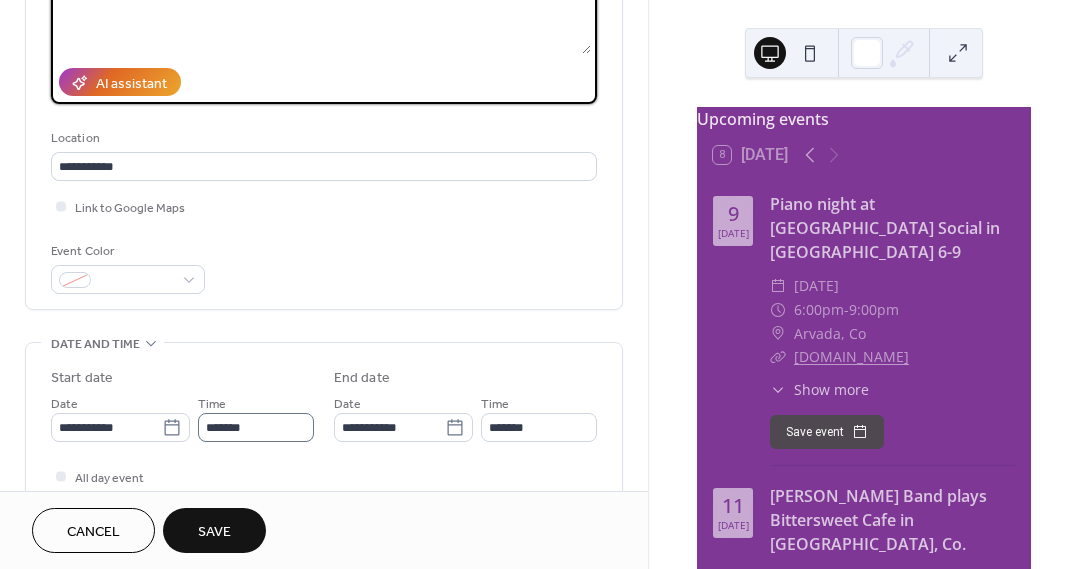 type on "**********" 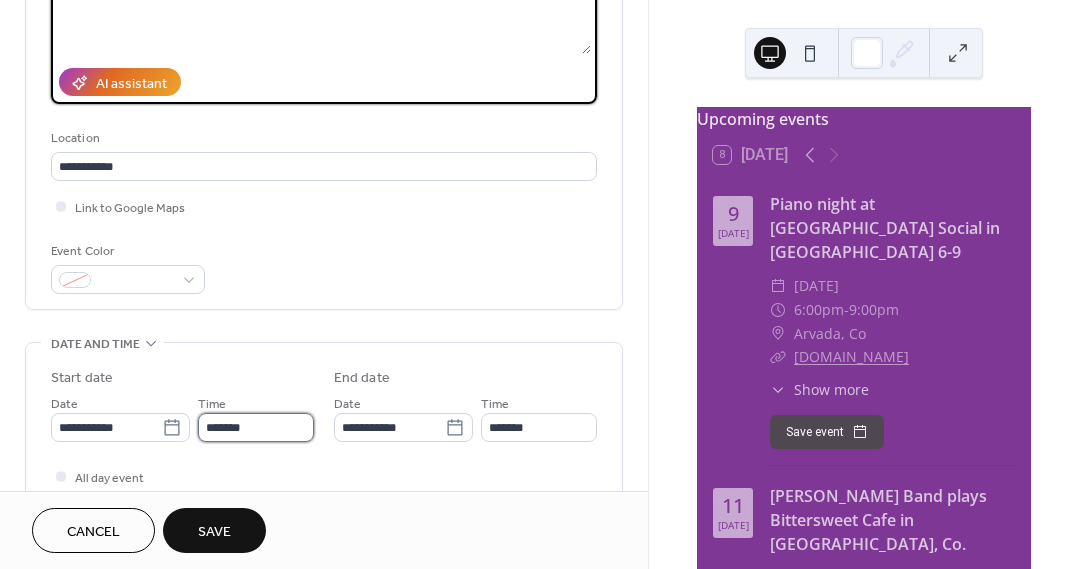 click on "*******" at bounding box center (256, 427) 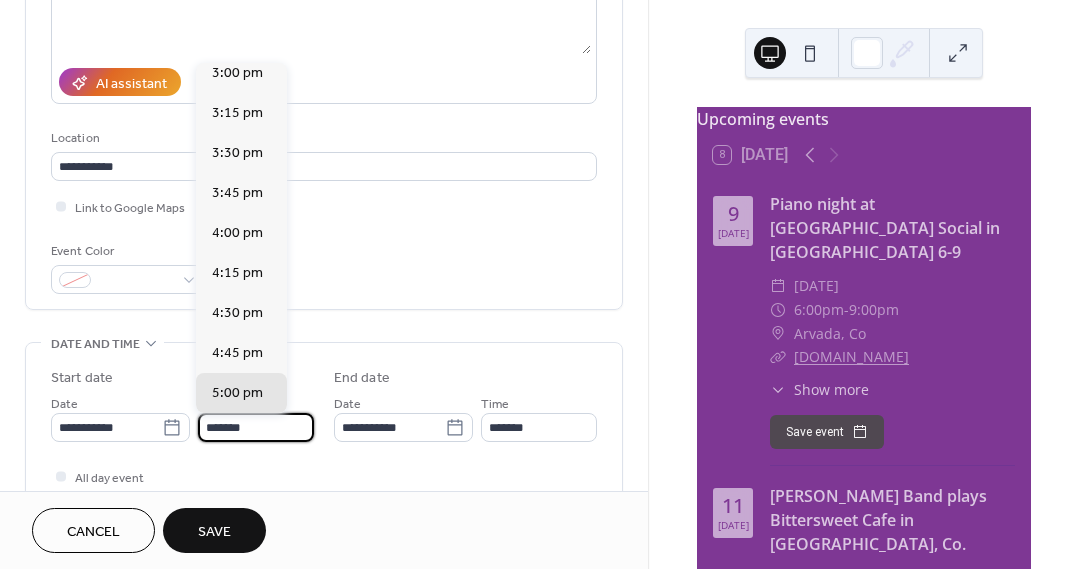 scroll, scrollTop: 2409, scrollLeft: 0, axis: vertical 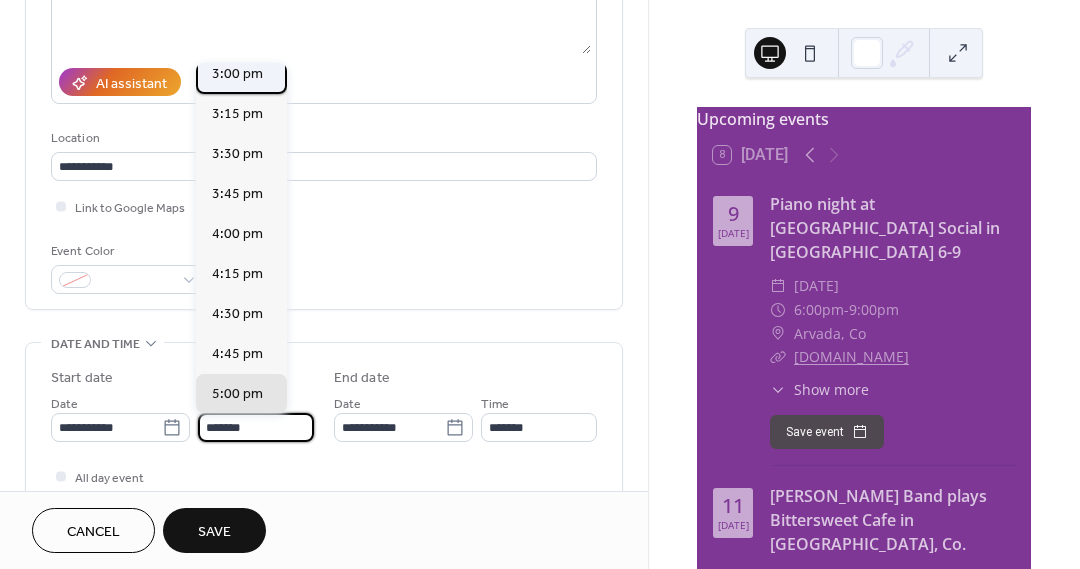 click on "3:00 pm" at bounding box center [237, 74] 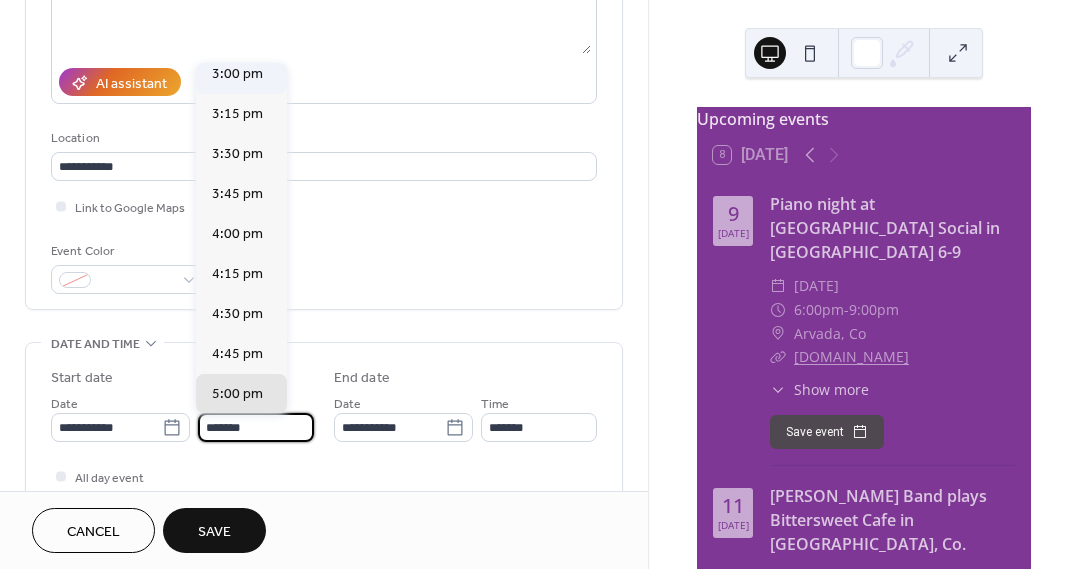 type on "*******" 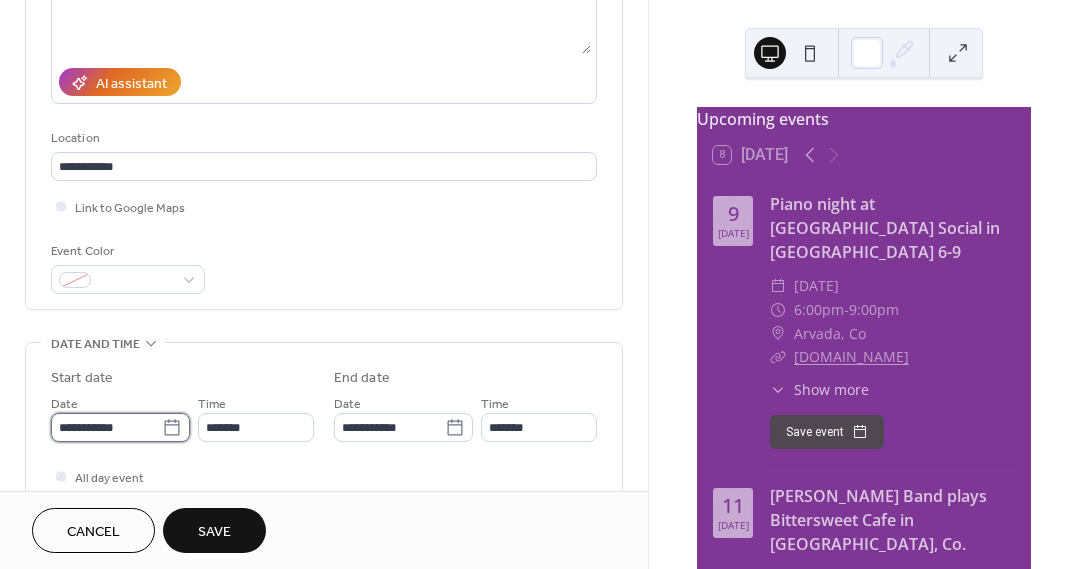 click on "**********" at bounding box center [106, 427] 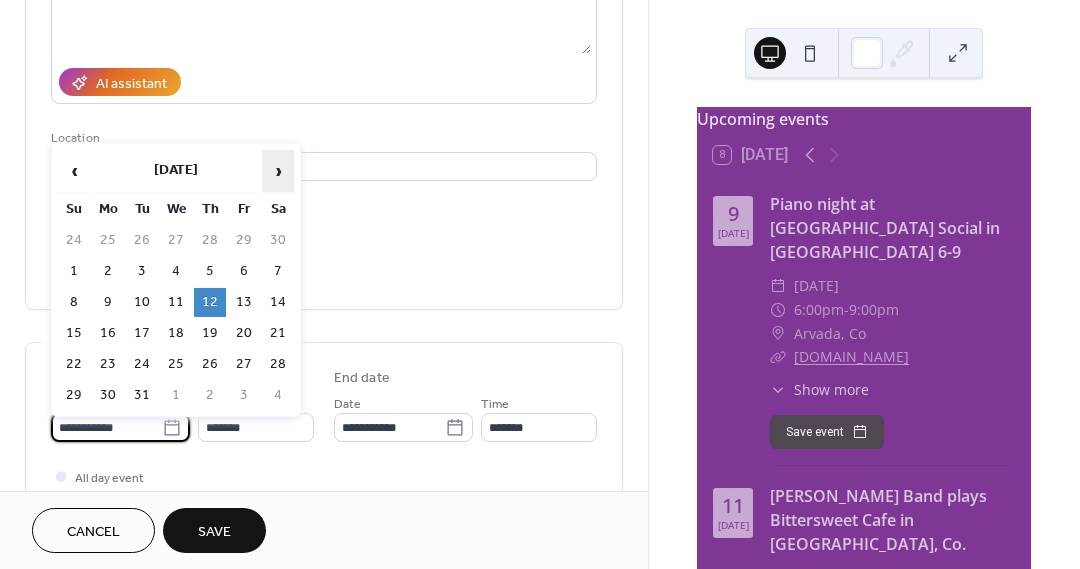 click on "›" at bounding box center [278, 171] 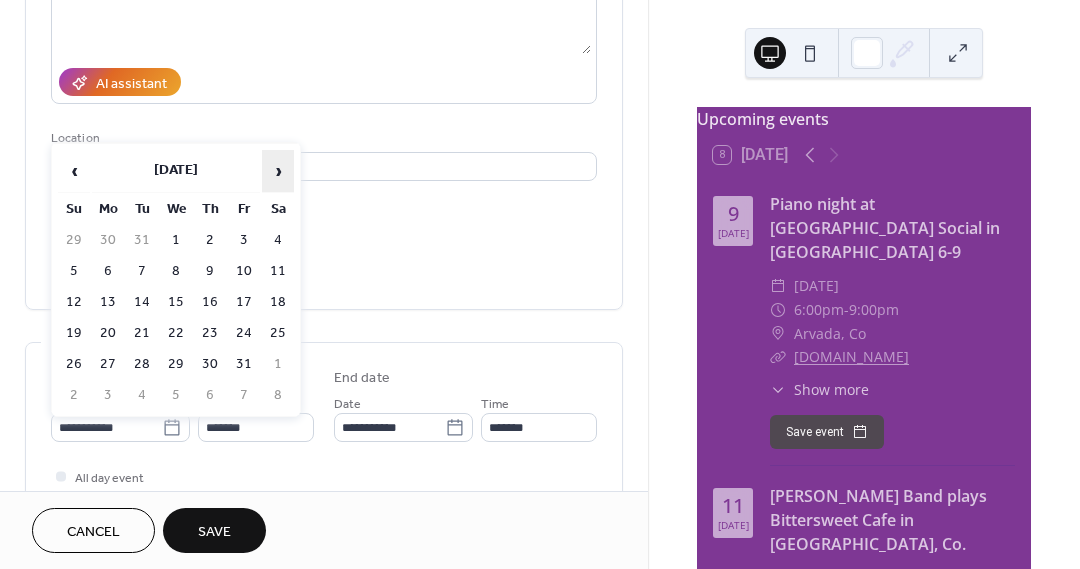 click on "›" at bounding box center (278, 171) 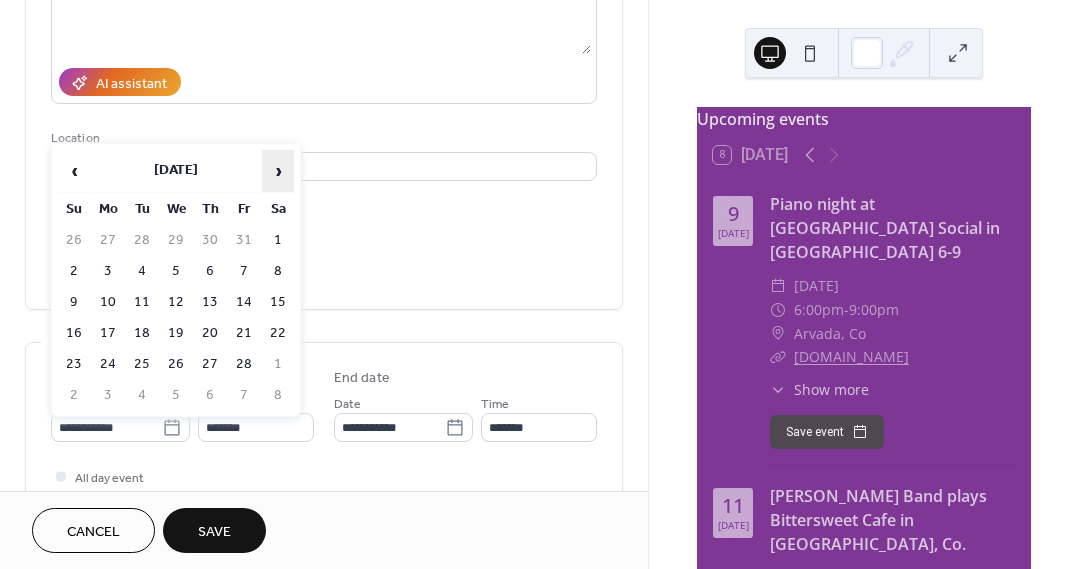 click on "›" at bounding box center (278, 171) 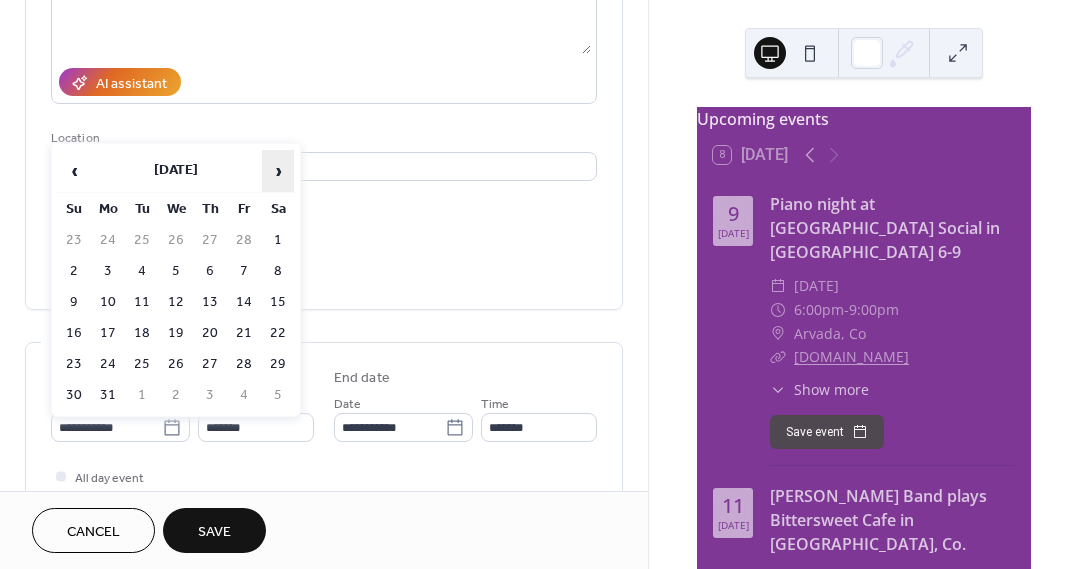 click on "›" at bounding box center (278, 171) 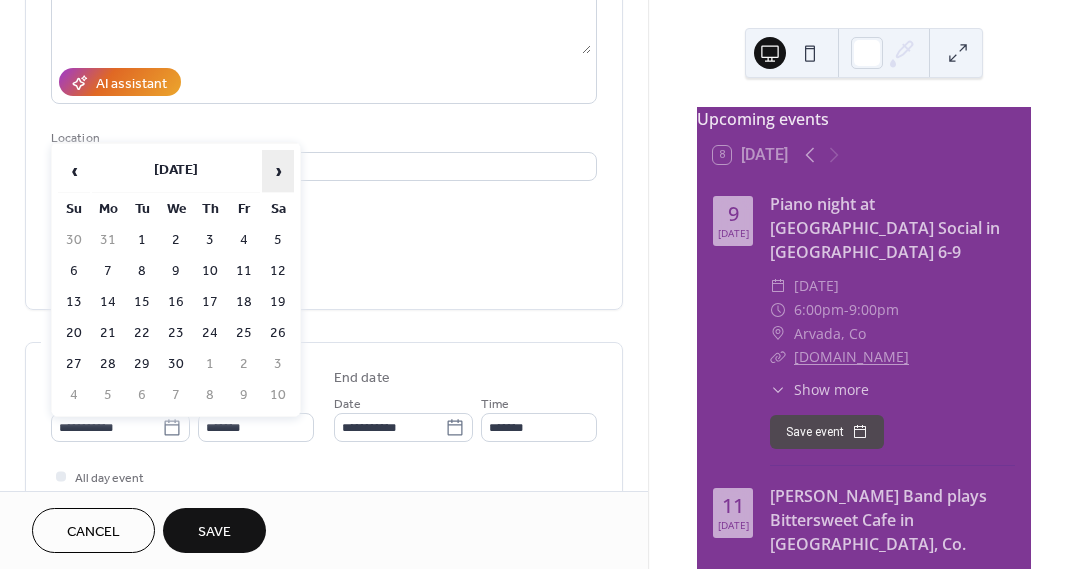 click on "›" at bounding box center [278, 171] 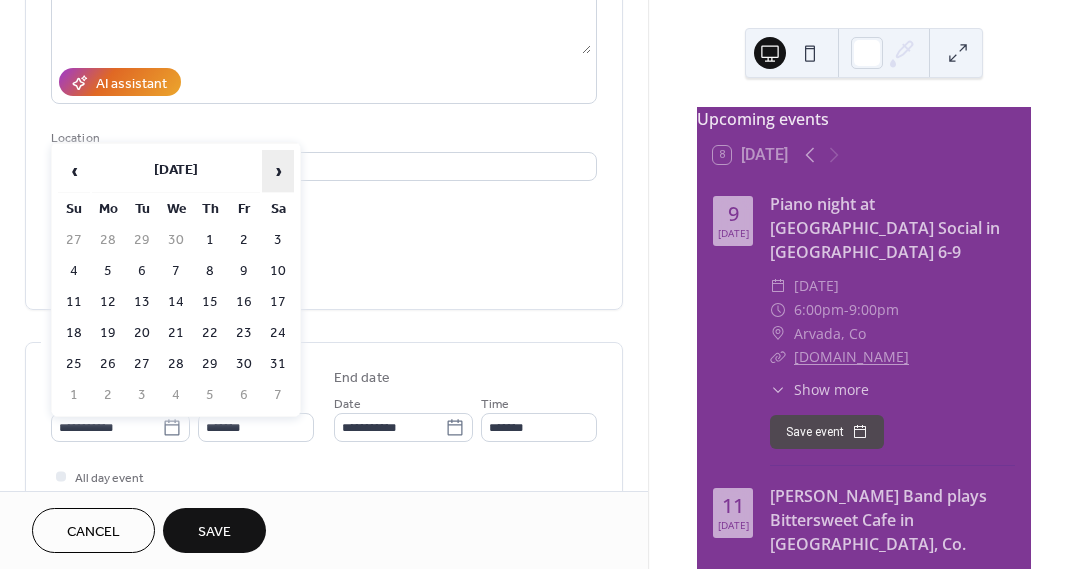 click on "›" at bounding box center [278, 171] 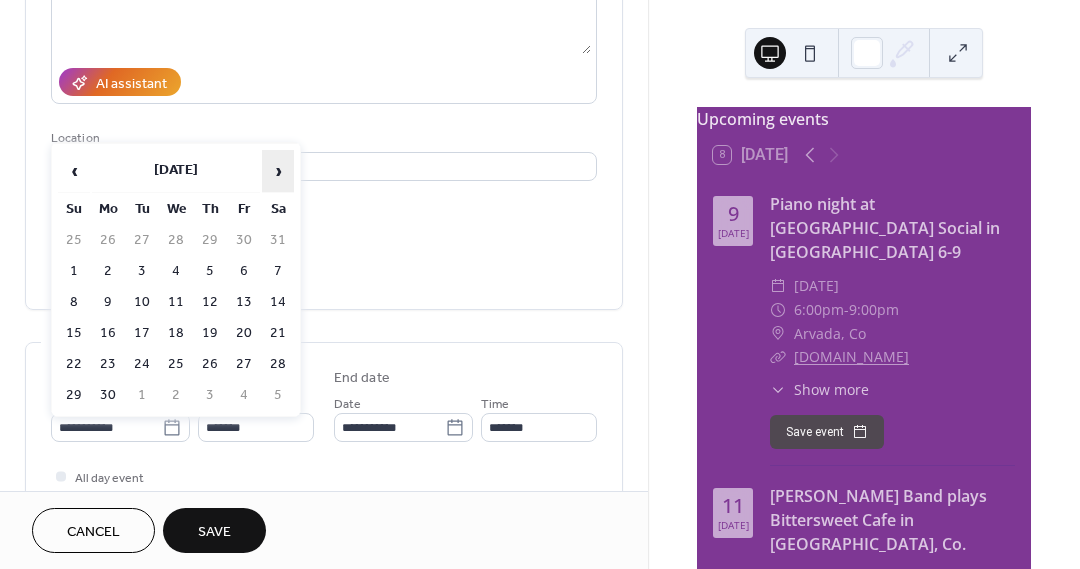 click on "›" at bounding box center (278, 171) 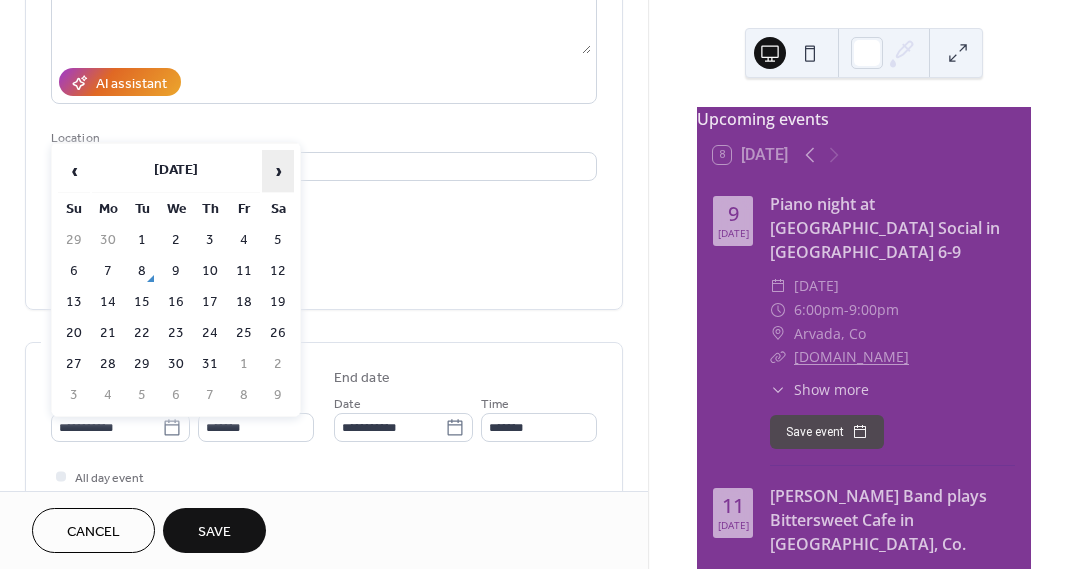 click on "›" at bounding box center (278, 171) 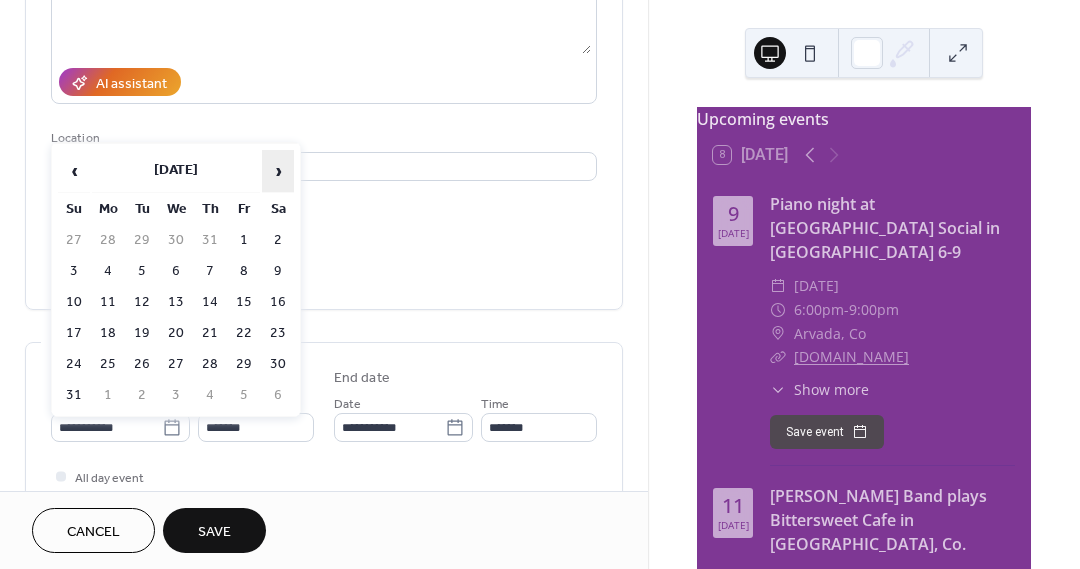 click on "›" at bounding box center (278, 171) 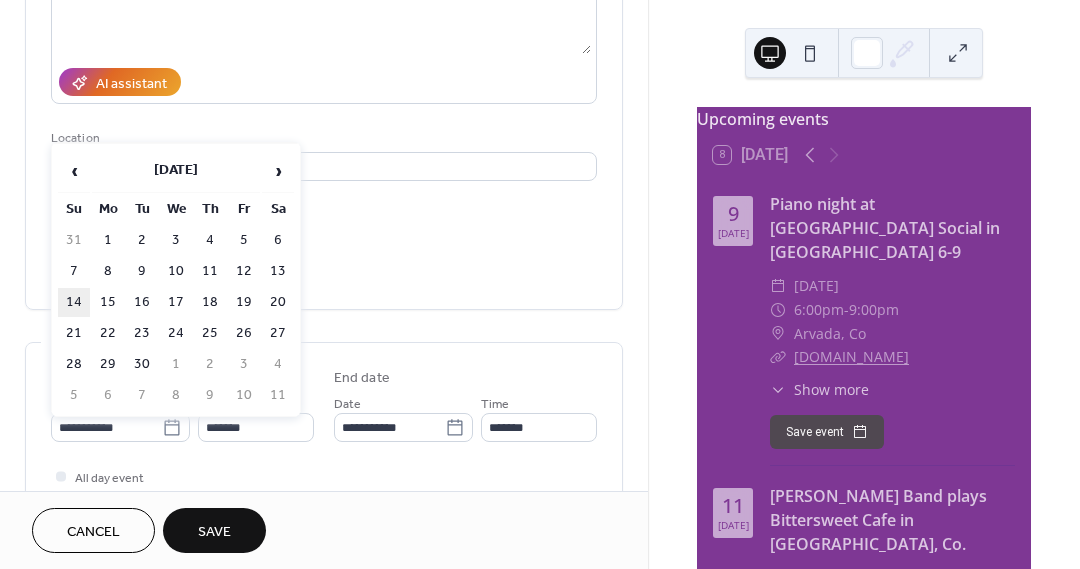 click on "14" at bounding box center [74, 302] 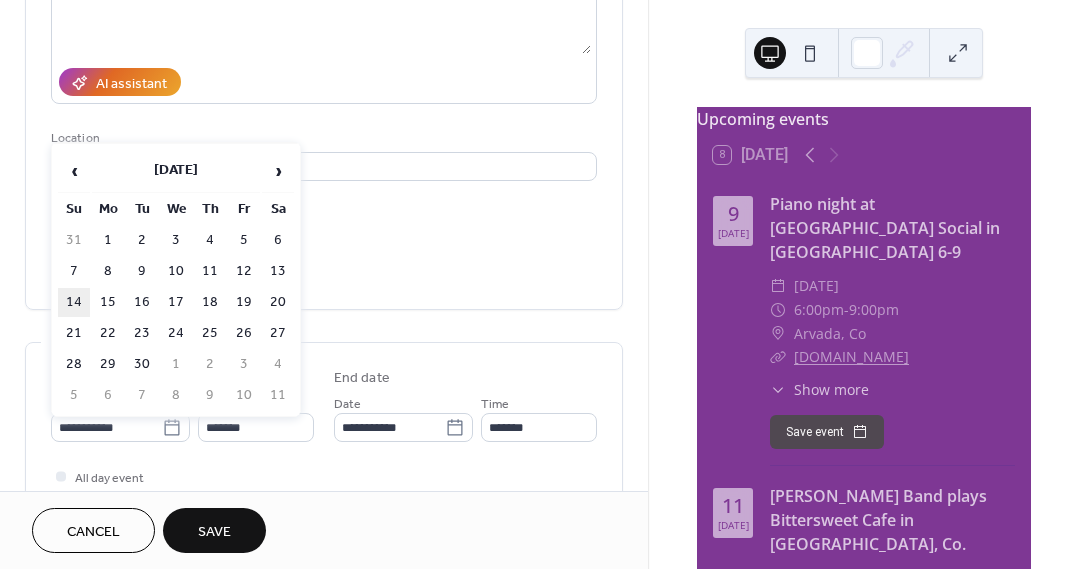 type on "**********" 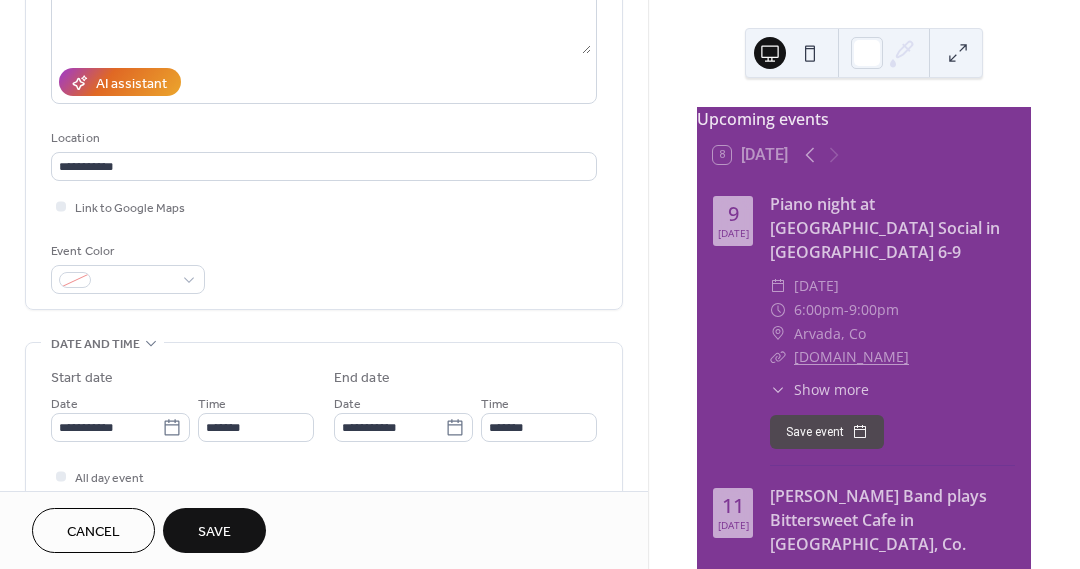 click on "Save" at bounding box center [214, 532] 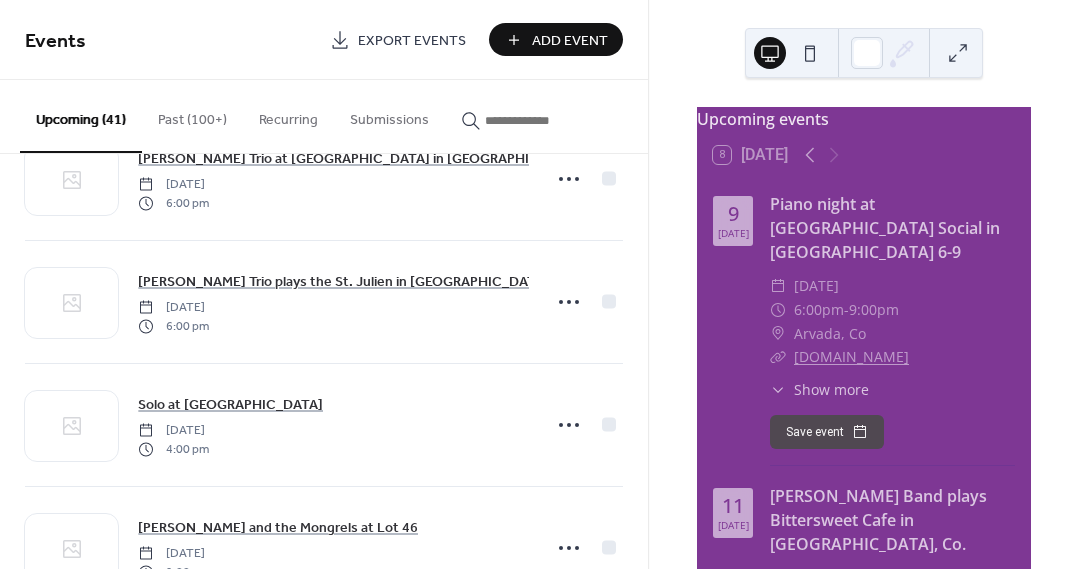 scroll, scrollTop: 688, scrollLeft: 0, axis: vertical 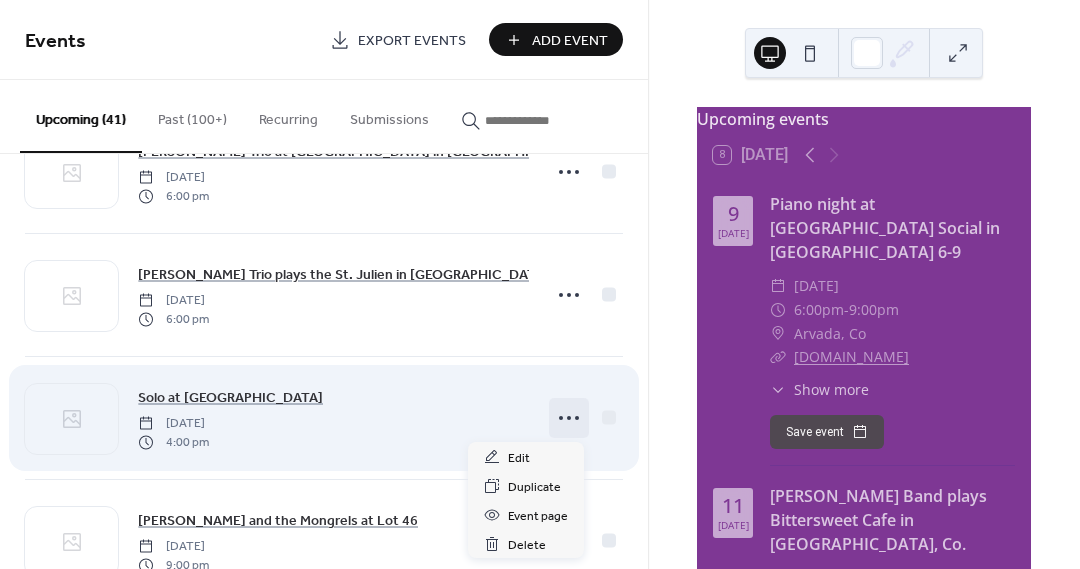 click 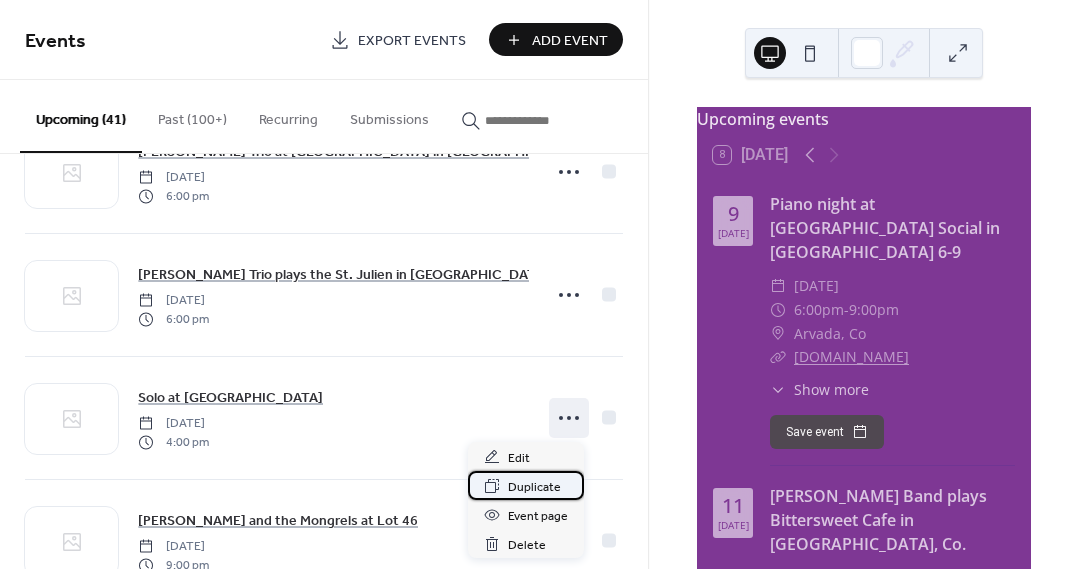 click on "Duplicate" at bounding box center [534, 487] 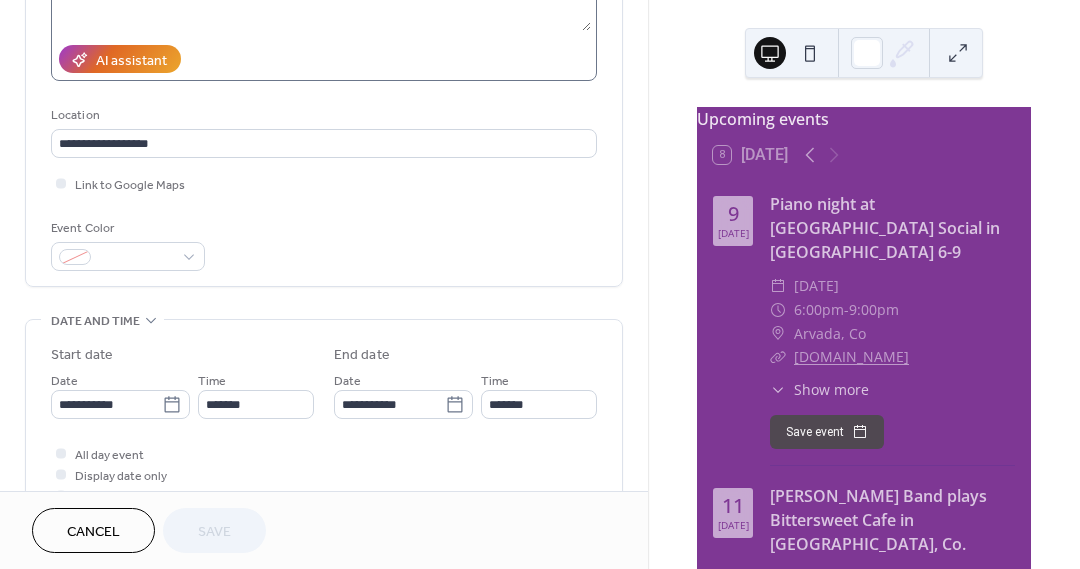 scroll, scrollTop: 353, scrollLeft: 0, axis: vertical 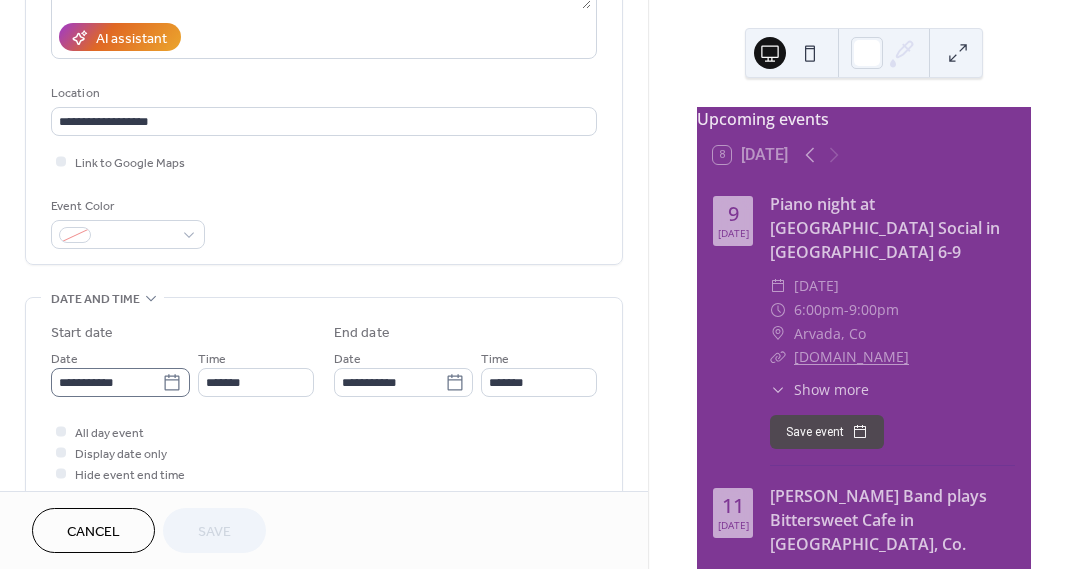 click 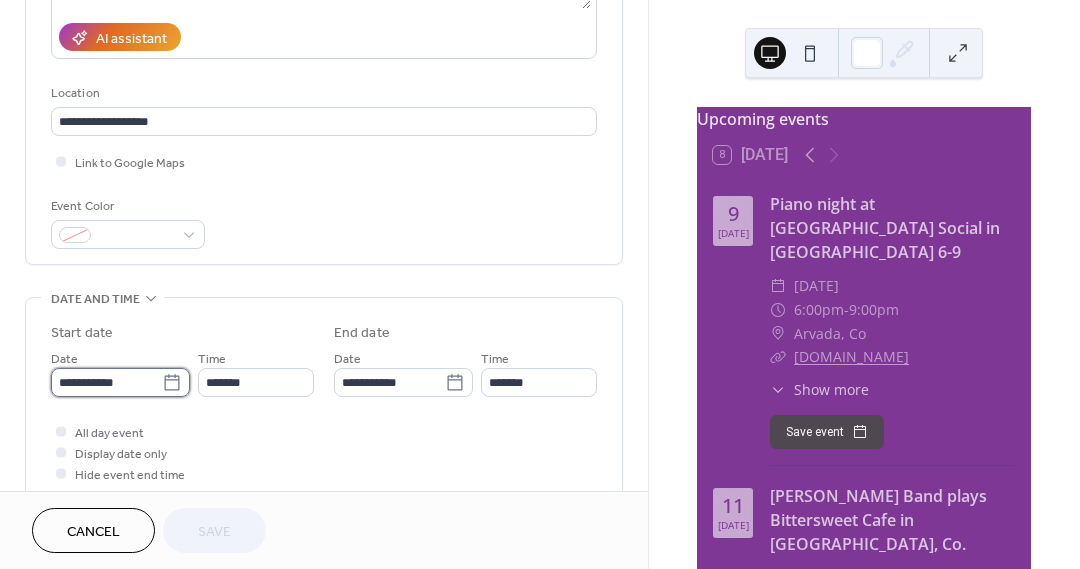 click on "**********" at bounding box center (106, 382) 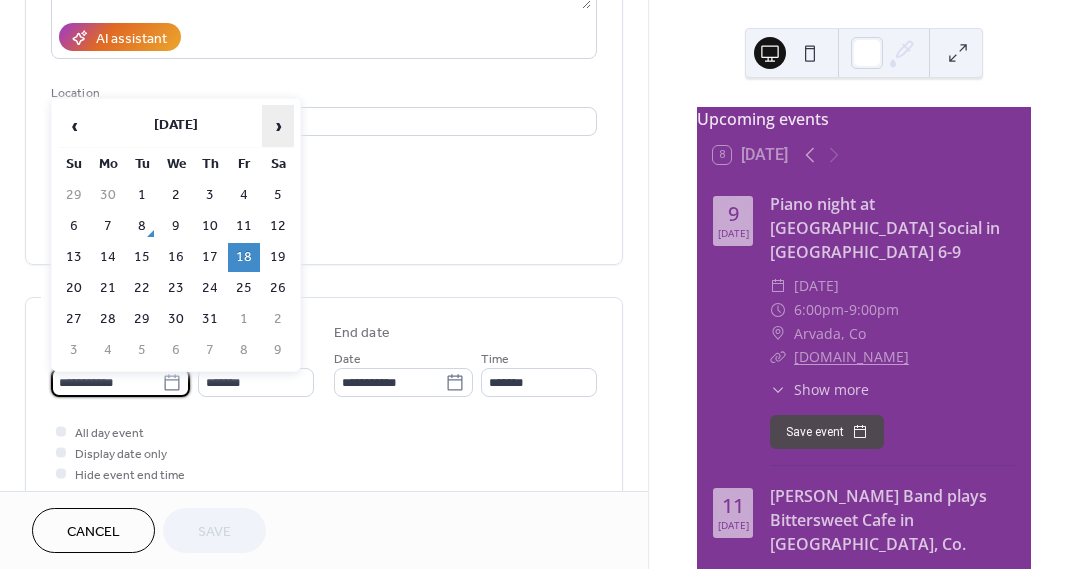 click on "›" at bounding box center [278, 126] 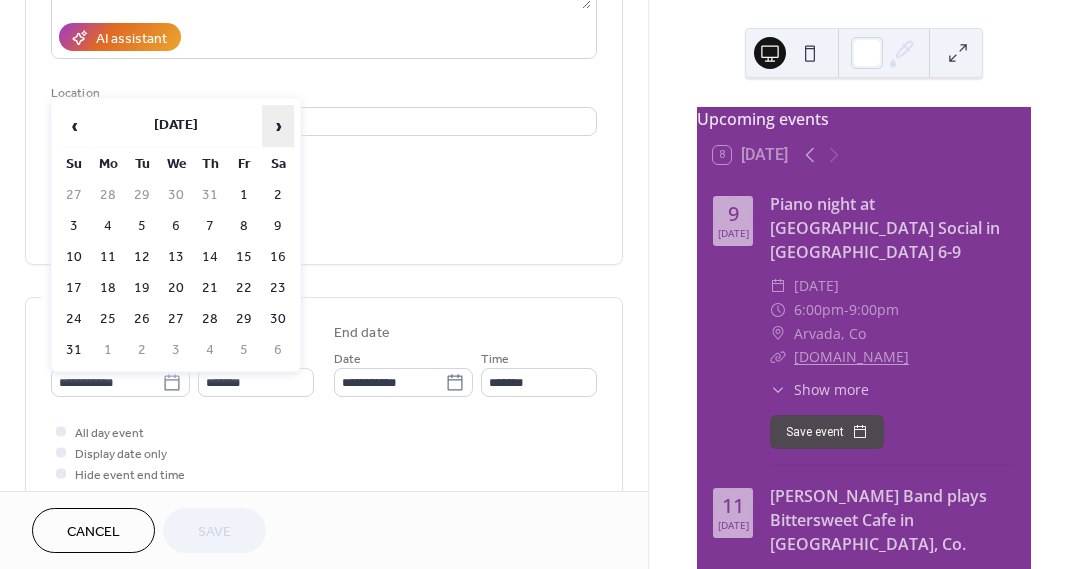 click on "›" at bounding box center [278, 126] 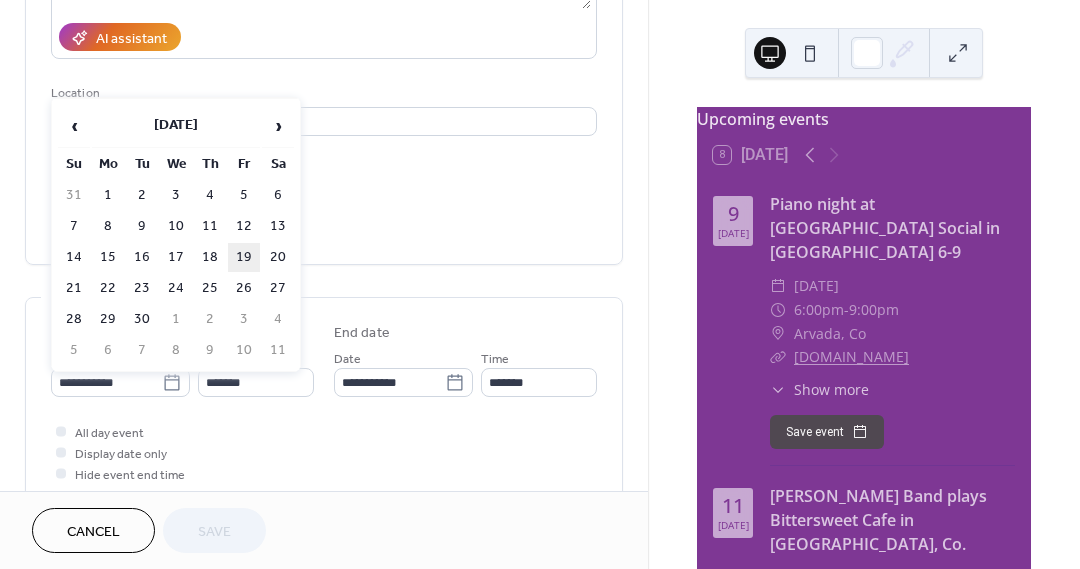 click on "19" at bounding box center [244, 257] 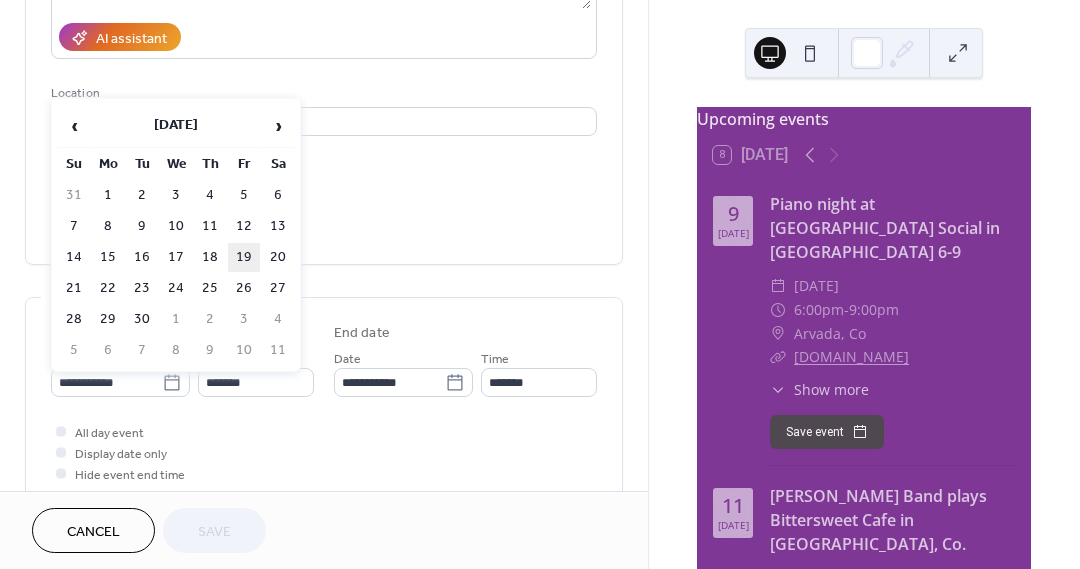 type on "**********" 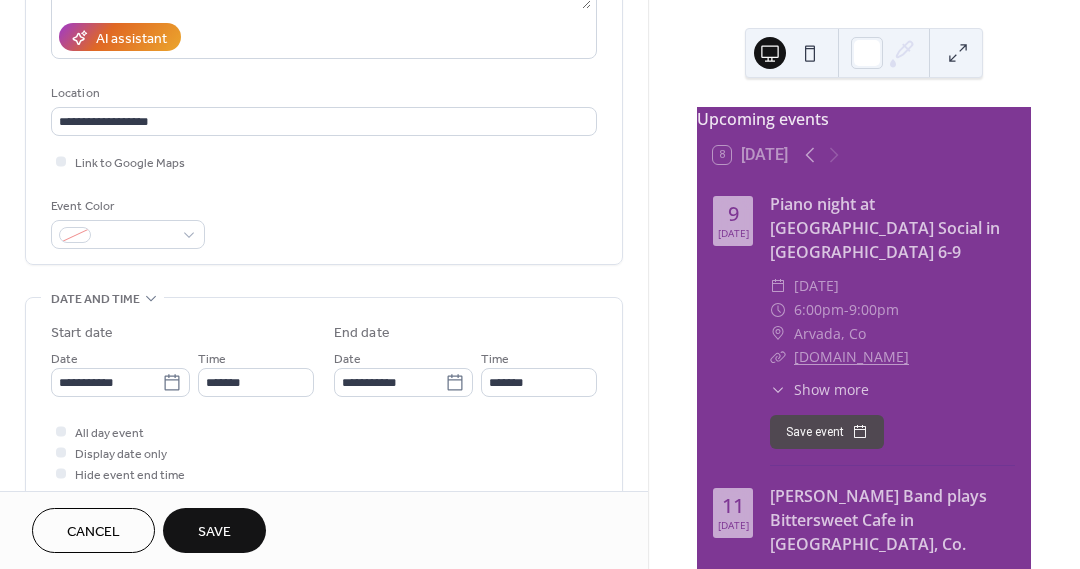 click on "Save" at bounding box center [214, 532] 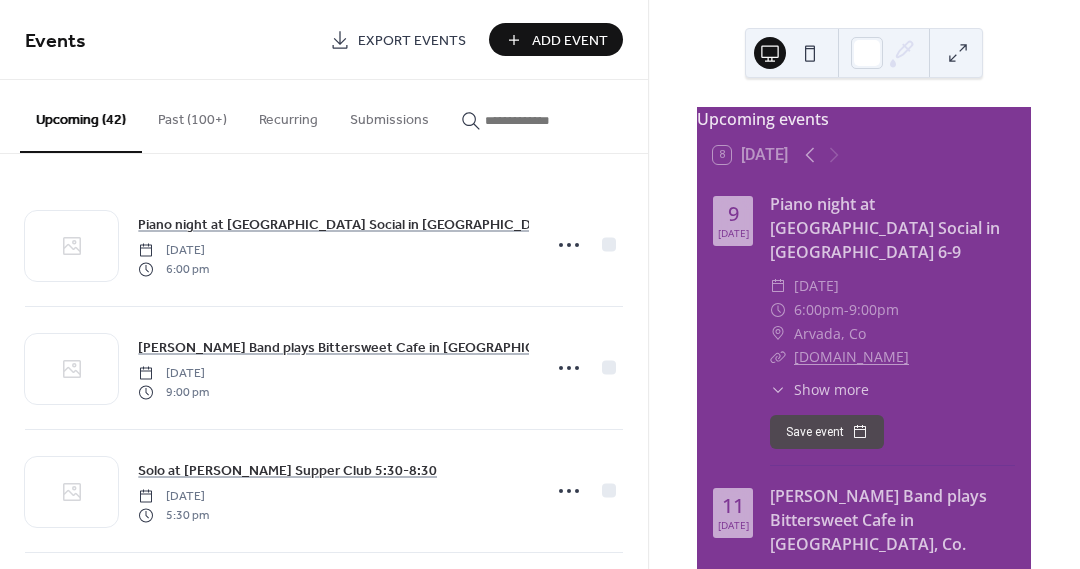 click at bounding box center [535, 120] 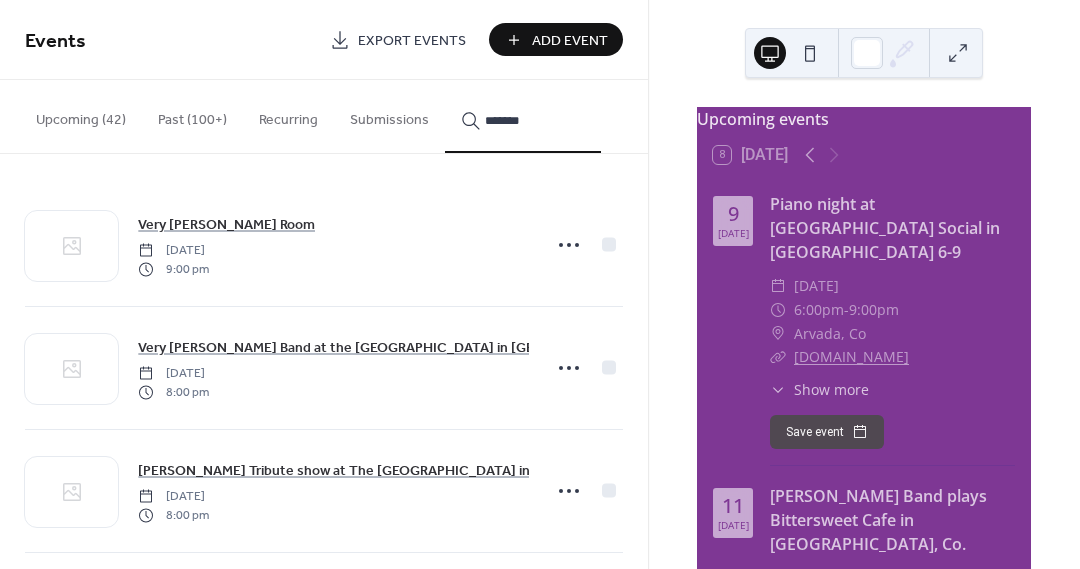 type on "*******" 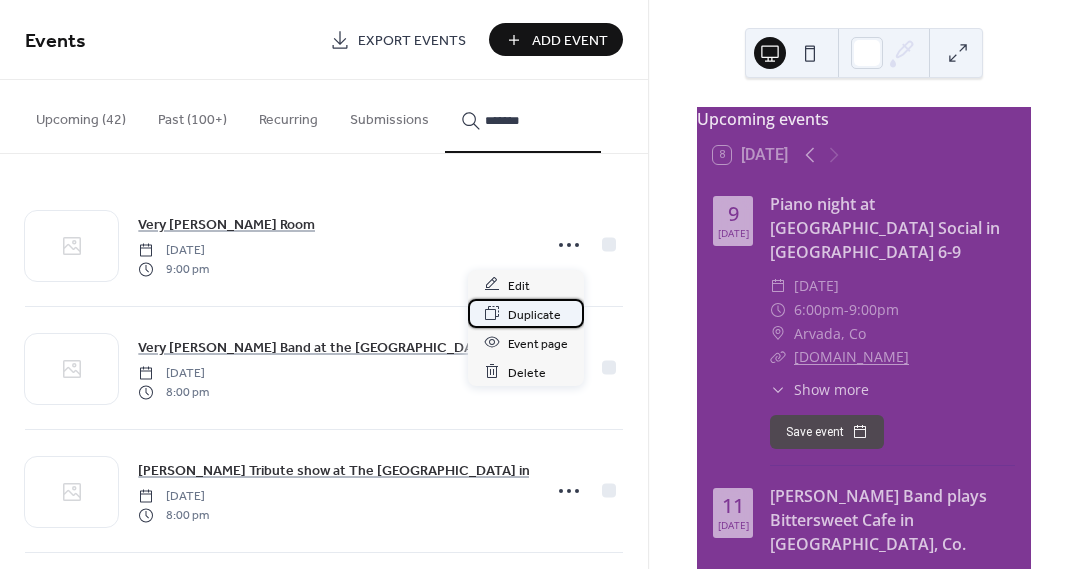 click on "Duplicate" at bounding box center (534, 314) 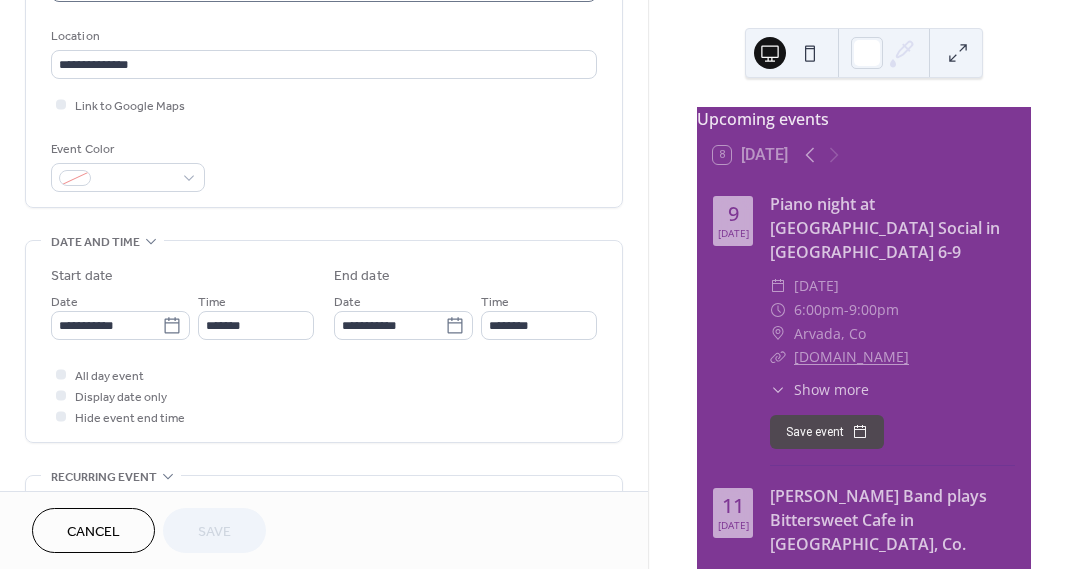 scroll, scrollTop: 411, scrollLeft: 0, axis: vertical 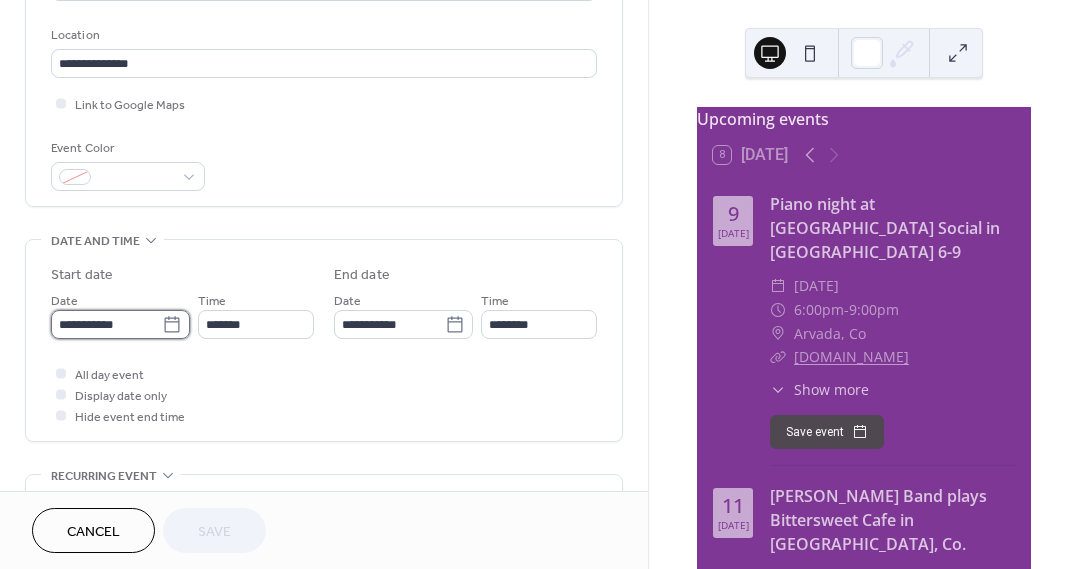 click on "**********" at bounding box center (106, 324) 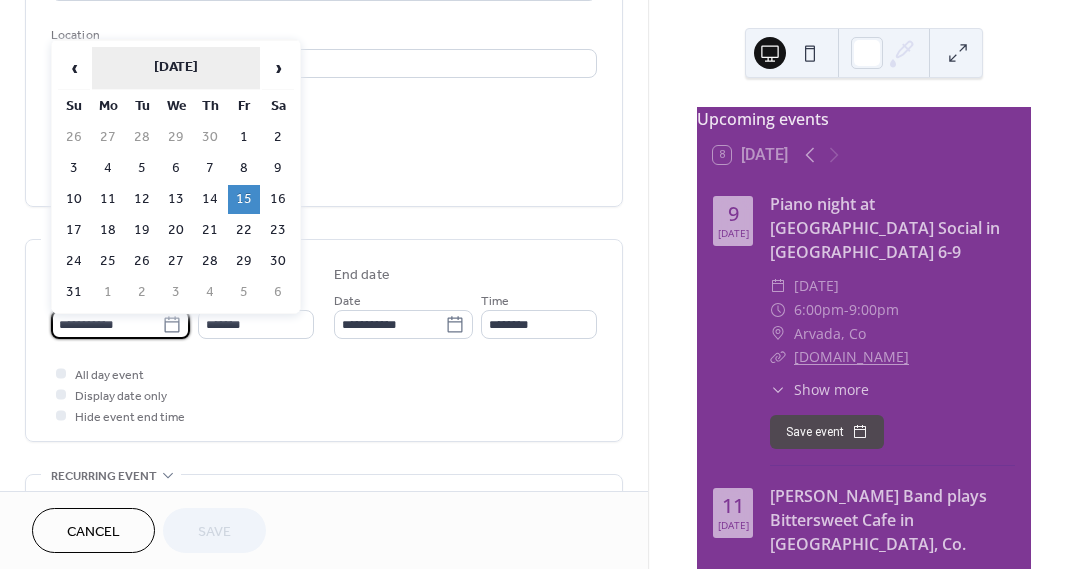 click on "[DATE]" at bounding box center (176, 68) 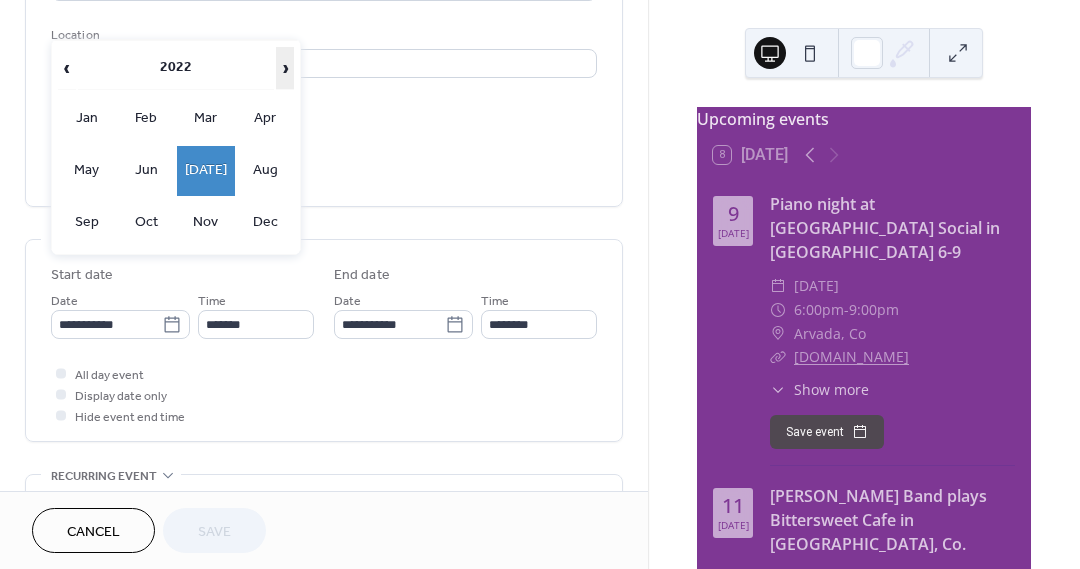 click on "›" at bounding box center (285, 68) 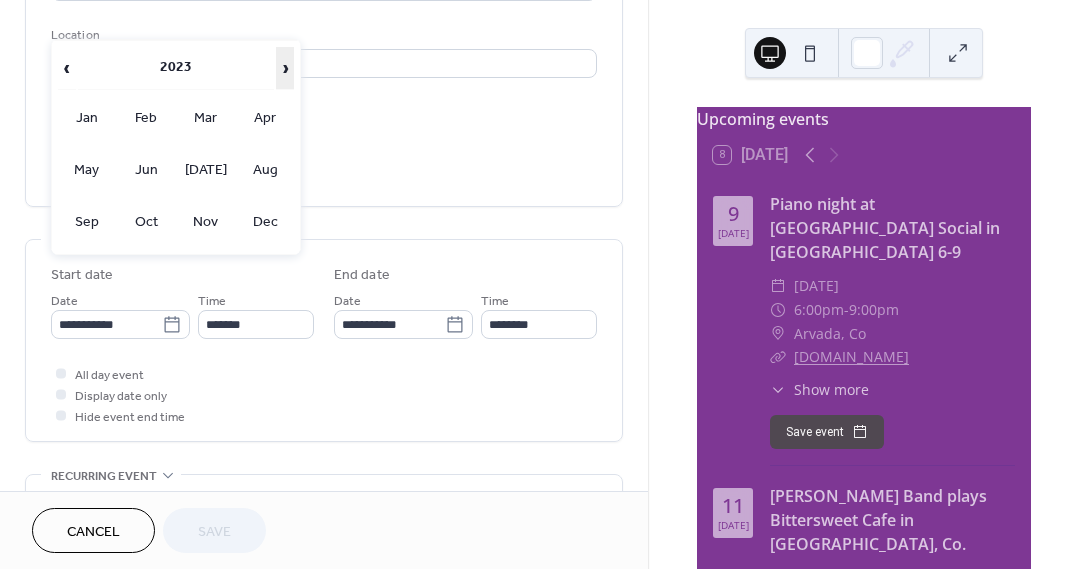 click on "›" at bounding box center (285, 68) 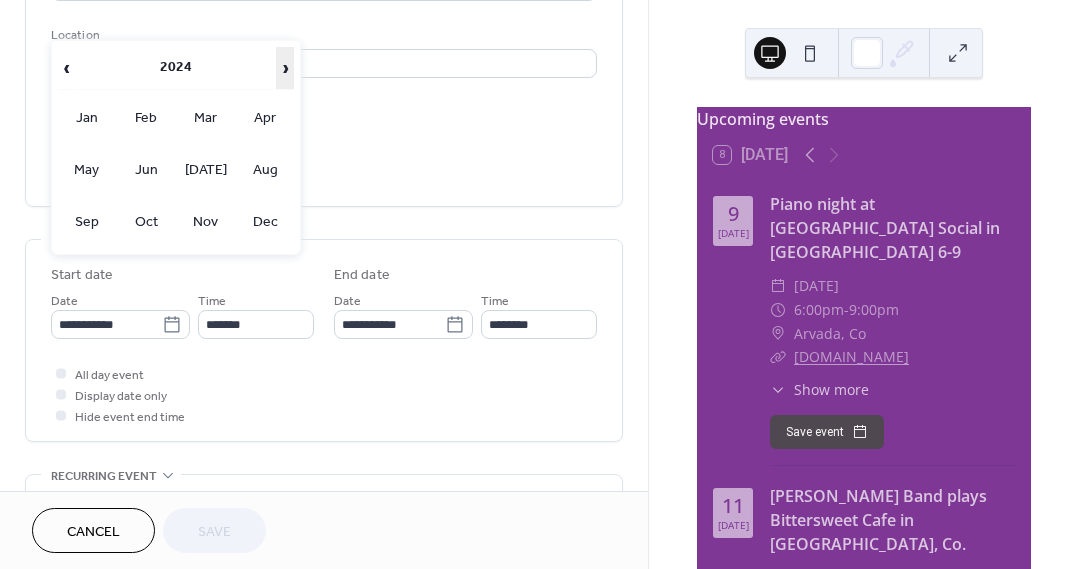 click on "›" at bounding box center (285, 68) 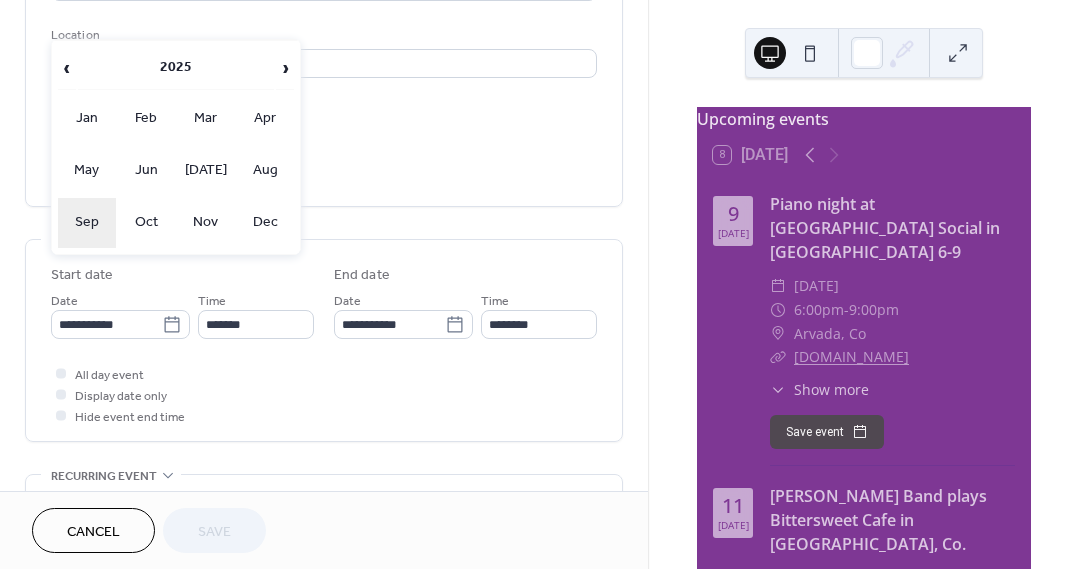 click on "Sep" at bounding box center (87, 223) 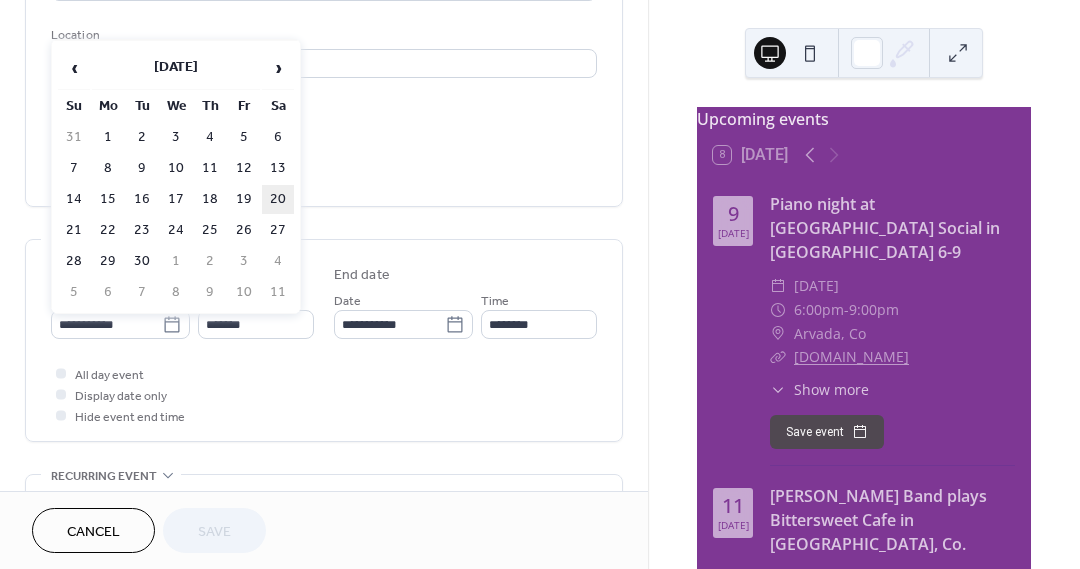 click on "20" at bounding box center (278, 199) 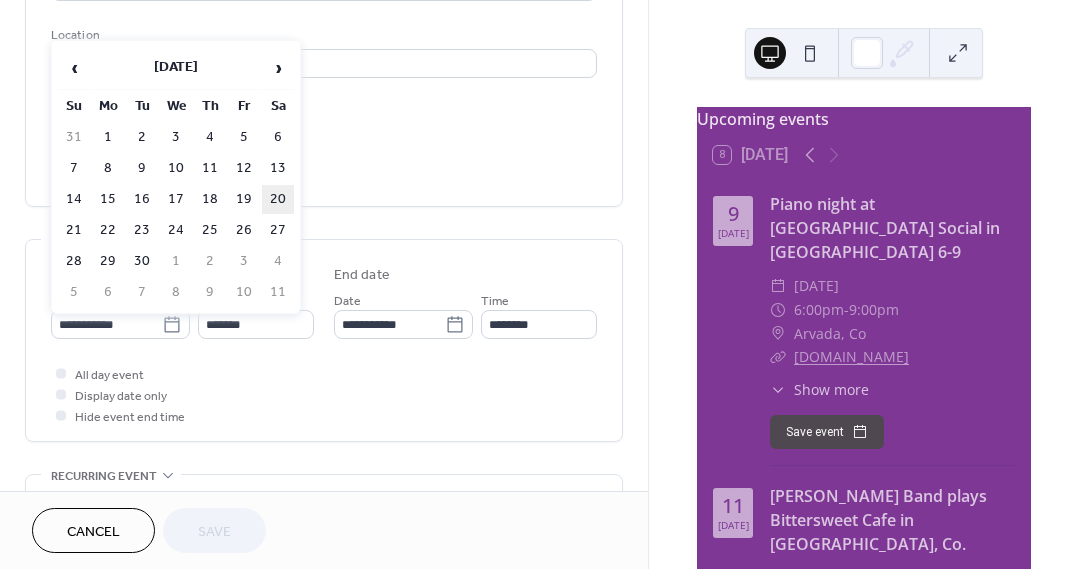 type on "**********" 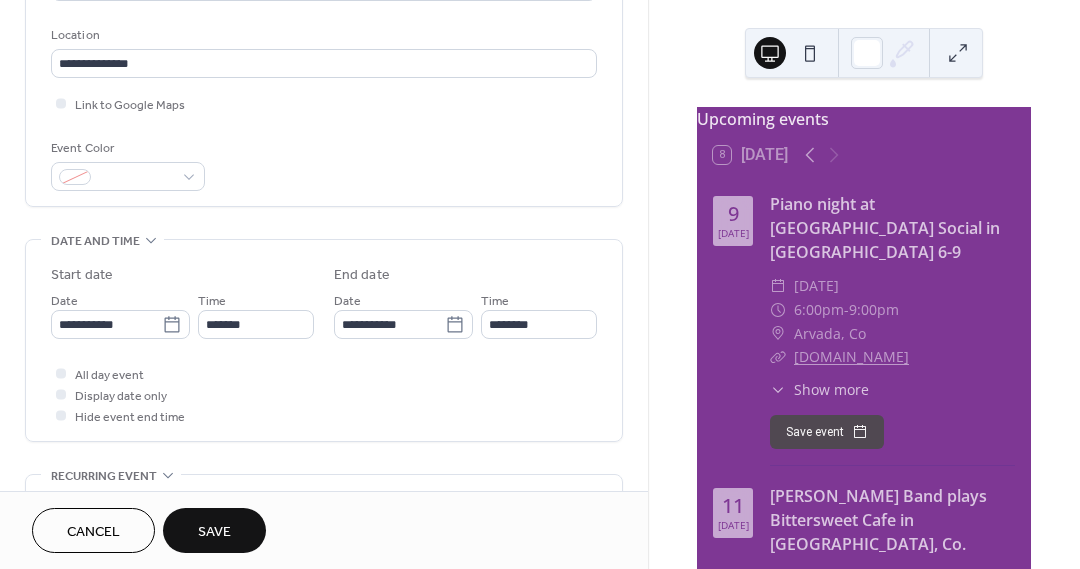 click on "Save" at bounding box center [214, 532] 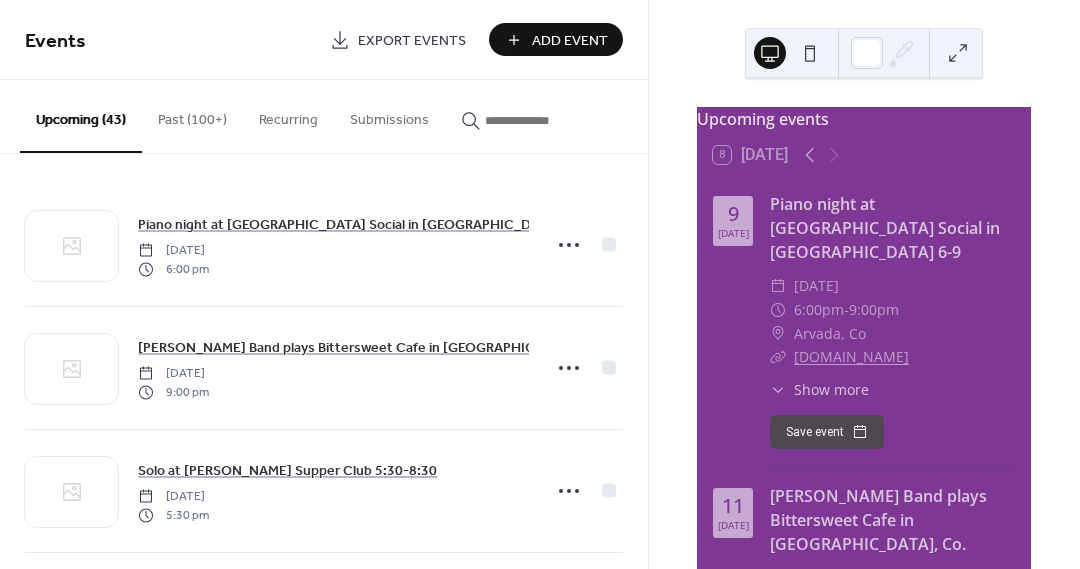 click at bounding box center (535, 120) 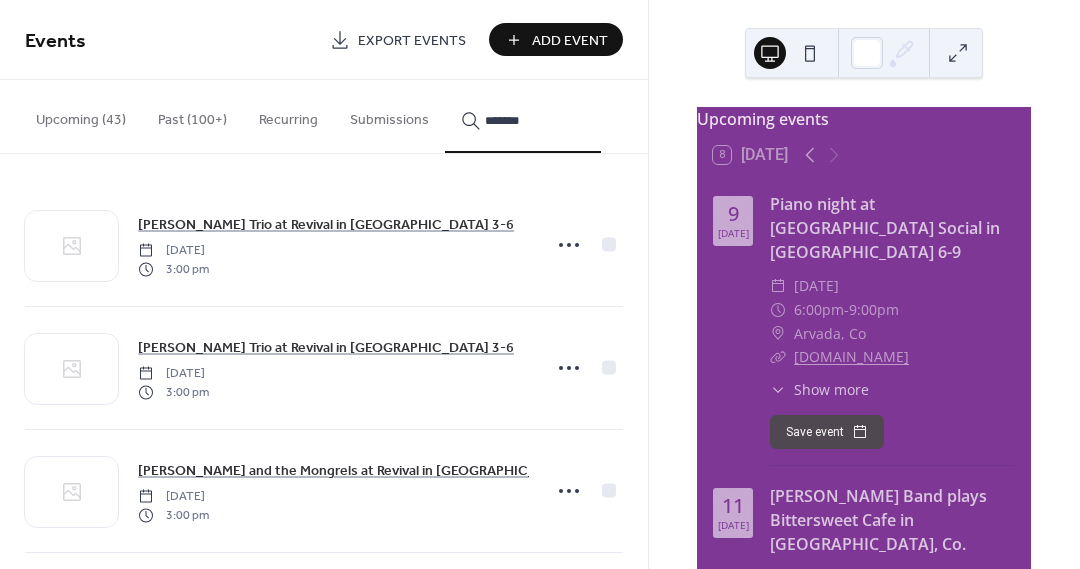 type on "*******" 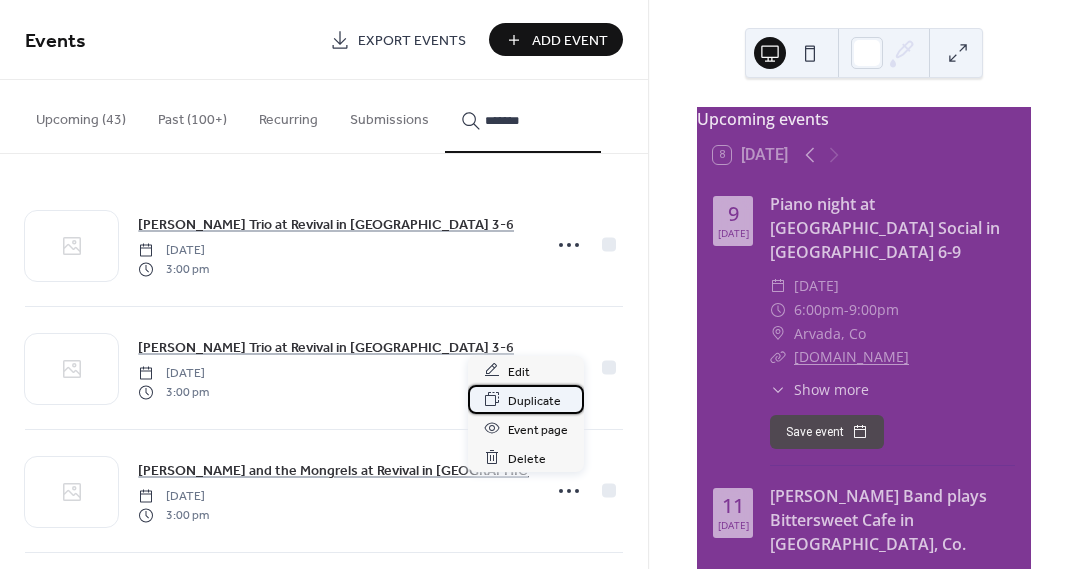 click on "Duplicate" at bounding box center [534, 400] 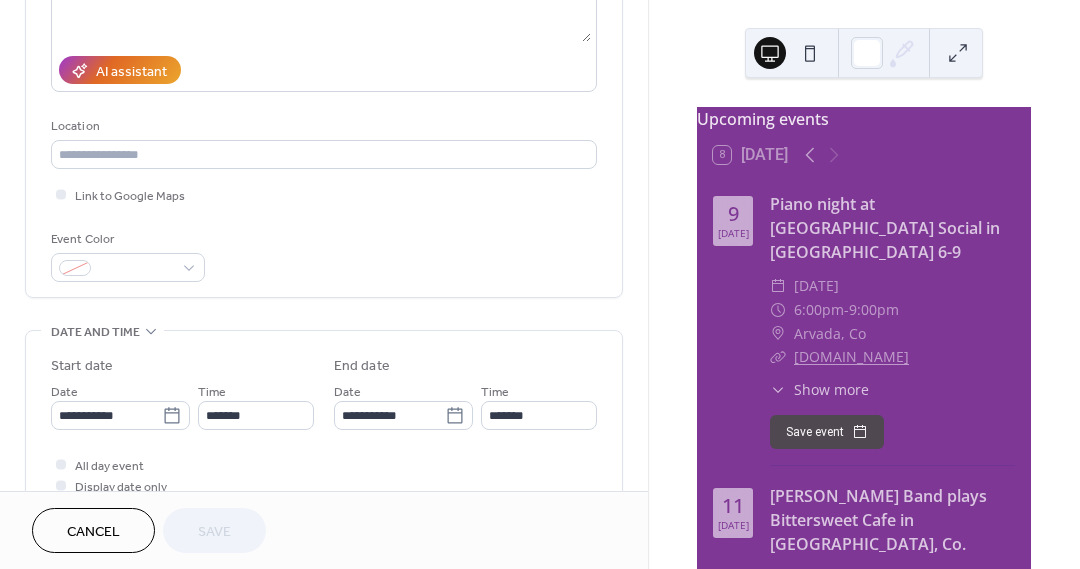 scroll, scrollTop: 319, scrollLeft: 0, axis: vertical 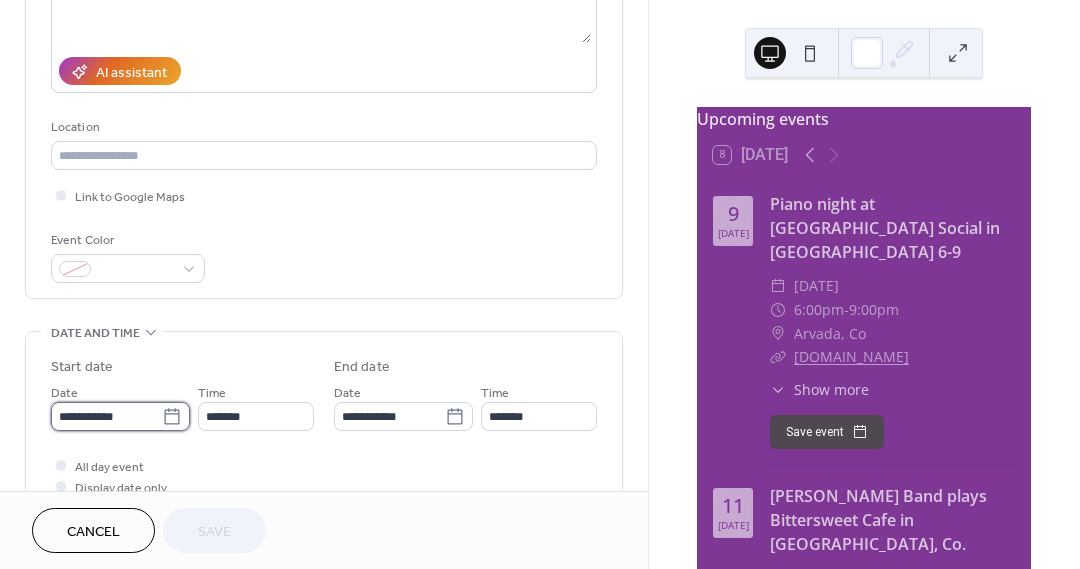 click on "**********" at bounding box center [106, 416] 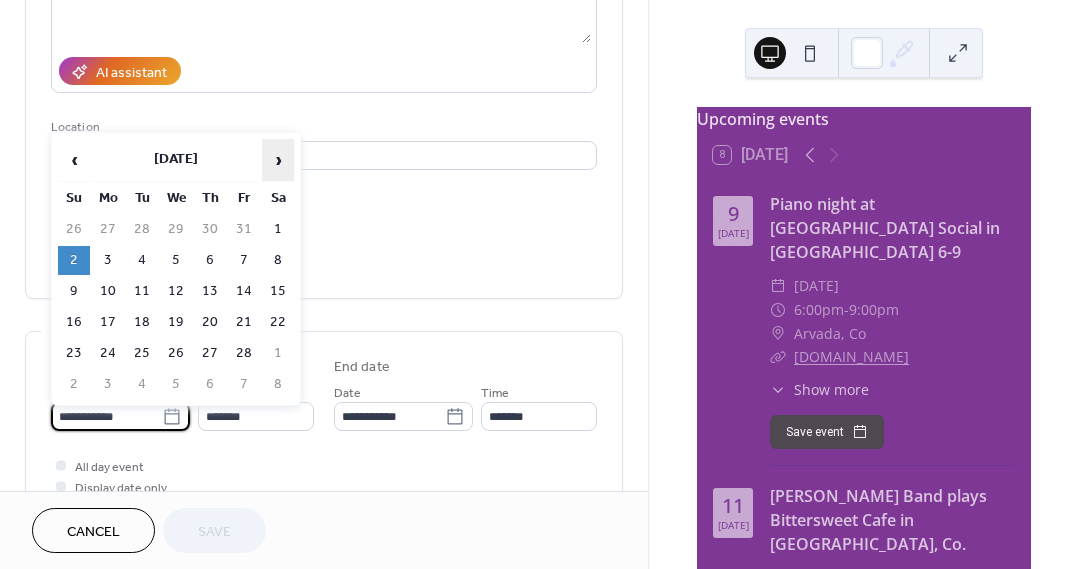 click on "›" at bounding box center (278, 160) 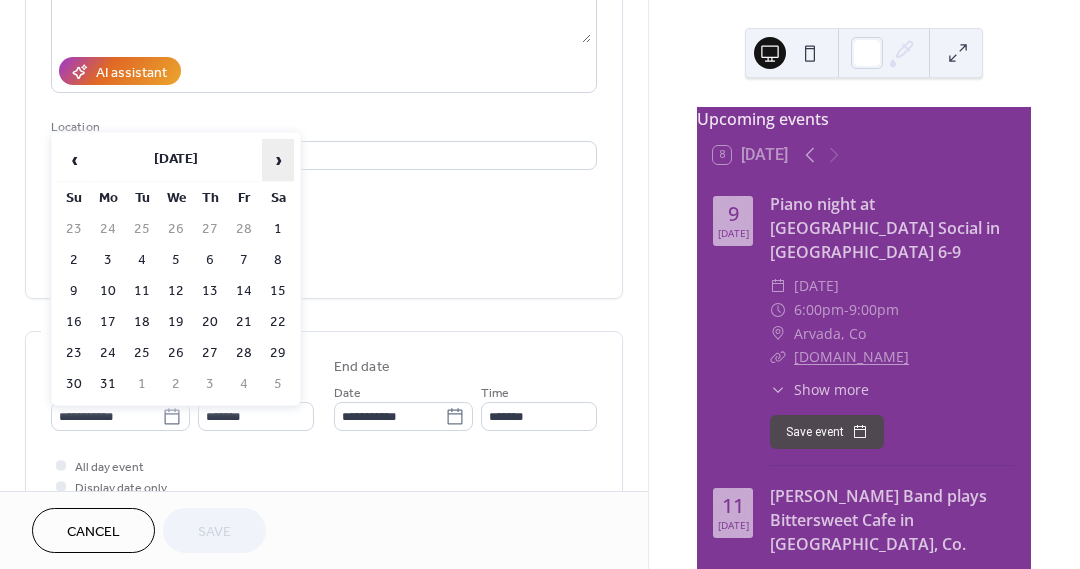 click on "›" at bounding box center [278, 160] 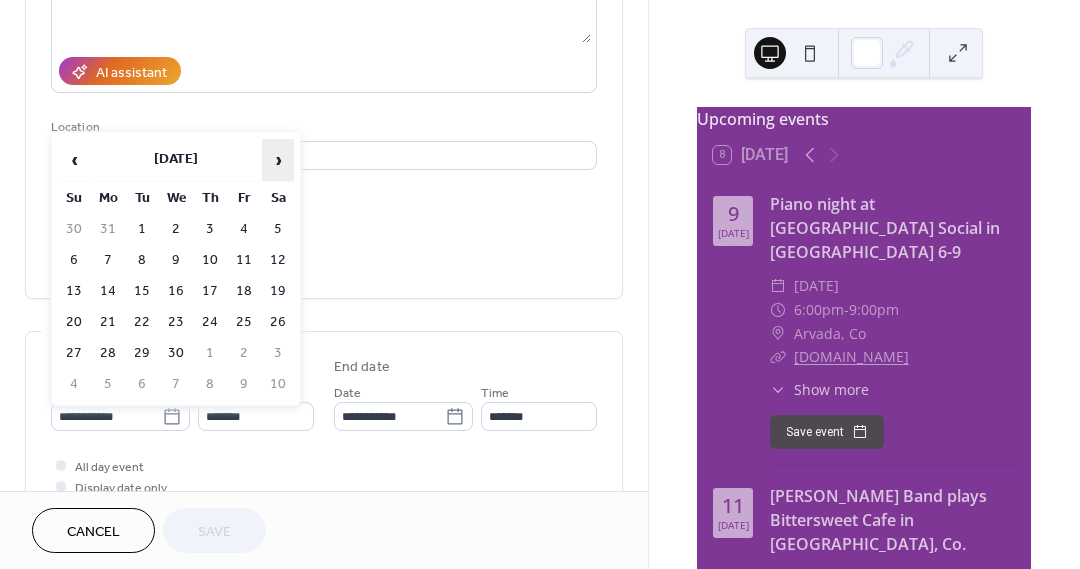 click on "›" at bounding box center (278, 160) 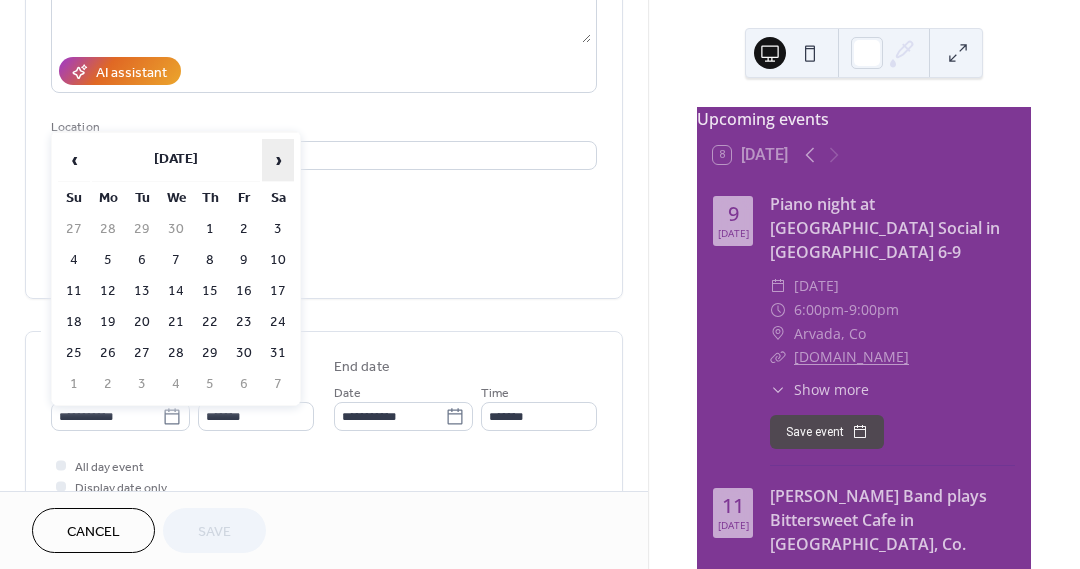 click on "›" at bounding box center (278, 160) 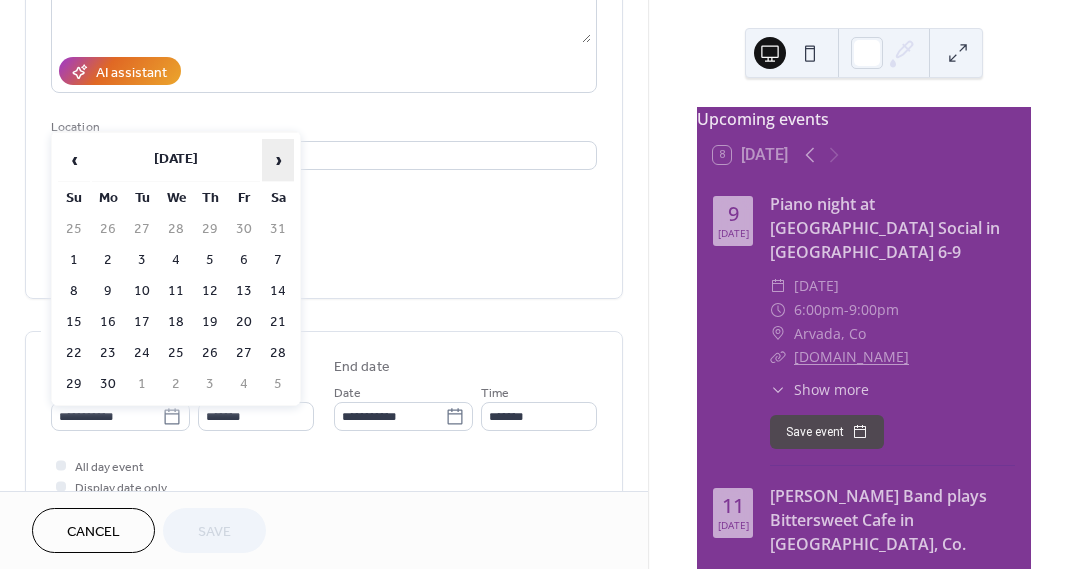 click on "›" at bounding box center (278, 160) 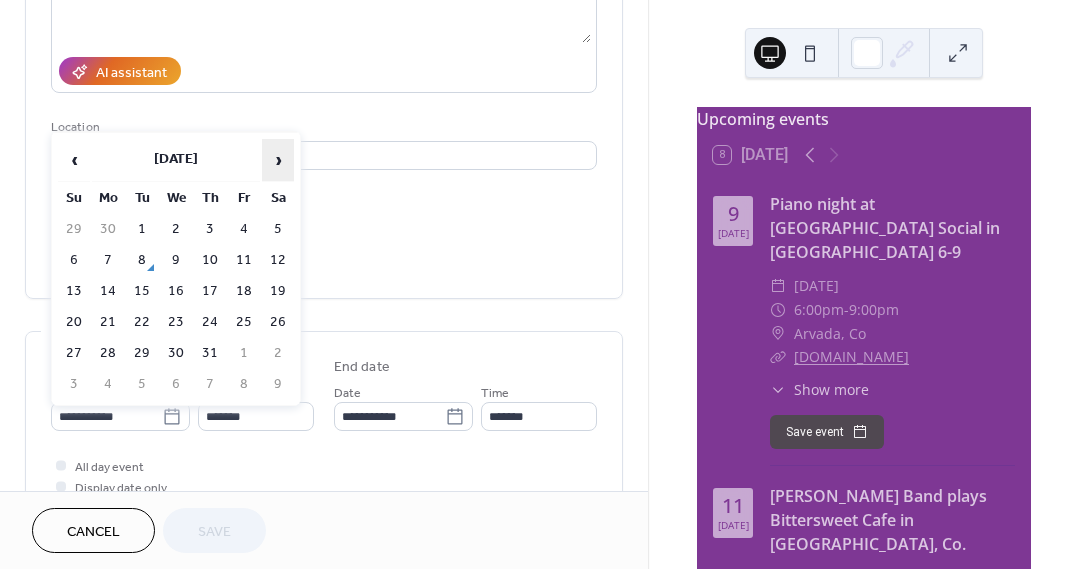 click on "›" at bounding box center [278, 160] 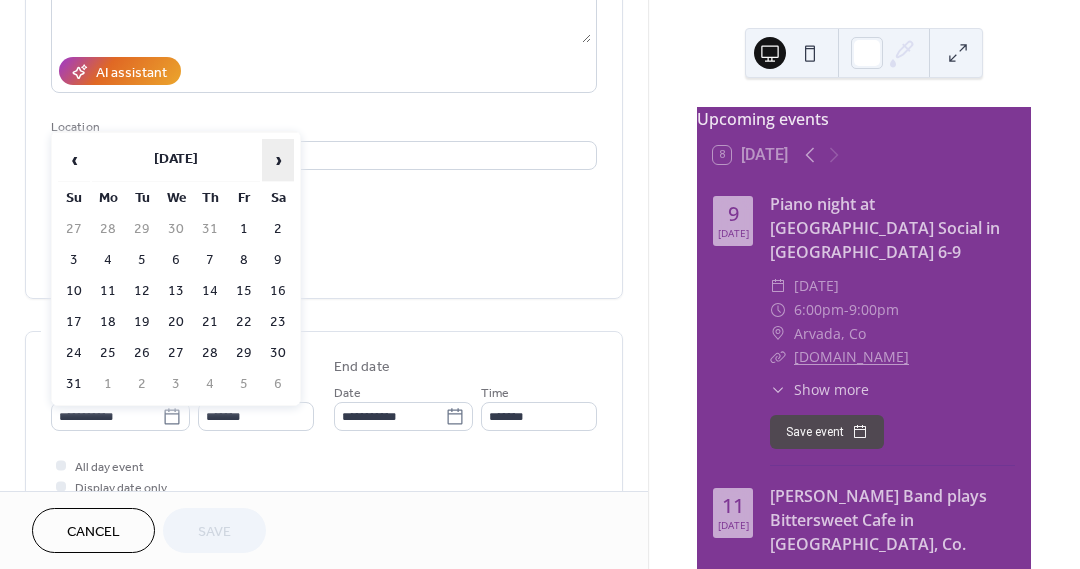 click on "›" at bounding box center (278, 160) 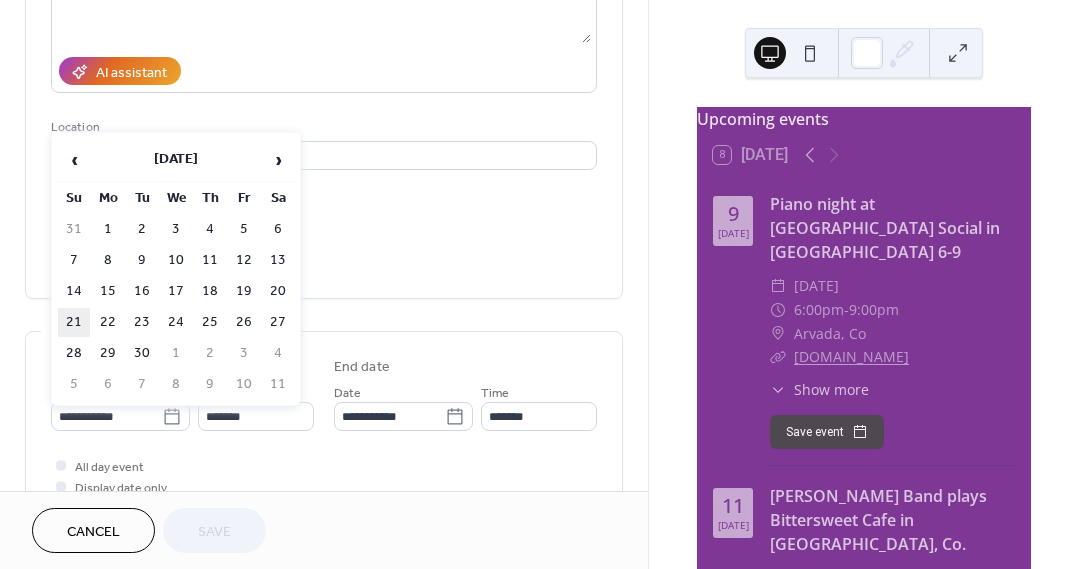 click on "21" at bounding box center [74, 322] 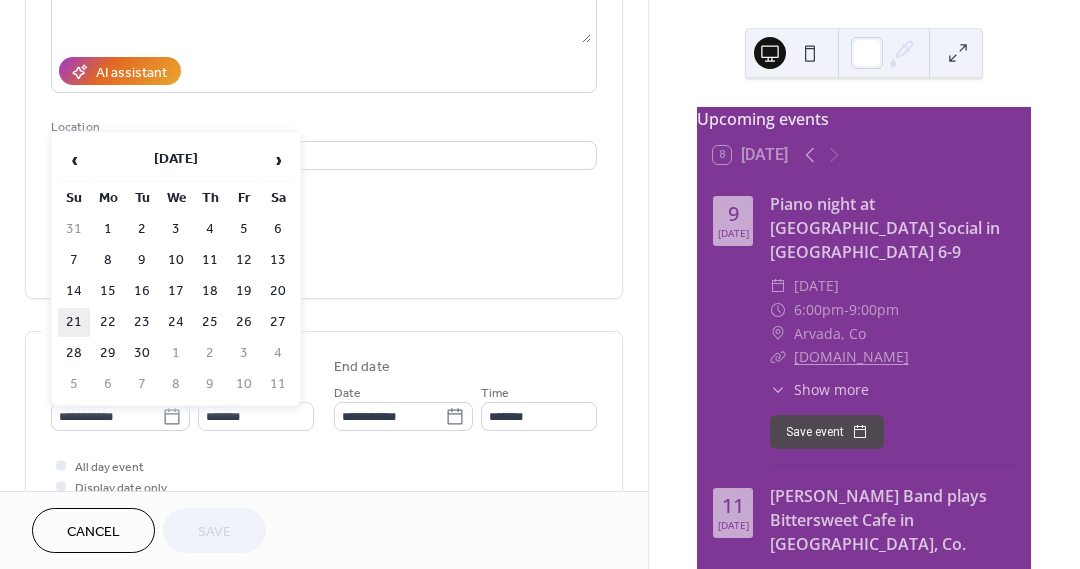 type on "**********" 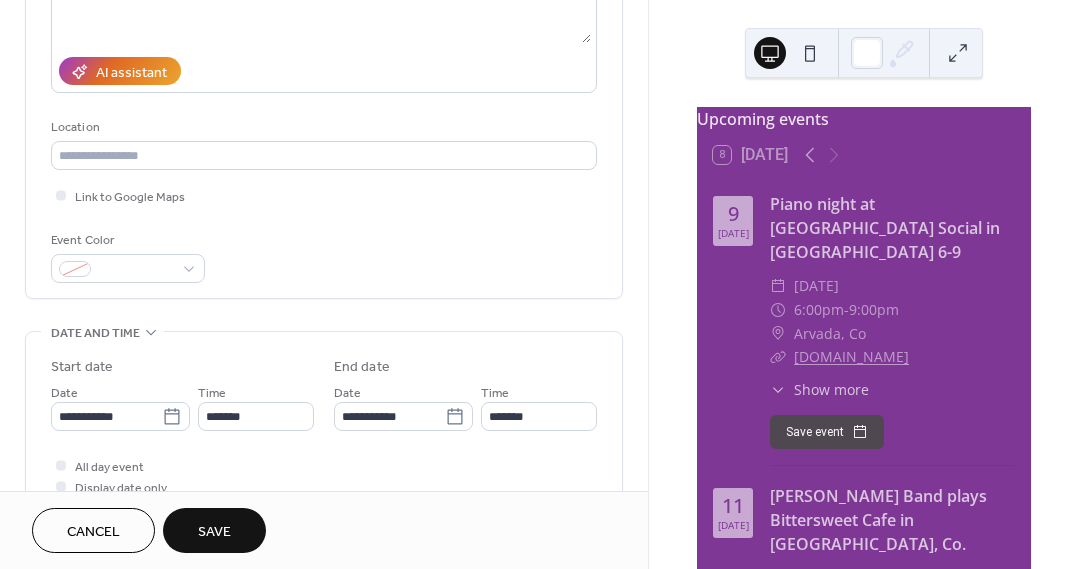 click on "Save" at bounding box center [214, 532] 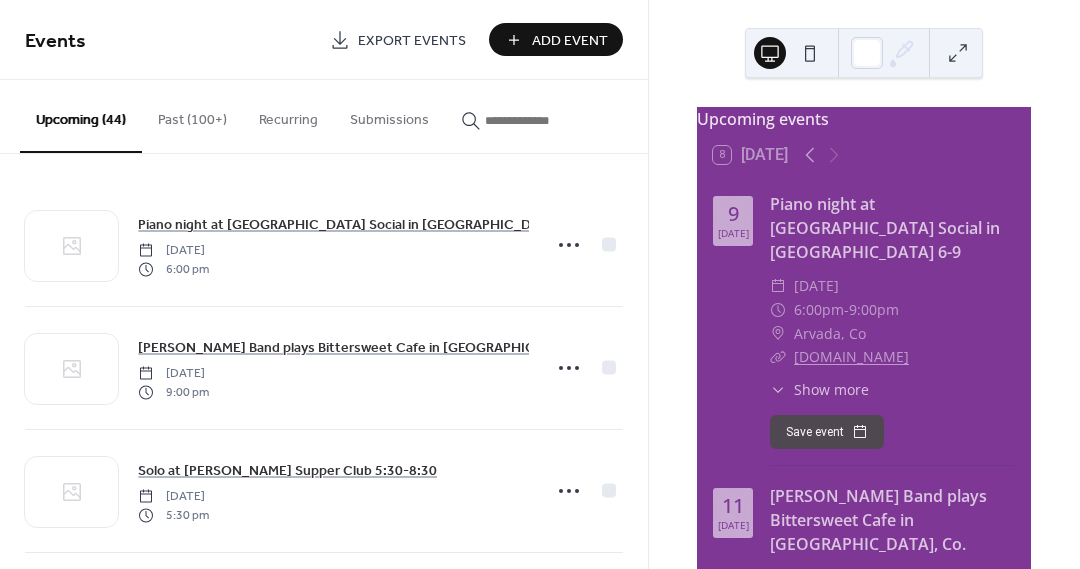 click on "Add Event" at bounding box center (570, 41) 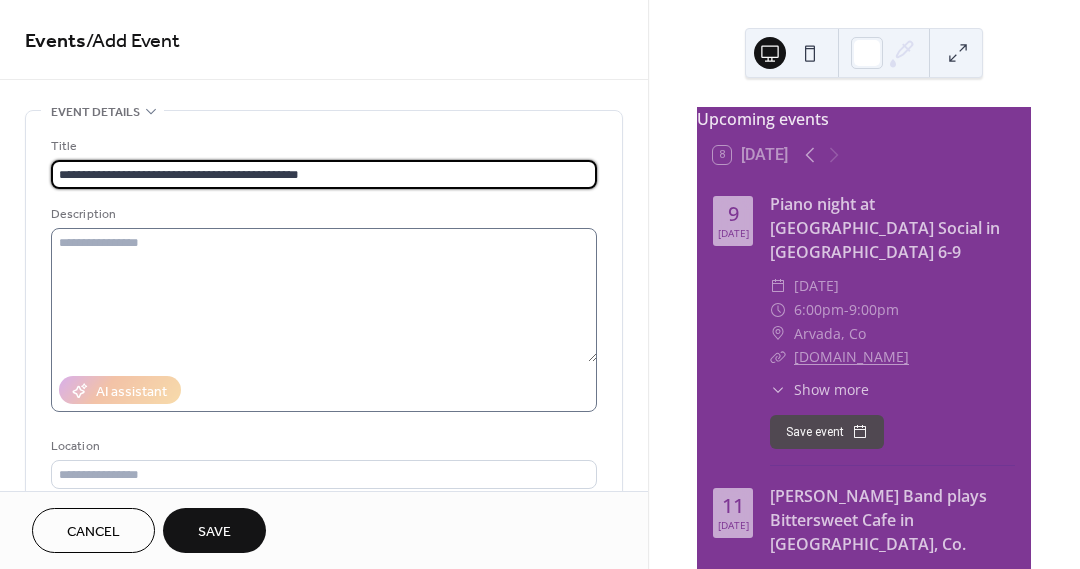 type on "**********" 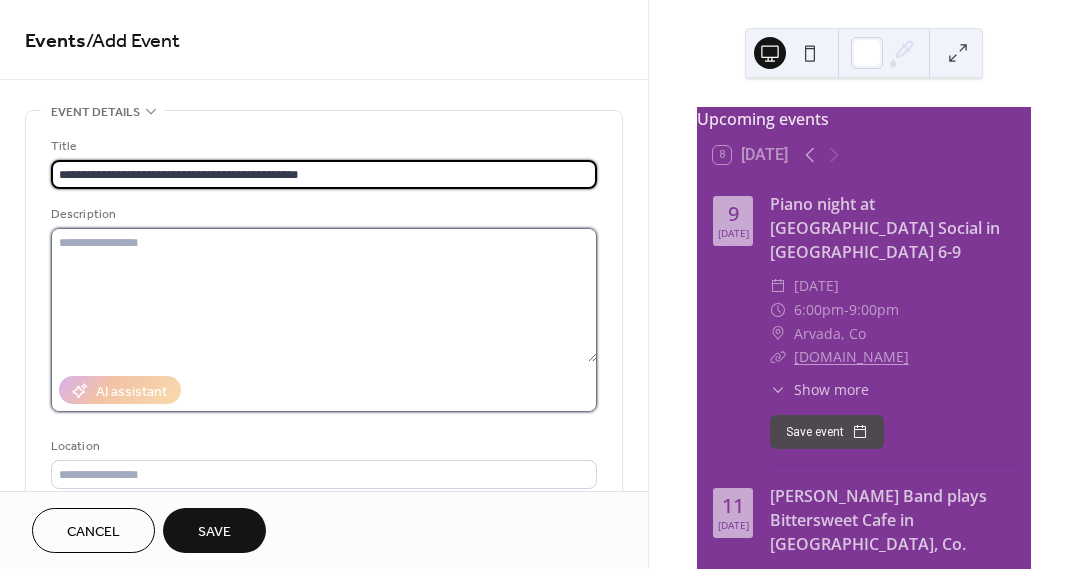 click at bounding box center (324, 295) 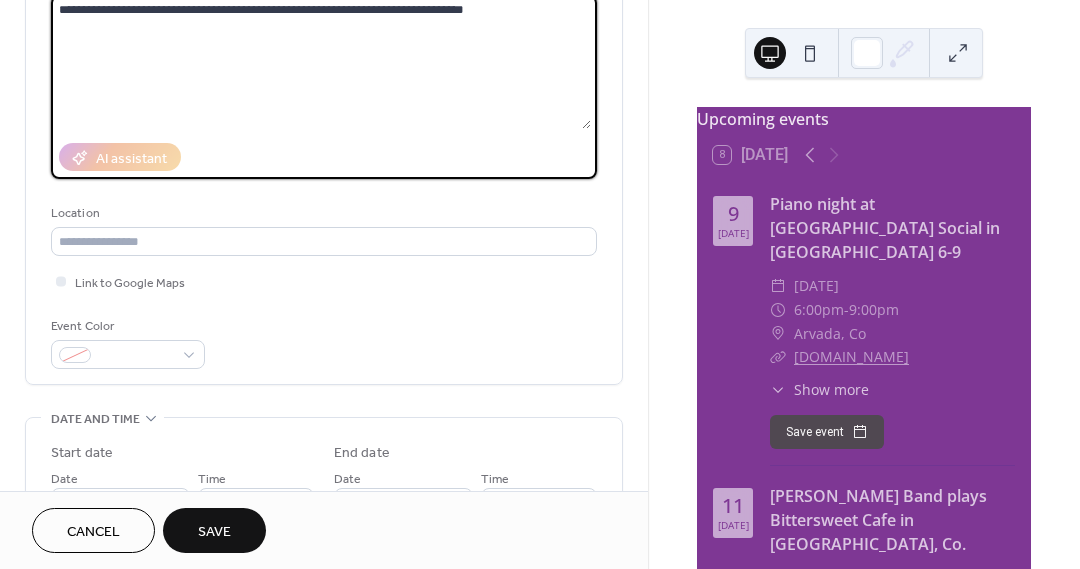scroll, scrollTop: 245, scrollLeft: 0, axis: vertical 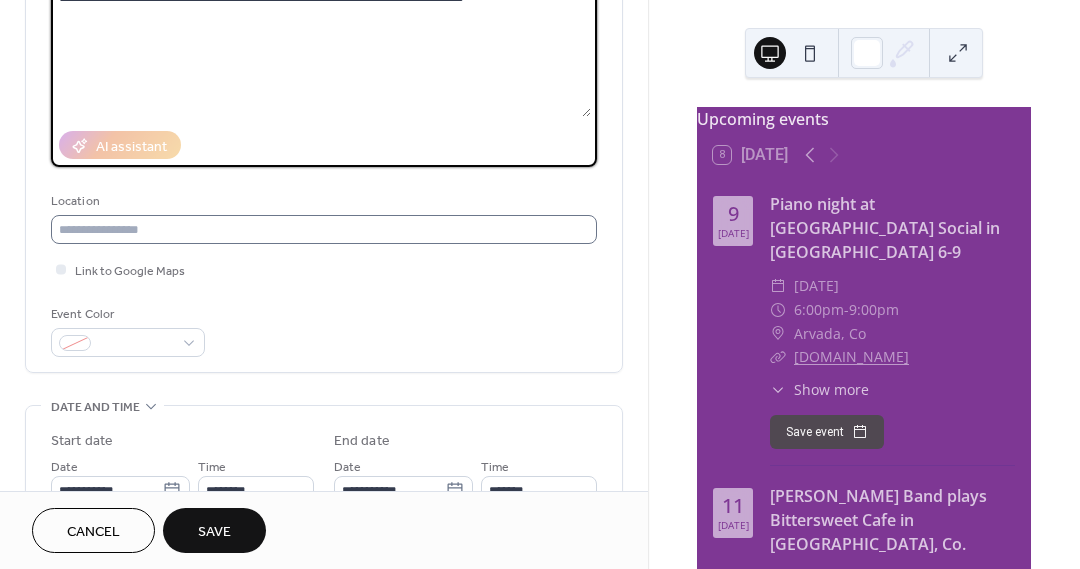 type on "**********" 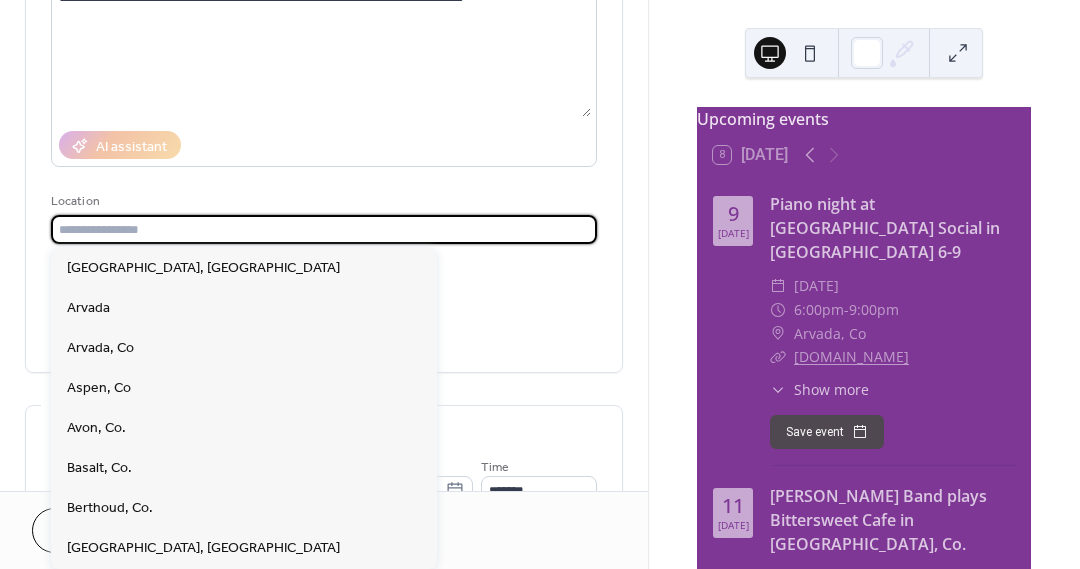 click at bounding box center [324, 229] 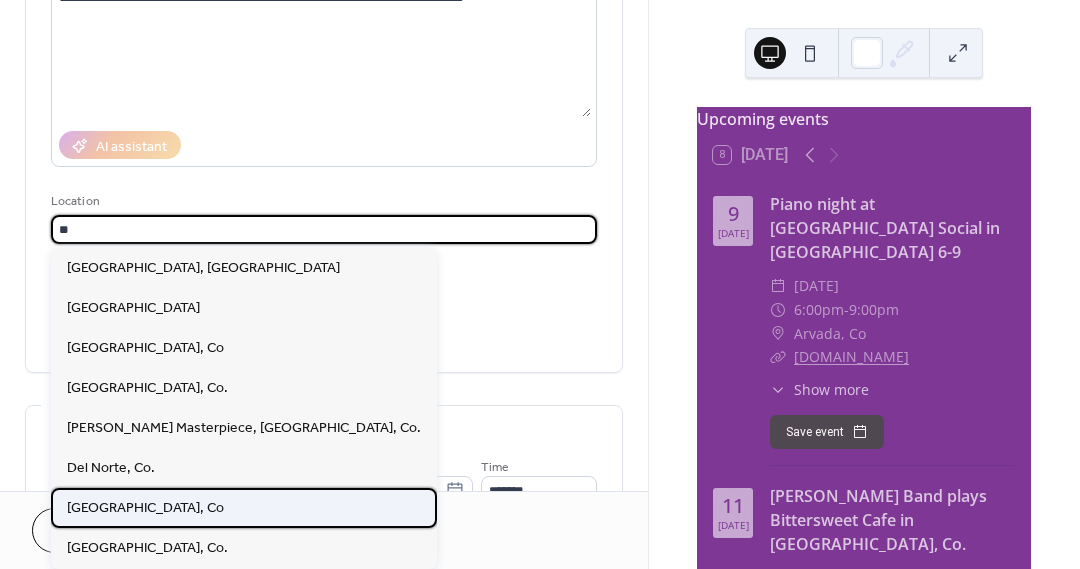 click on "[GEOGRAPHIC_DATA], Co" at bounding box center [145, 508] 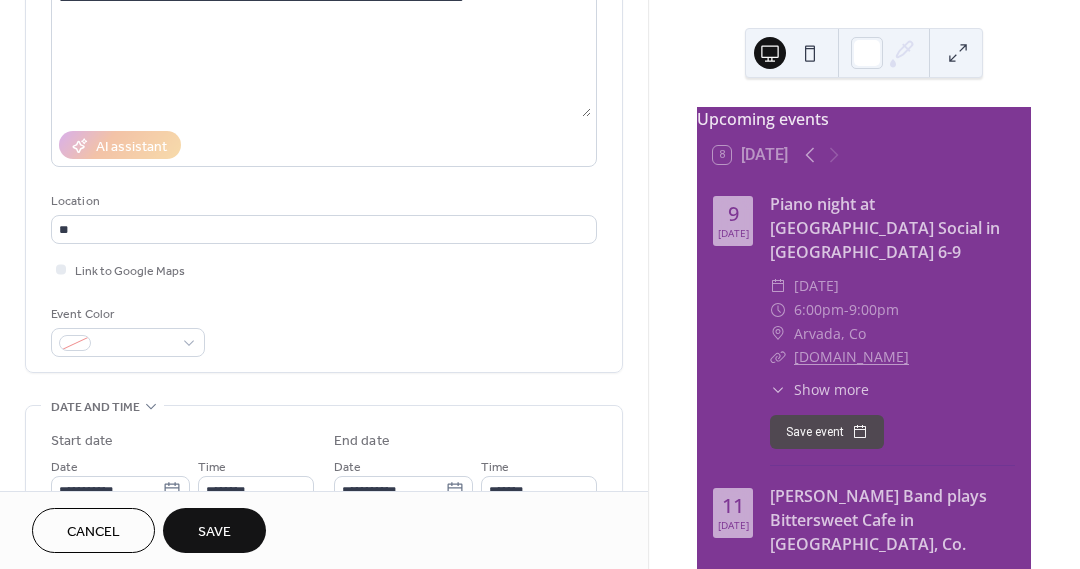 type on "**********" 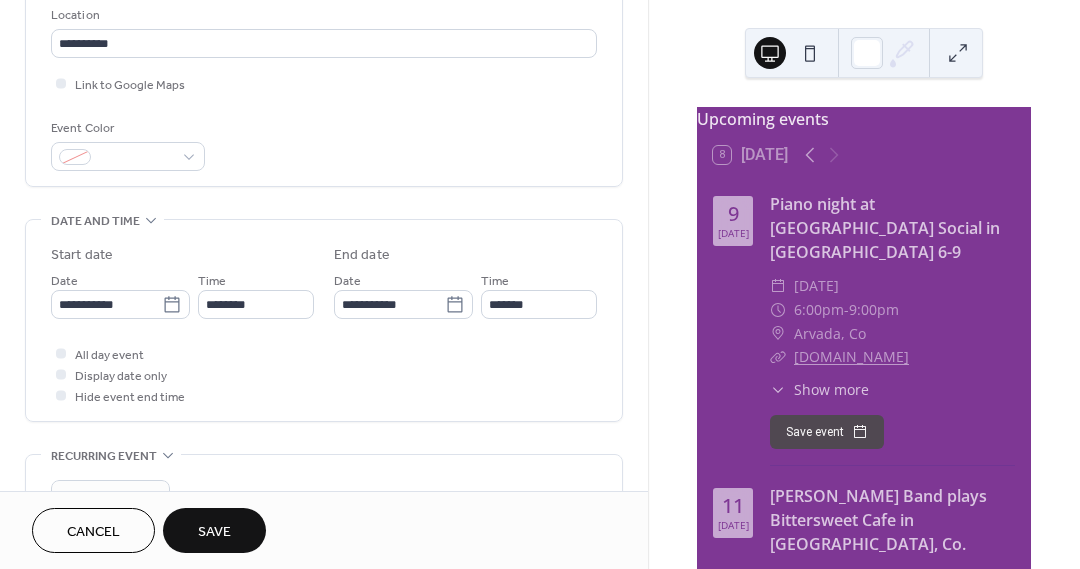 scroll, scrollTop: 434, scrollLeft: 0, axis: vertical 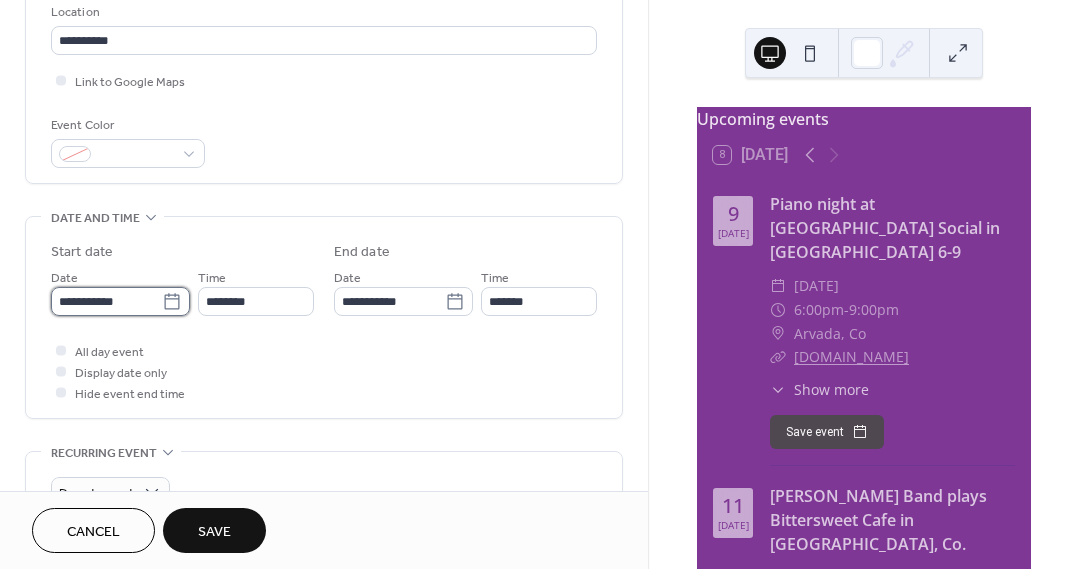 click on "**********" at bounding box center (106, 301) 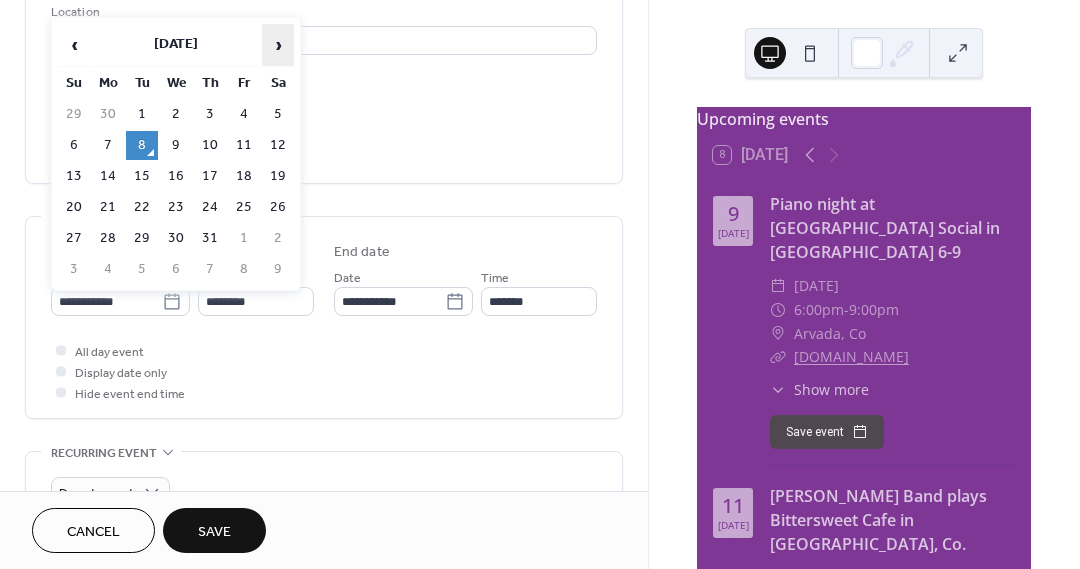 click on "›" at bounding box center (278, 45) 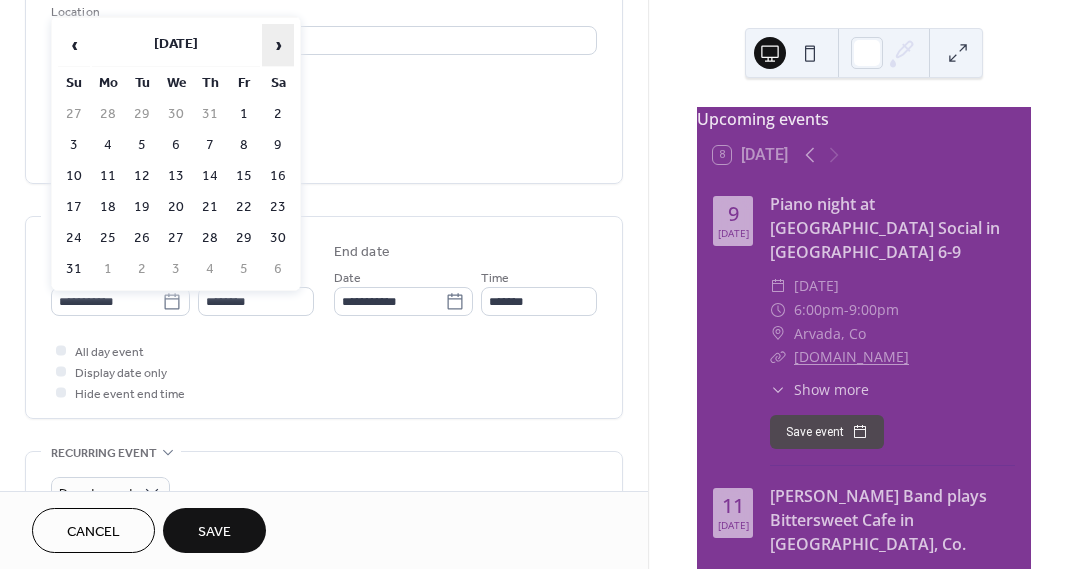 click on "›" at bounding box center (278, 45) 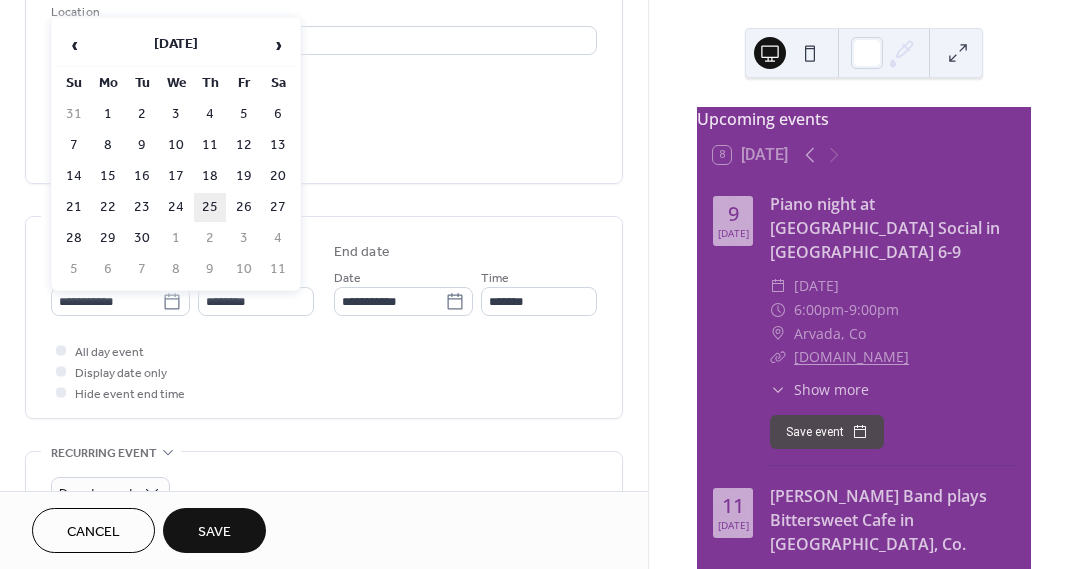 click on "25" at bounding box center [210, 207] 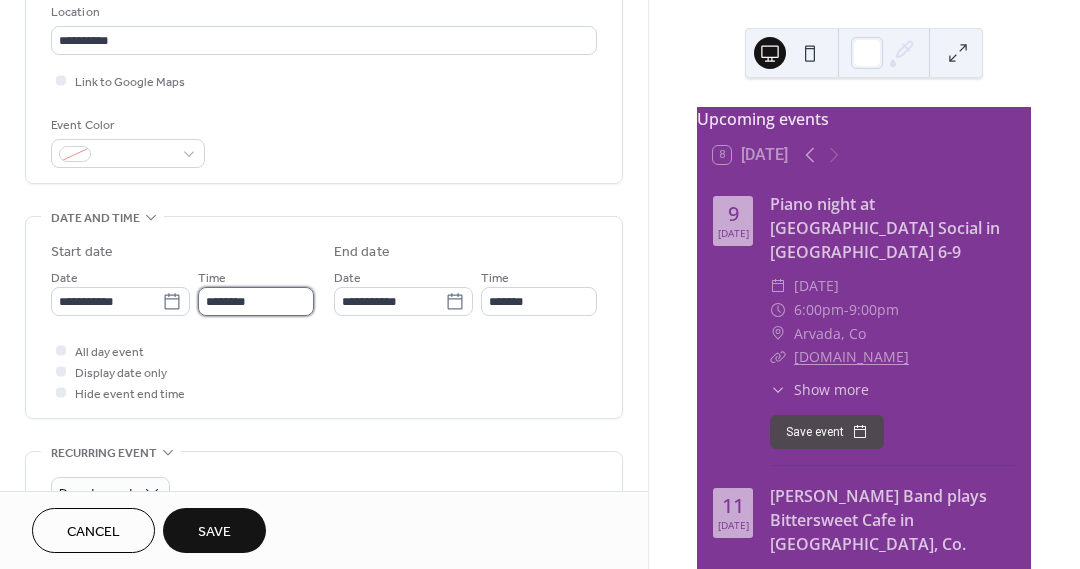 click on "********" at bounding box center [256, 301] 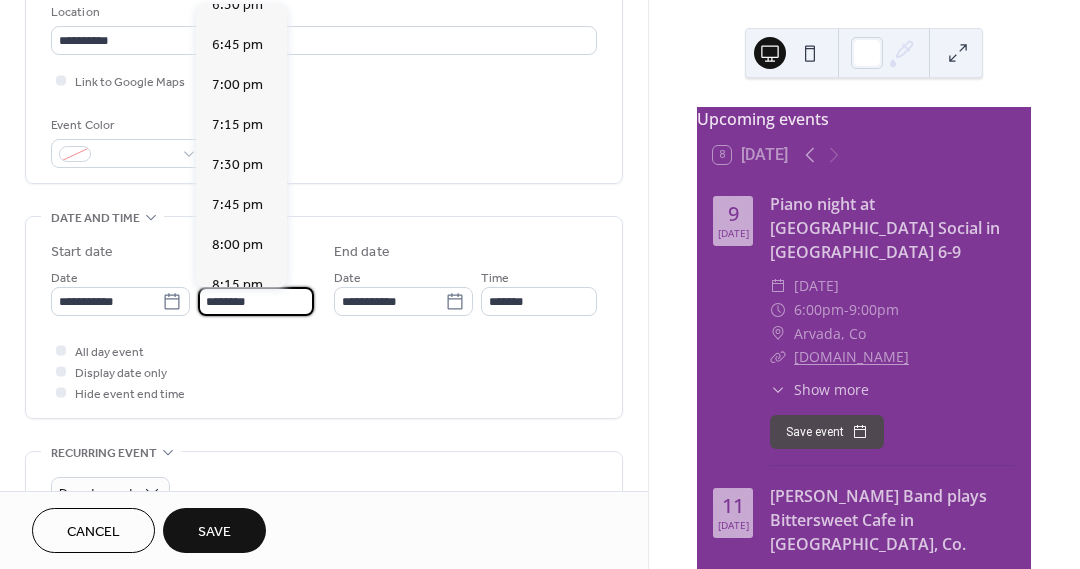 scroll, scrollTop: 2988, scrollLeft: 0, axis: vertical 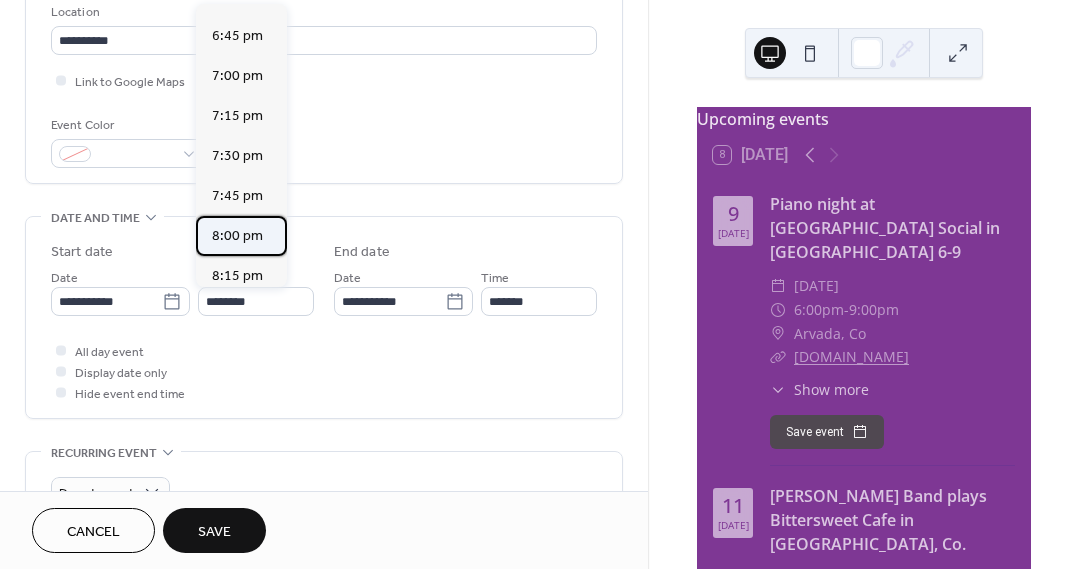 click on "8:00 pm" at bounding box center (237, 236) 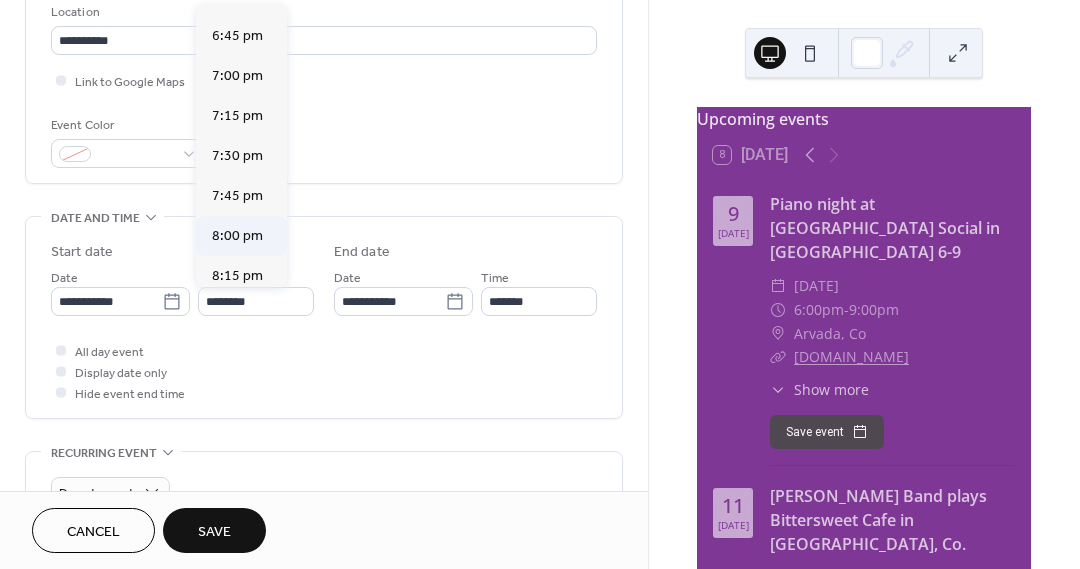 type on "*******" 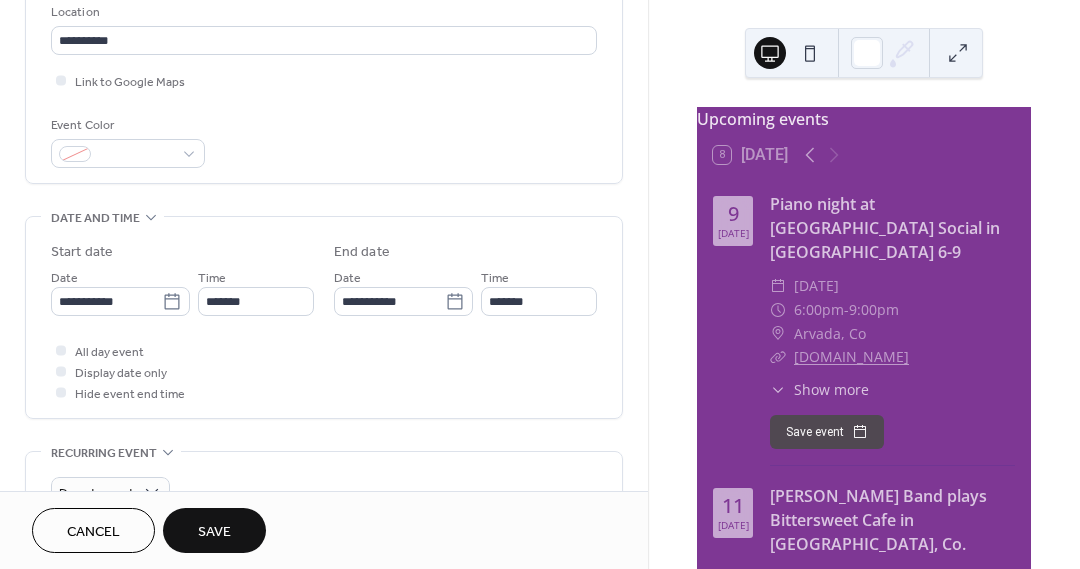 click on "Save" at bounding box center [214, 532] 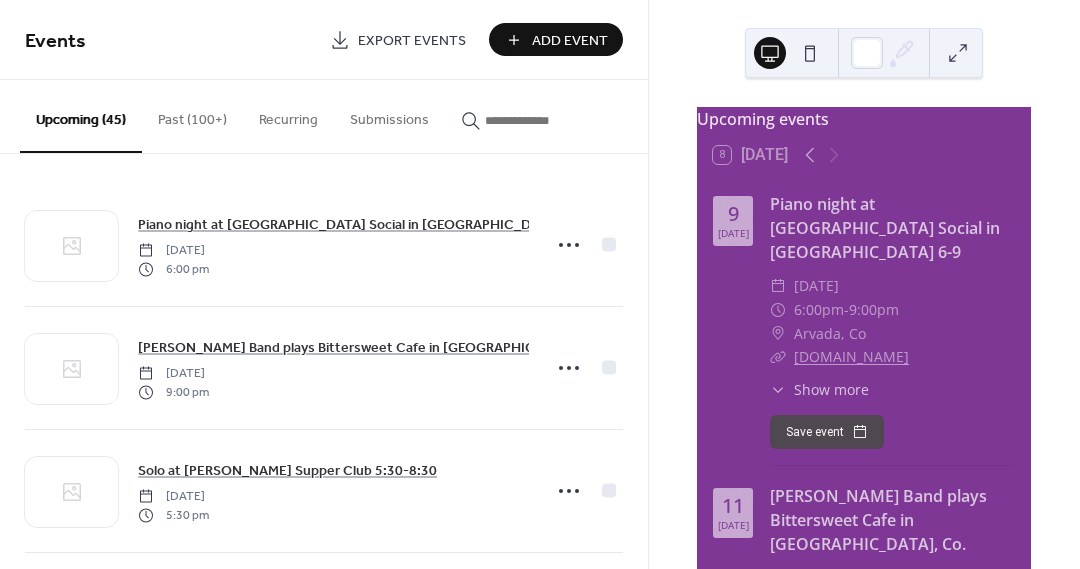 click at bounding box center [535, 120] 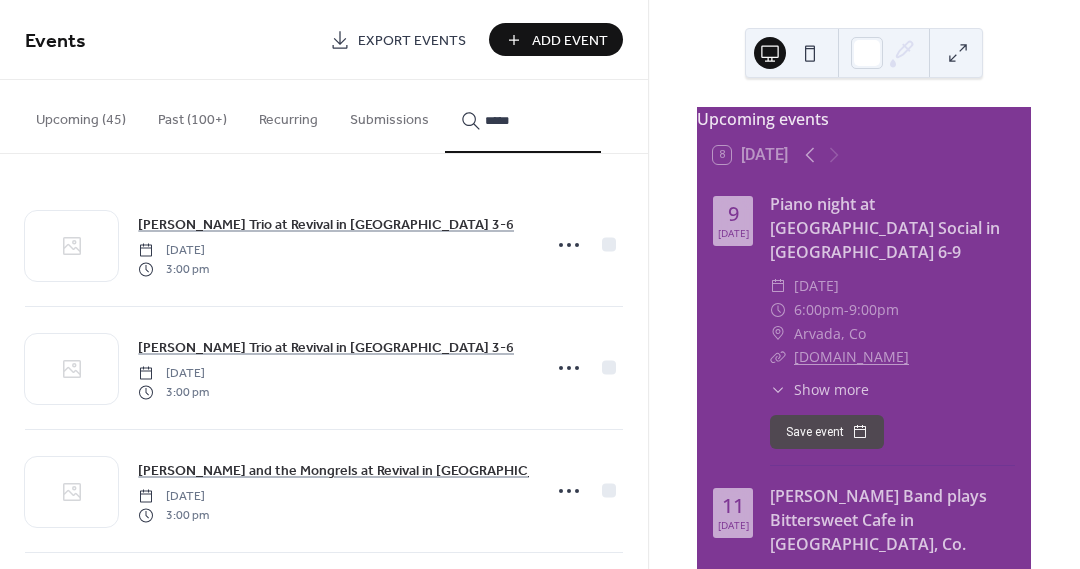 type on "*****" 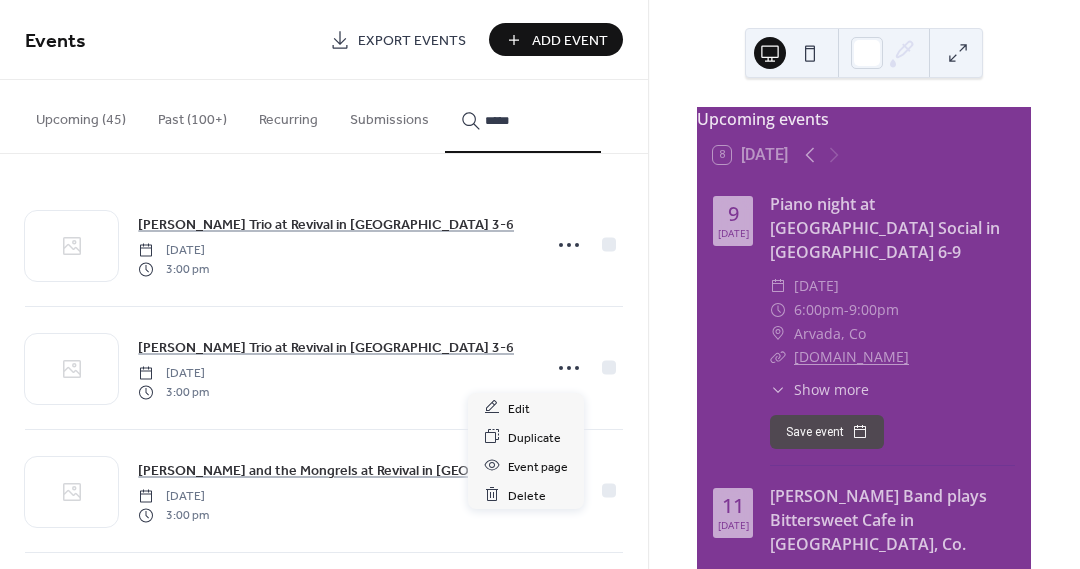click 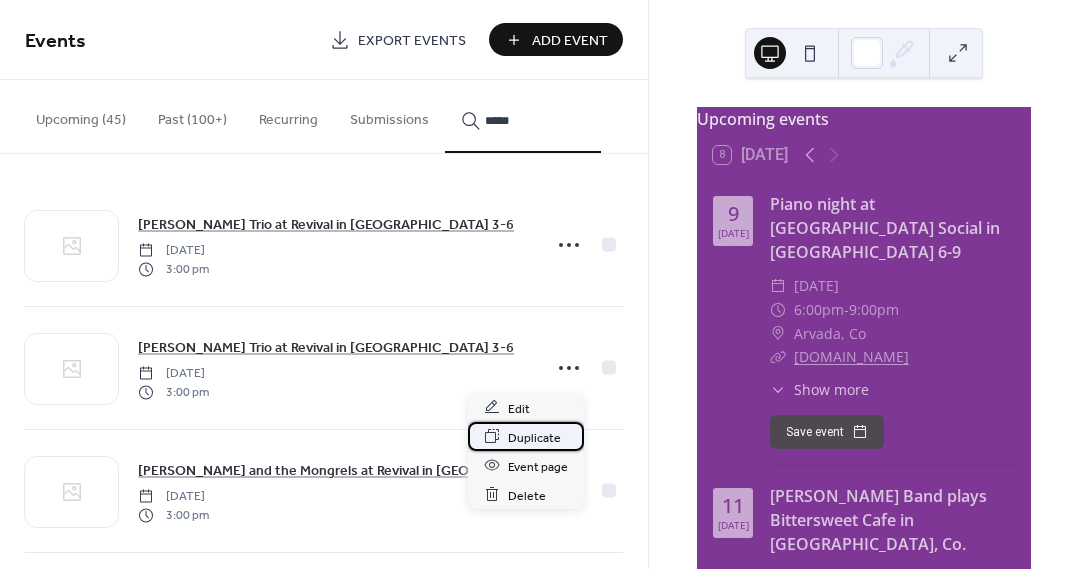 click on "Duplicate" at bounding box center (534, 437) 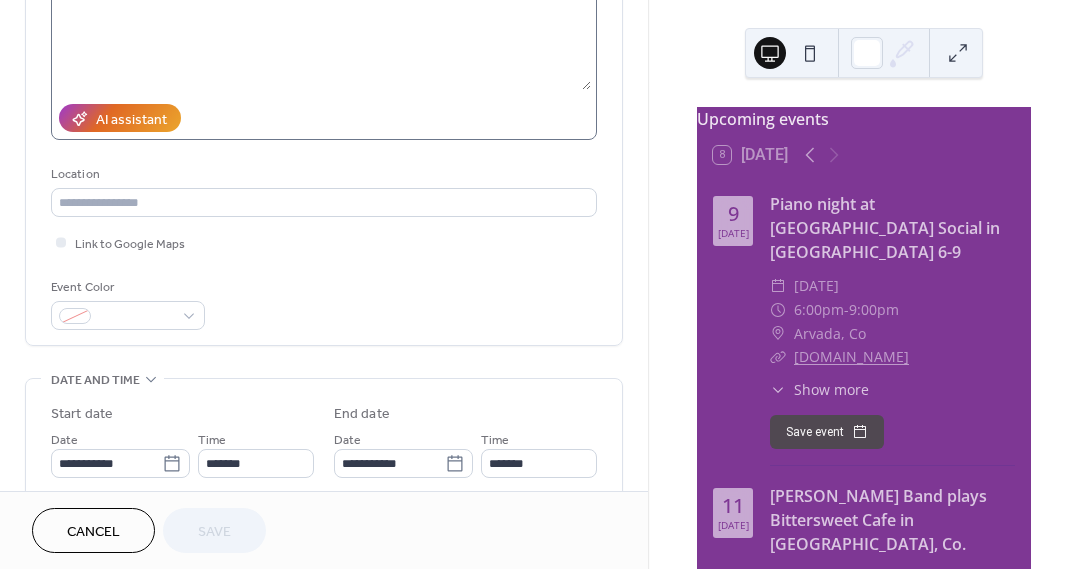 scroll, scrollTop: 273, scrollLeft: 0, axis: vertical 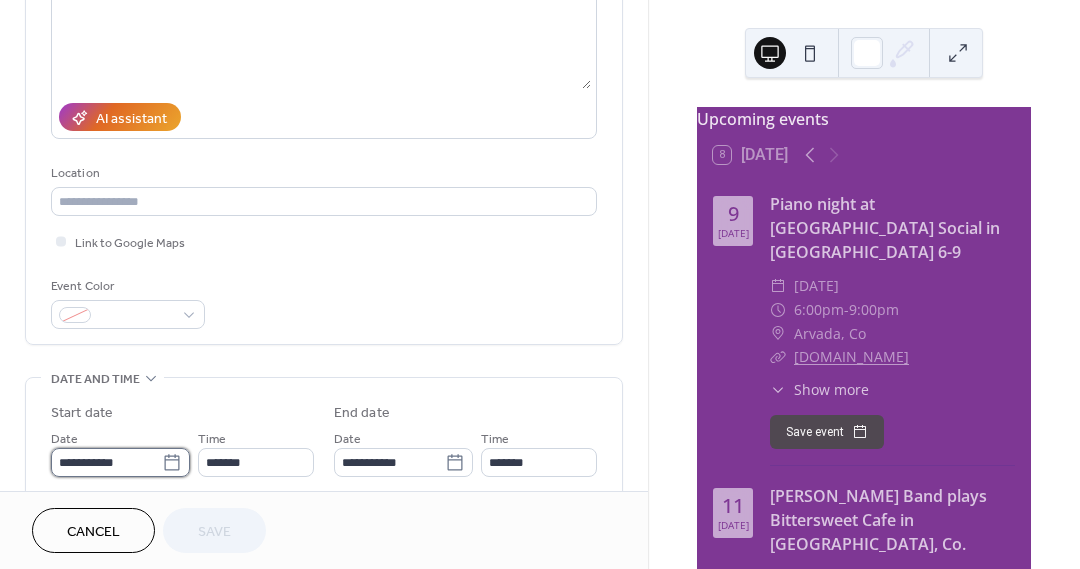 click on "**********" at bounding box center (106, 462) 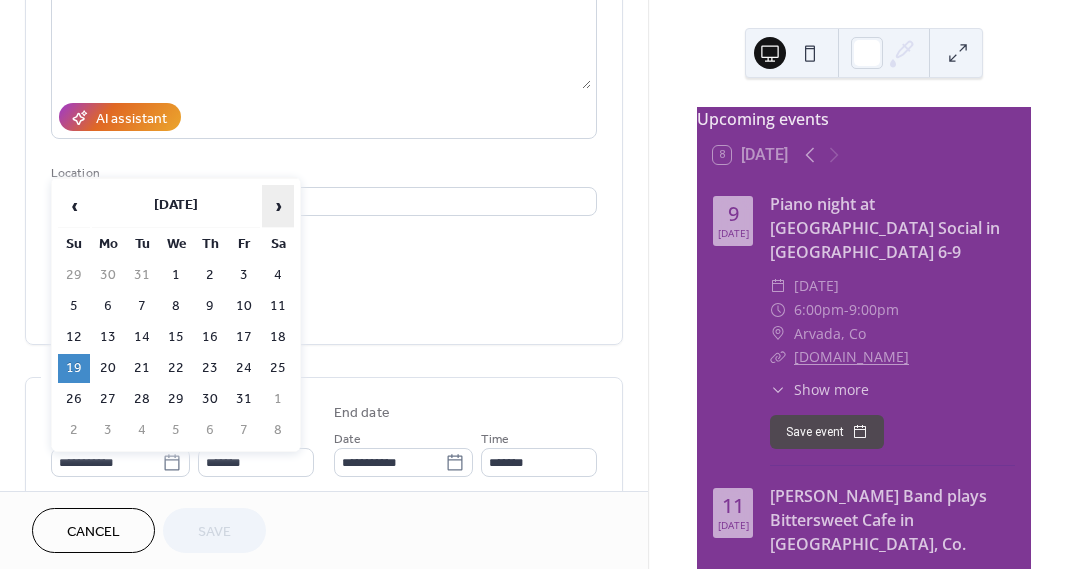 click on "›" at bounding box center (278, 206) 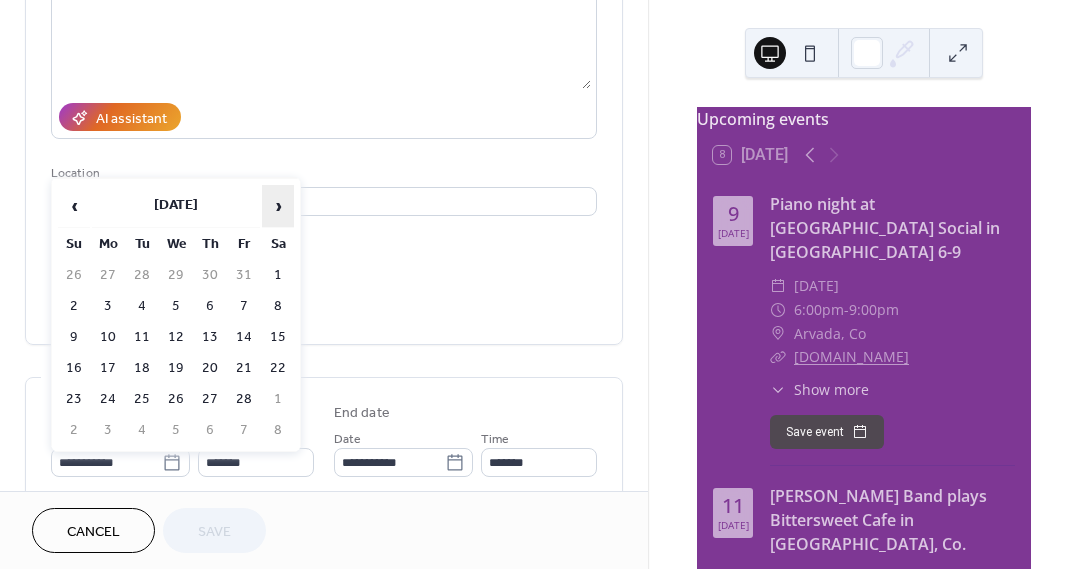 click on "›" at bounding box center (278, 206) 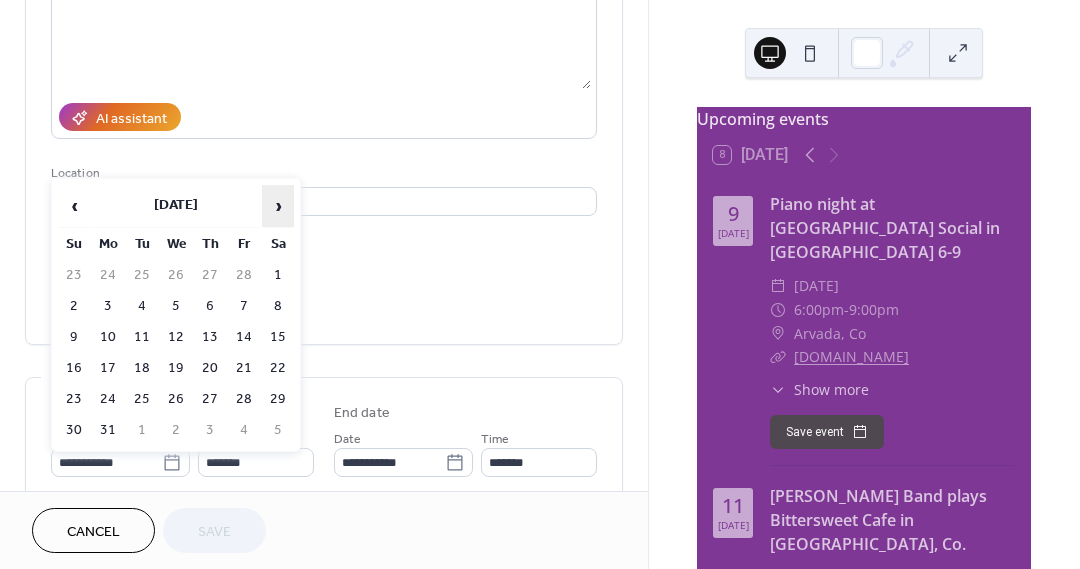 click on "›" at bounding box center (278, 206) 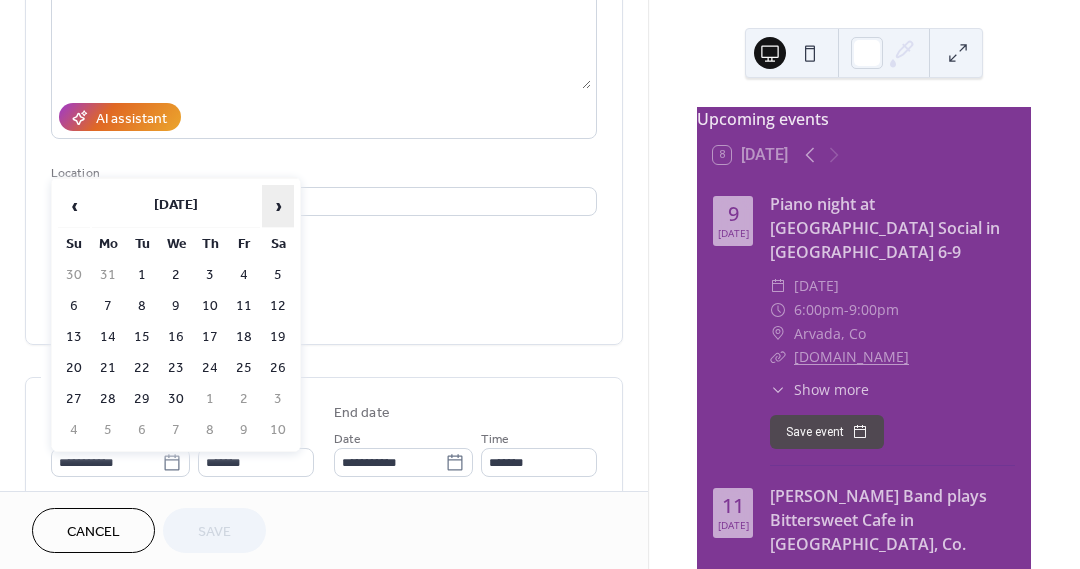 click on "›" at bounding box center (278, 206) 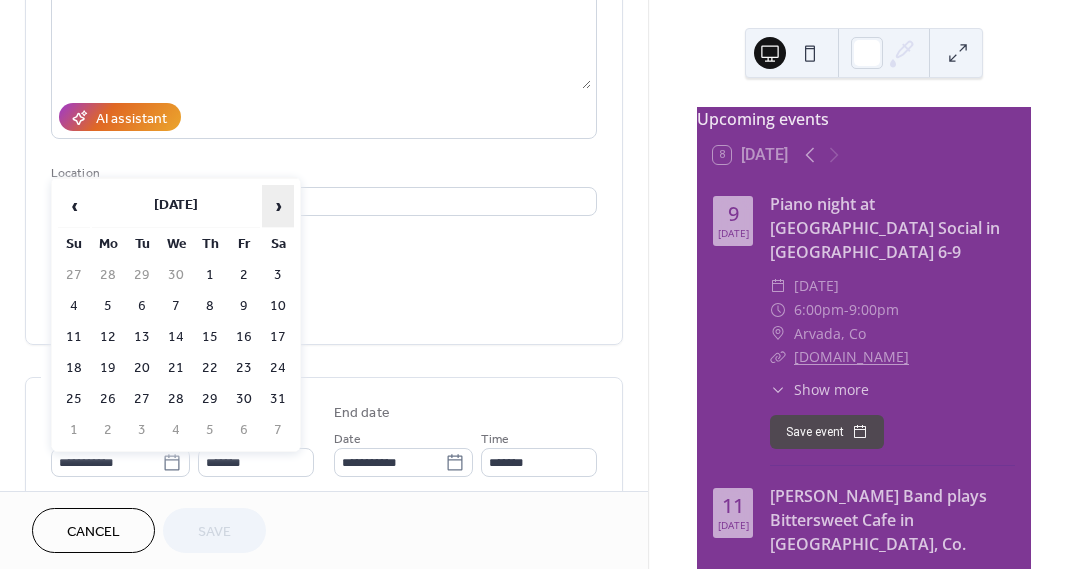 click on "›" at bounding box center (278, 206) 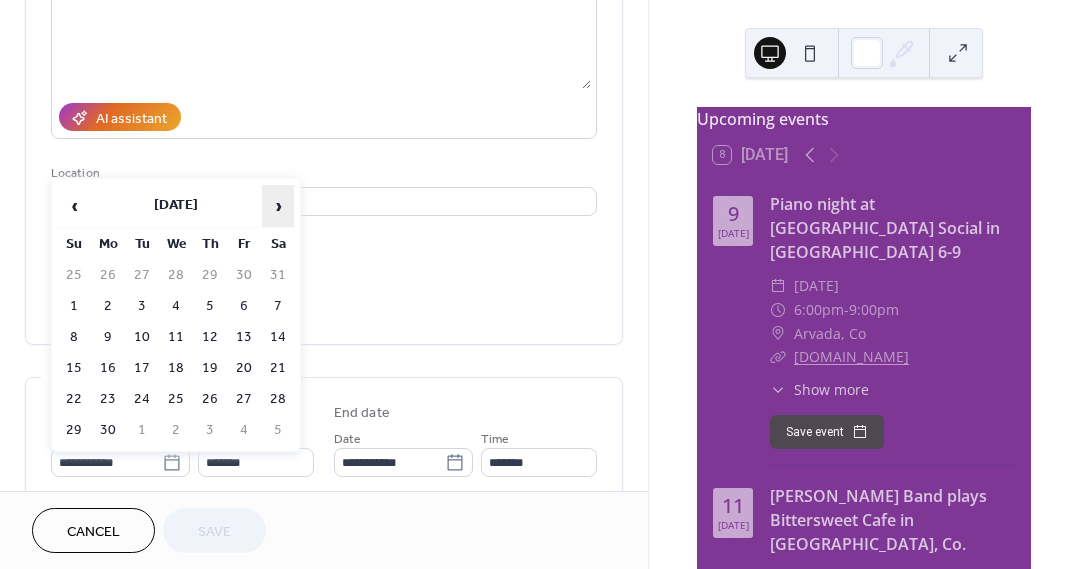 click on "›" at bounding box center [278, 206] 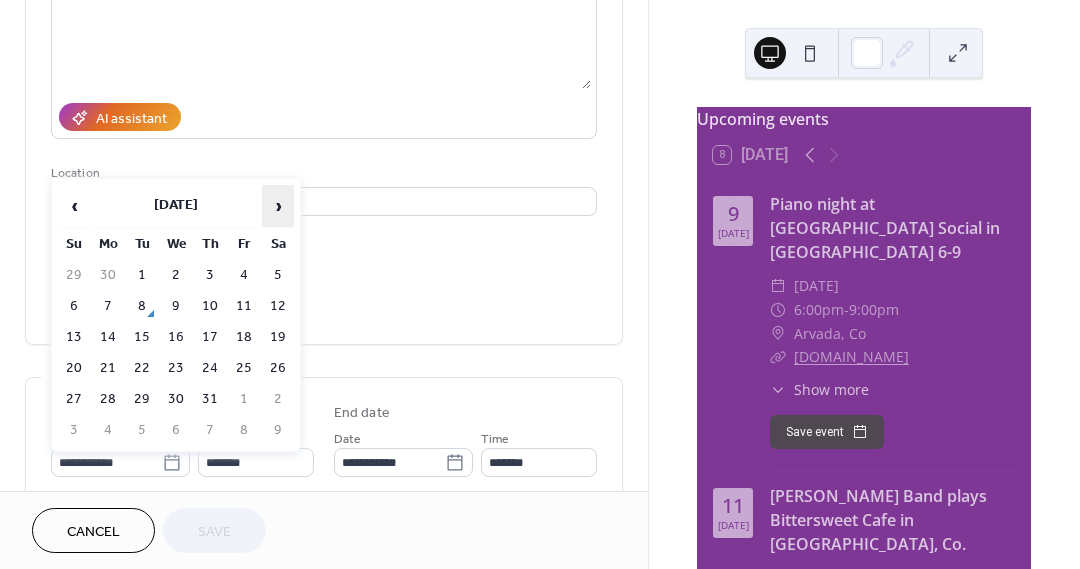 click on "›" at bounding box center (278, 206) 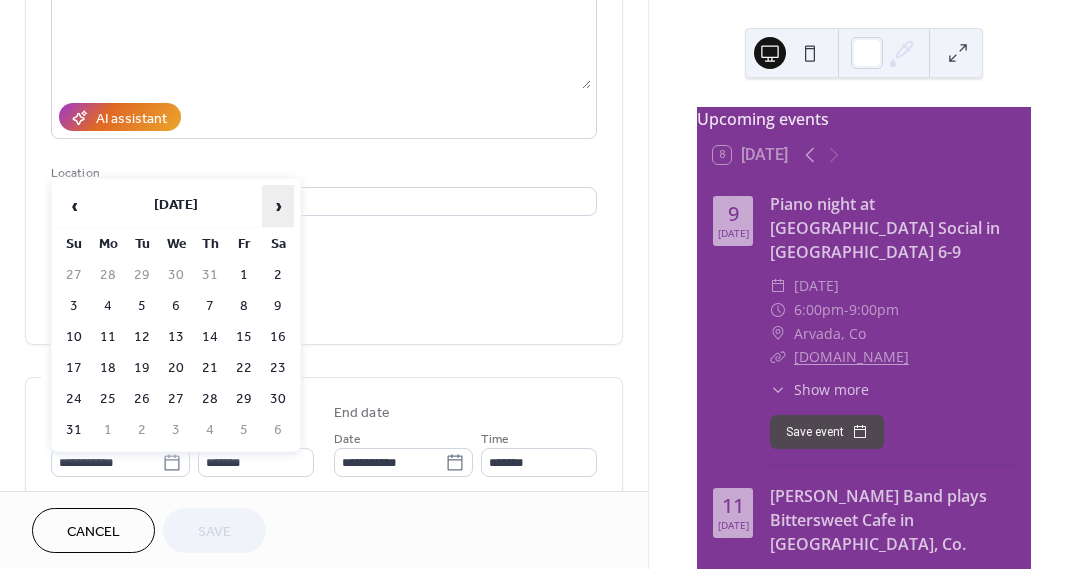 click on "›" at bounding box center (278, 206) 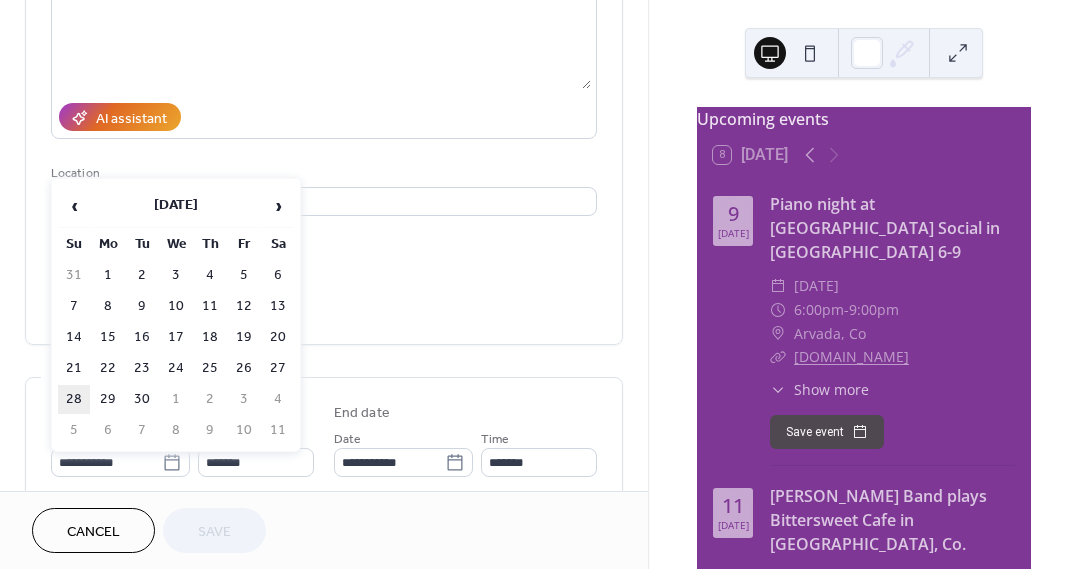 click on "28" at bounding box center [74, 399] 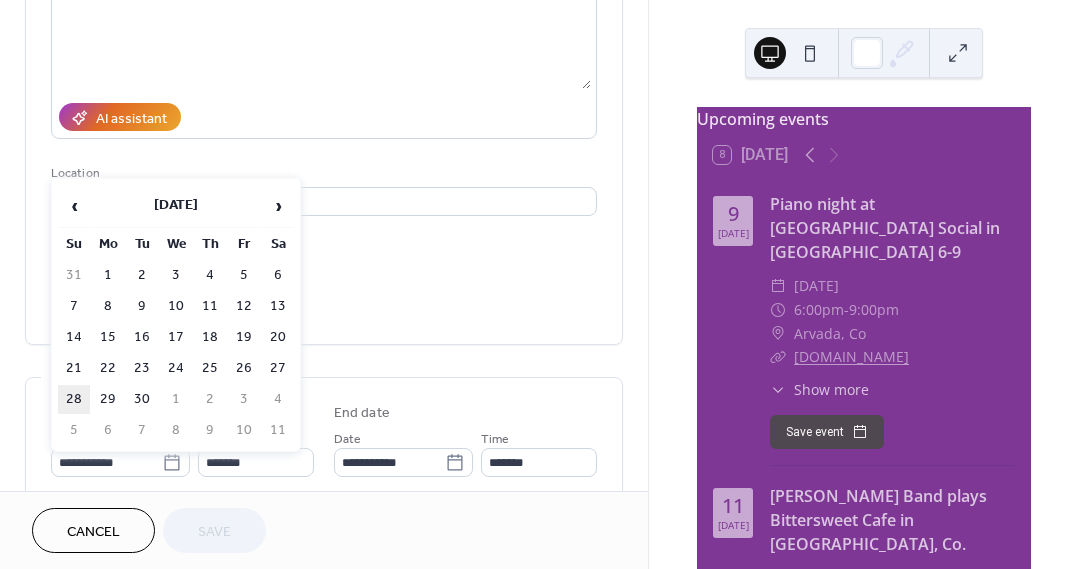 type on "**********" 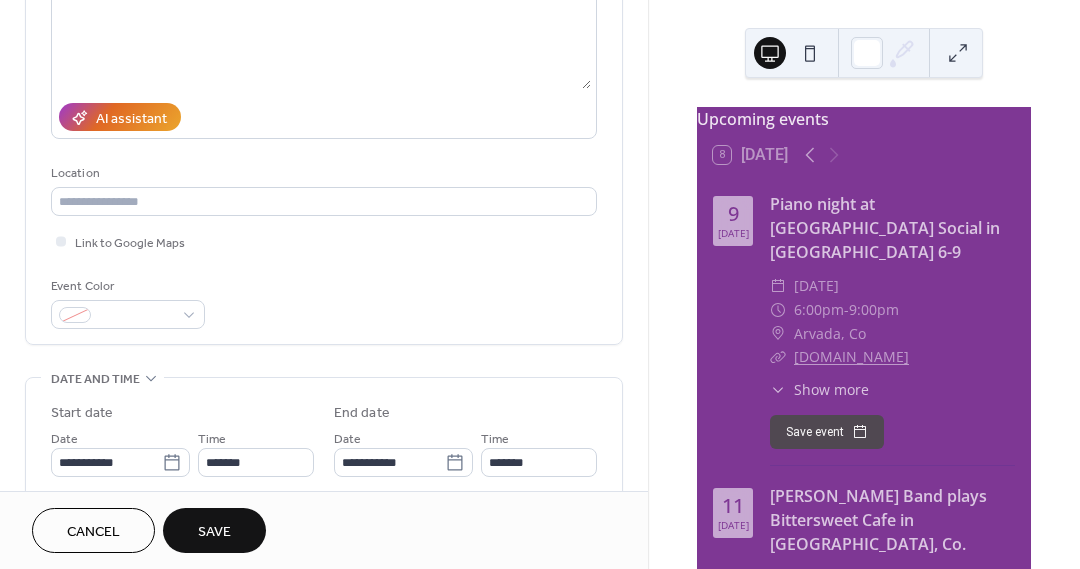 click on "Save" at bounding box center [214, 532] 